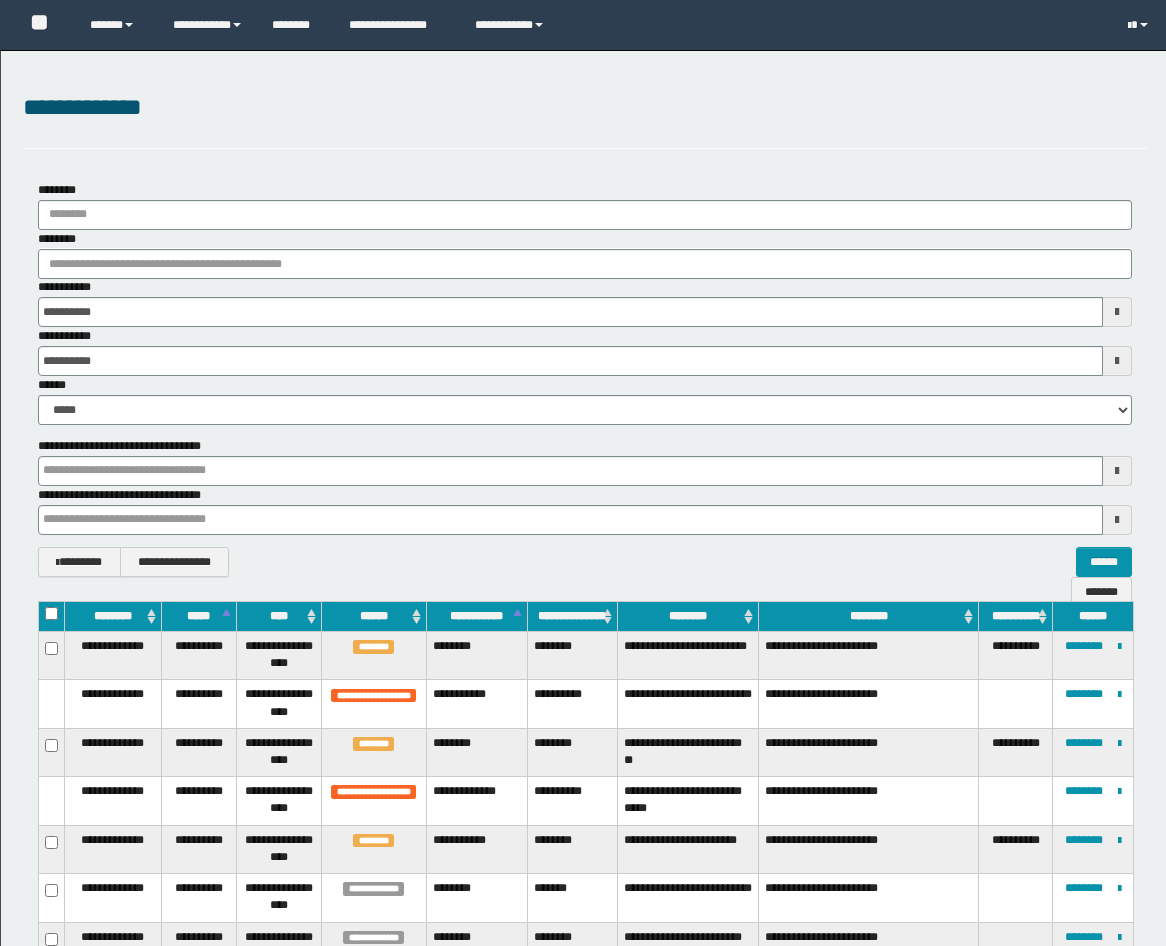 scroll, scrollTop: 370, scrollLeft: 0, axis: vertical 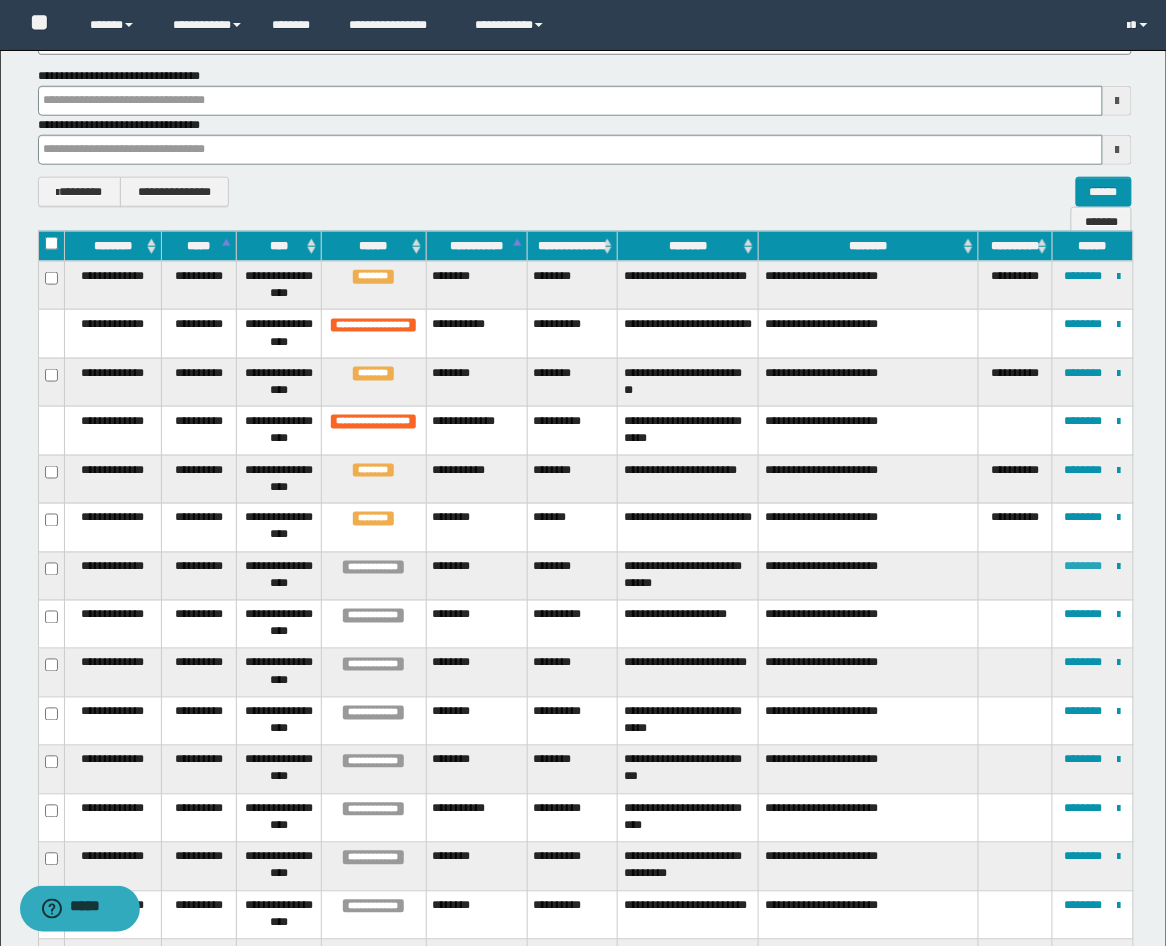 click on "********" at bounding box center [1084, 567] 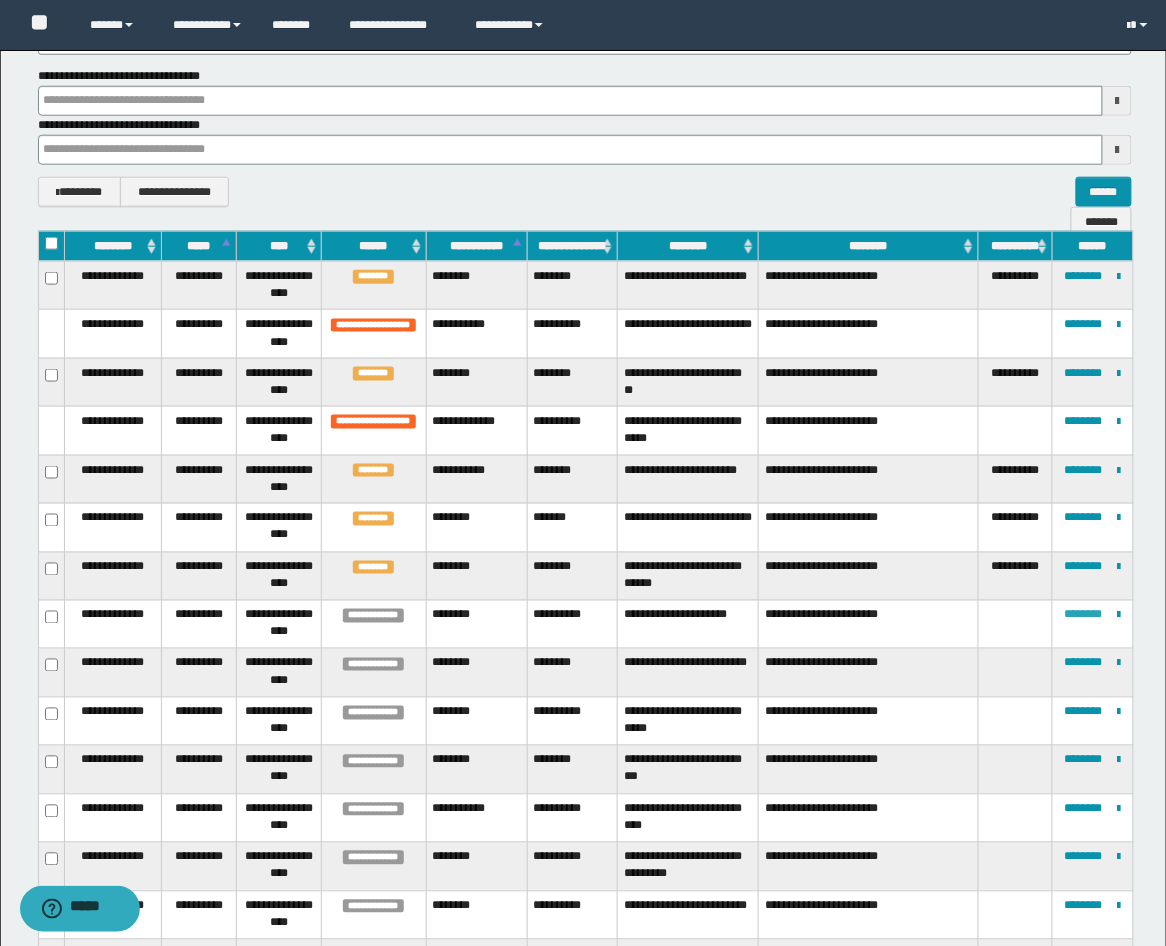 click on "********" at bounding box center (1084, 615) 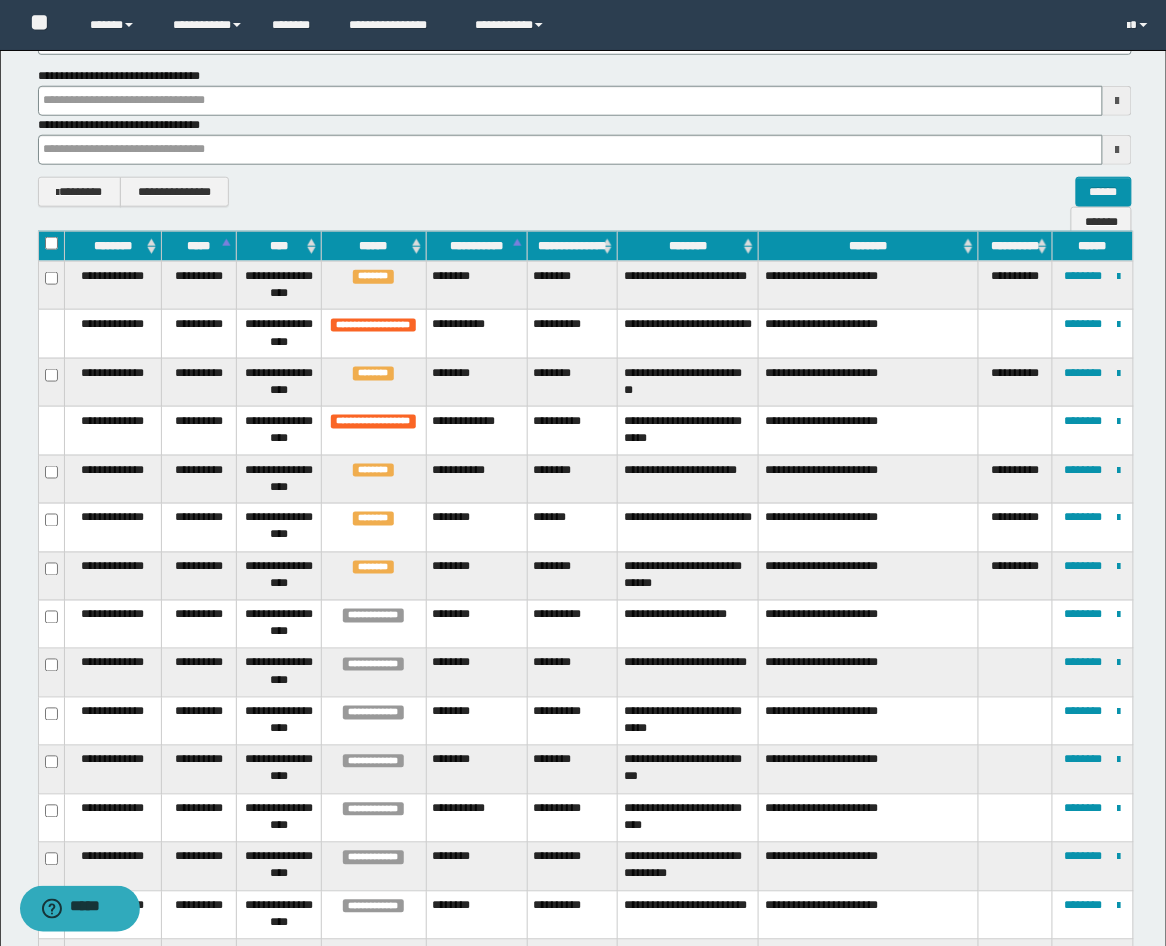 click at bounding box center [0, 0] 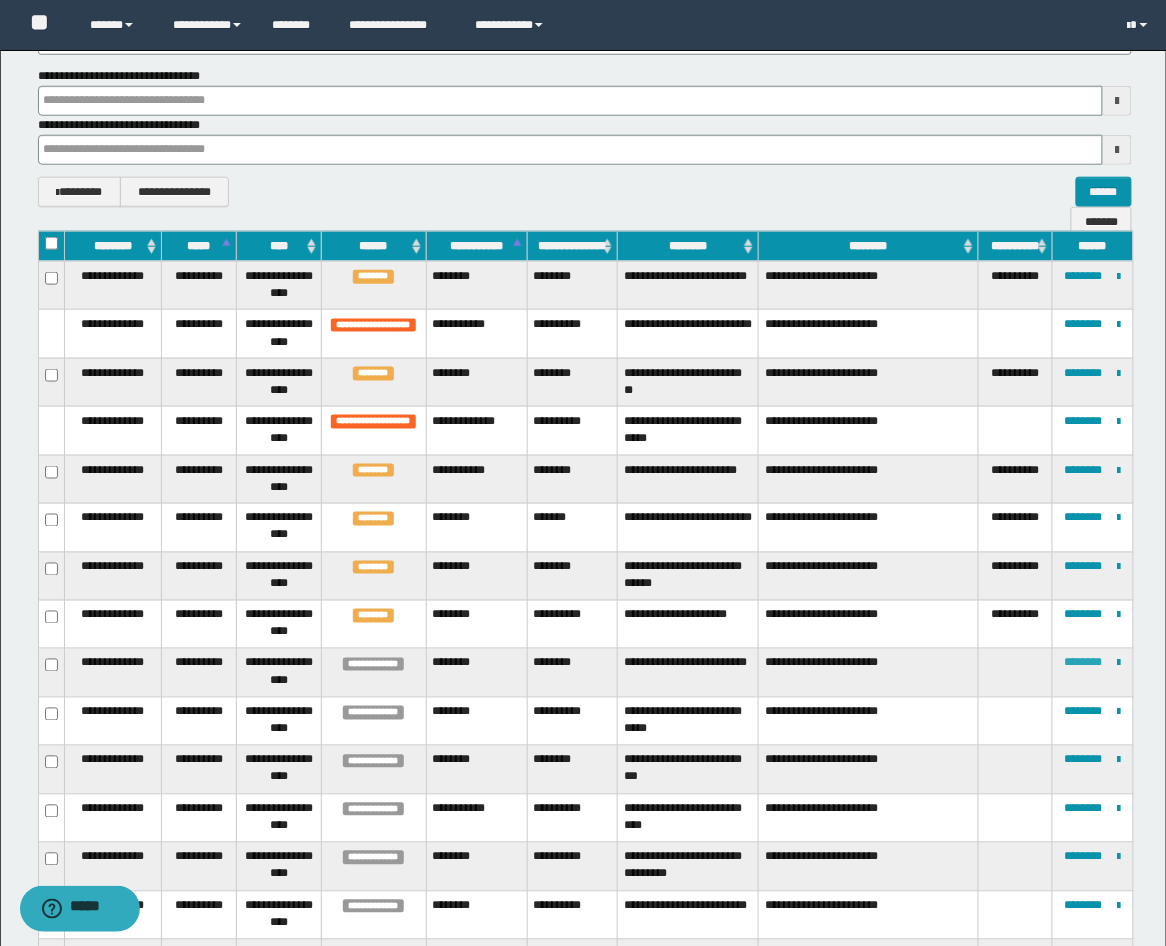 click on "********" at bounding box center [1084, 663] 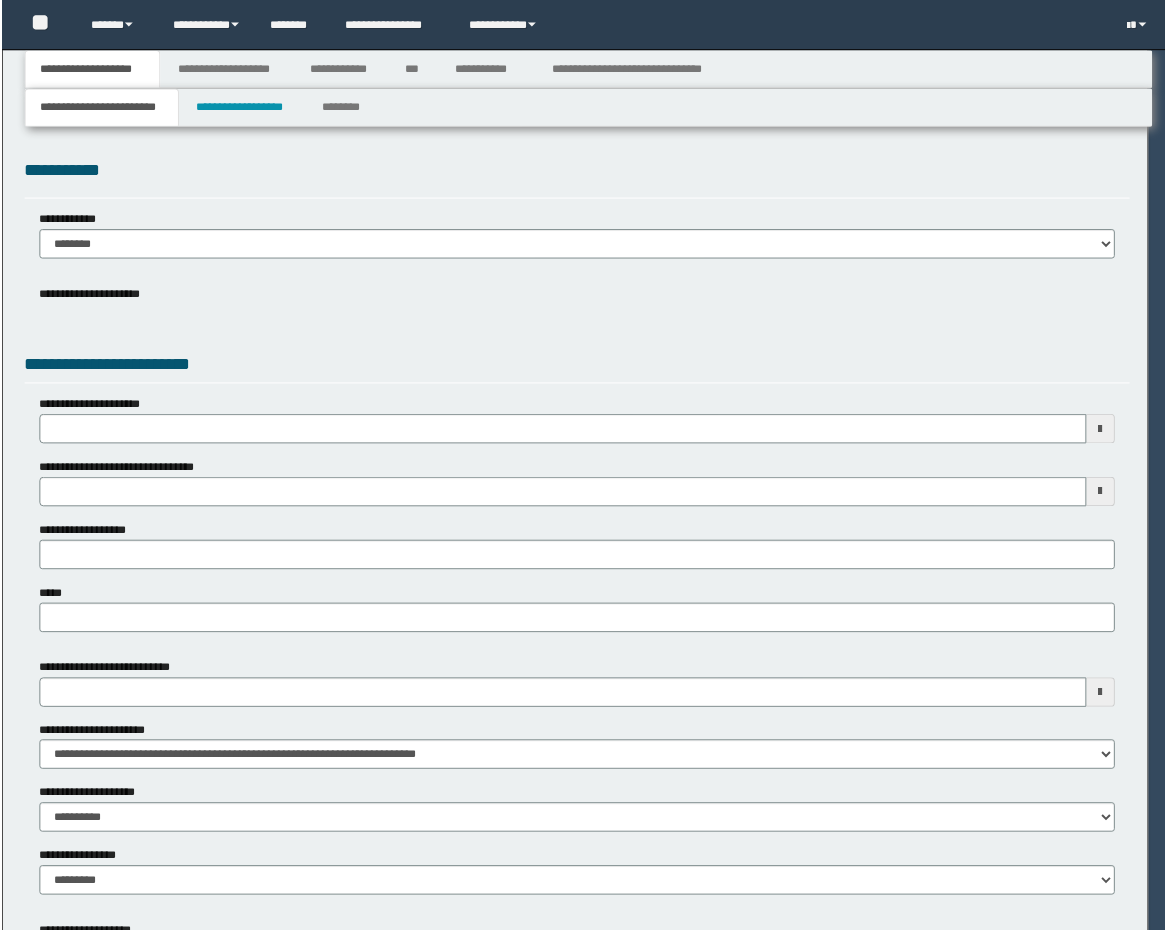 scroll, scrollTop: 0, scrollLeft: 0, axis: both 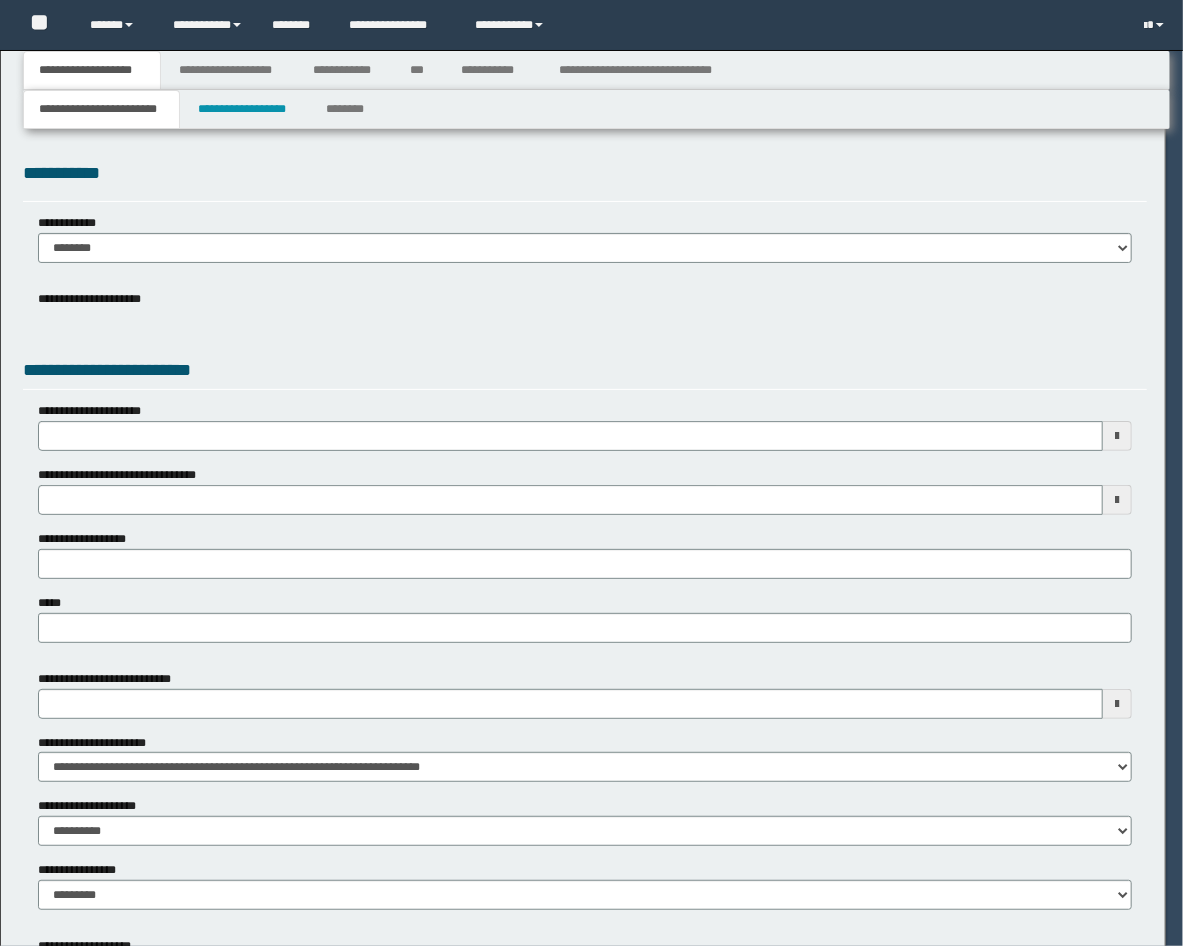 select on "*" 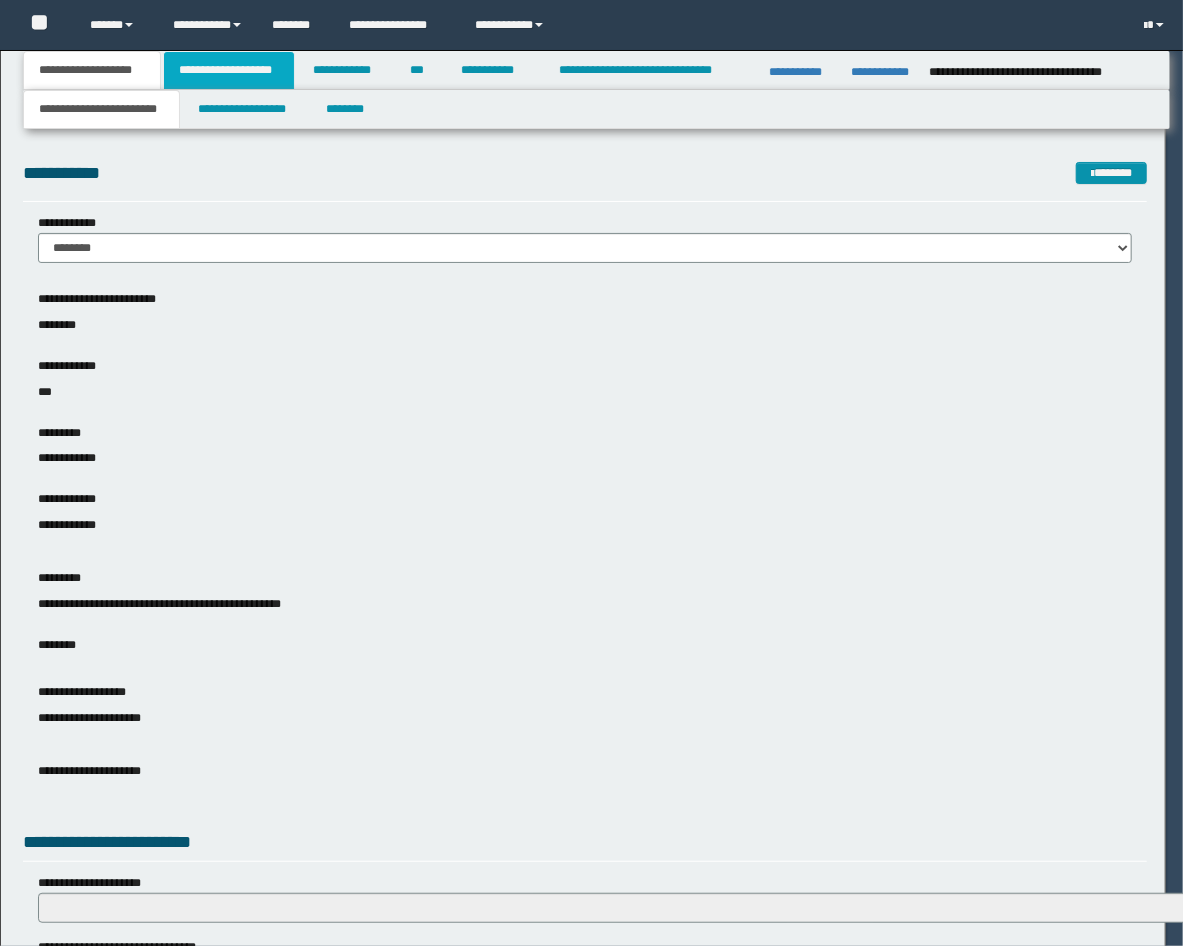 scroll, scrollTop: 0, scrollLeft: 0, axis: both 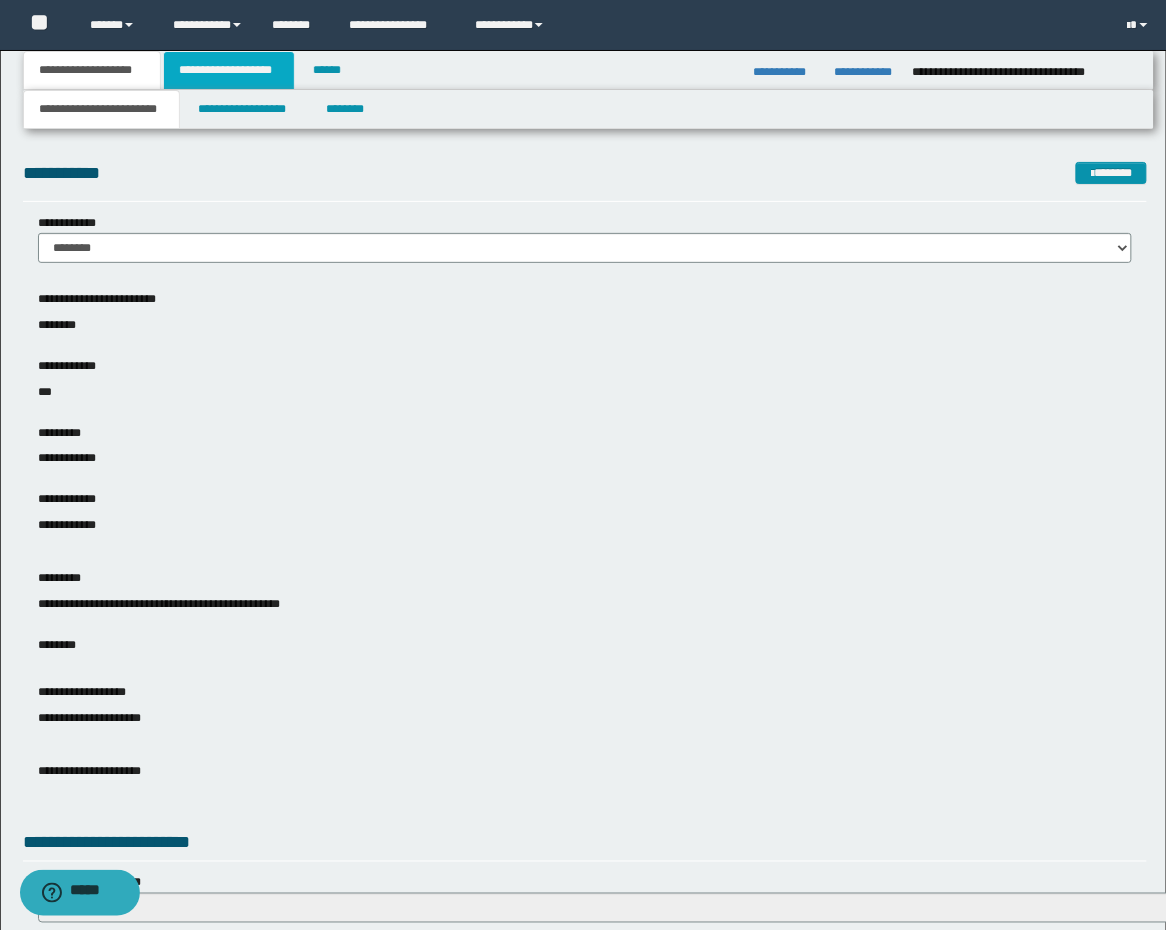 click on "**********" at bounding box center [229, 70] 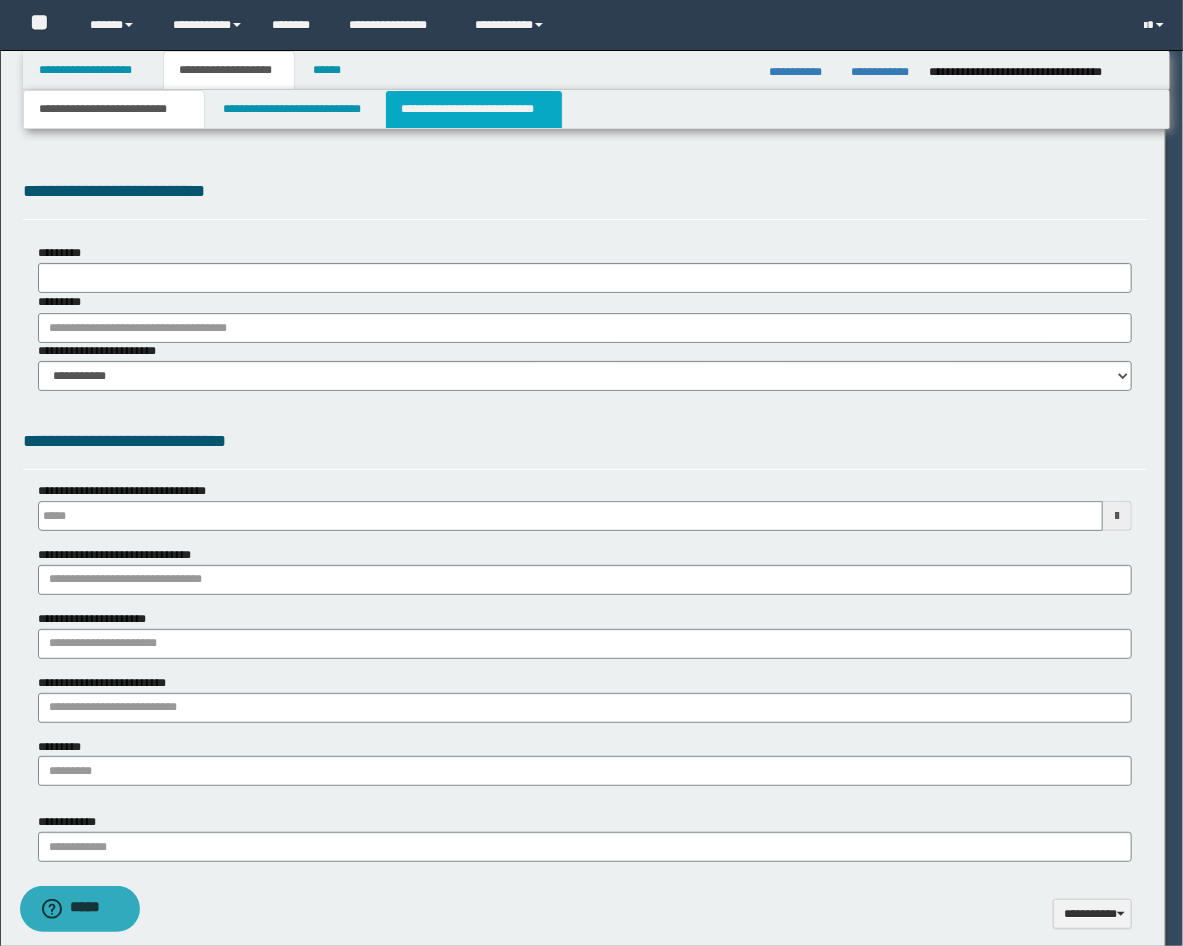 scroll, scrollTop: 0, scrollLeft: 0, axis: both 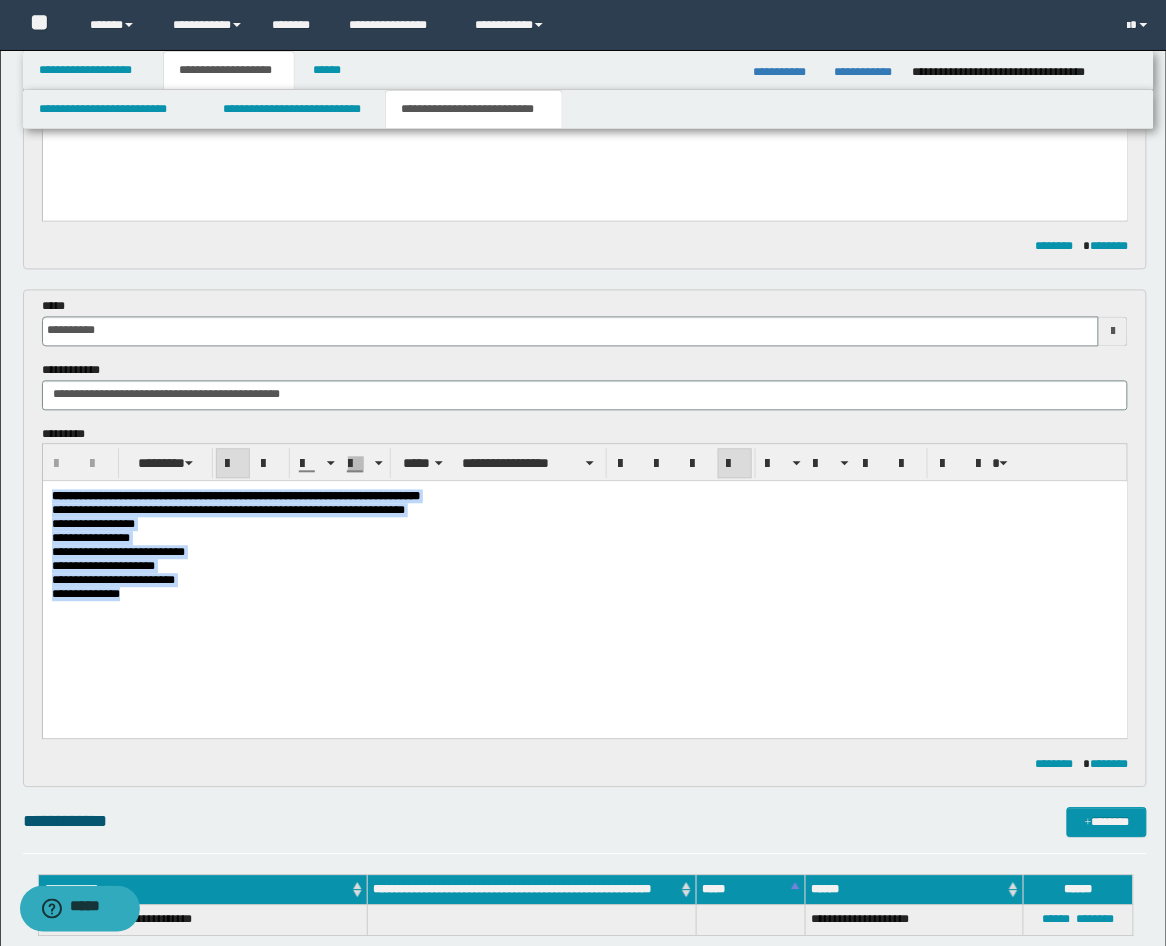 drag, startPoint x: 215, startPoint y: 650, endPoint x: 64, endPoint y: 975, distance: 358.36572 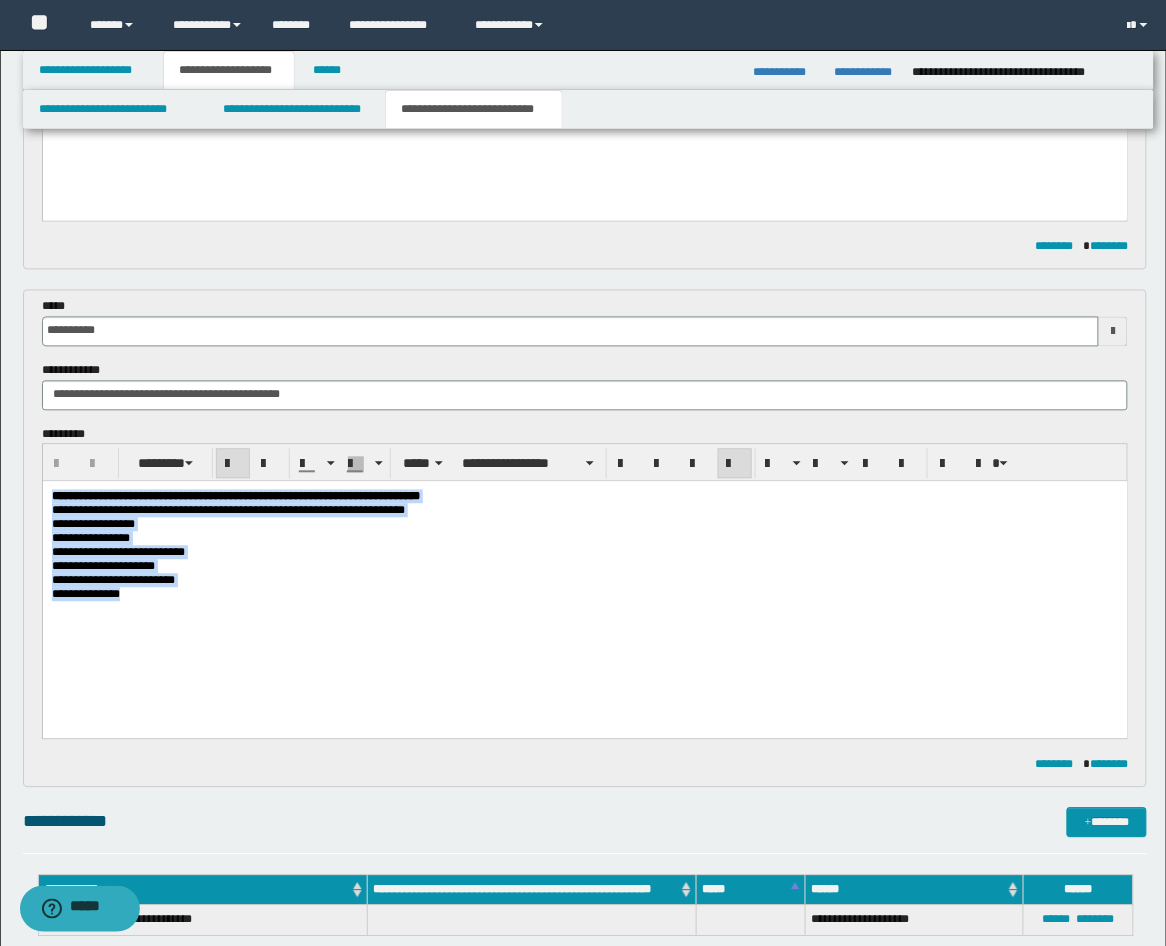click on "**********" at bounding box center [584, 575] 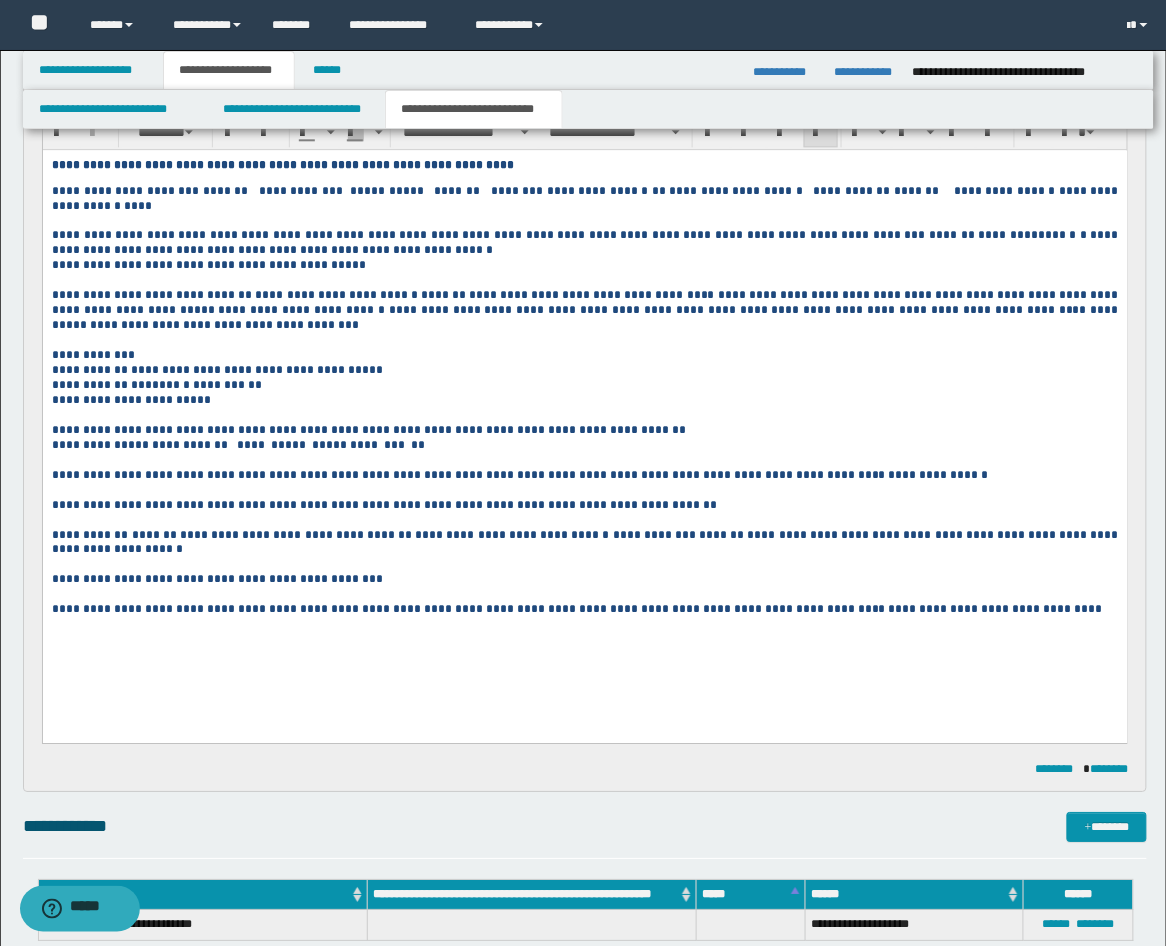 scroll, scrollTop: 1111, scrollLeft: 0, axis: vertical 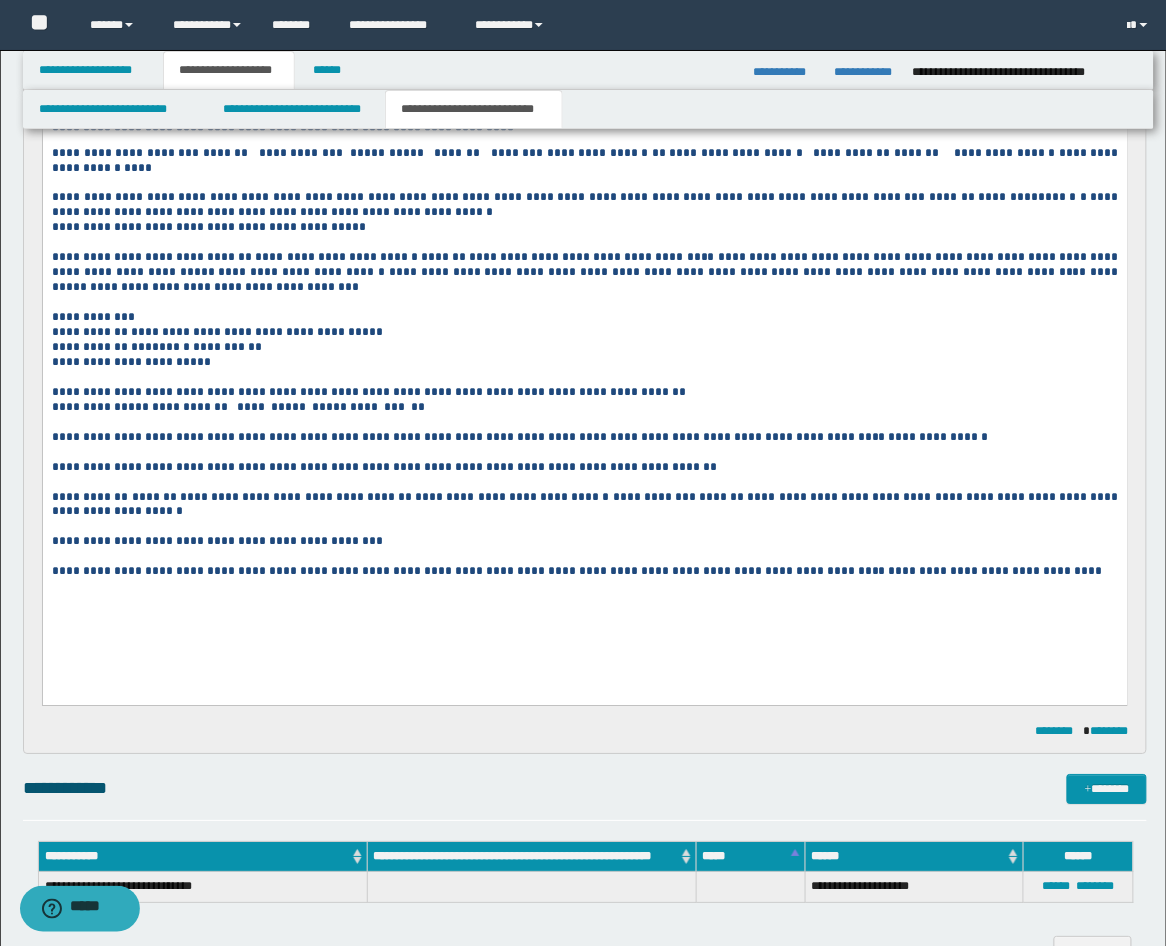 click on "**********" at bounding box center (653, 497) 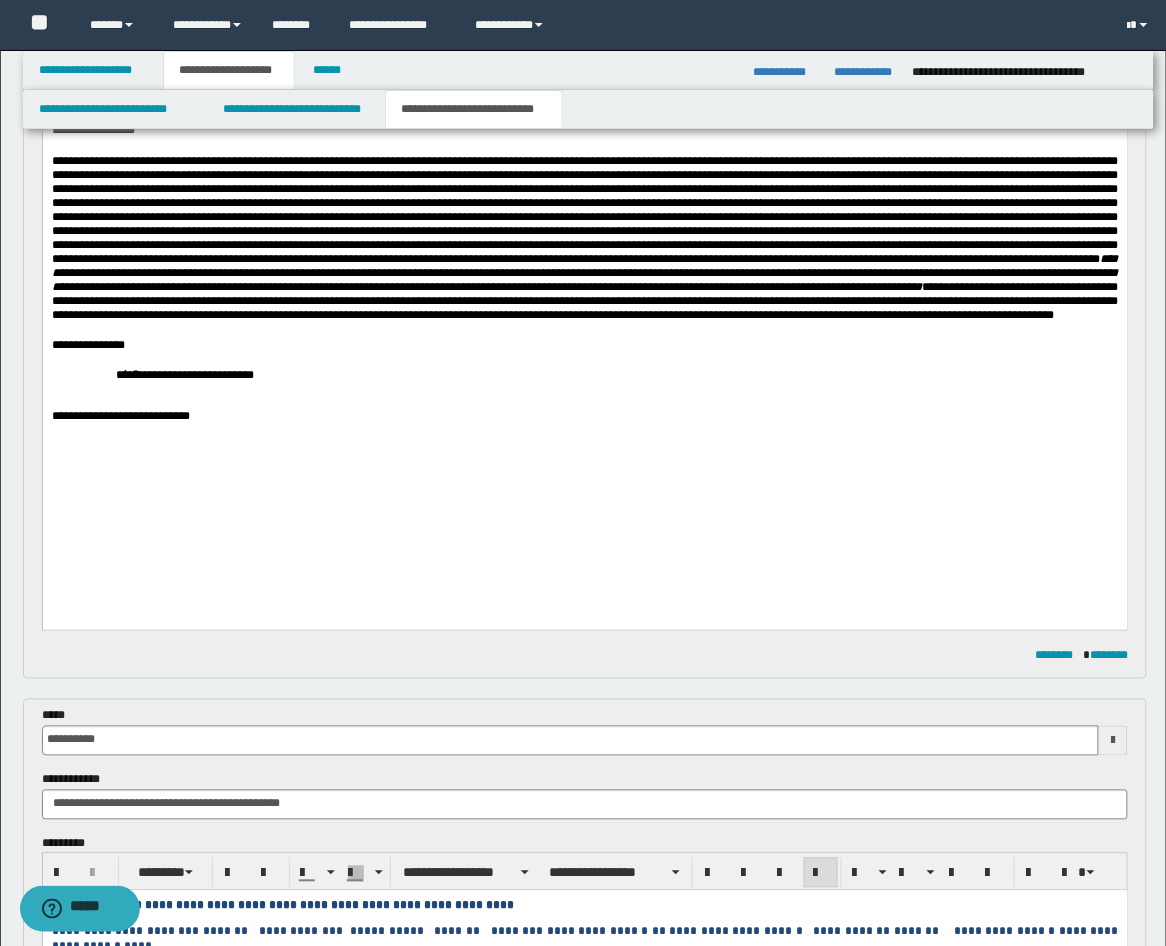 scroll, scrollTop: 370, scrollLeft: 0, axis: vertical 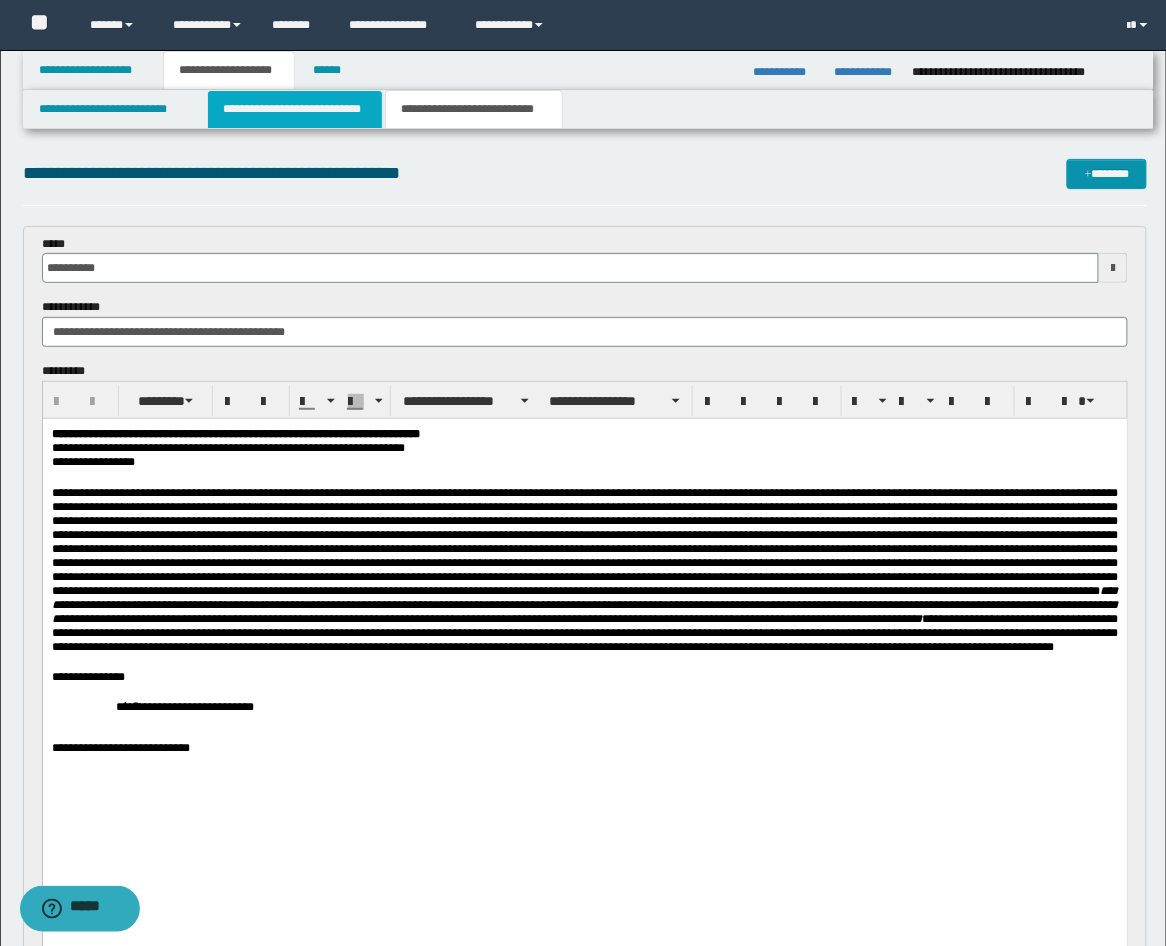 click on "**********" at bounding box center [295, 109] 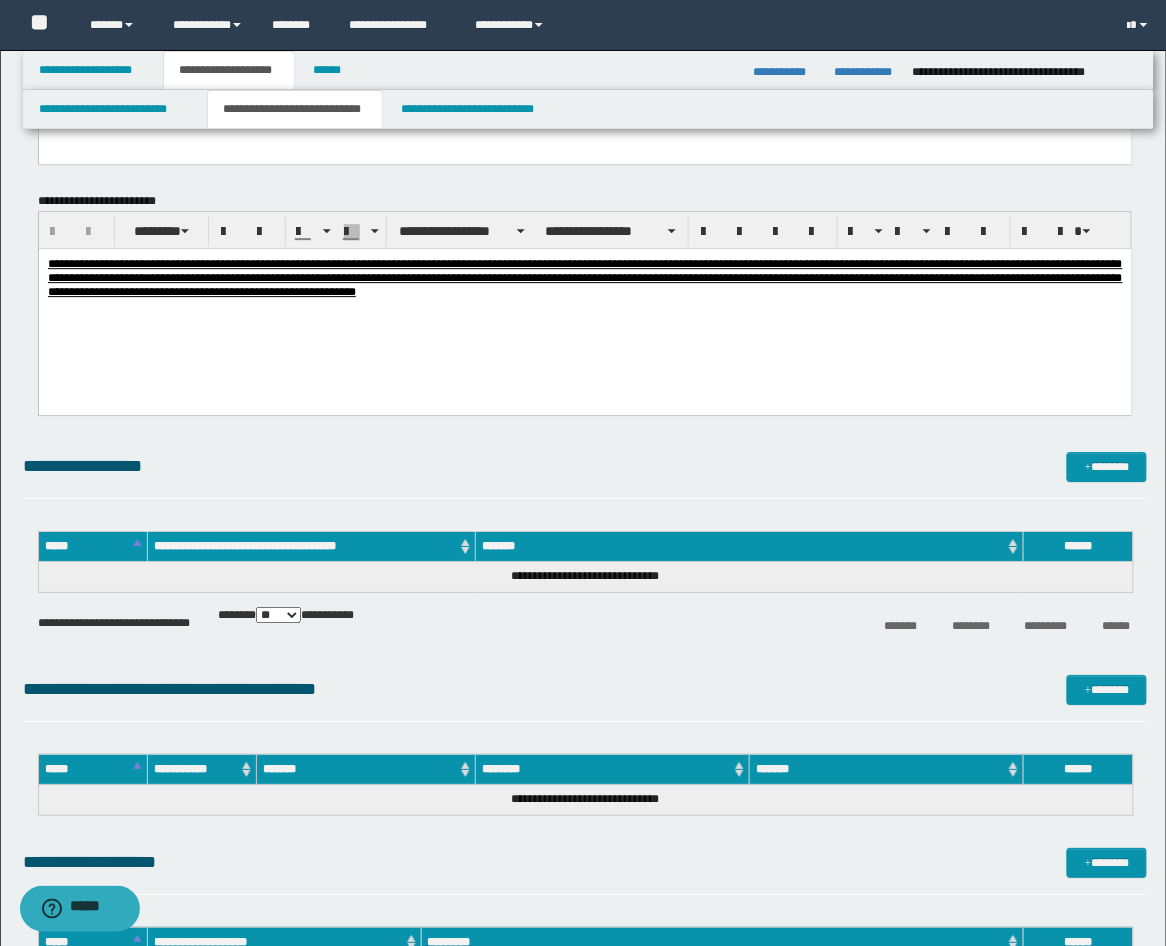scroll, scrollTop: 1111, scrollLeft: 0, axis: vertical 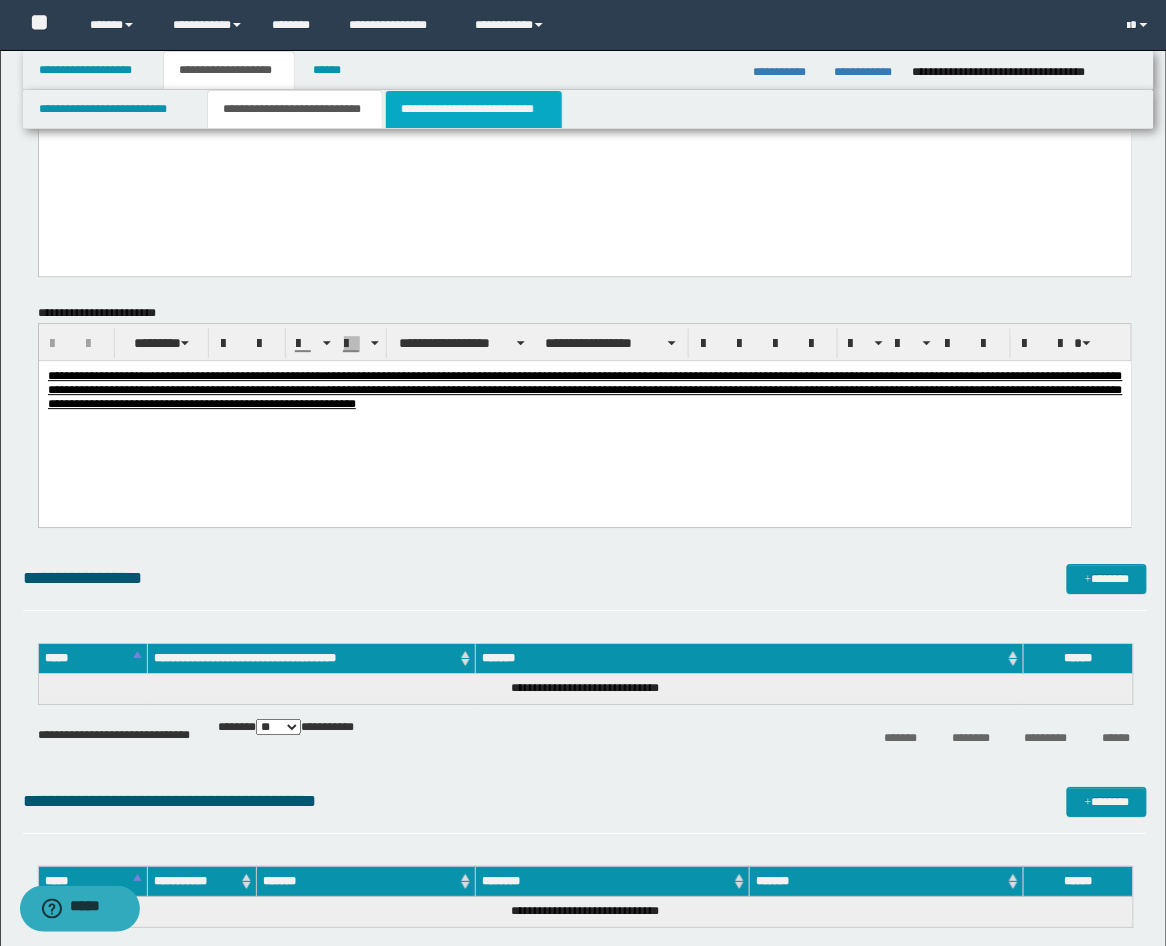 click on "**********" at bounding box center (474, 109) 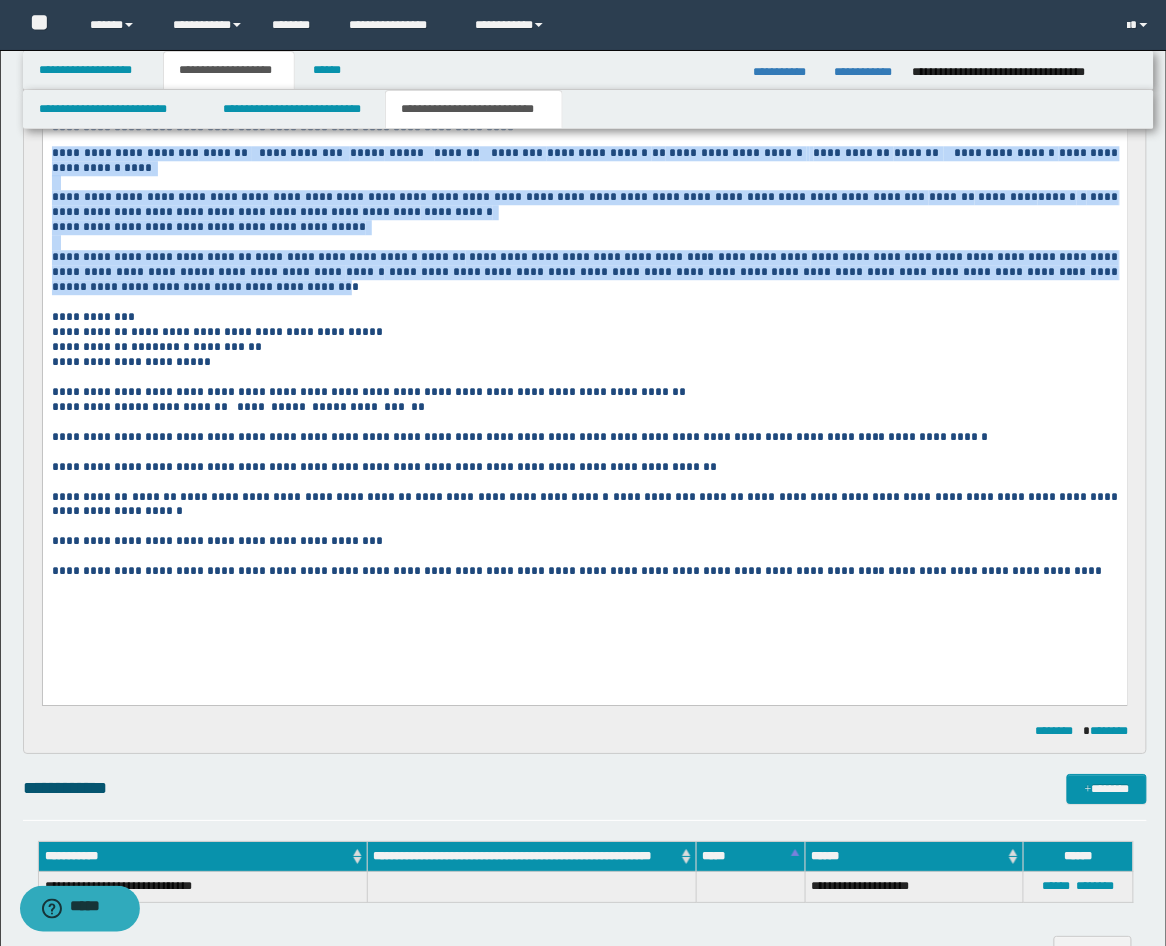 drag, startPoint x: 1065, startPoint y: 274, endPoint x: 51, endPoint y: 154, distance: 1021.0759 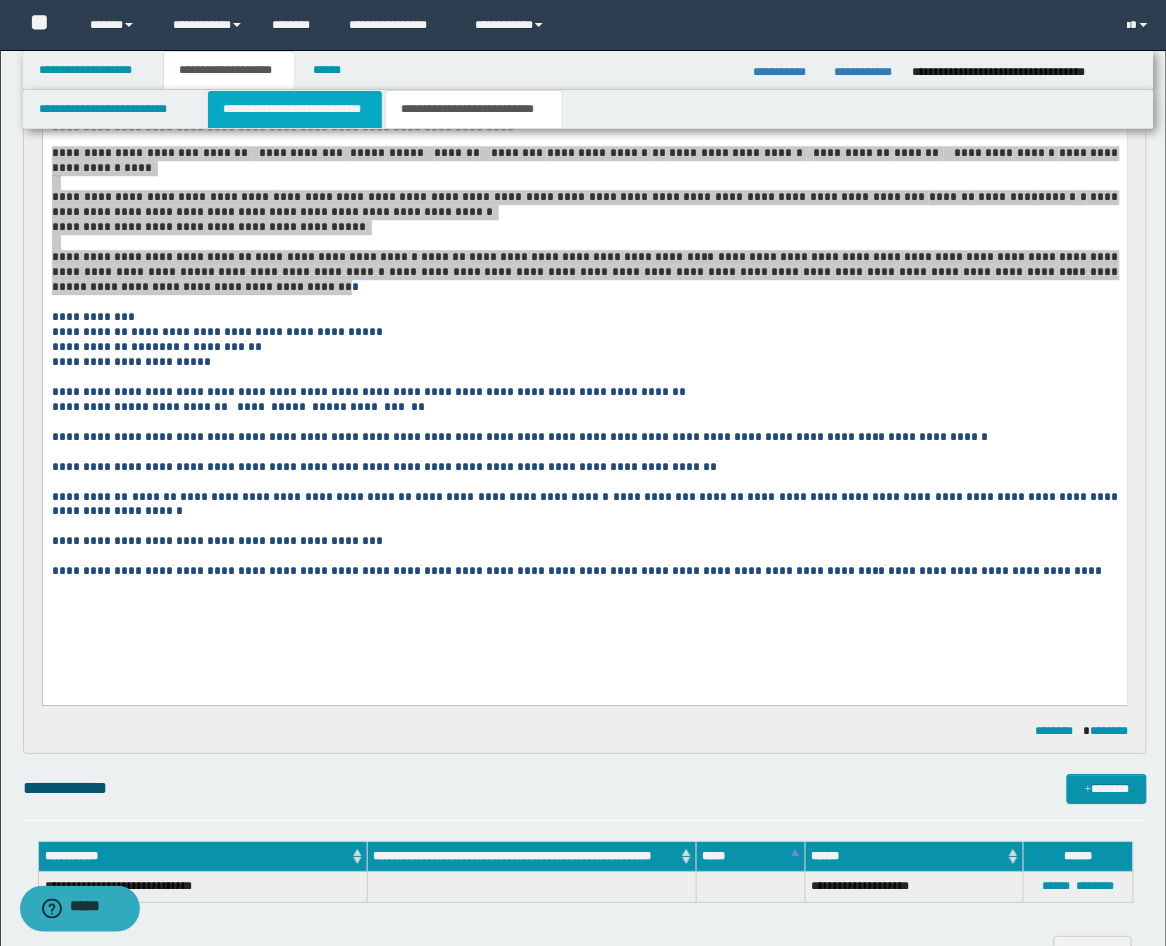 click on "**********" at bounding box center (295, 109) 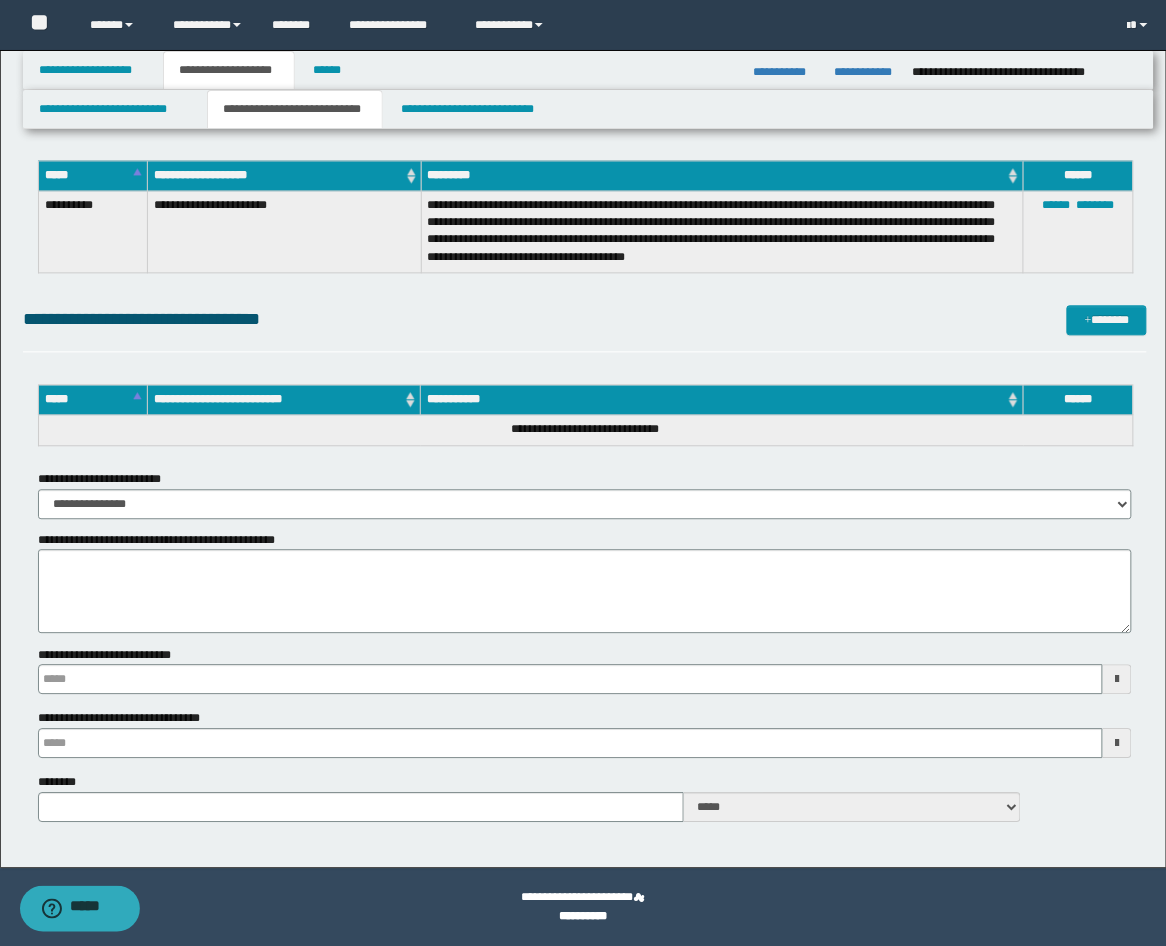 type 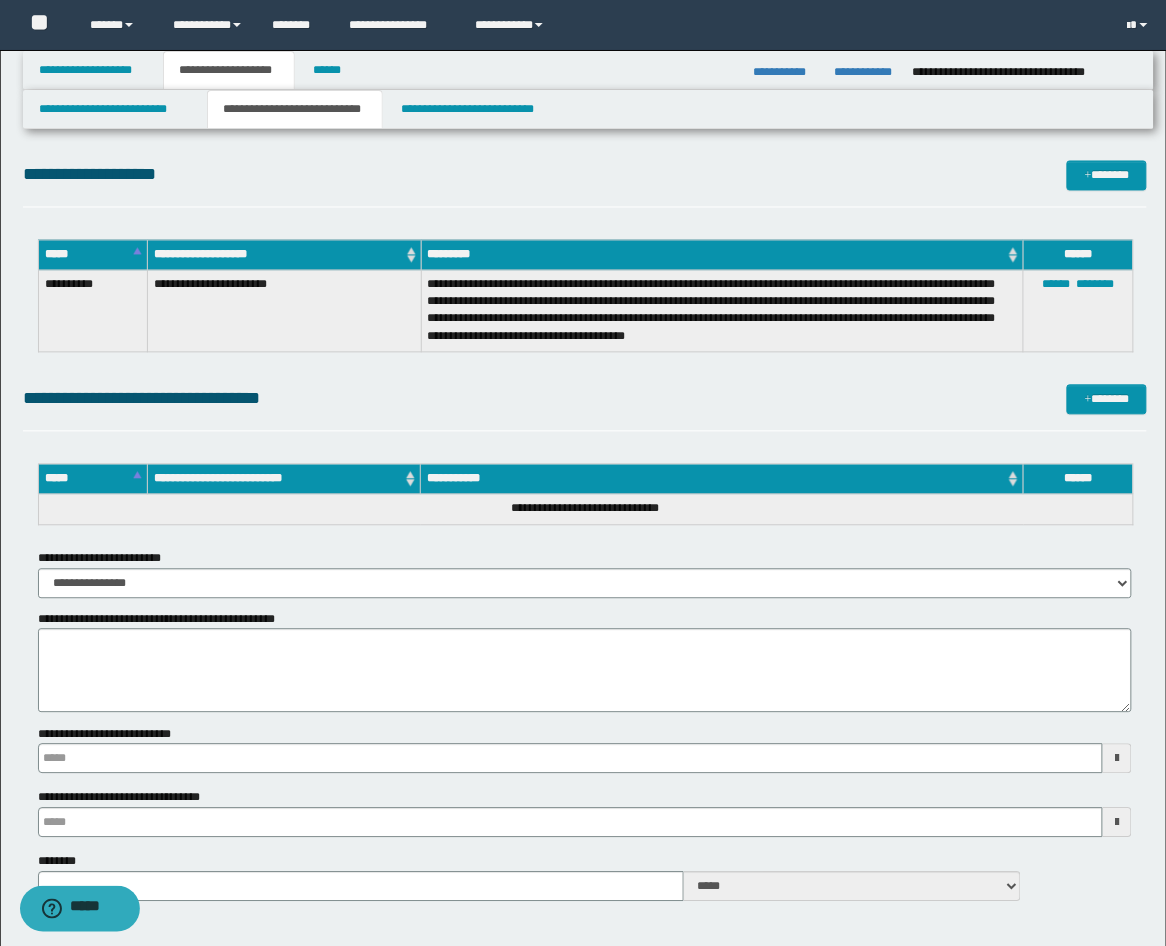 scroll, scrollTop: 820, scrollLeft: 0, axis: vertical 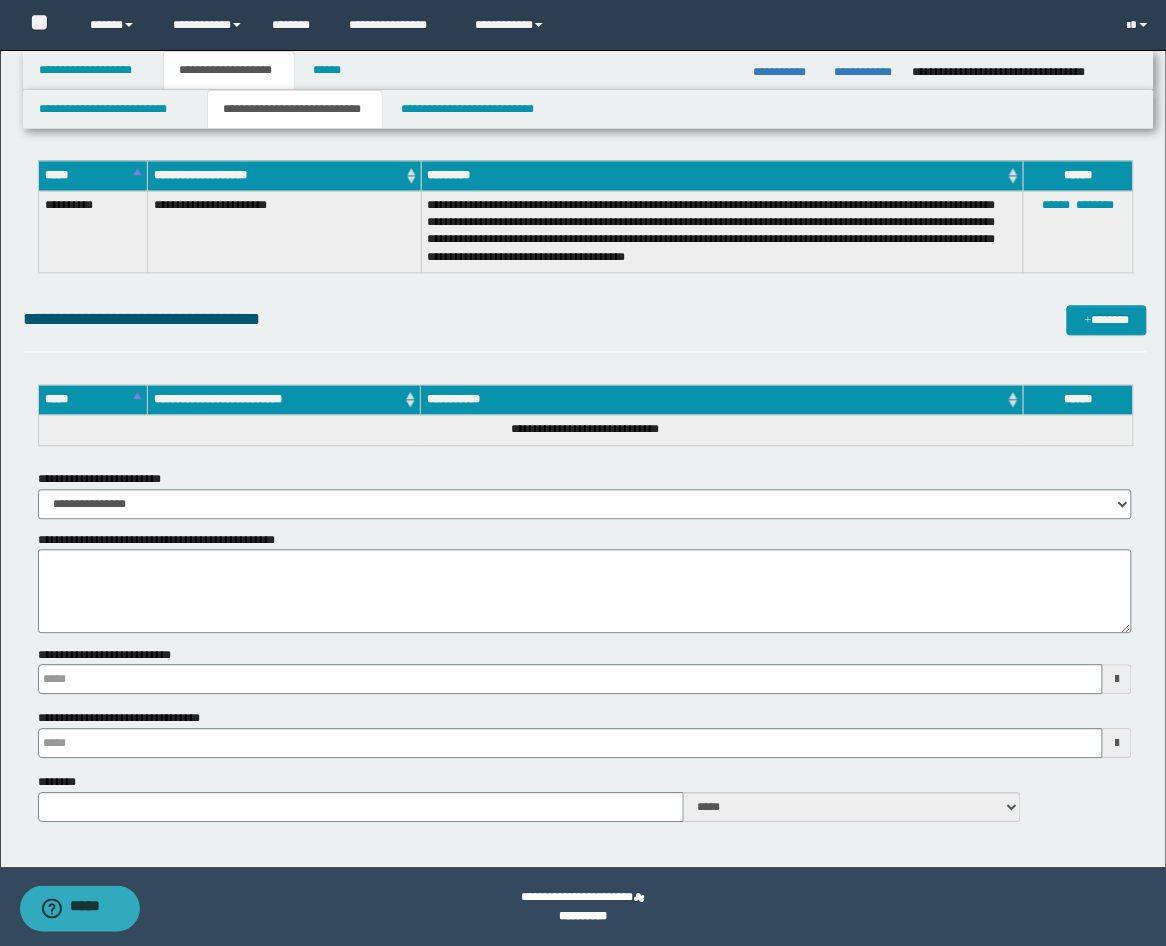 type 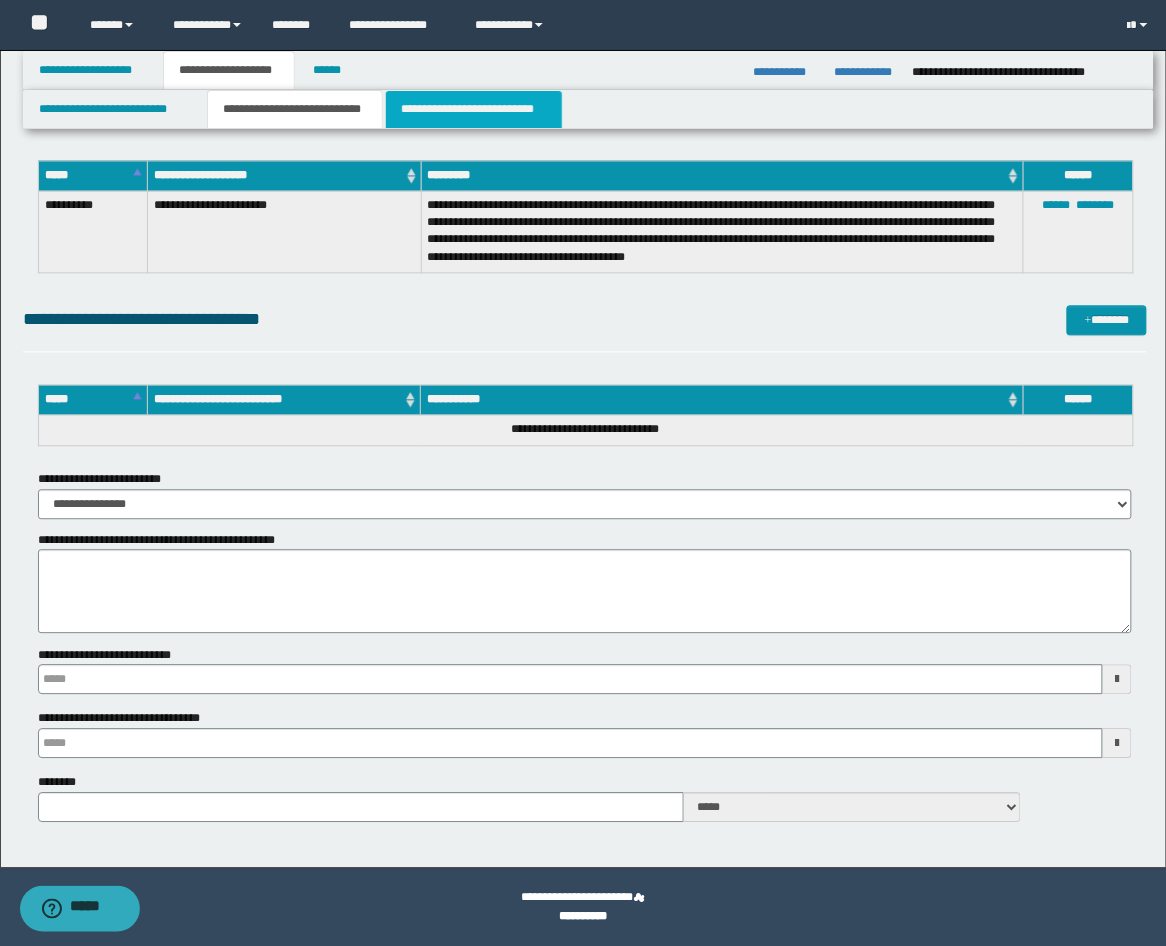 click on "**********" at bounding box center (474, 109) 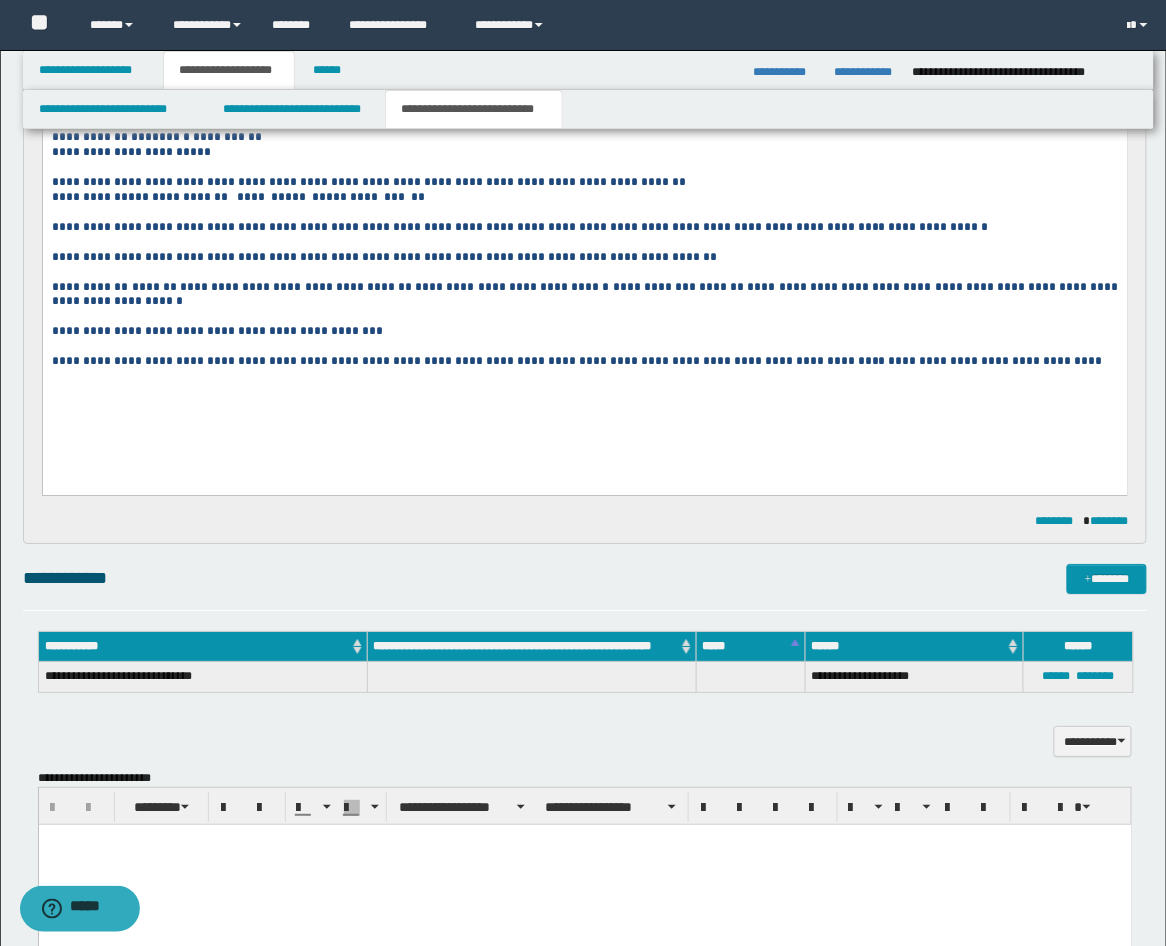 scroll, scrollTop: 1561, scrollLeft: 0, axis: vertical 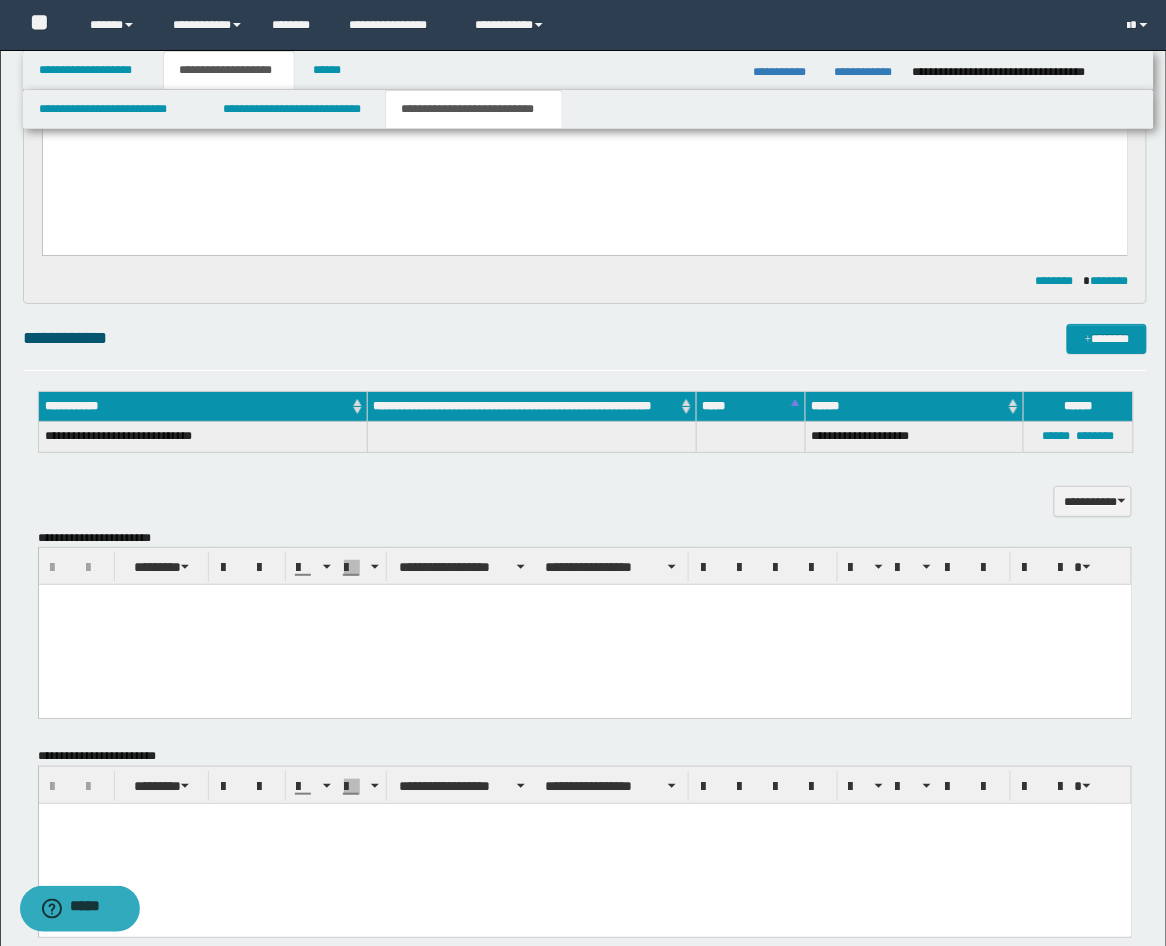click at bounding box center [584, 625] 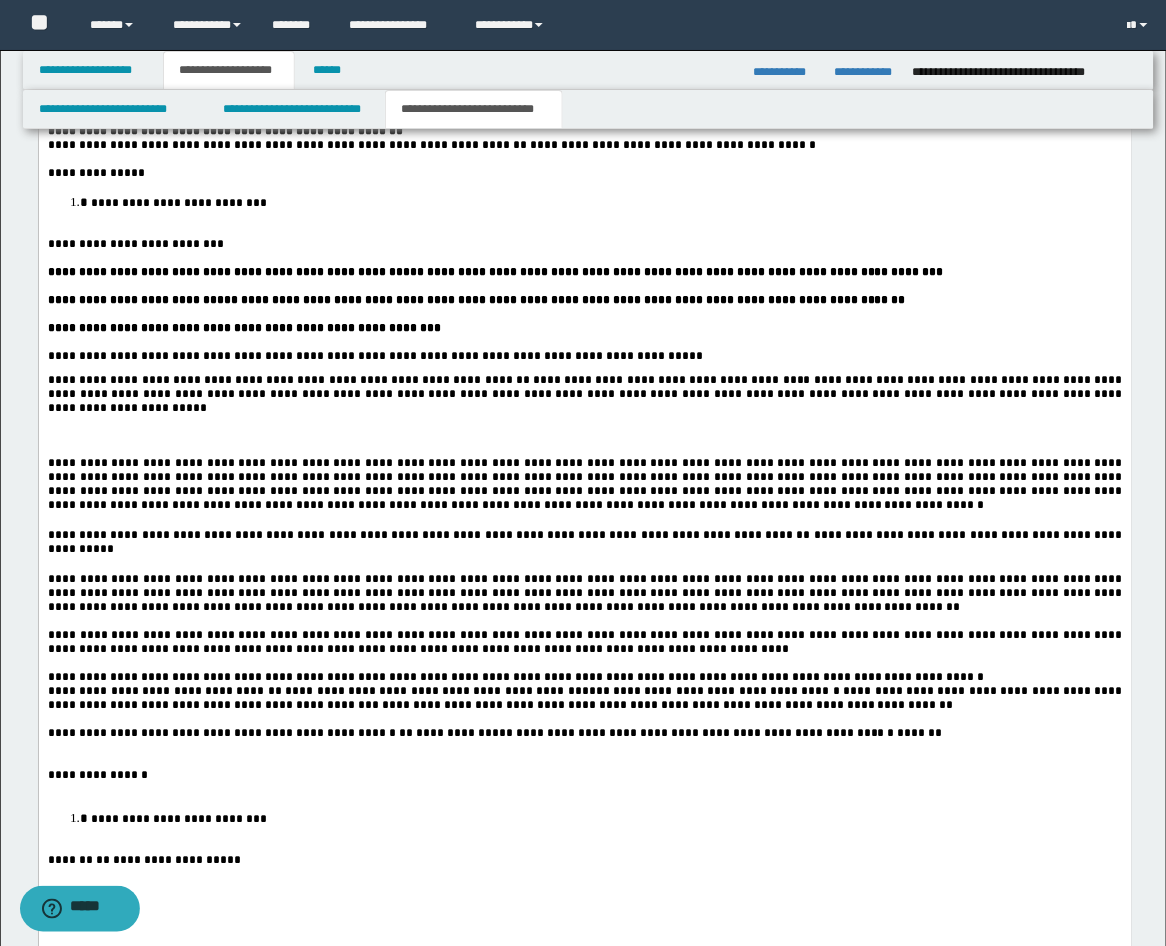 scroll, scrollTop: 2301, scrollLeft: 0, axis: vertical 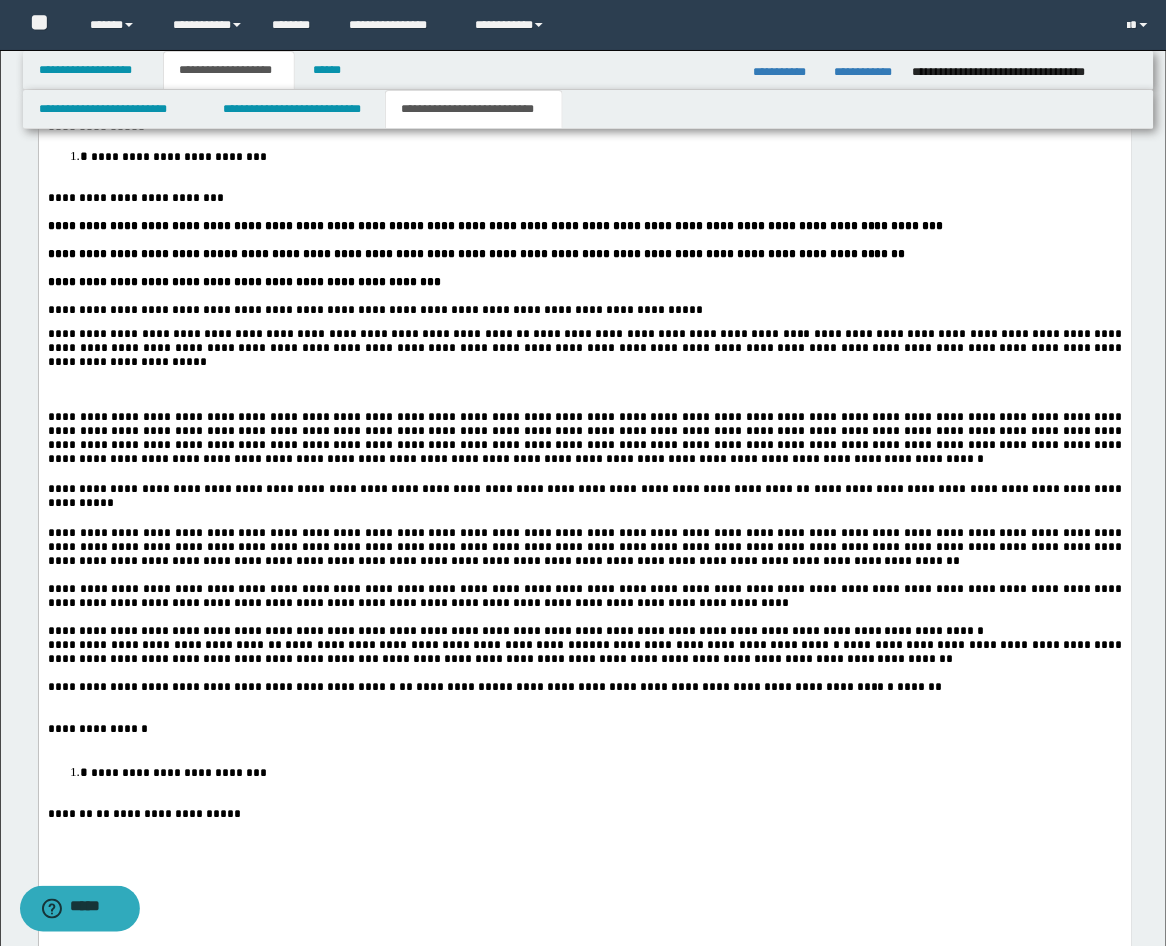 click at bounding box center [584, 389] 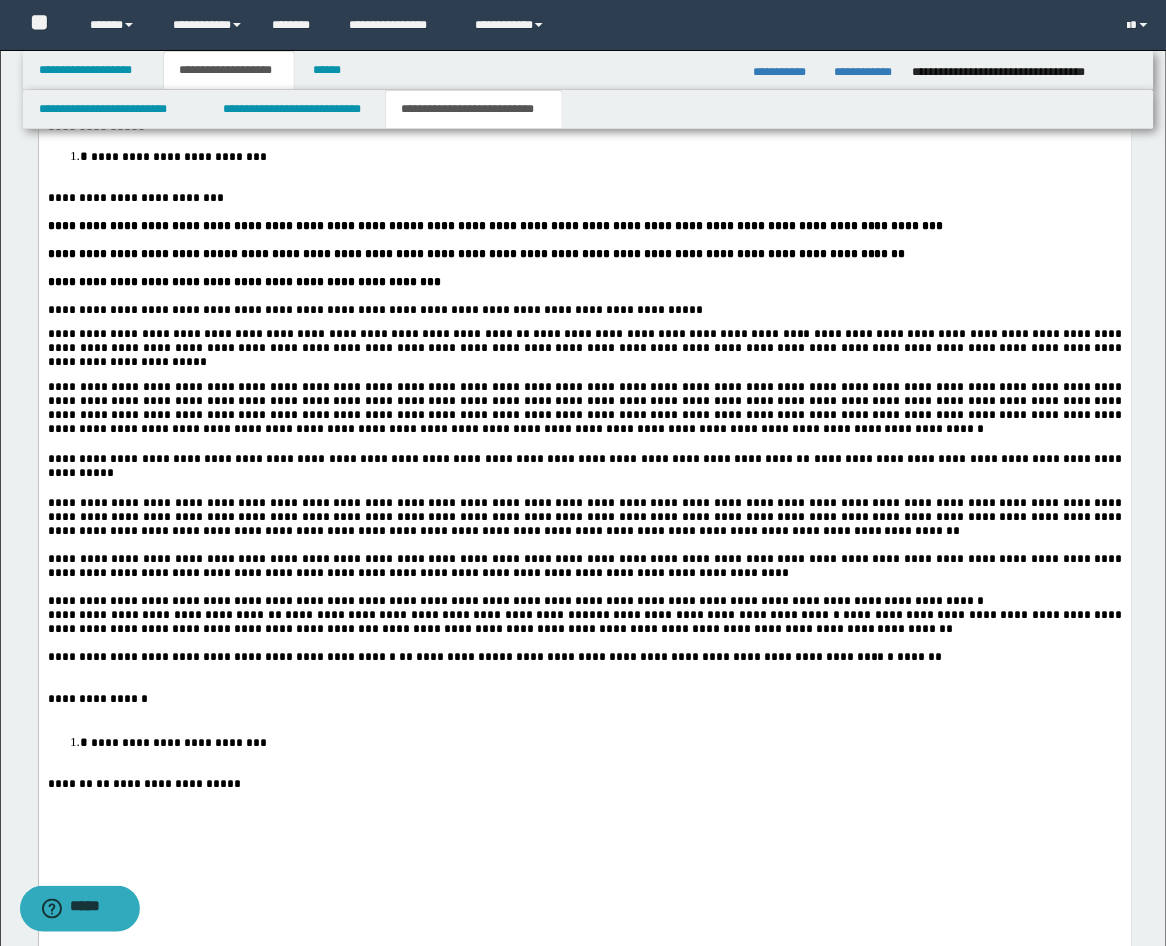 click on "**********" at bounding box center (584, 348) 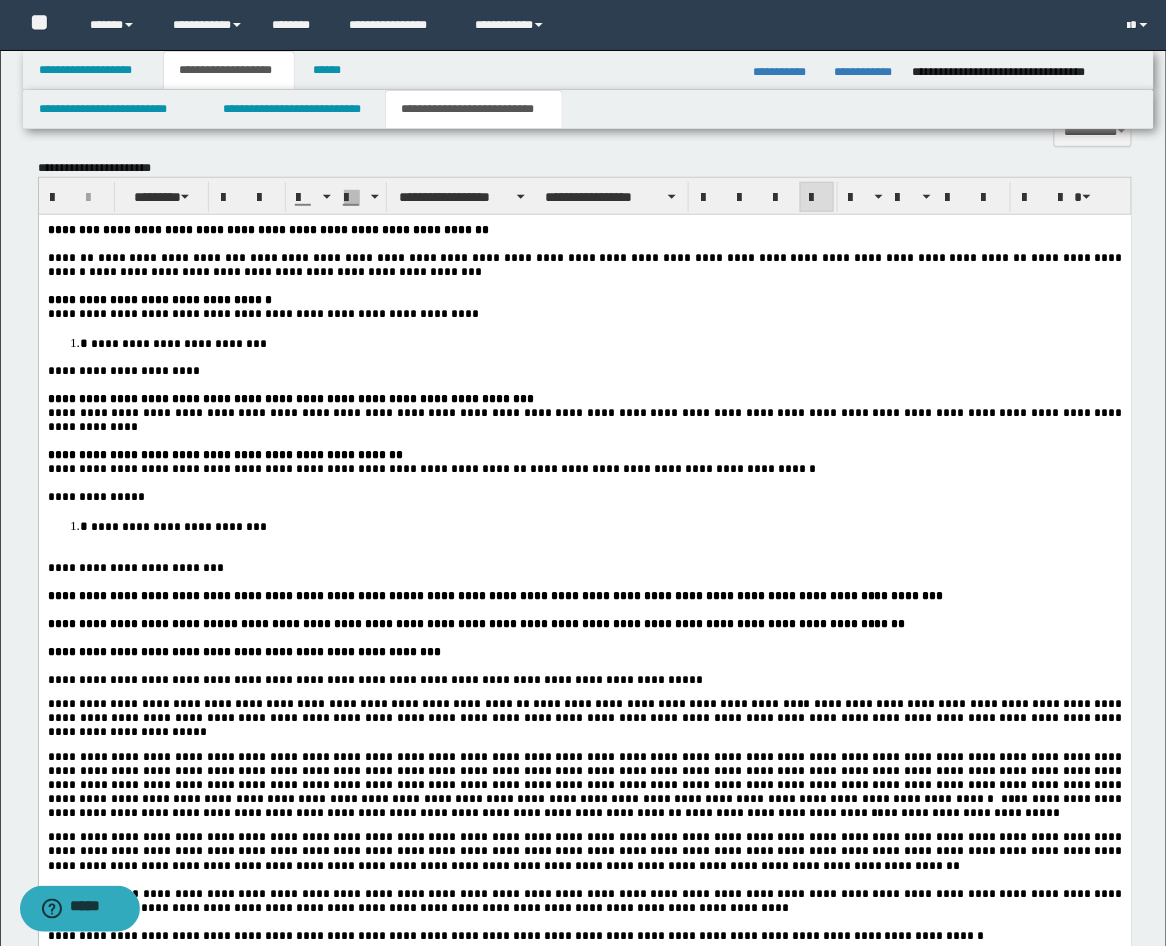 scroll, scrollTop: 1561, scrollLeft: 0, axis: vertical 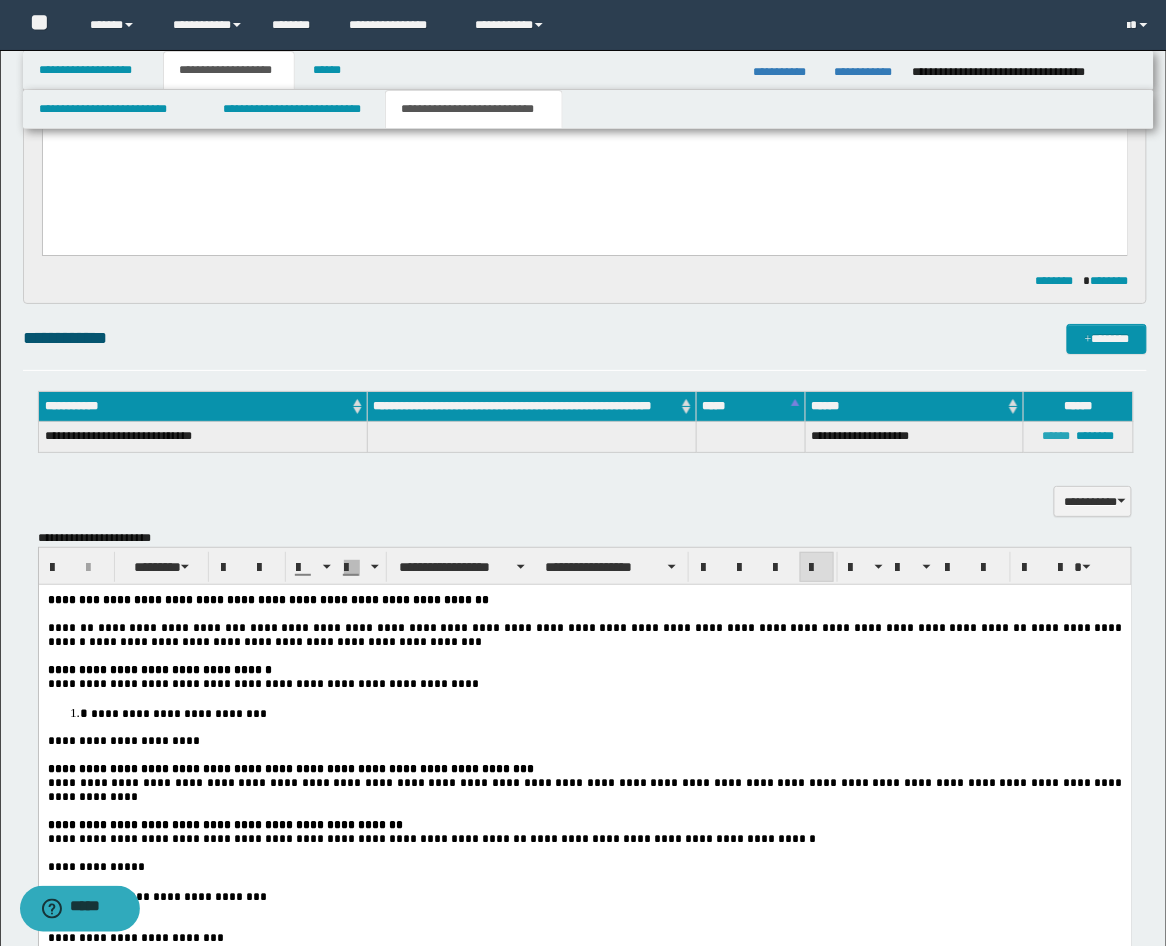 click on "******" at bounding box center [1056, 436] 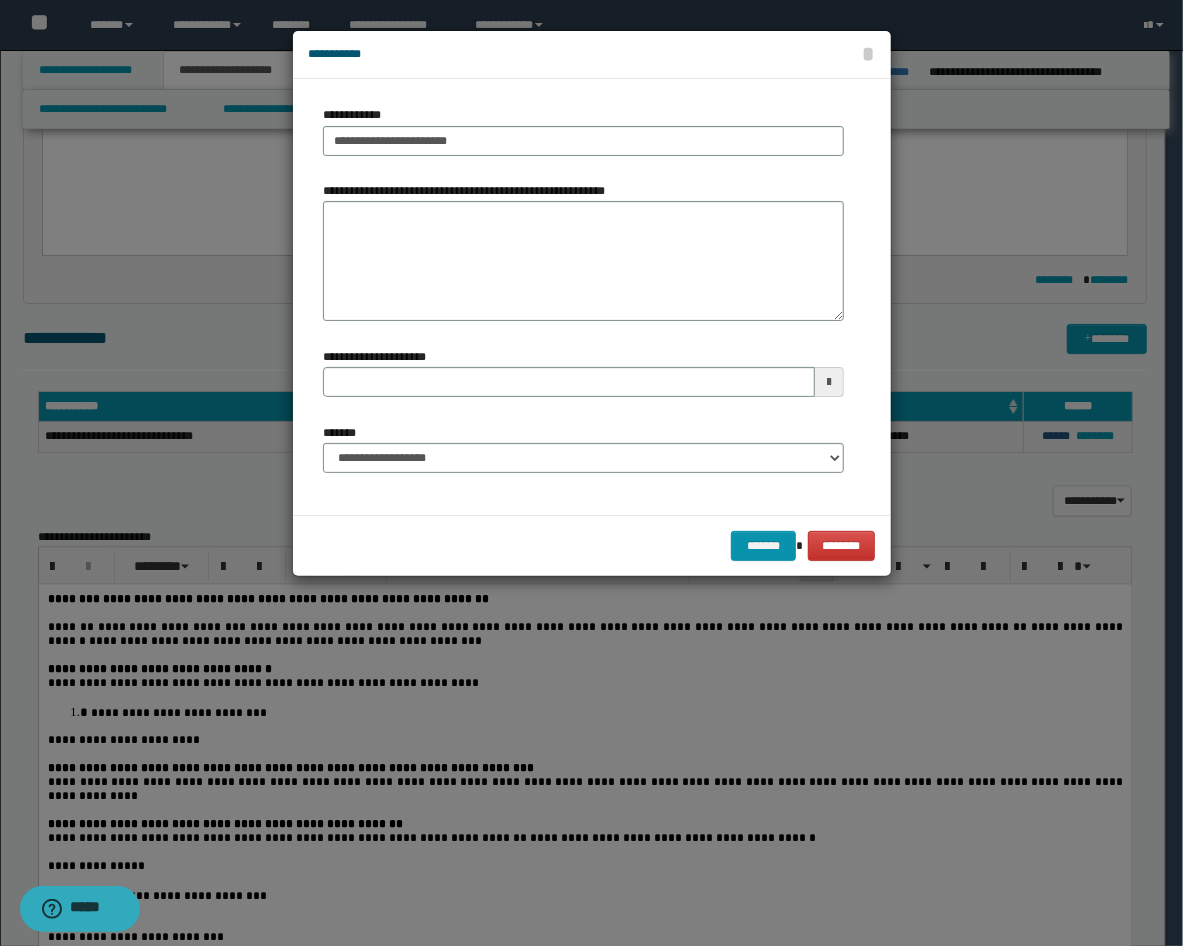 type 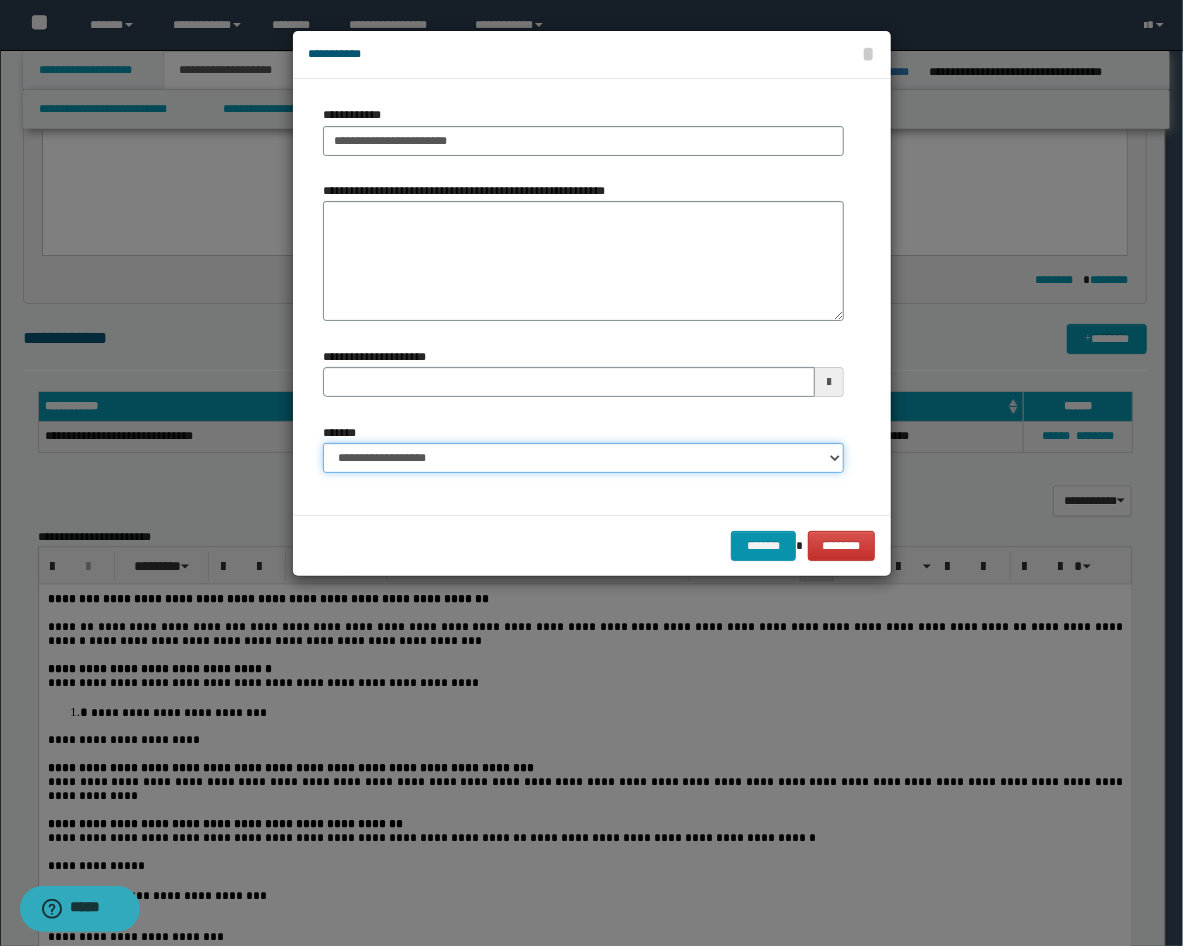 click on "**********" at bounding box center (583, 458) 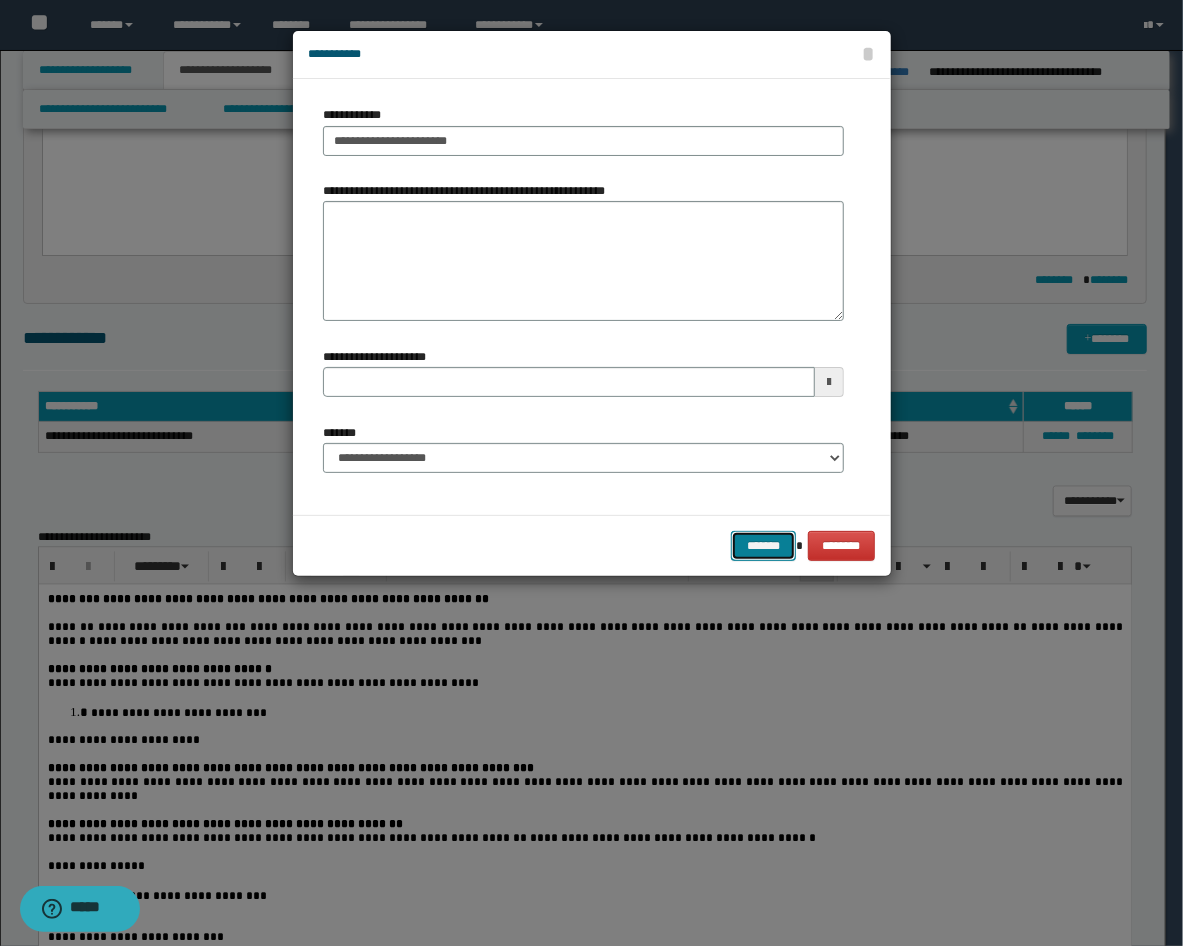 click on "*******" at bounding box center [763, 546] 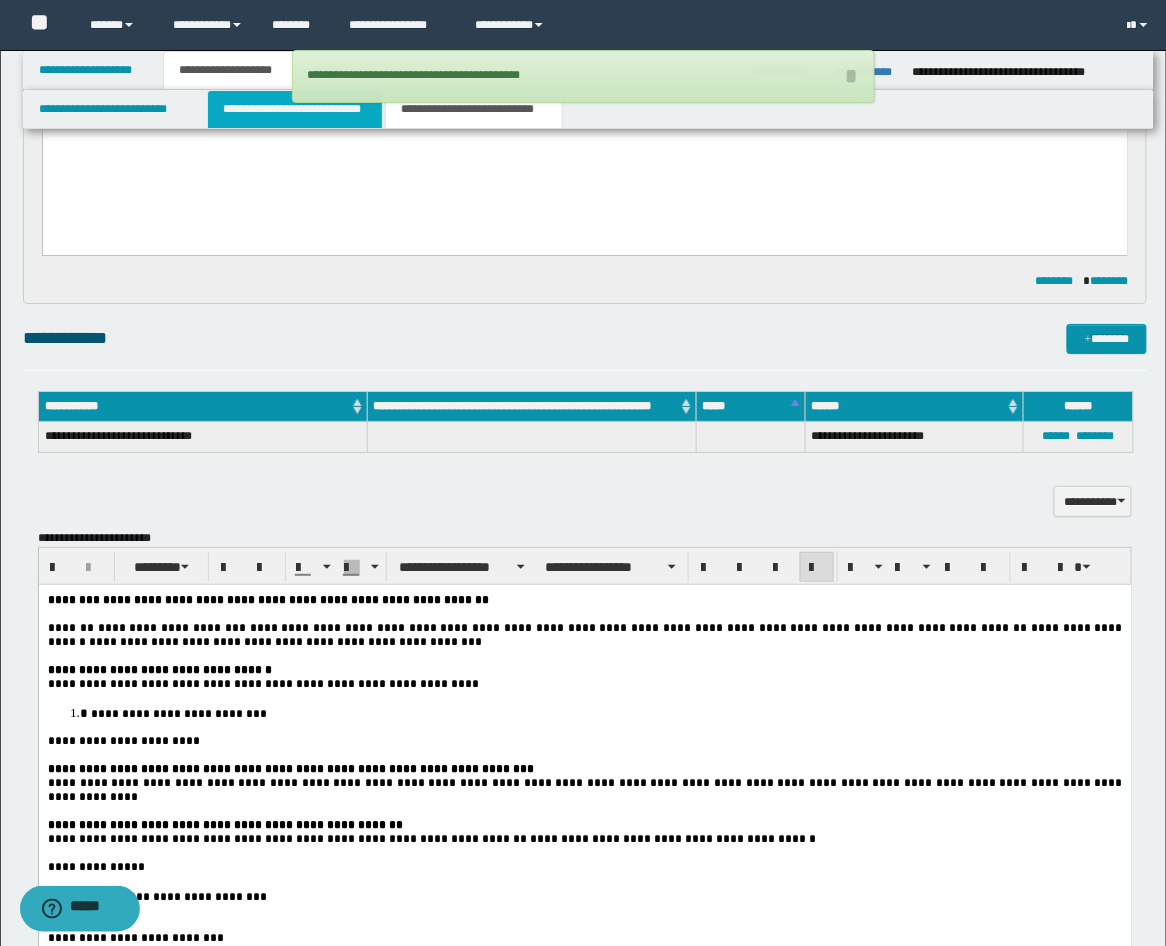 click on "**********" at bounding box center [295, 109] 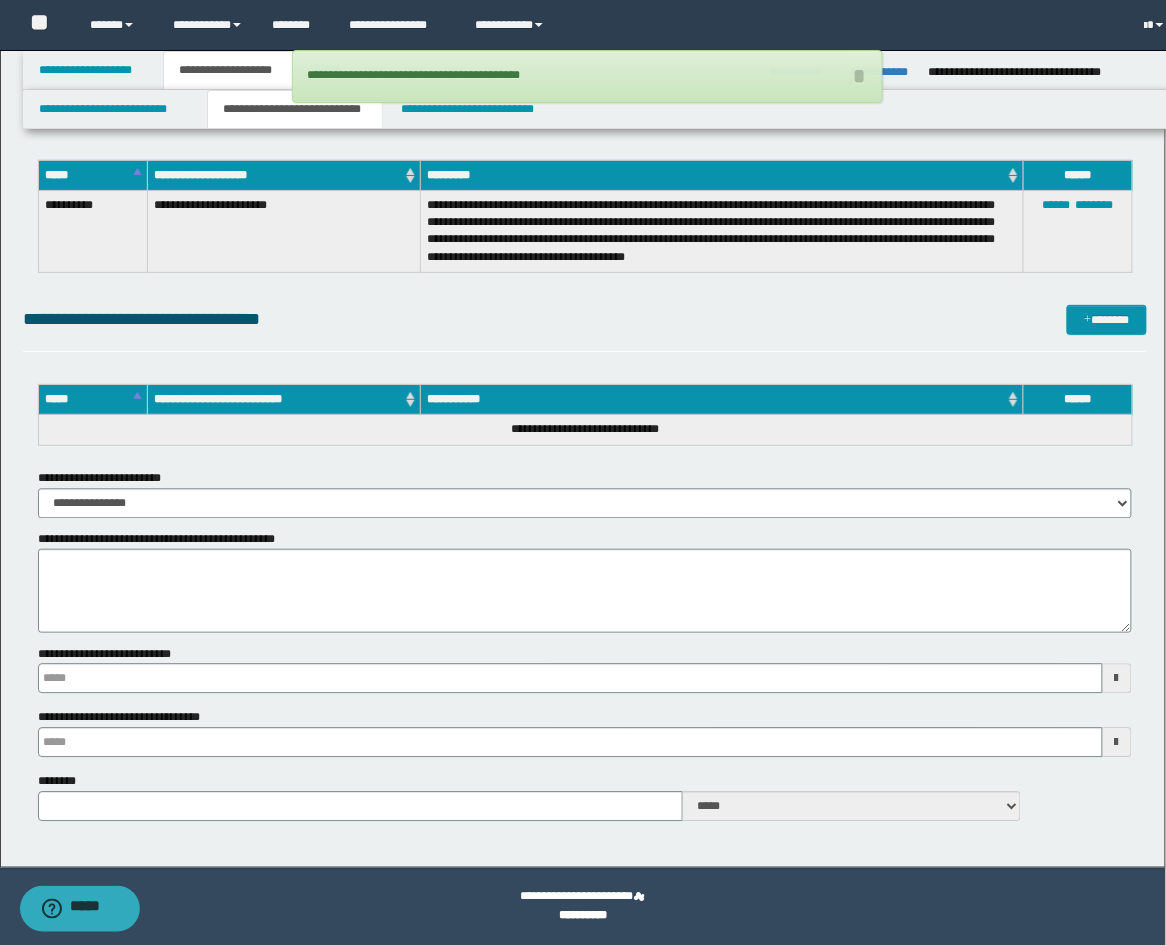 scroll, scrollTop: 820, scrollLeft: 0, axis: vertical 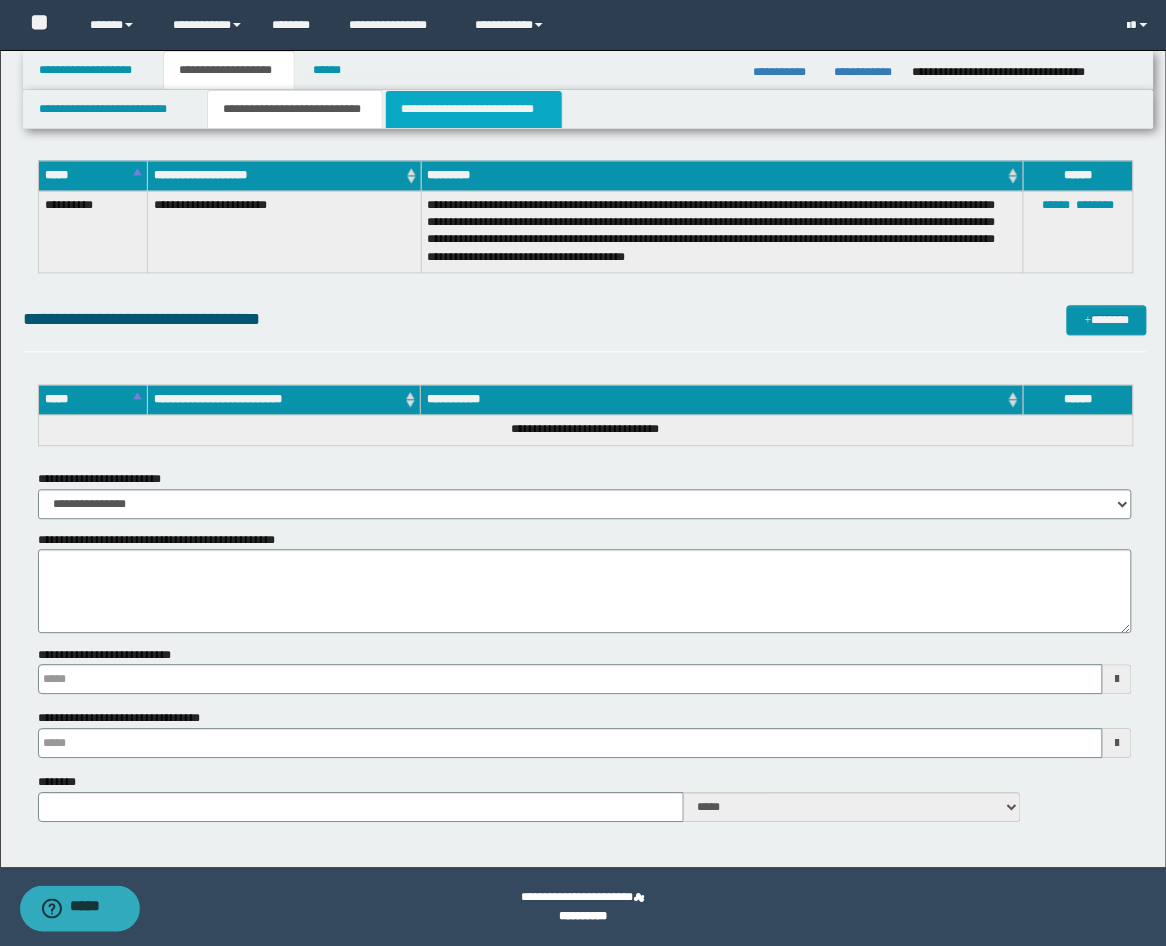 click on "**********" at bounding box center (474, 109) 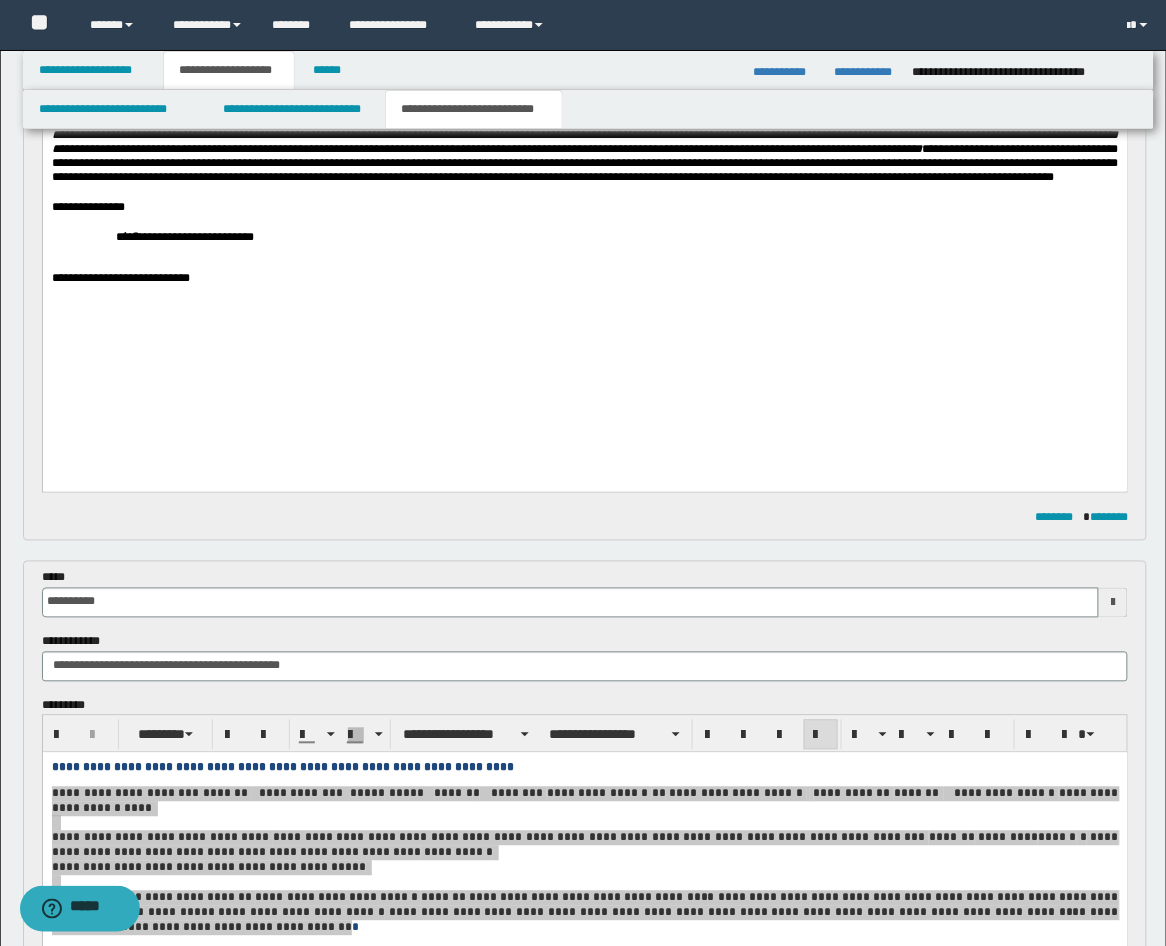 scroll, scrollTop: 448, scrollLeft: 0, axis: vertical 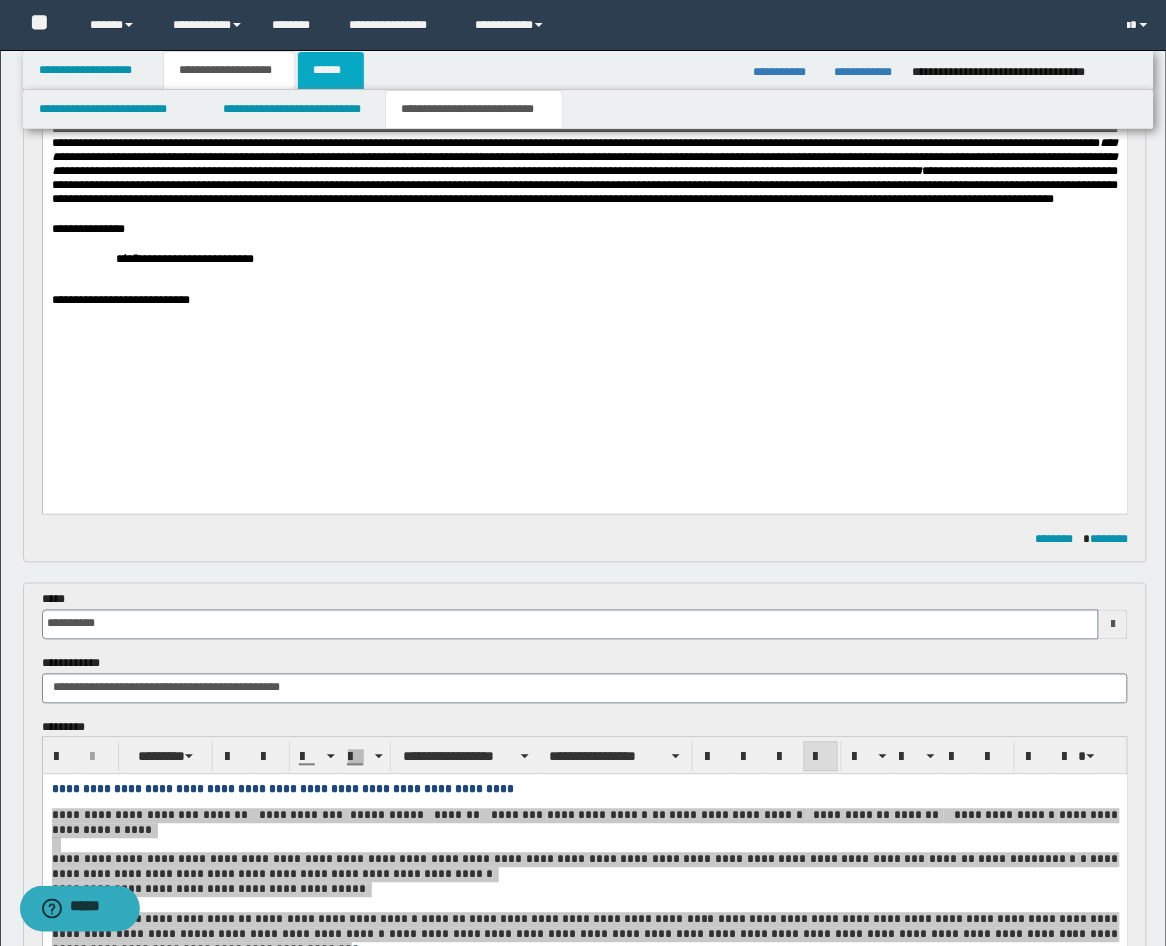 click on "******" at bounding box center (331, 70) 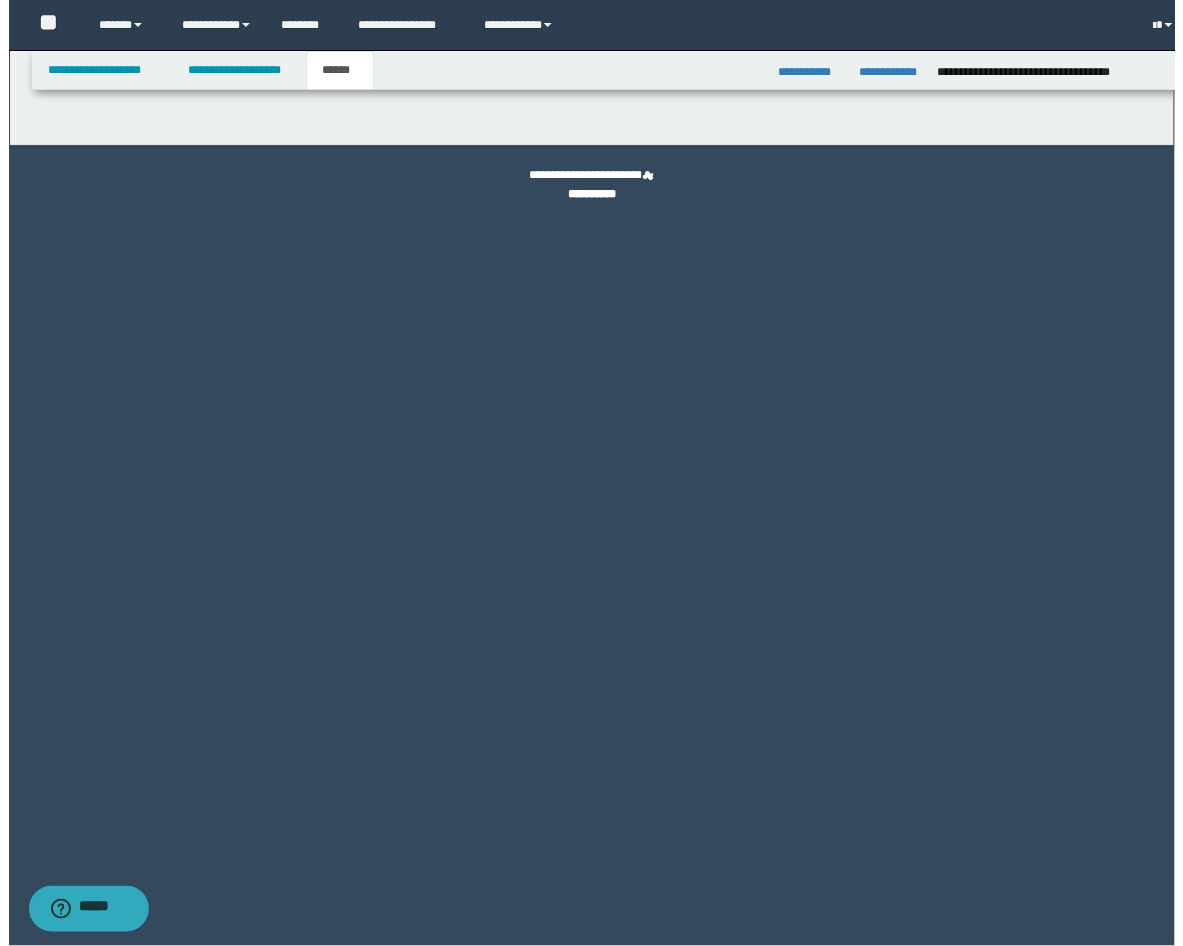 scroll, scrollTop: 0, scrollLeft: 0, axis: both 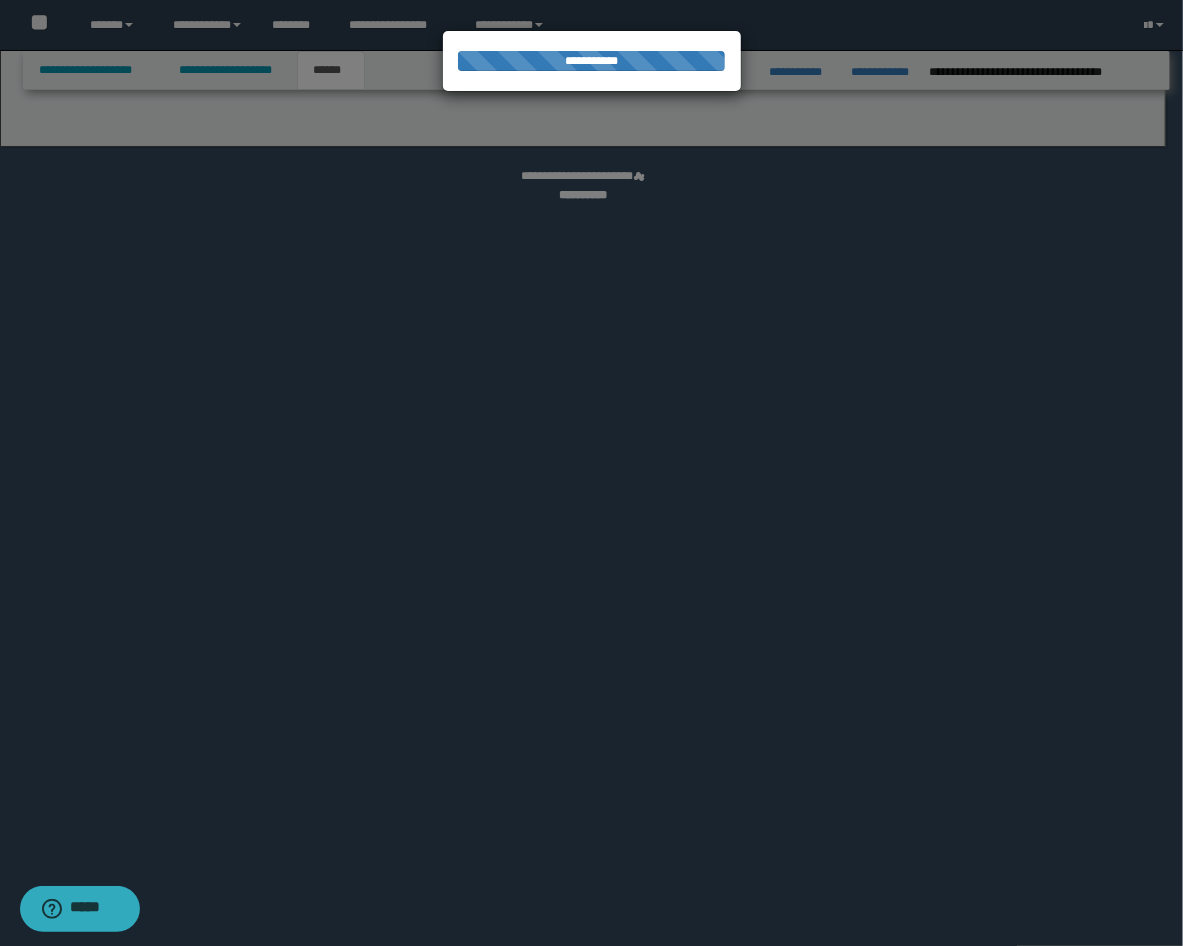 select on "*" 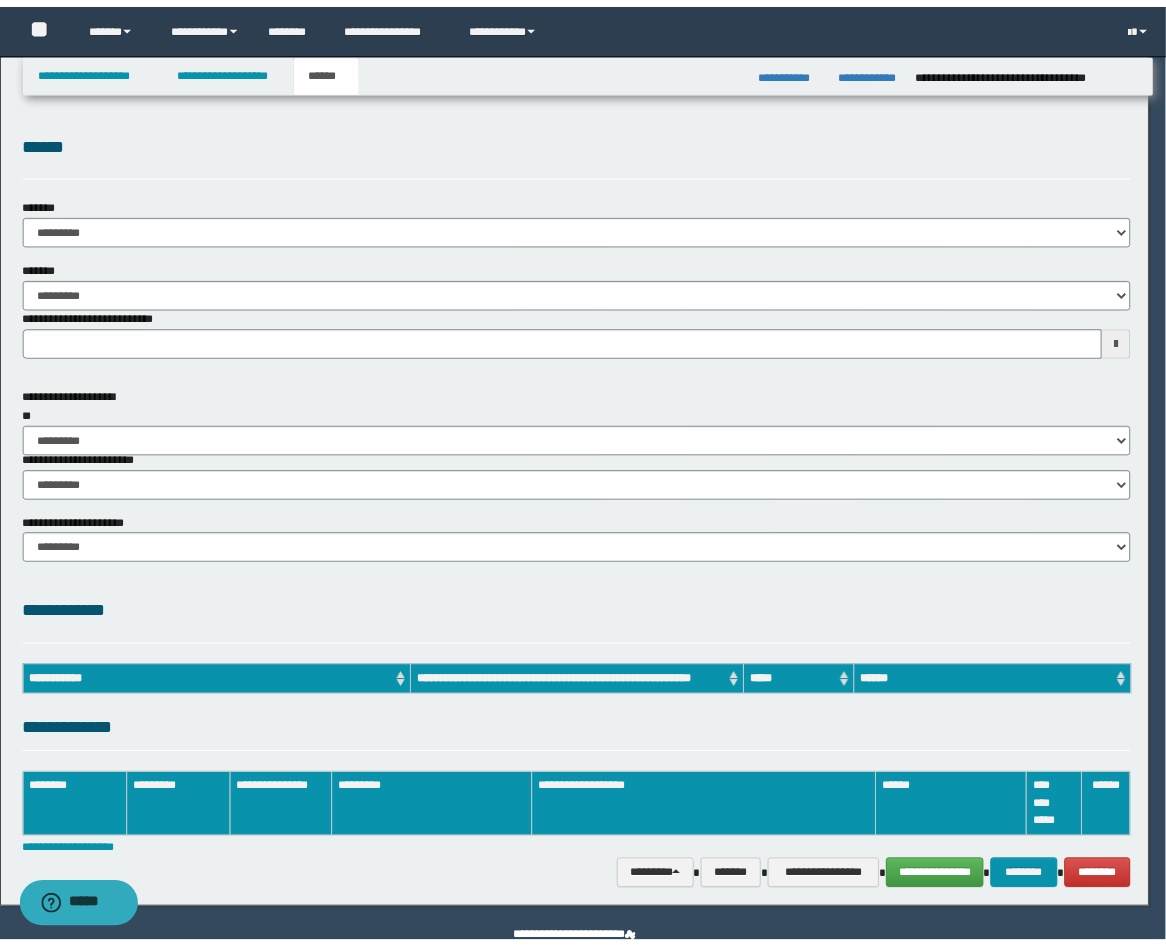 scroll, scrollTop: 0, scrollLeft: 0, axis: both 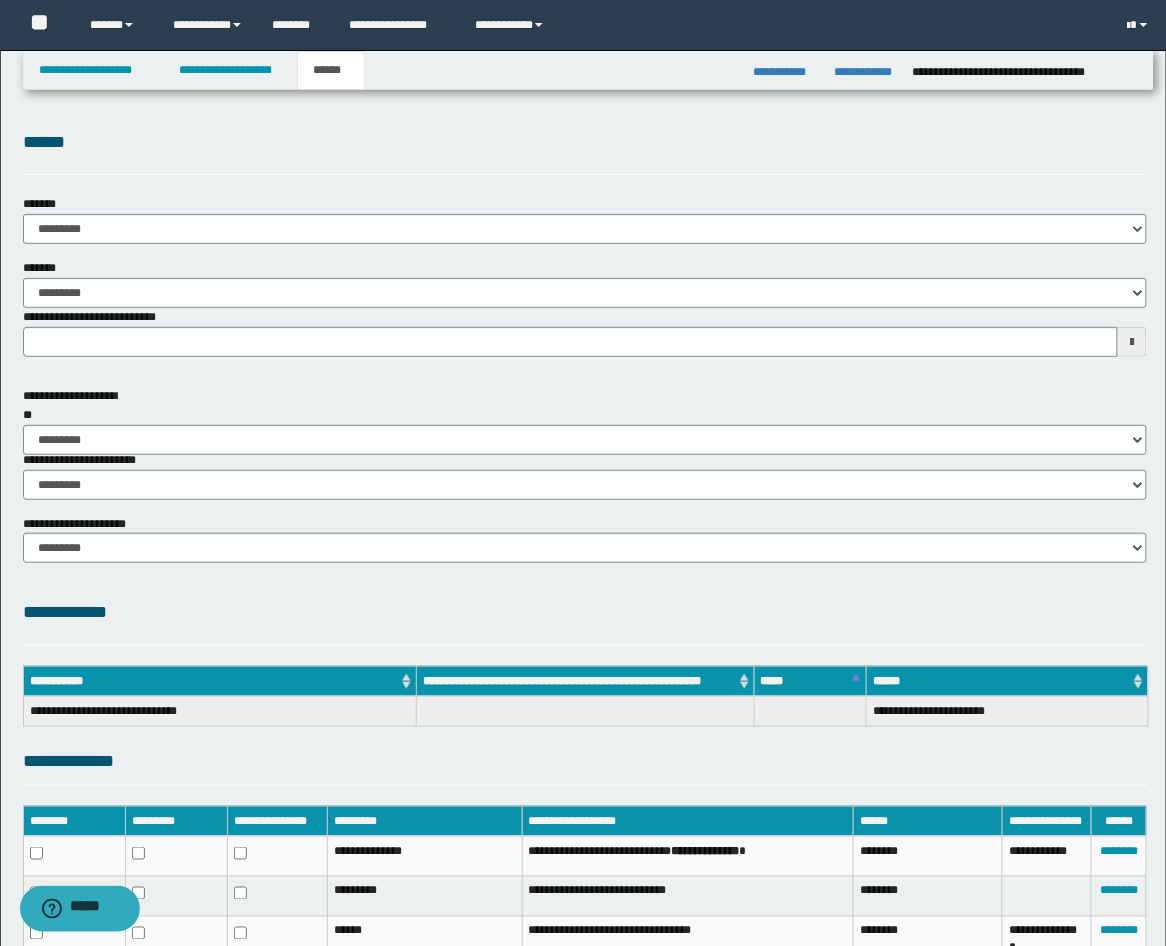 type 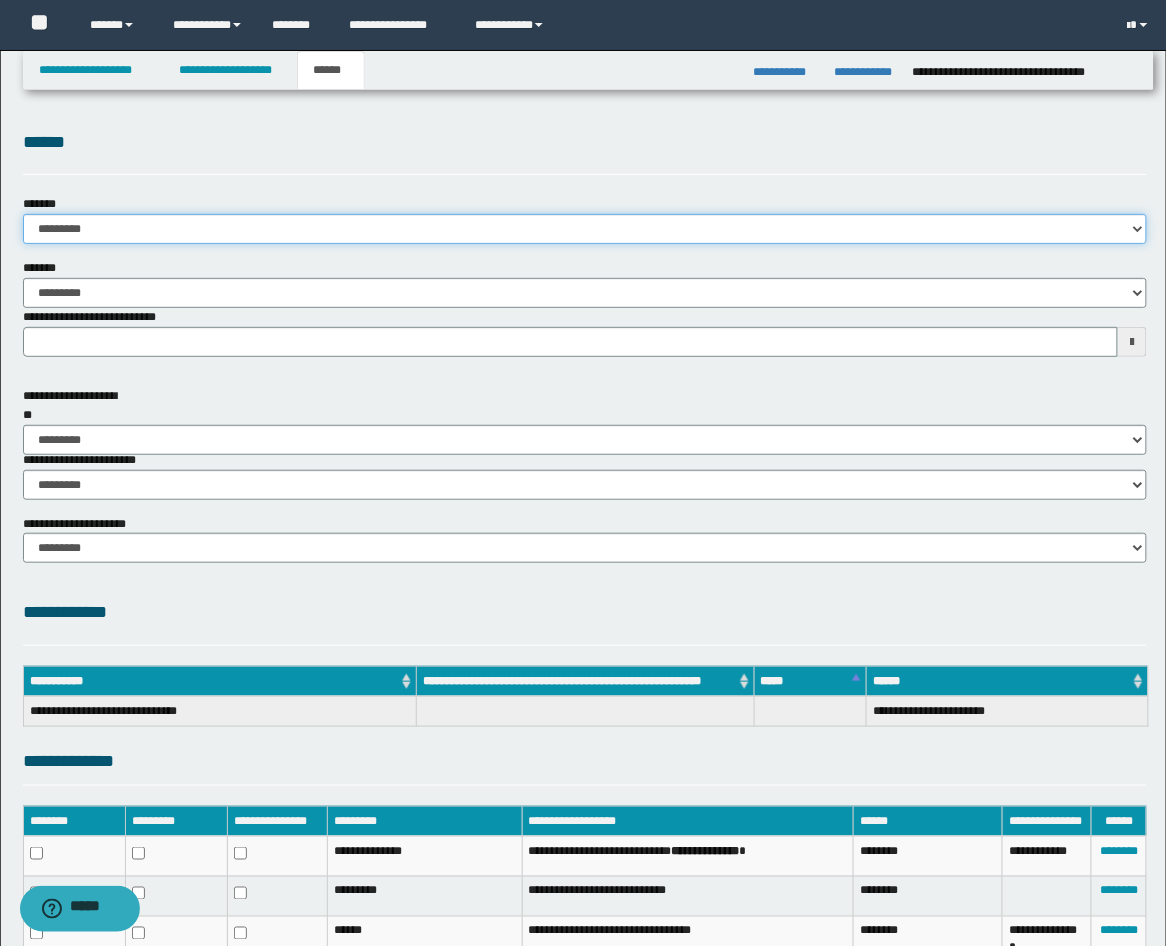 click on "**********" at bounding box center (585, 229) 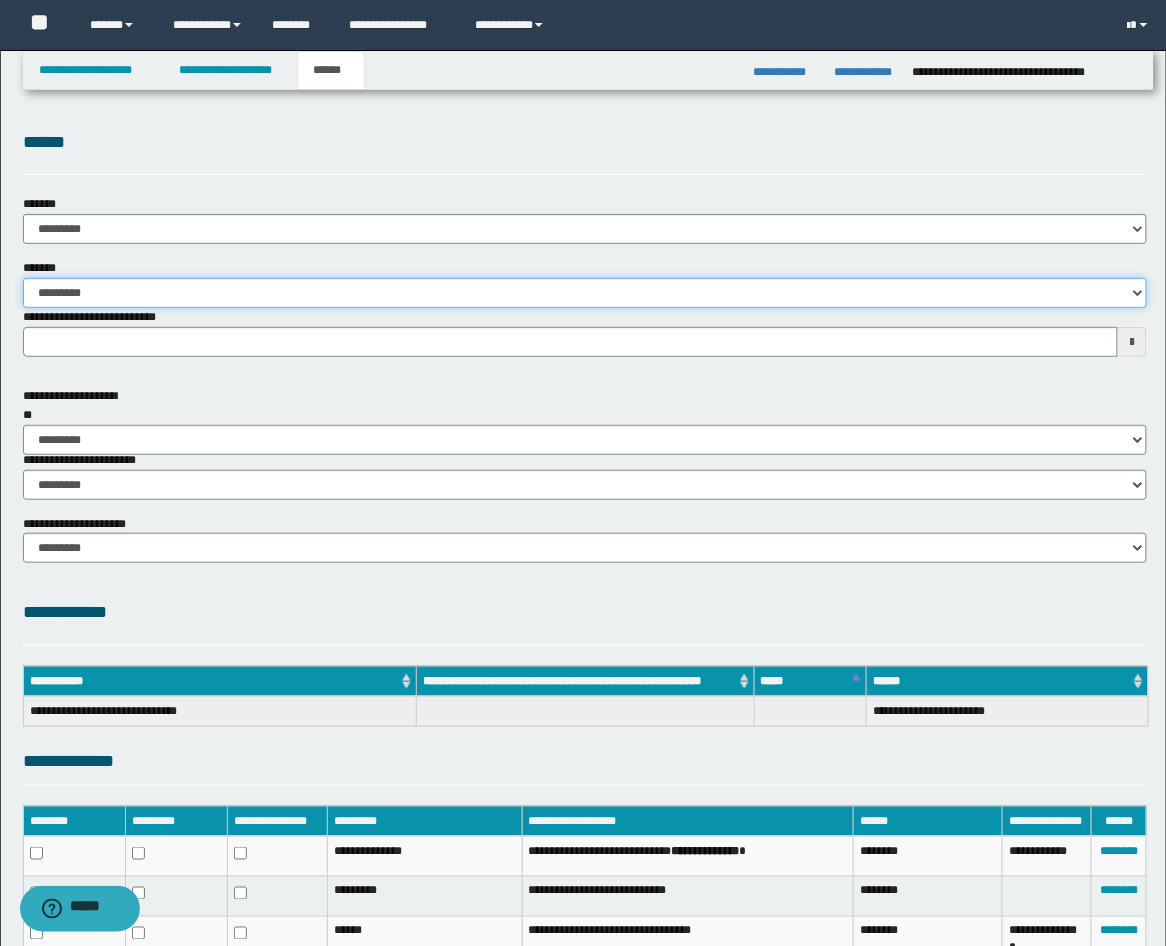 click on "**********" at bounding box center [585, 293] 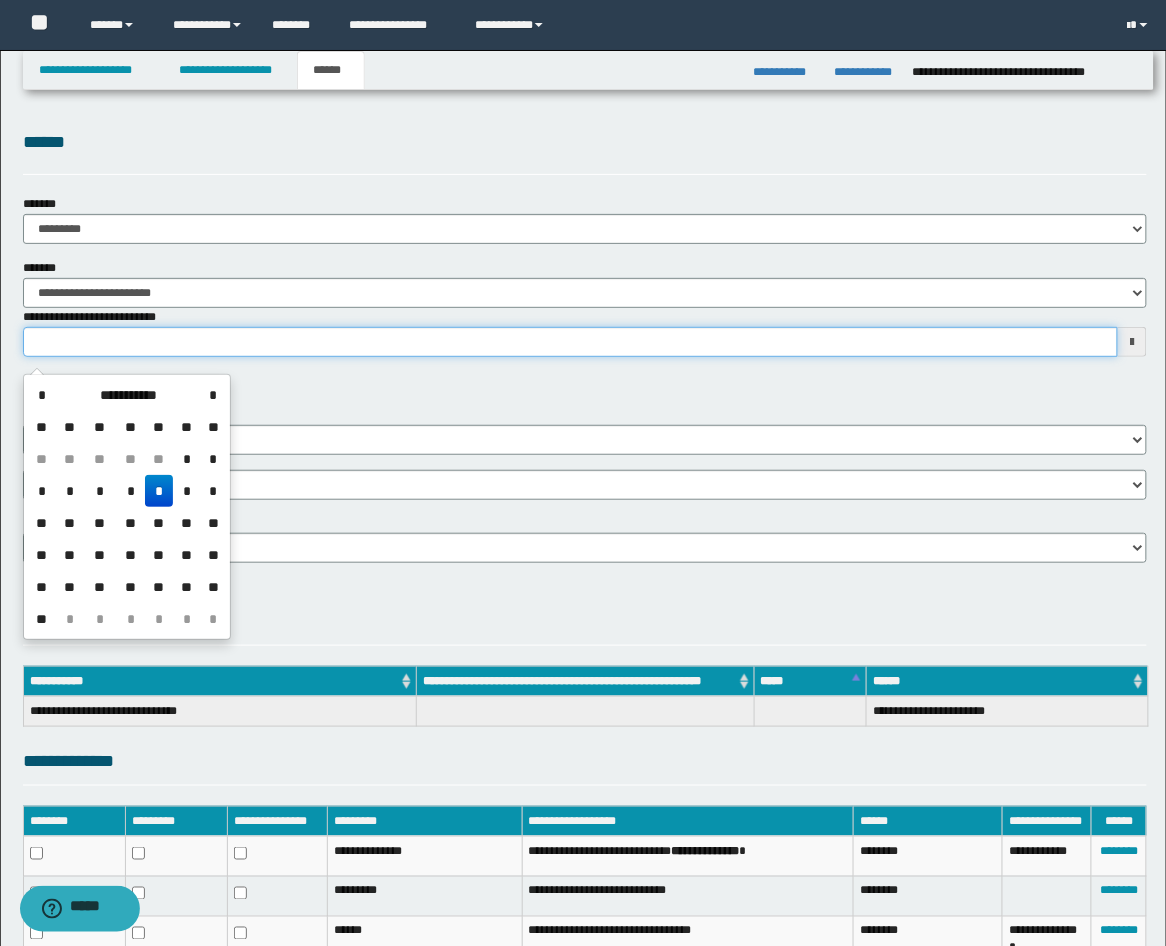 click on "**********" at bounding box center (571, 342) 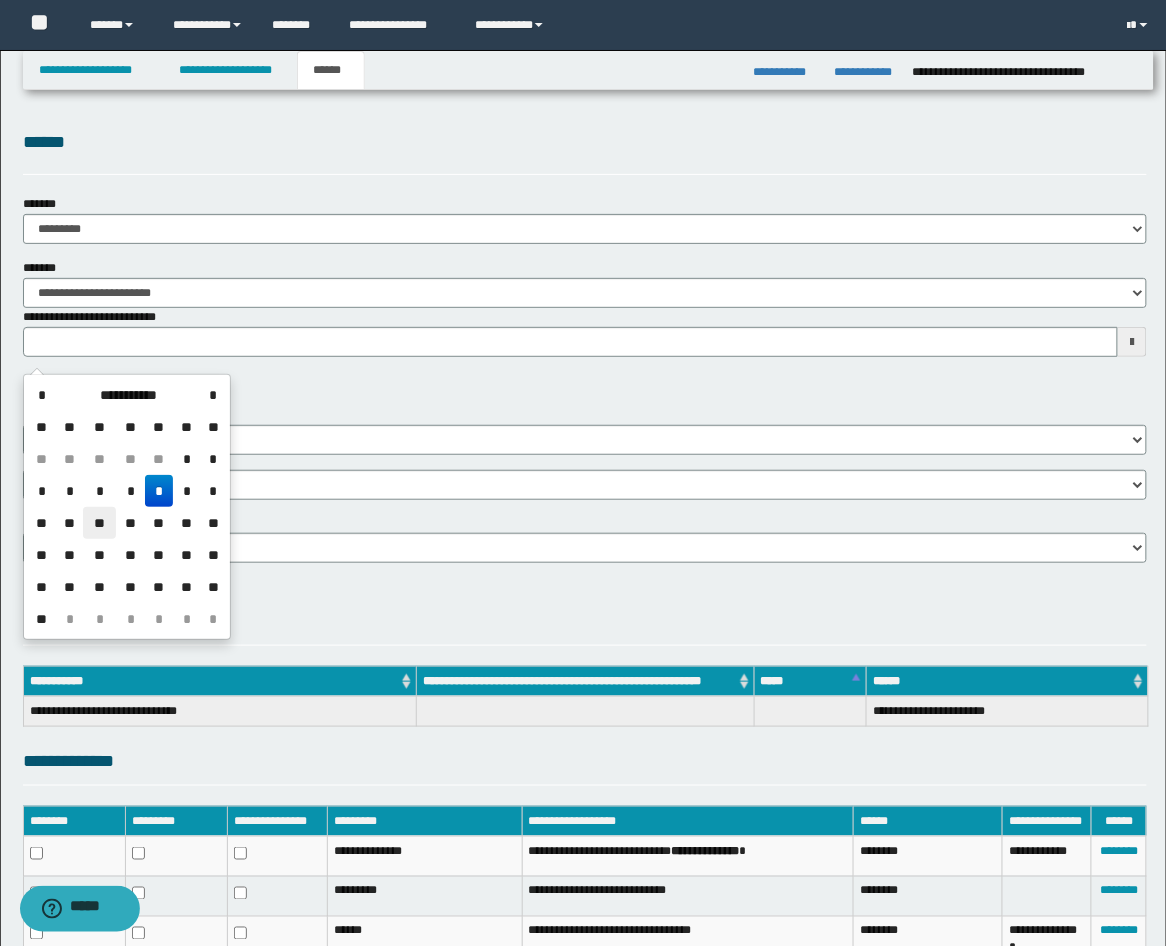 click on "**" at bounding box center (99, 523) 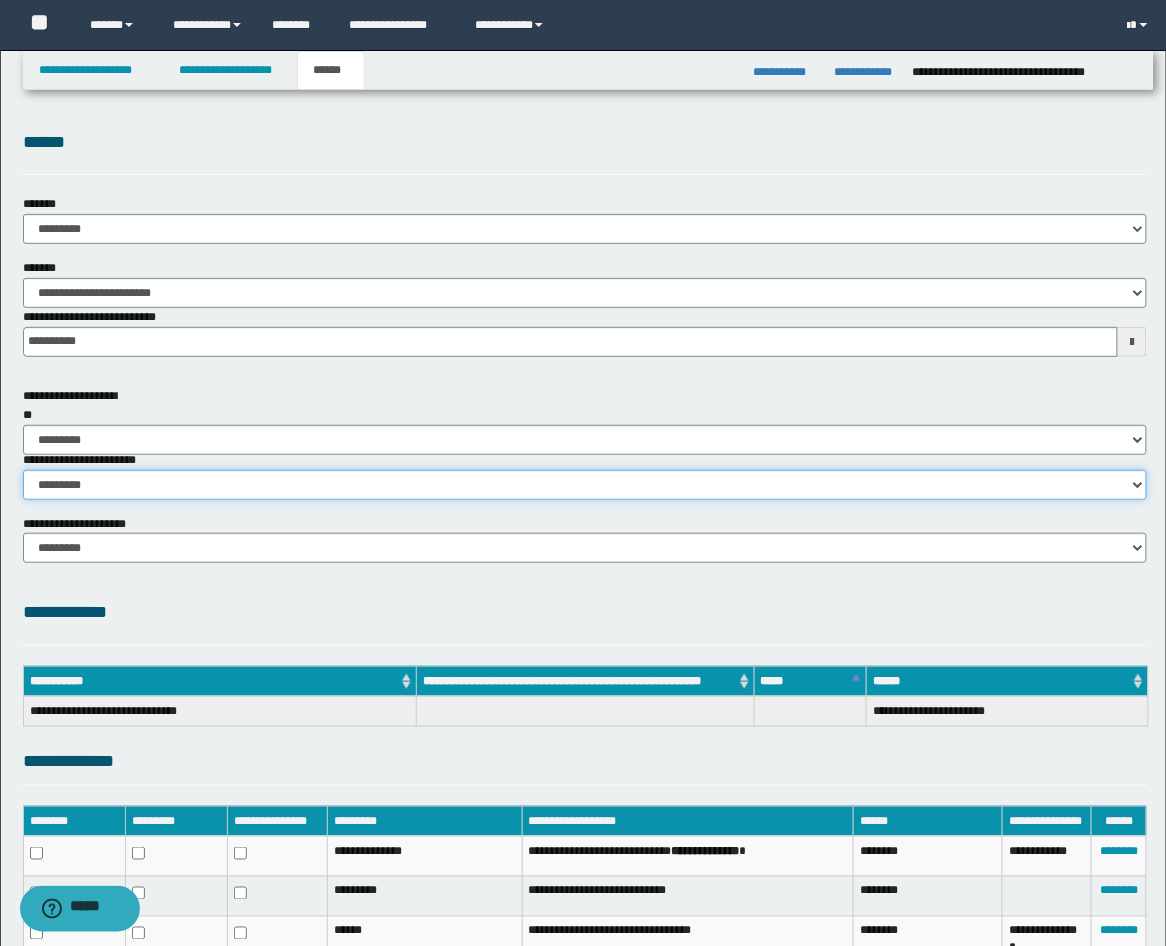 click on "*********
*********
*********" at bounding box center [585, 485] 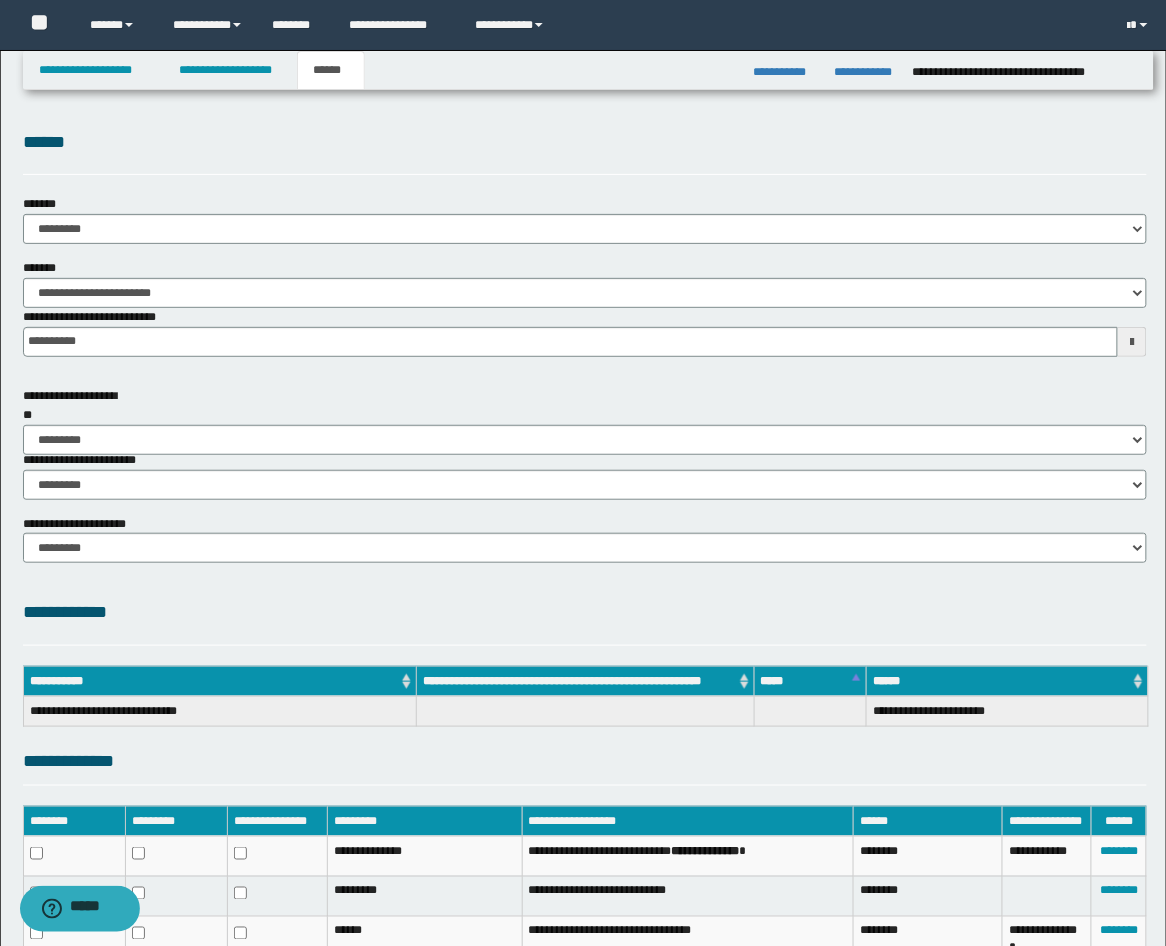 click on "**********" at bounding box center (585, 583) 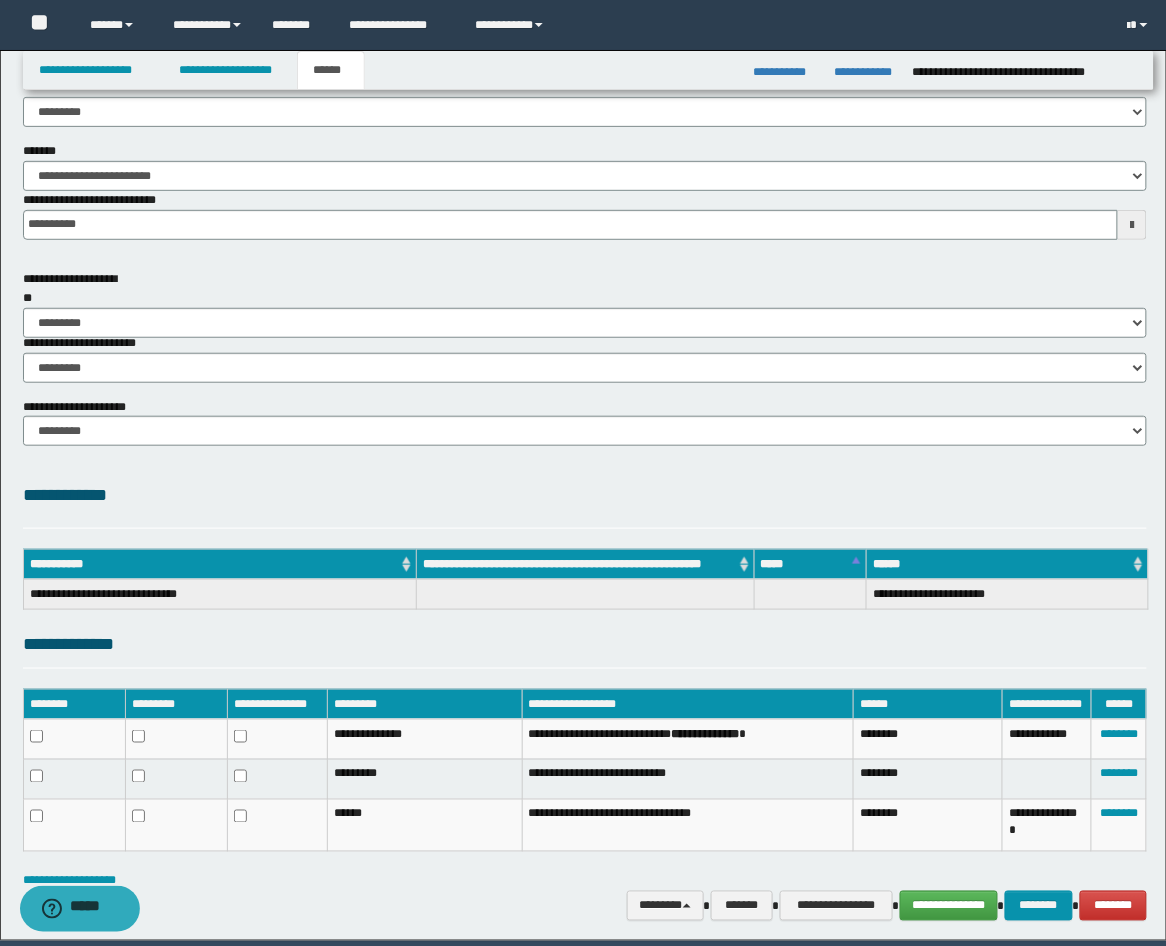scroll, scrollTop: 188, scrollLeft: 0, axis: vertical 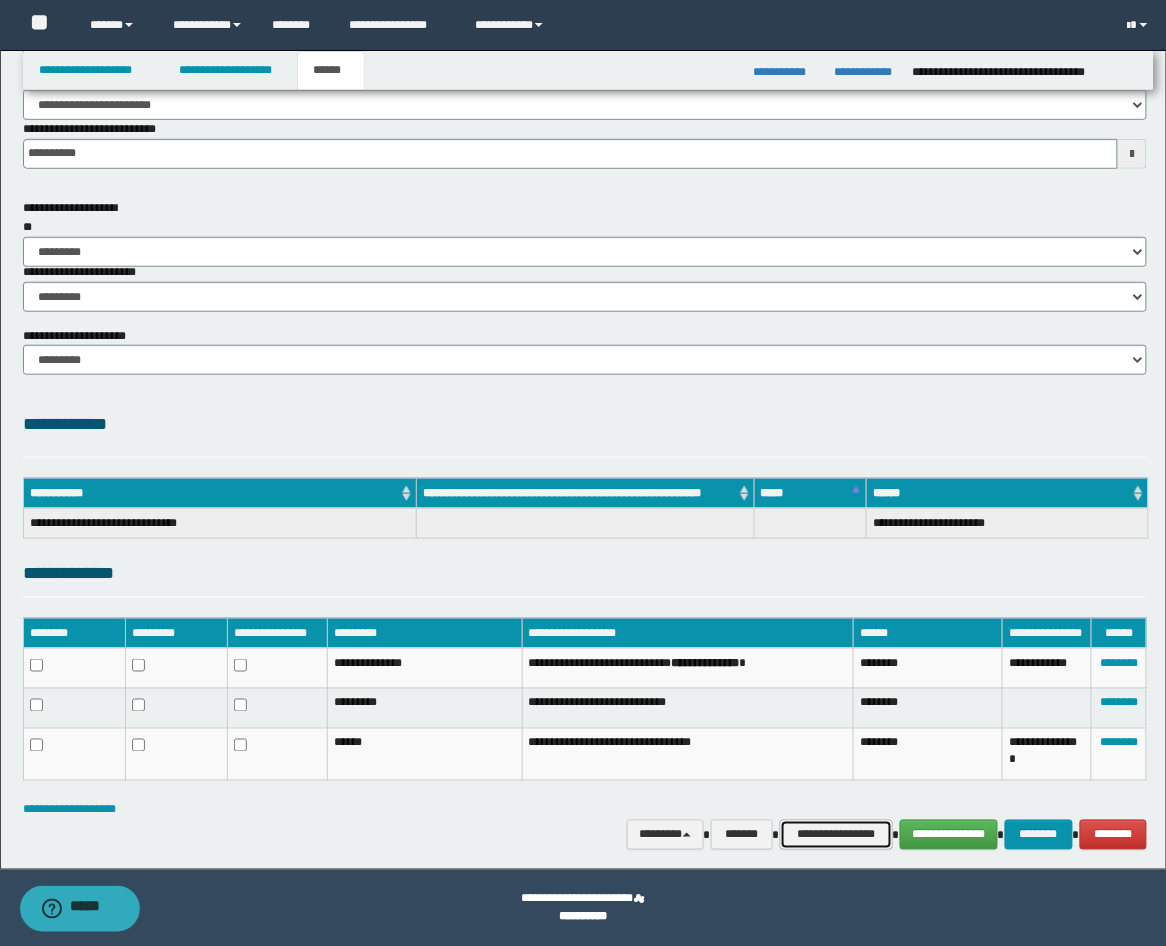 click on "**********" at bounding box center [836, 835] 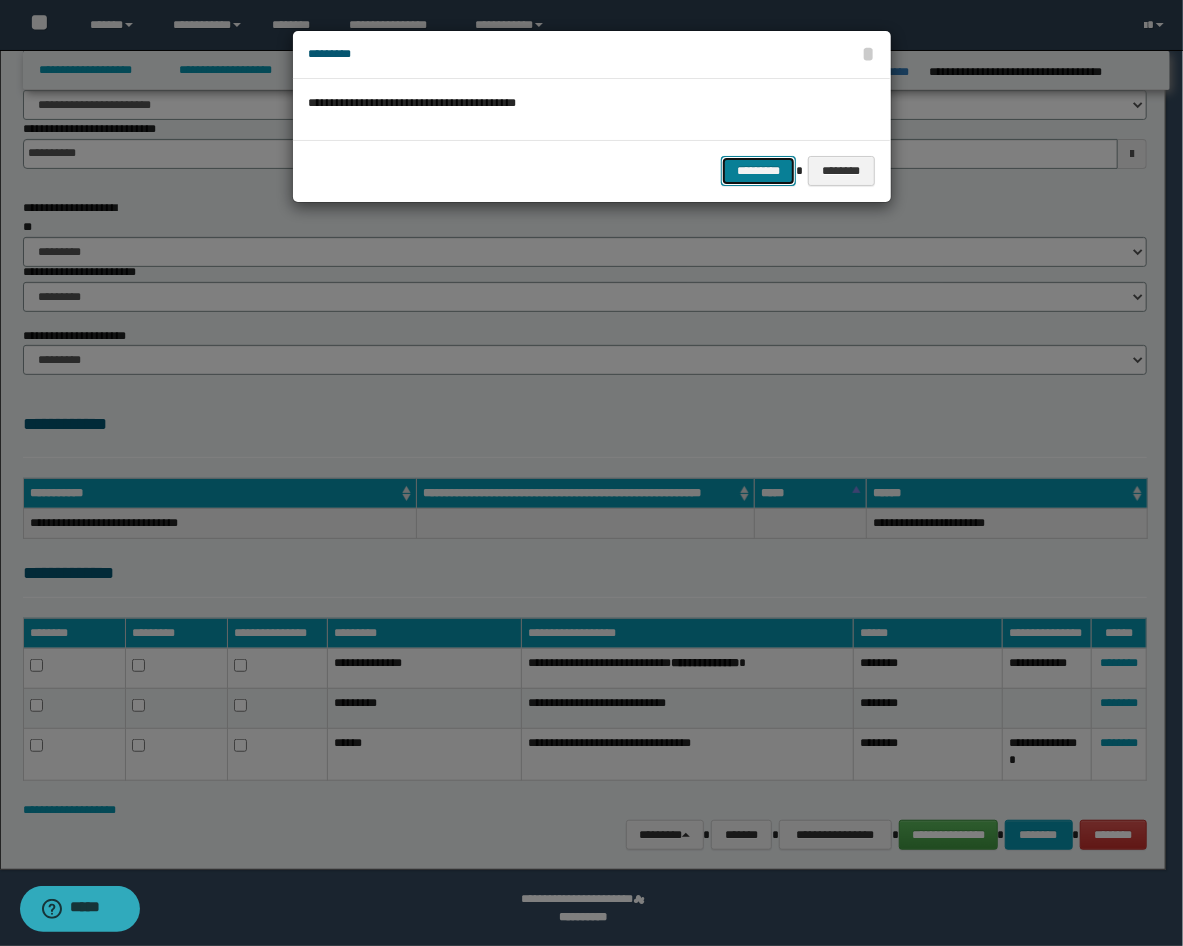 click on "*********" at bounding box center [758, 171] 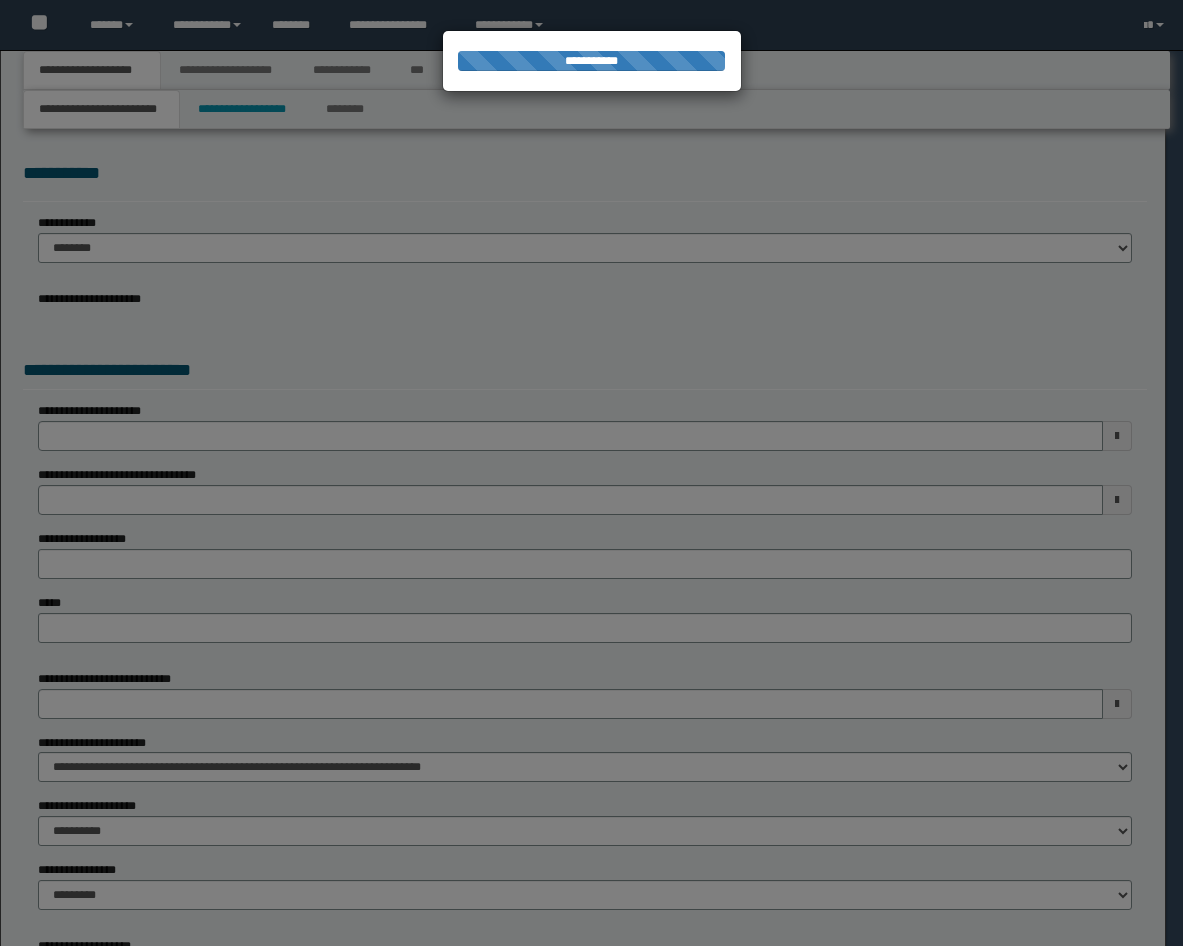 scroll, scrollTop: 0, scrollLeft: 0, axis: both 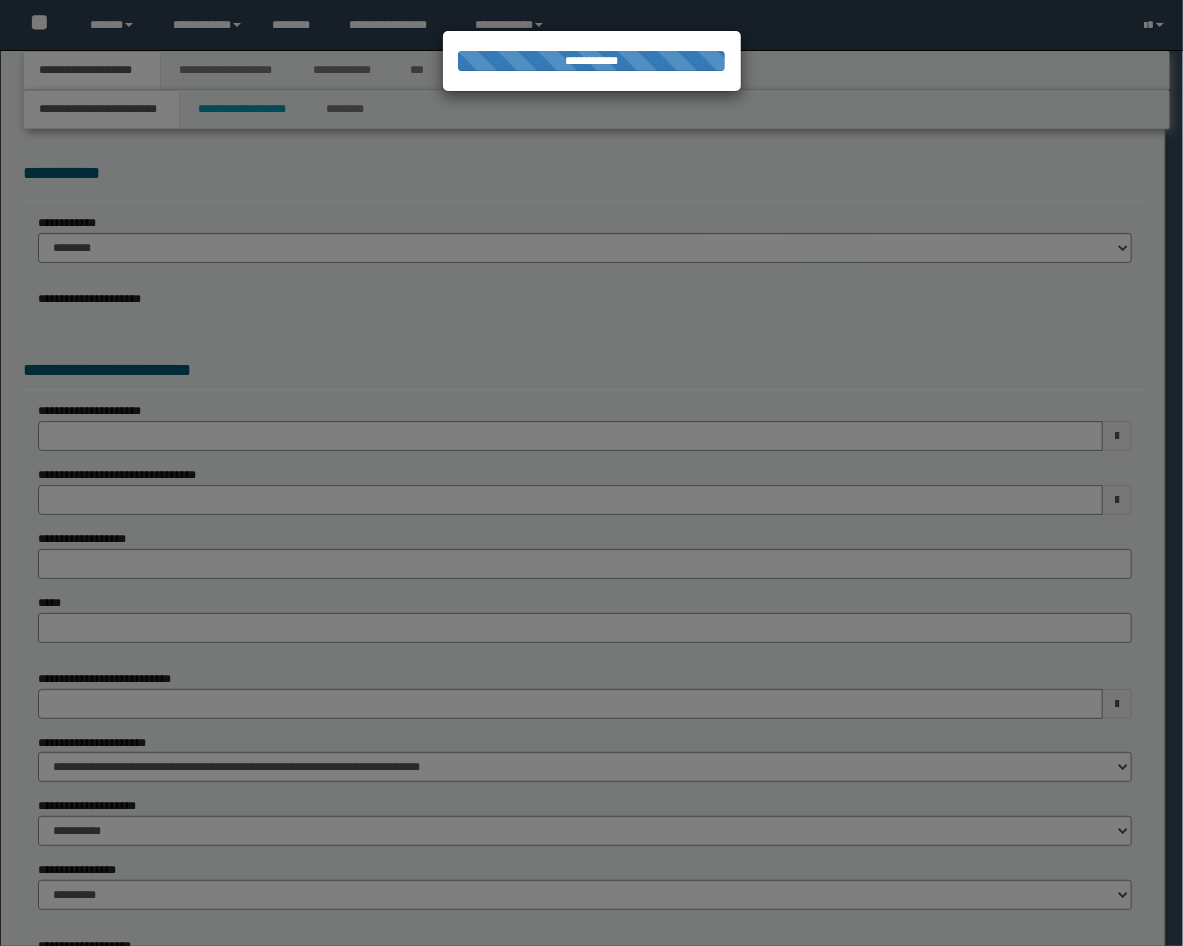 select on "*" 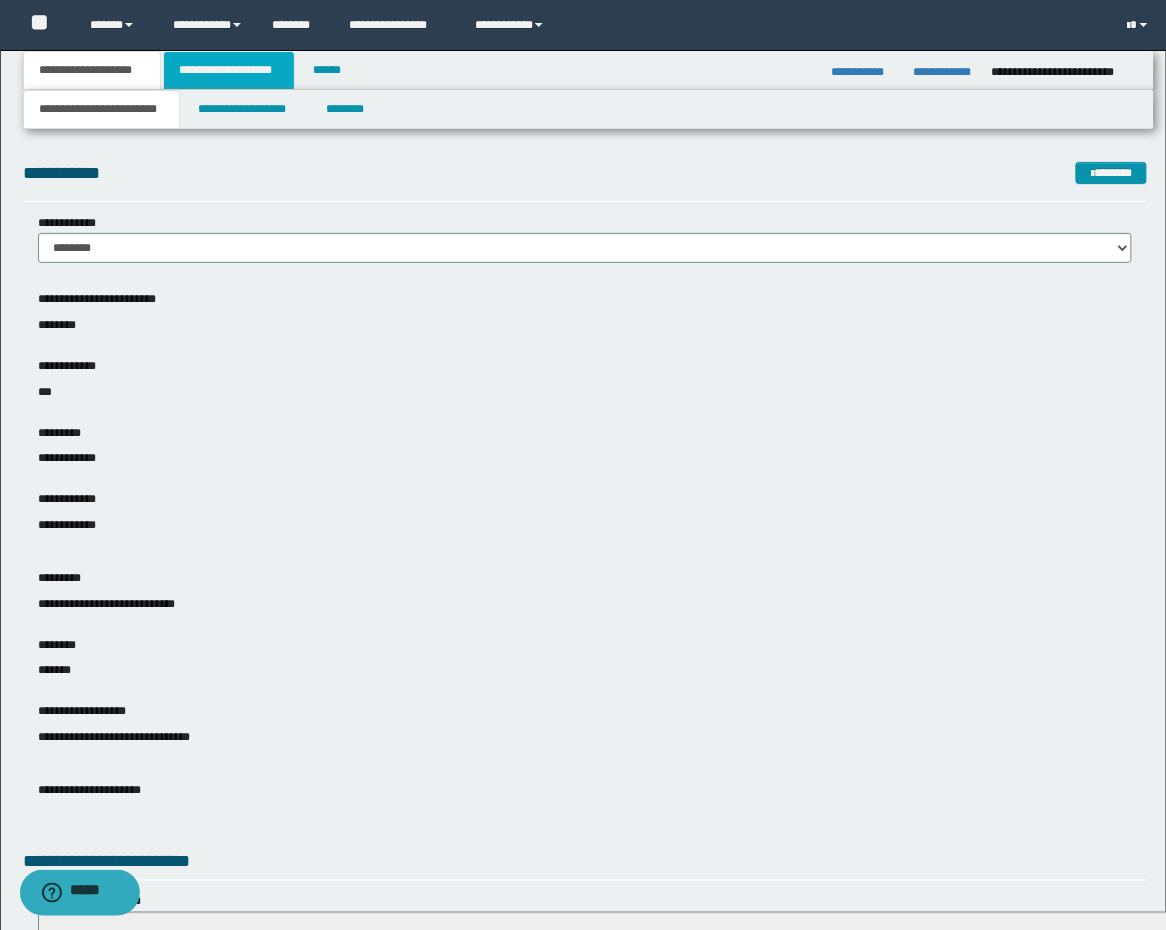 click on "**********" at bounding box center [229, 70] 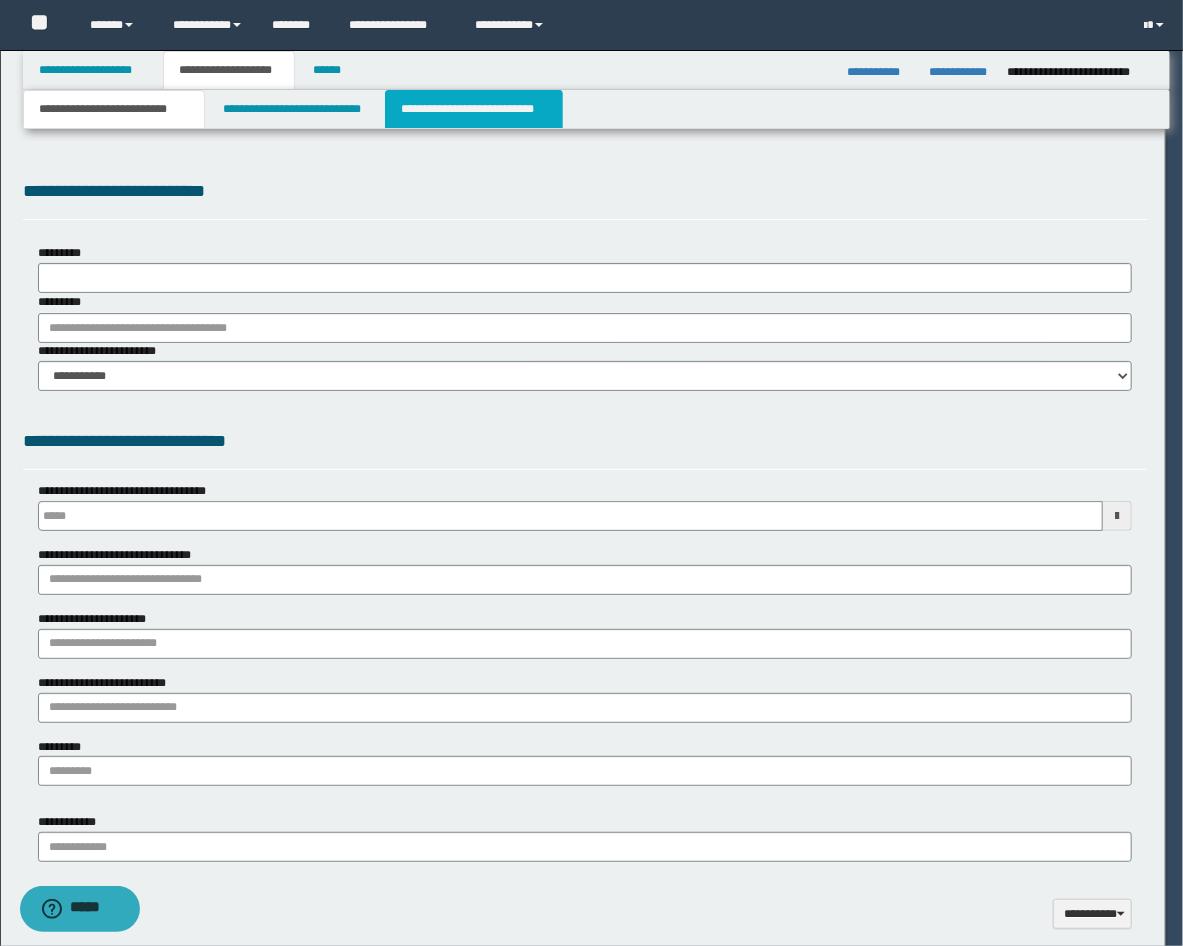 click on "**********" at bounding box center [474, 109] 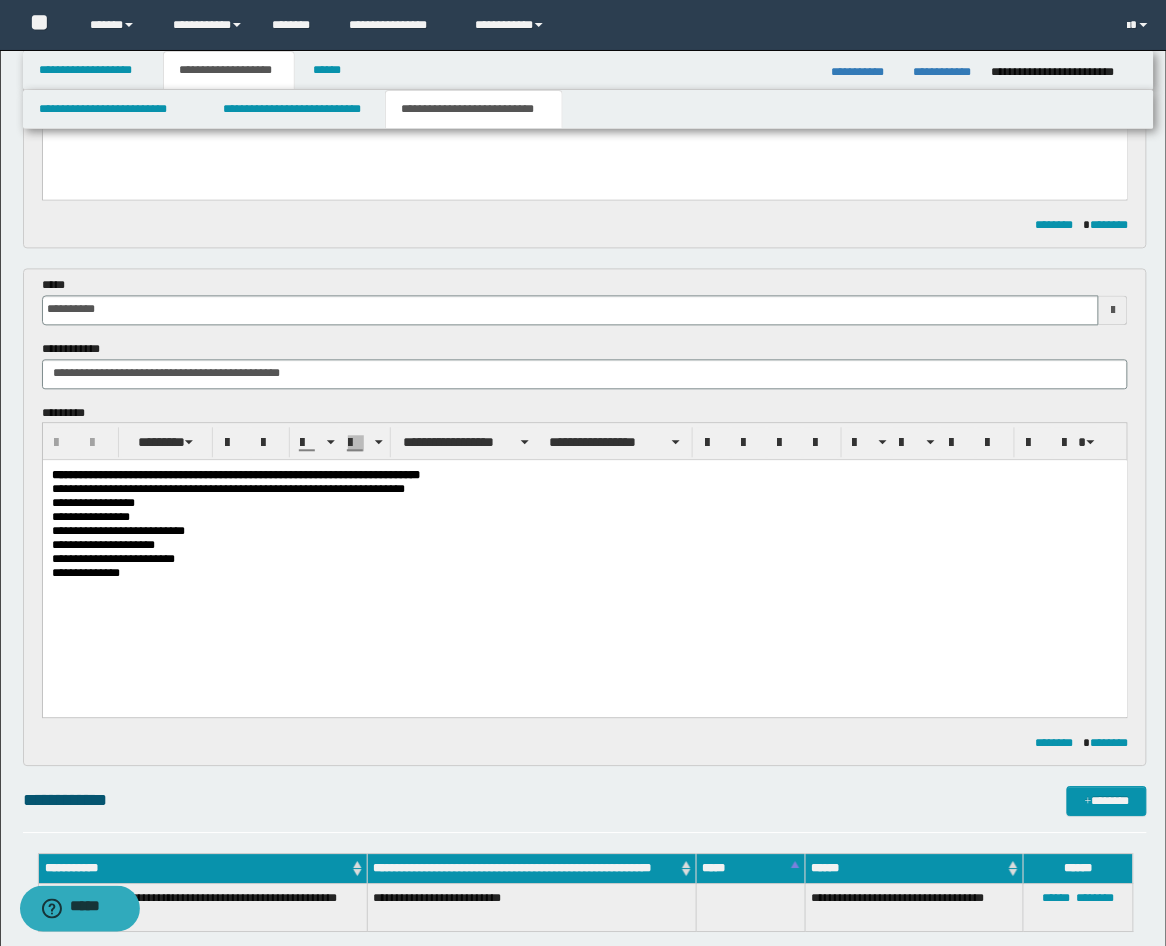 scroll, scrollTop: 741, scrollLeft: 0, axis: vertical 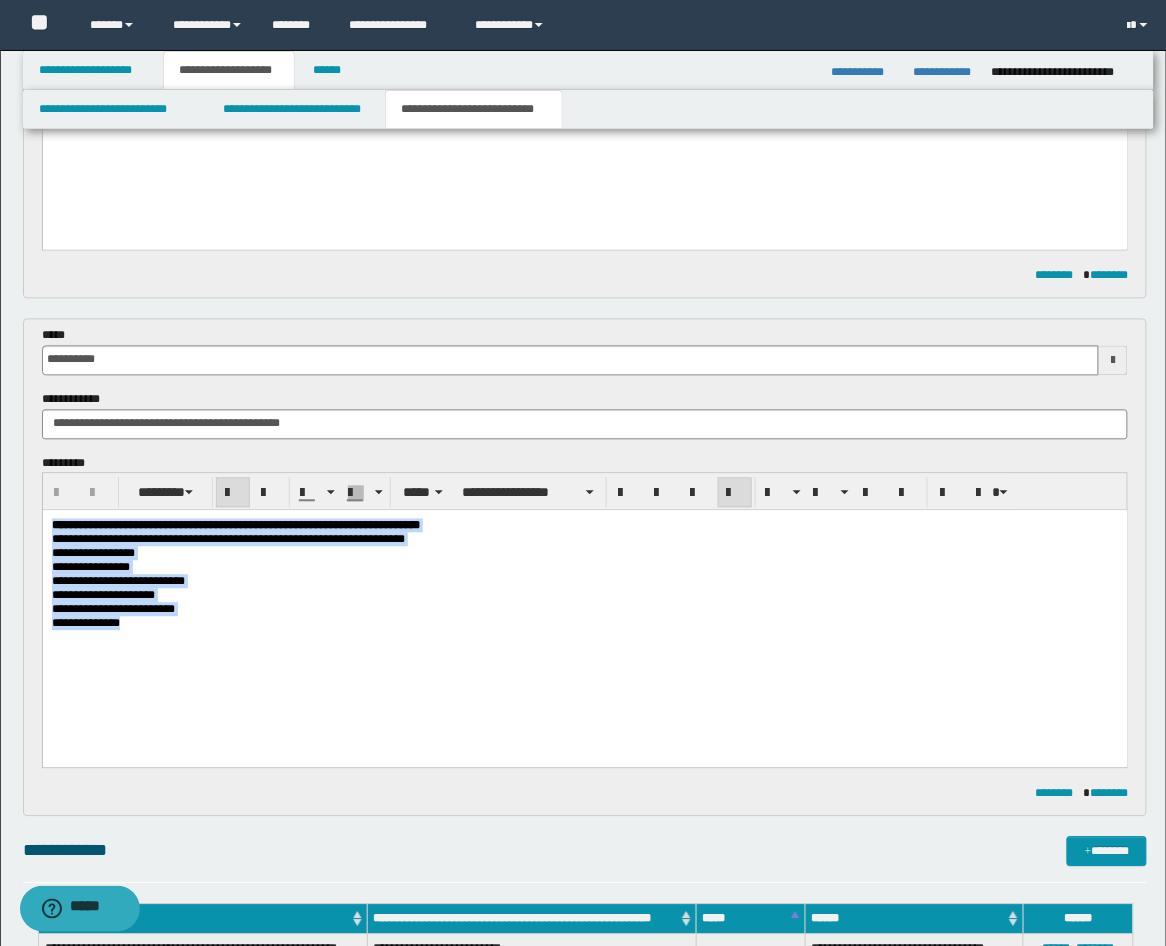 drag, startPoint x: 173, startPoint y: 653, endPoint x: 80, endPoint y: 1028, distance: 386.35992 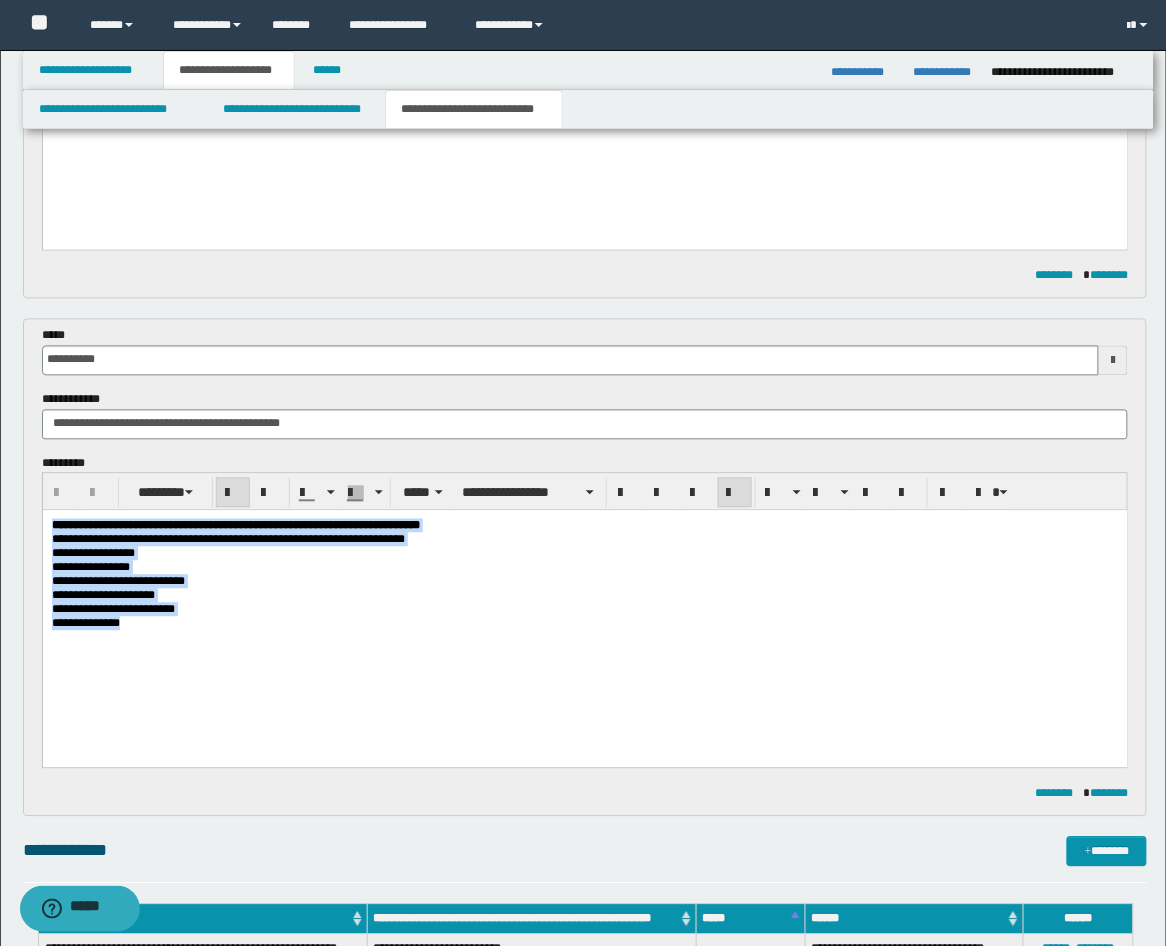 click on "**********" at bounding box center [584, 604] 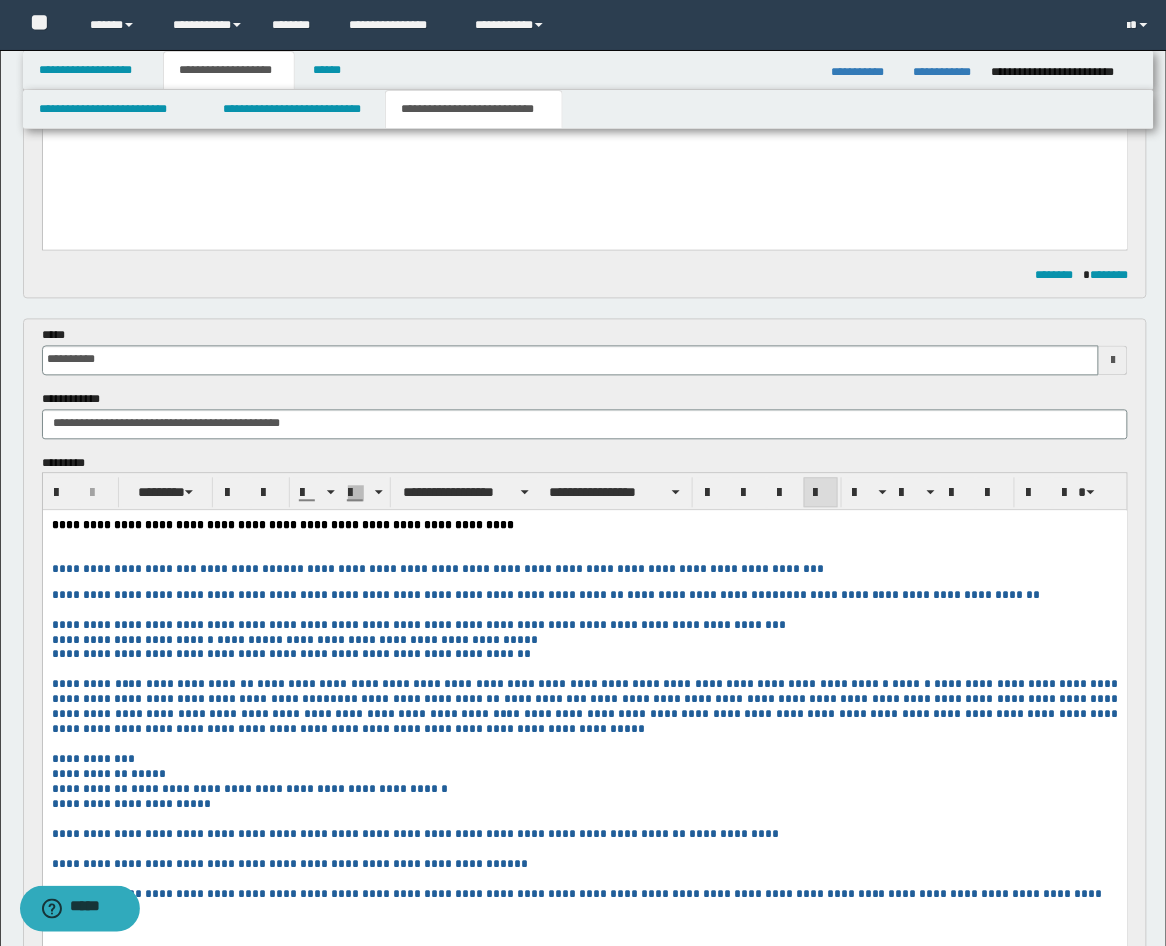 click on "**********" at bounding box center [584, 736] 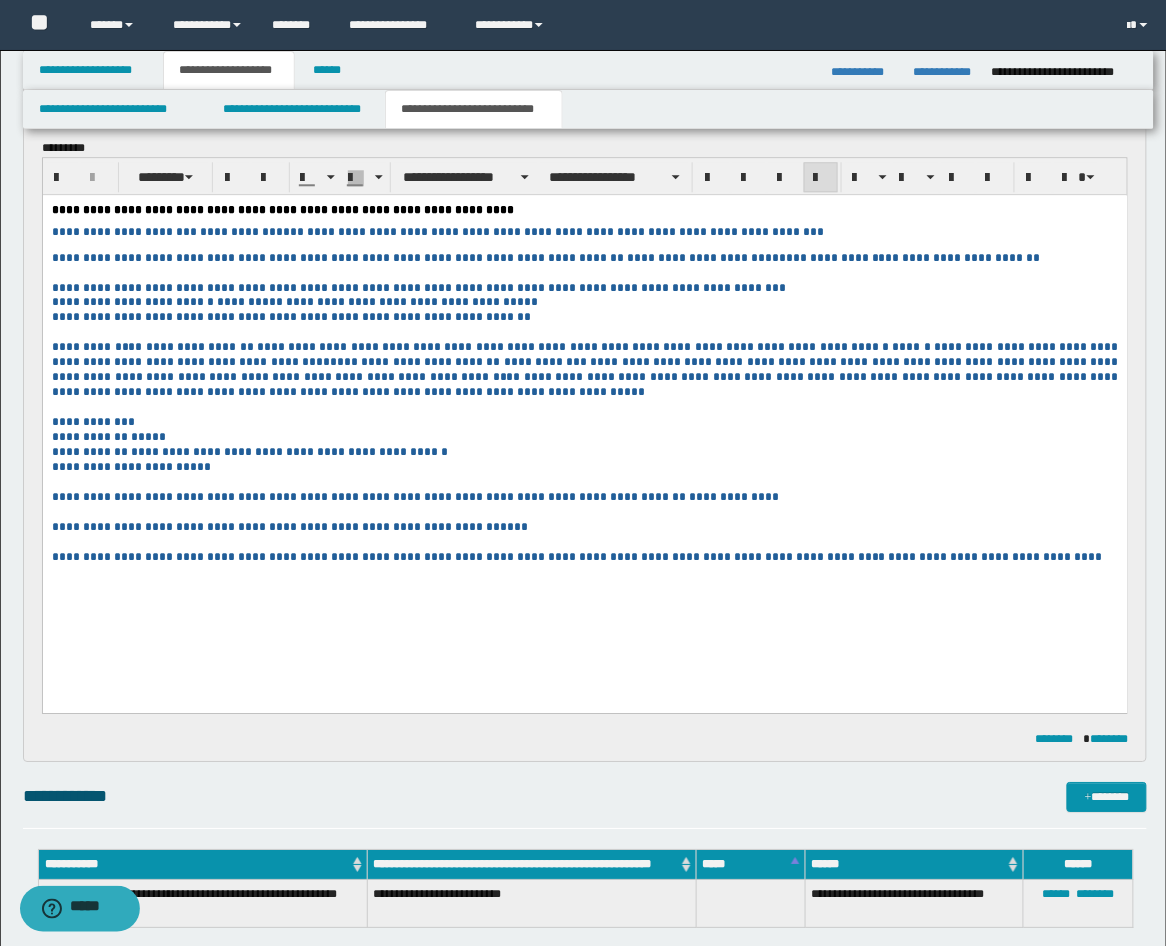 scroll, scrollTop: 1111, scrollLeft: 0, axis: vertical 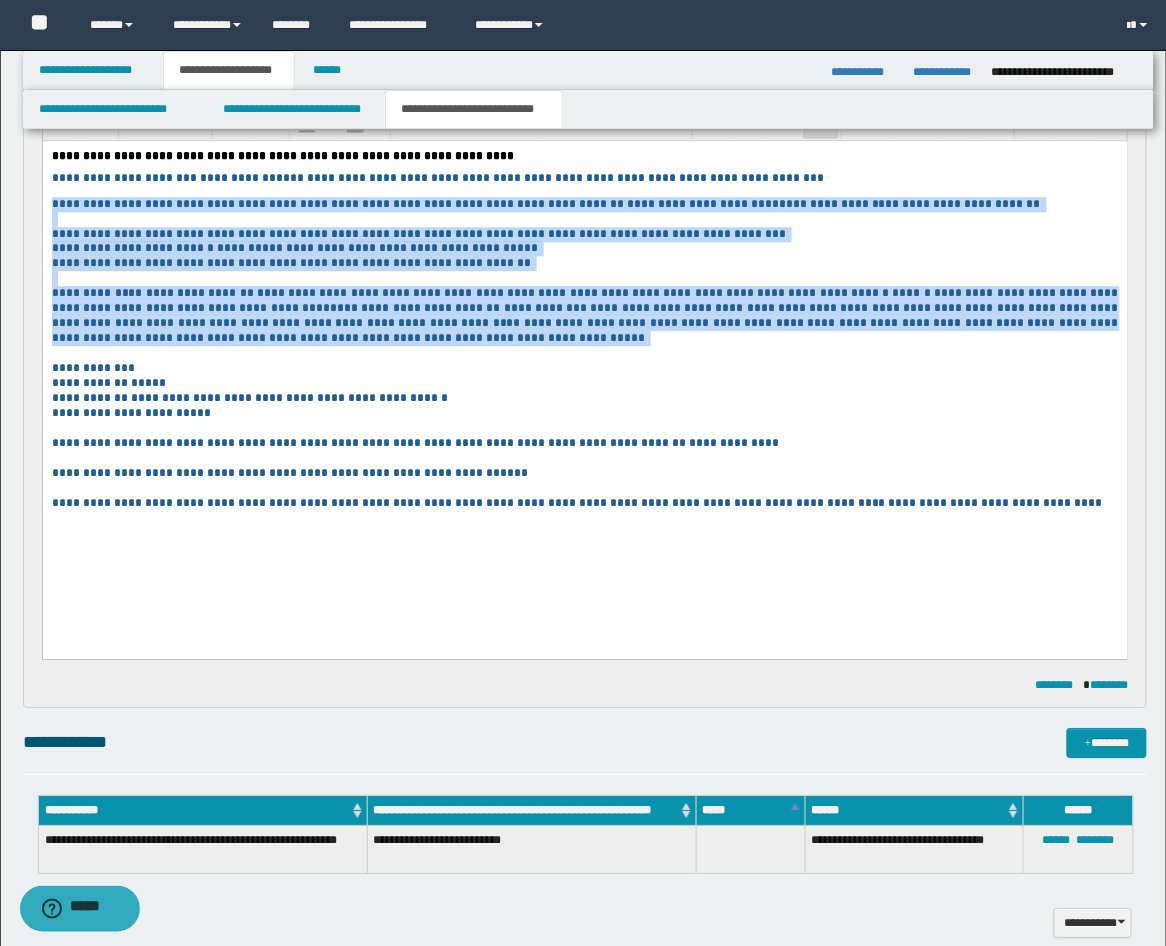 drag, startPoint x: 171, startPoint y: 358, endPoint x: 79, endPoint y: 337, distance: 94.36631 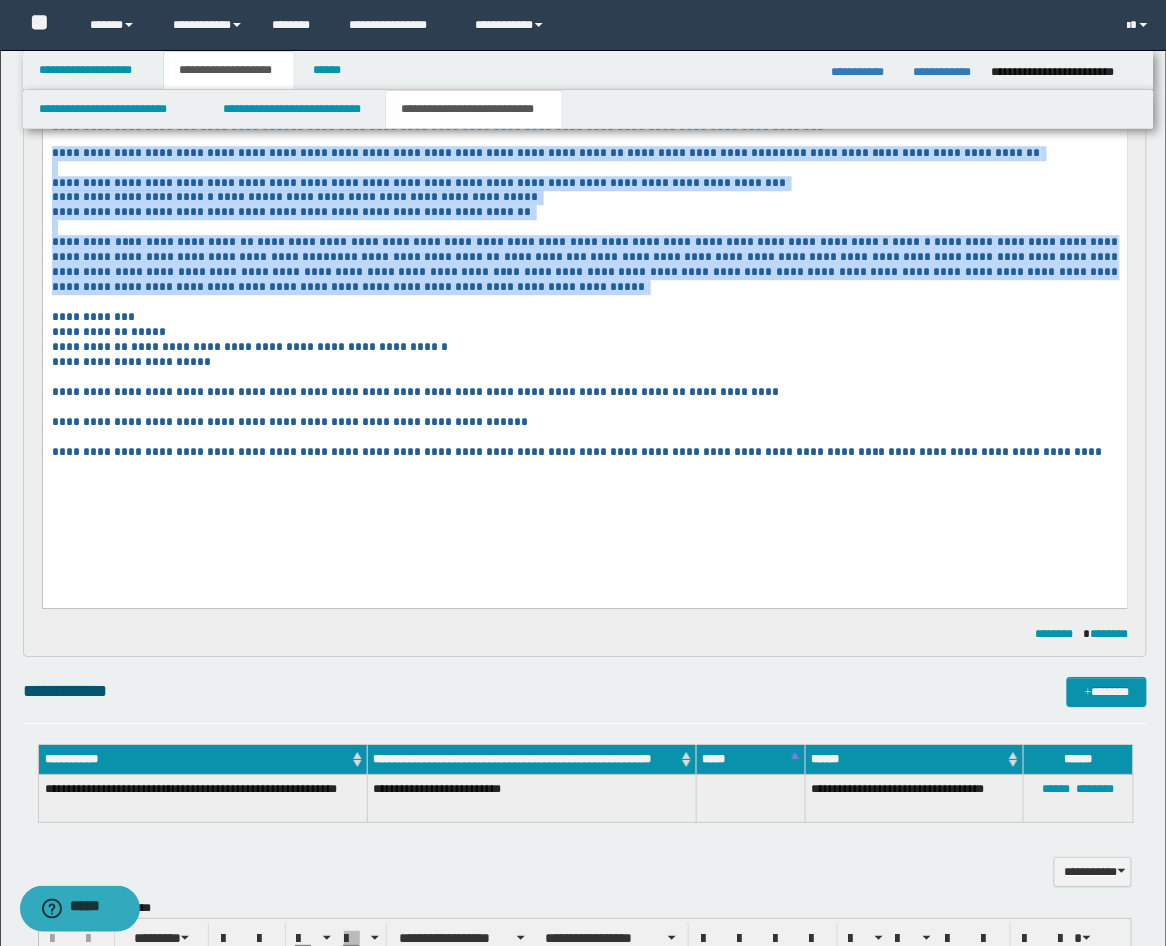 scroll, scrollTop: 1111, scrollLeft: 0, axis: vertical 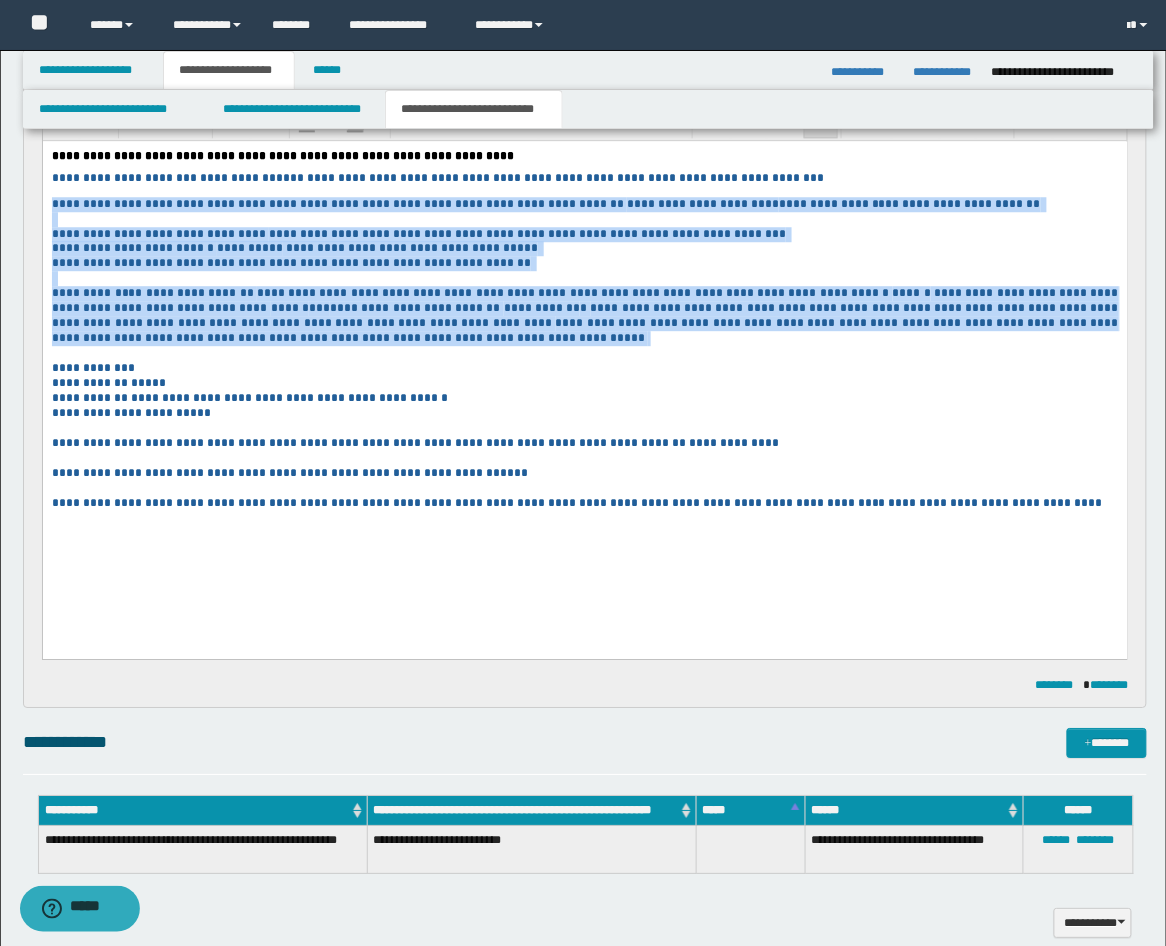 copy on "**********" 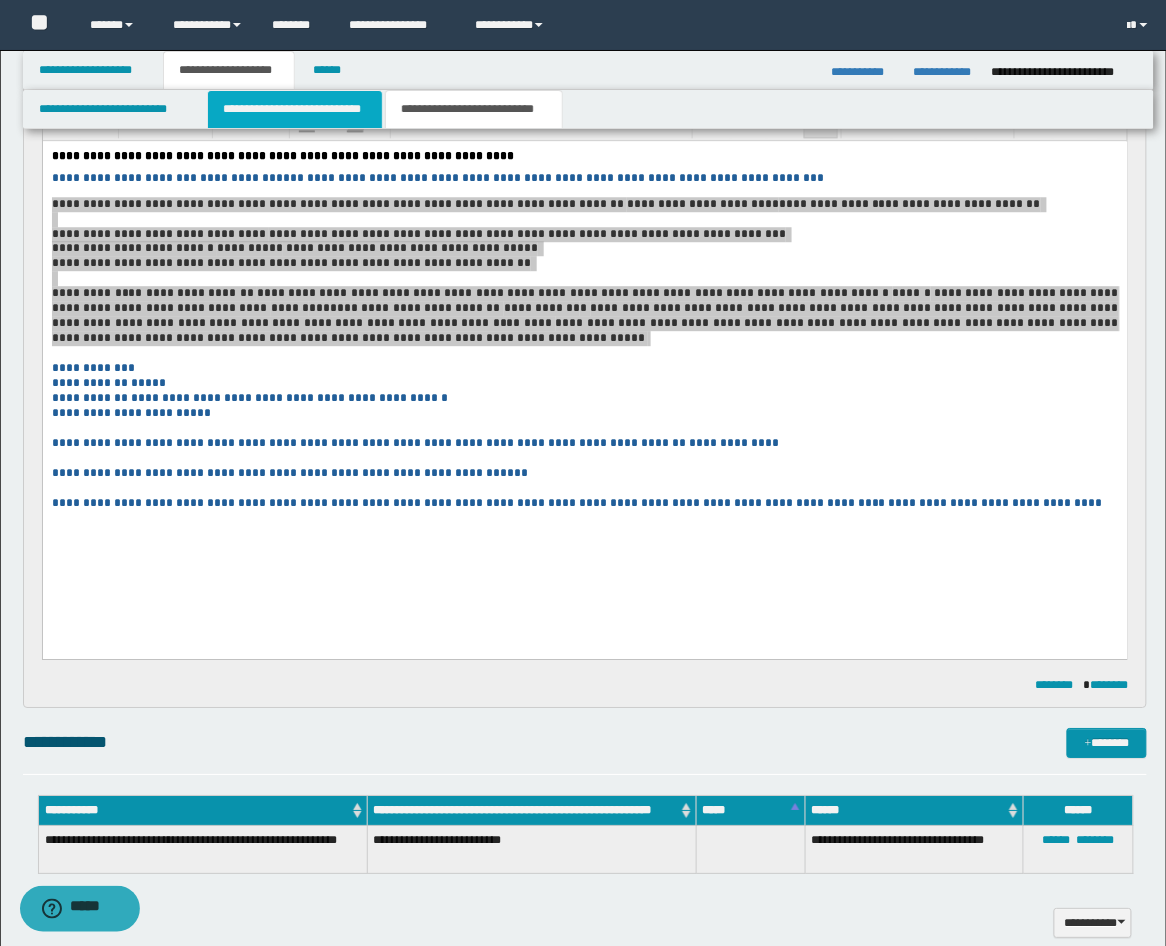 click on "**********" at bounding box center [295, 109] 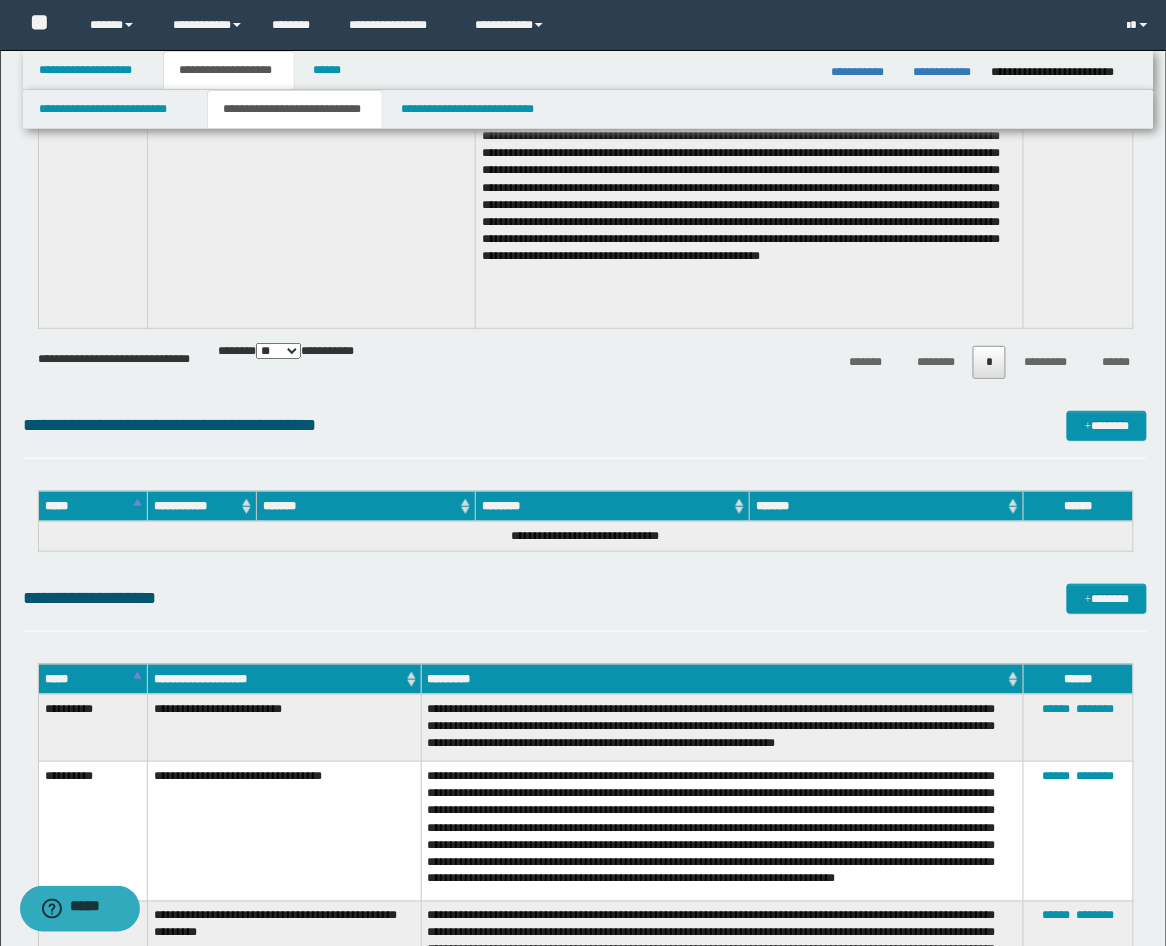 scroll, scrollTop: 3703, scrollLeft: 0, axis: vertical 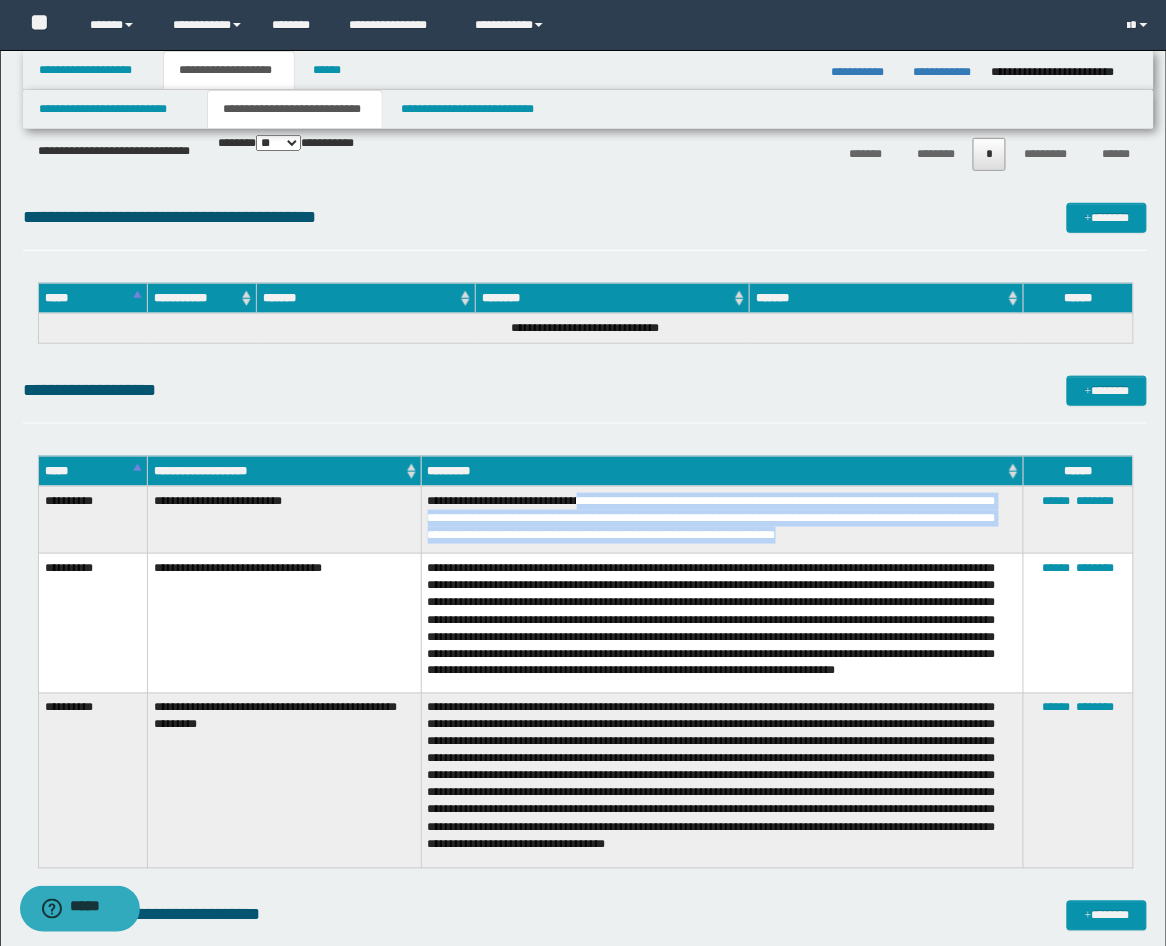 drag, startPoint x: 590, startPoint y: 498, endPoint x: 864, endPoint y: 538, distance: 276.90433 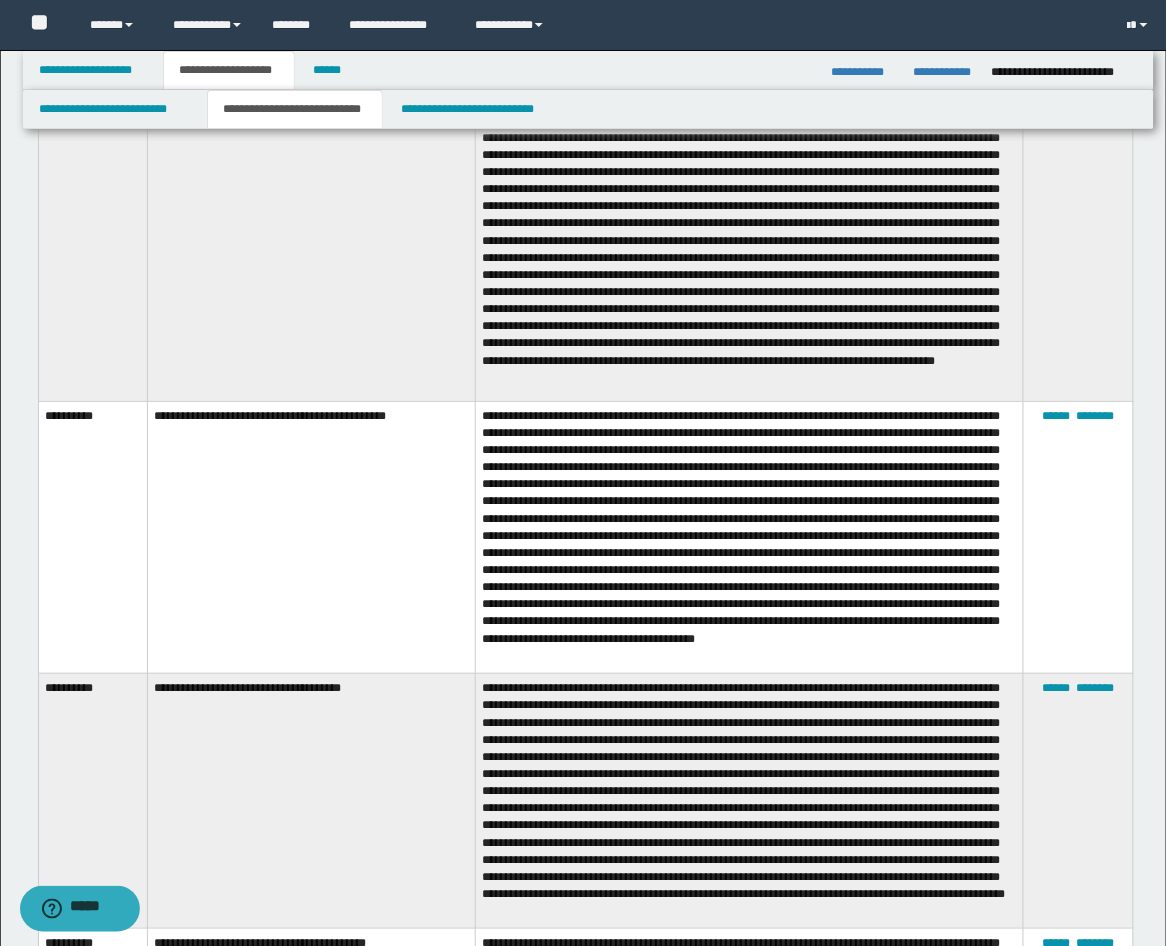 scroll, scrollTop: 1481, scrollLeft: 0, axis: vertical 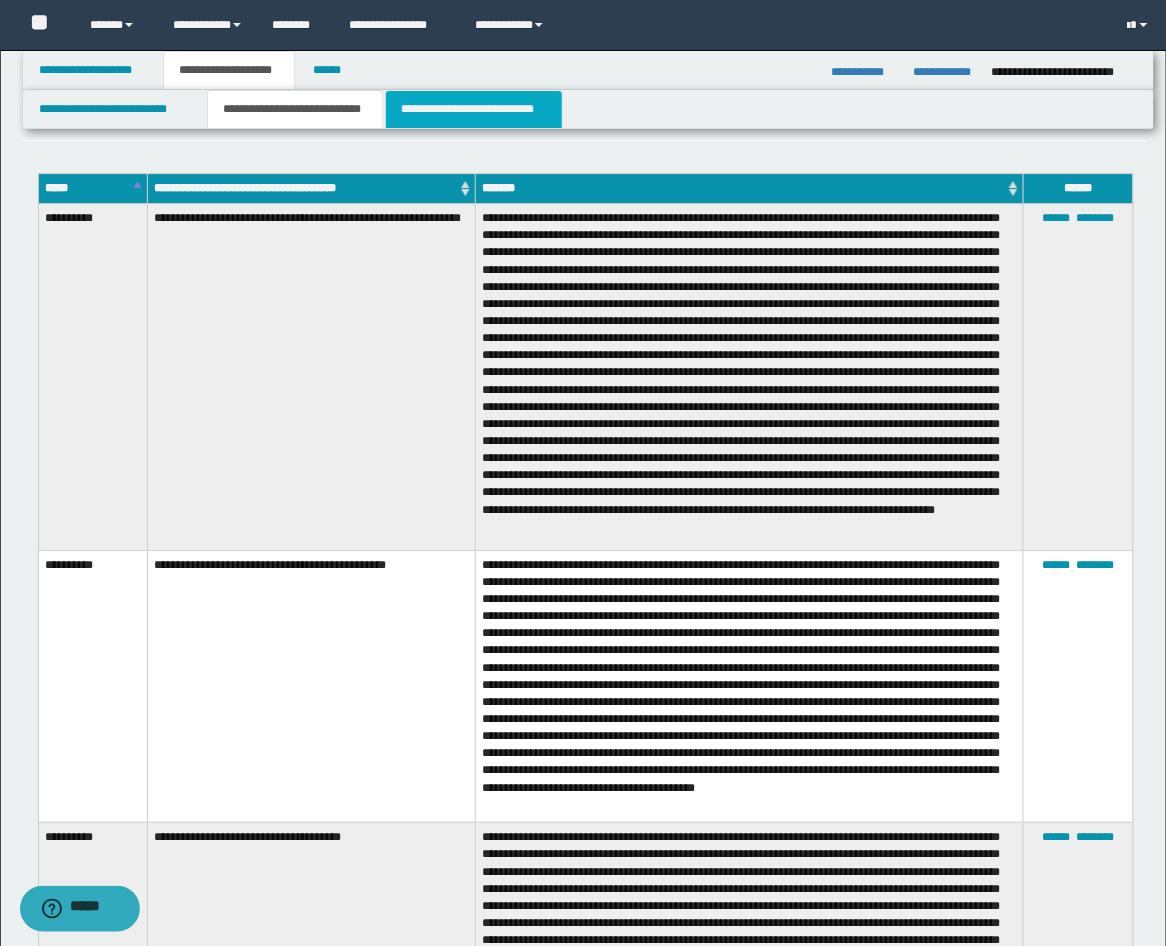 click on "**********" at bounding box center [474, 109] 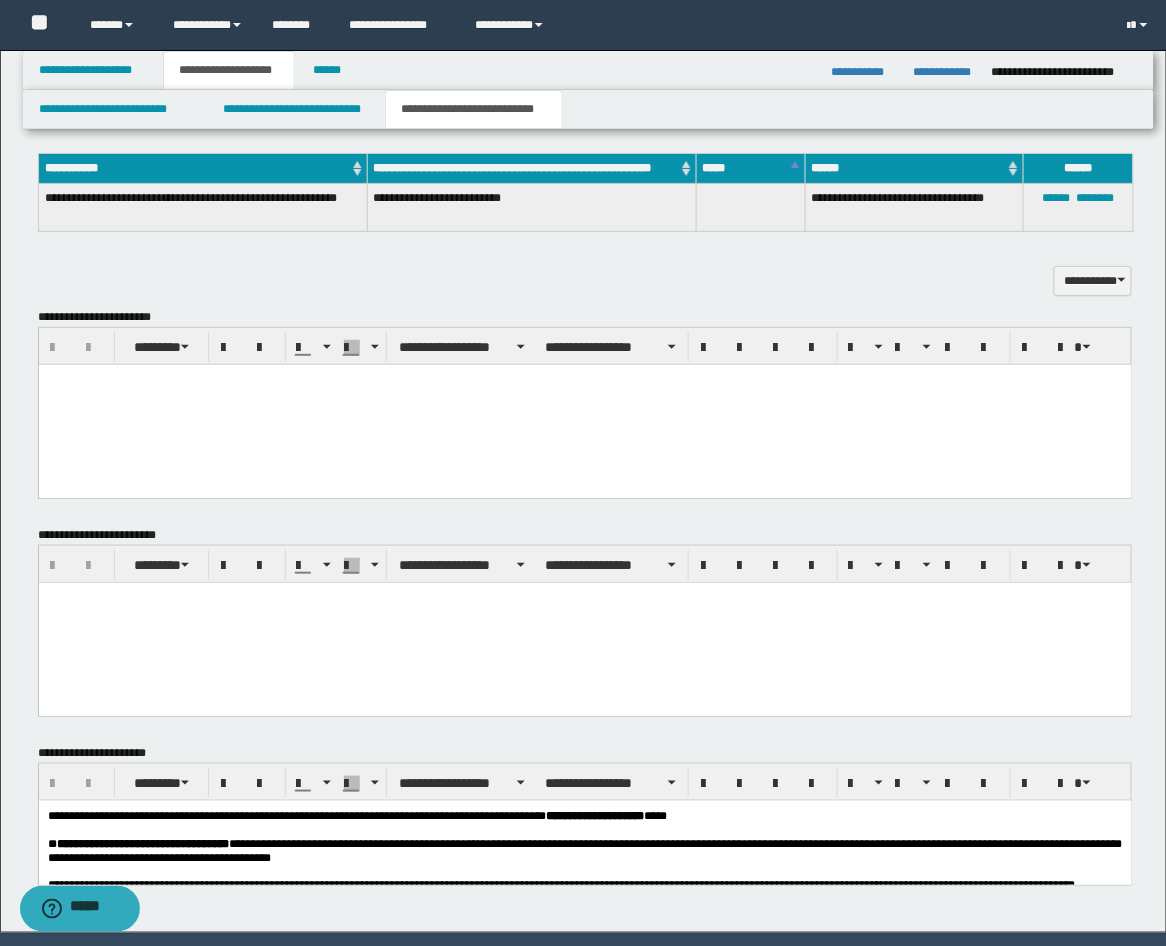 scroll, scrollTop: 1816, scrollLeft: 0, axis: vertical 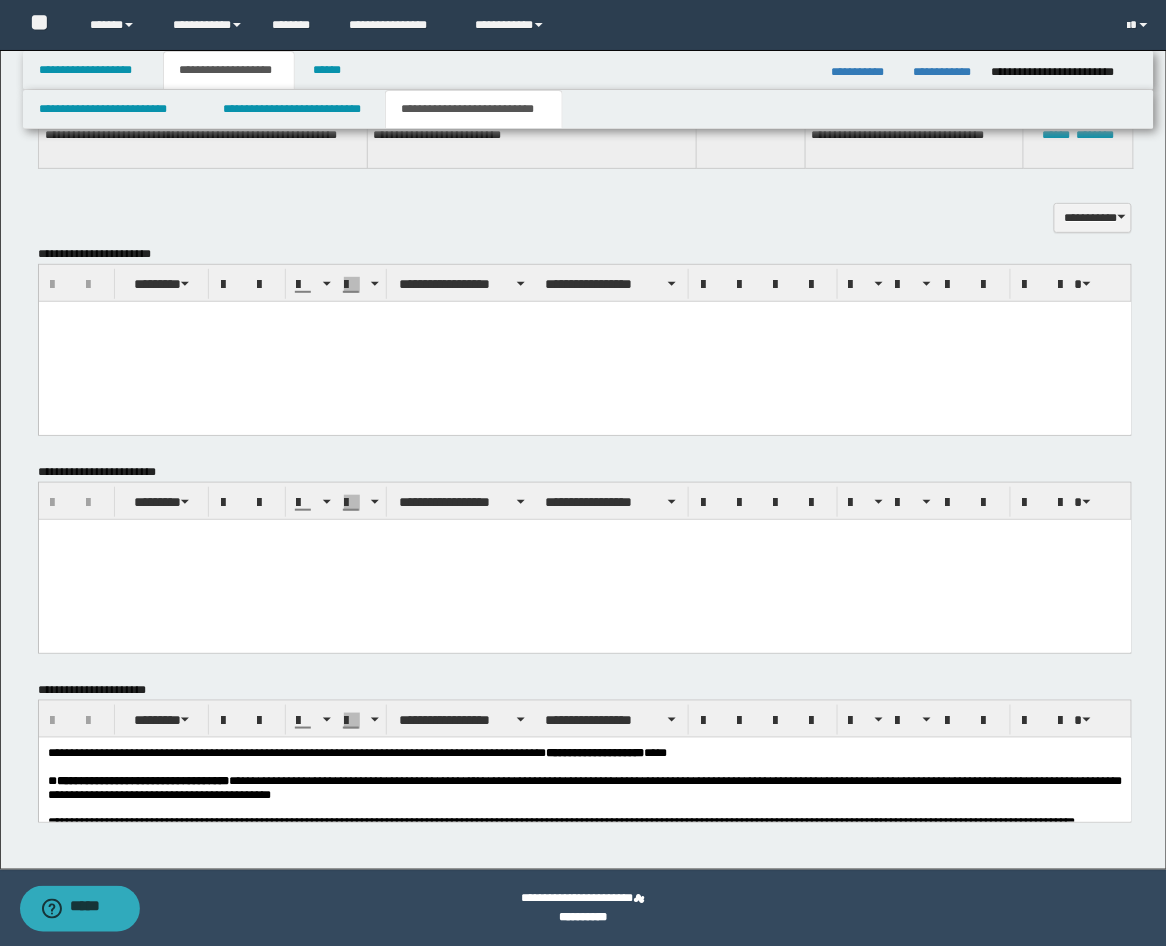 click at bounding box center [584, 341] 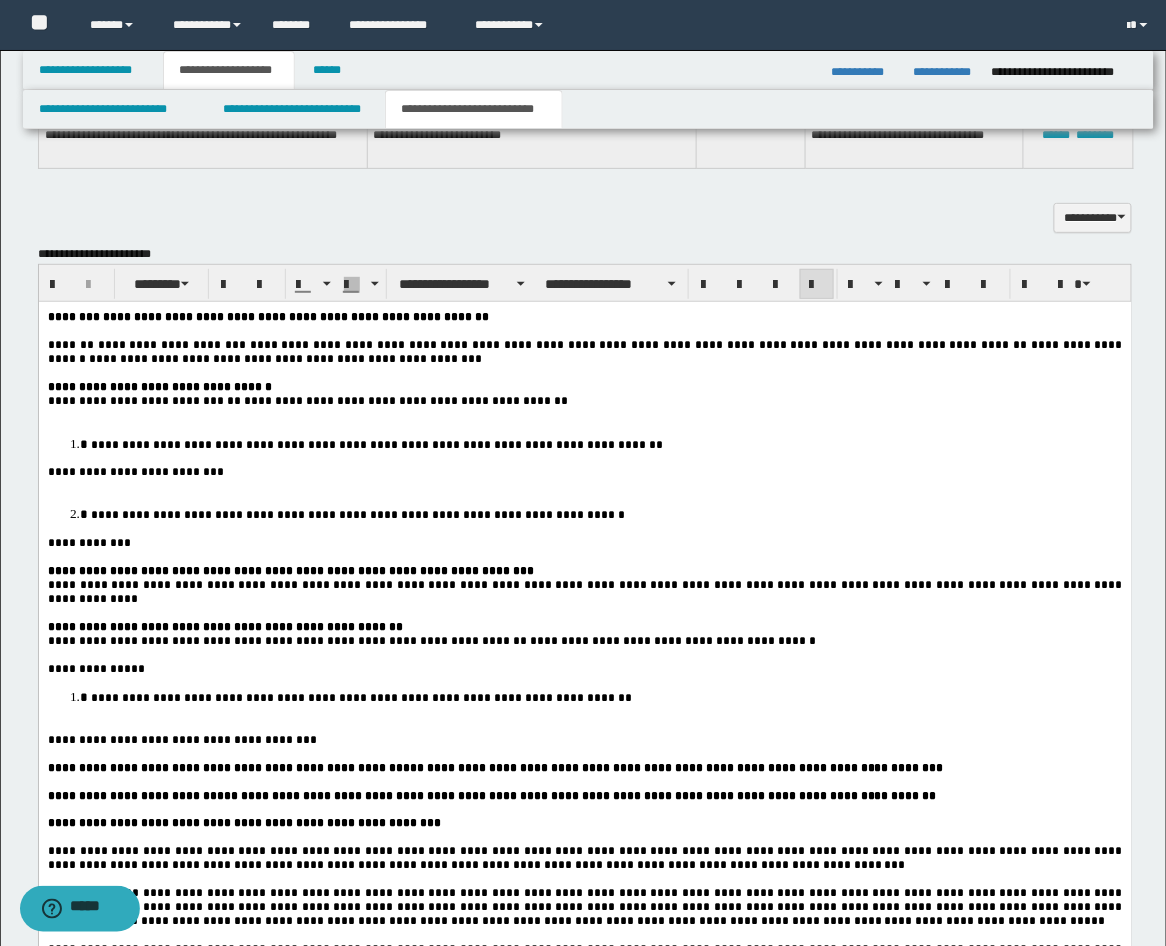 scroll, scrollTop: 2186, scrollLeft: 0, axis: vertical 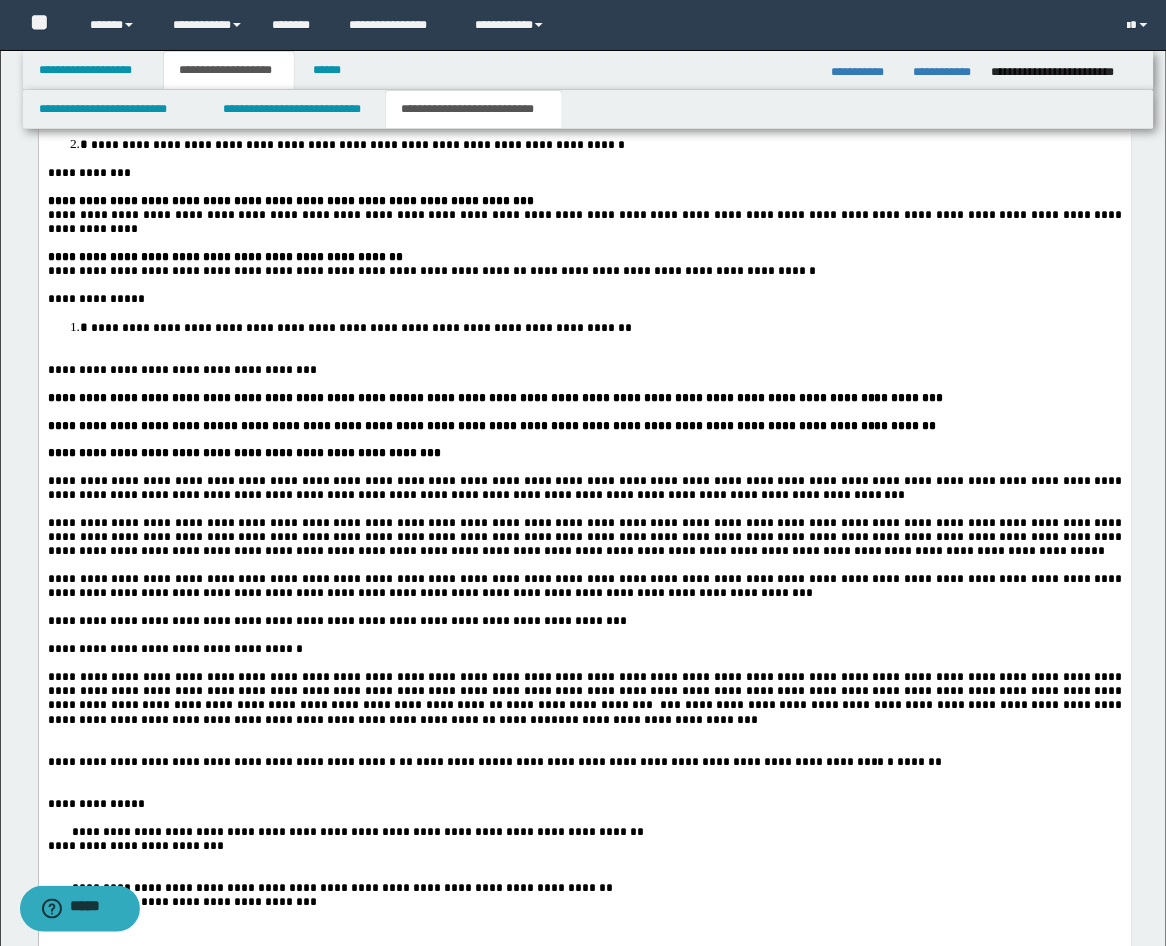 click at bounding box center (584, 356) 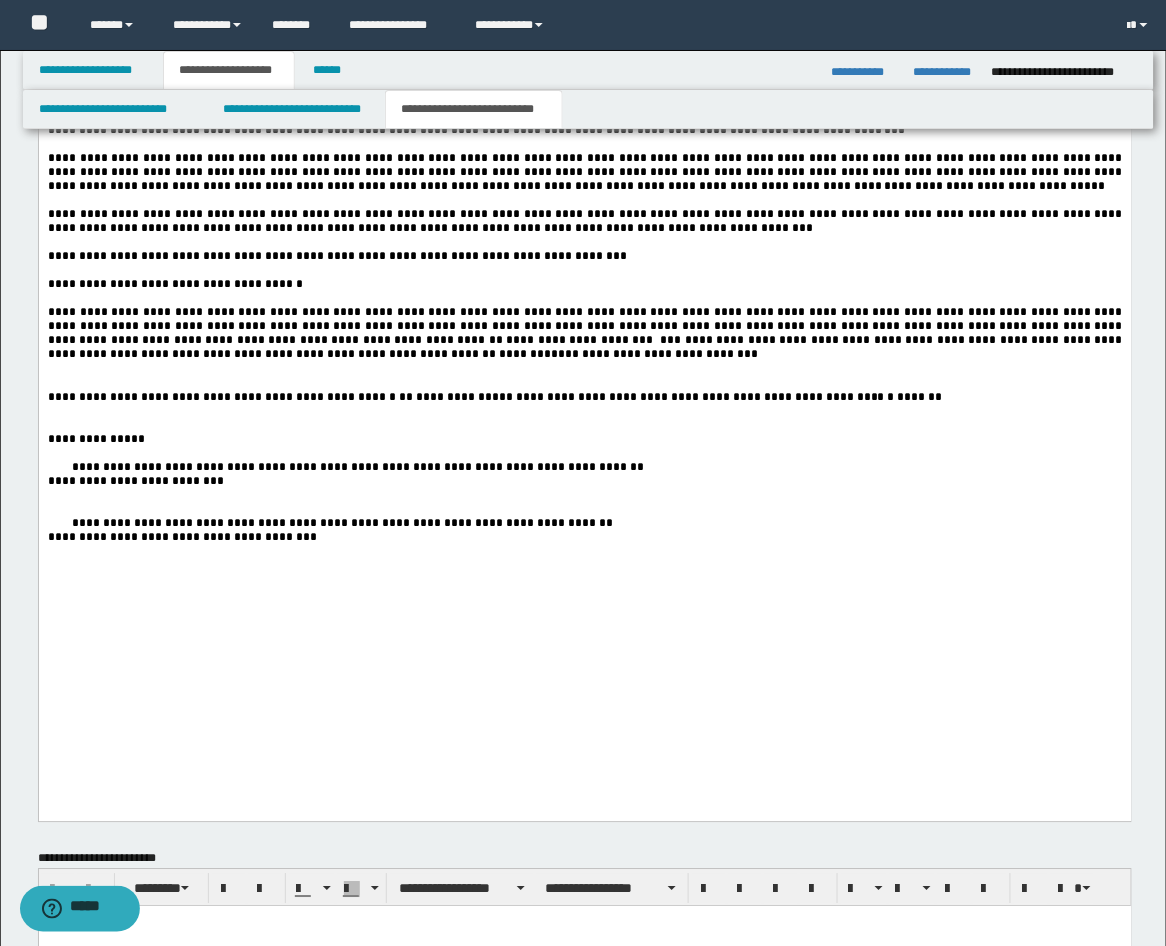 scroll, scrollTop: 2557, scrollLeft: 0, axis: vertical 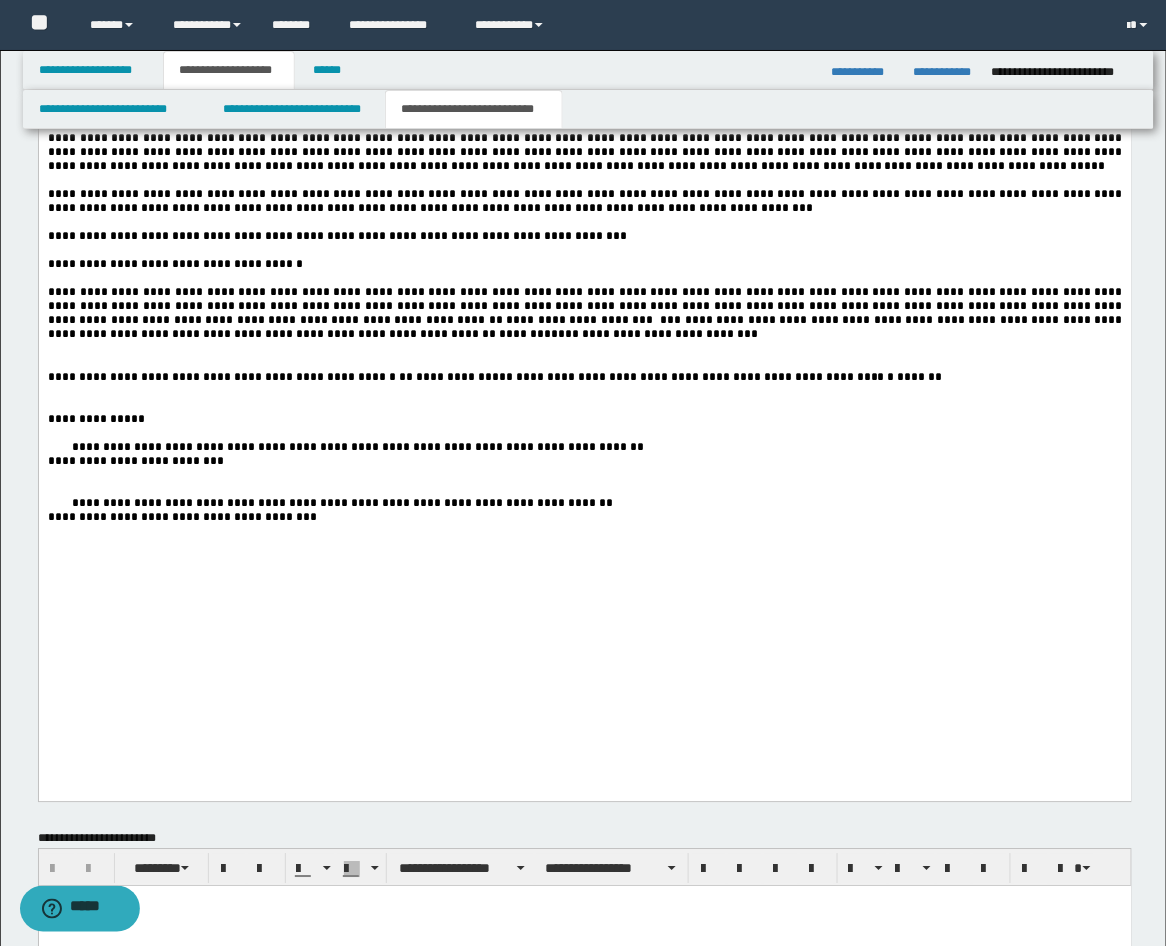 click at bounding box center (584, 364) 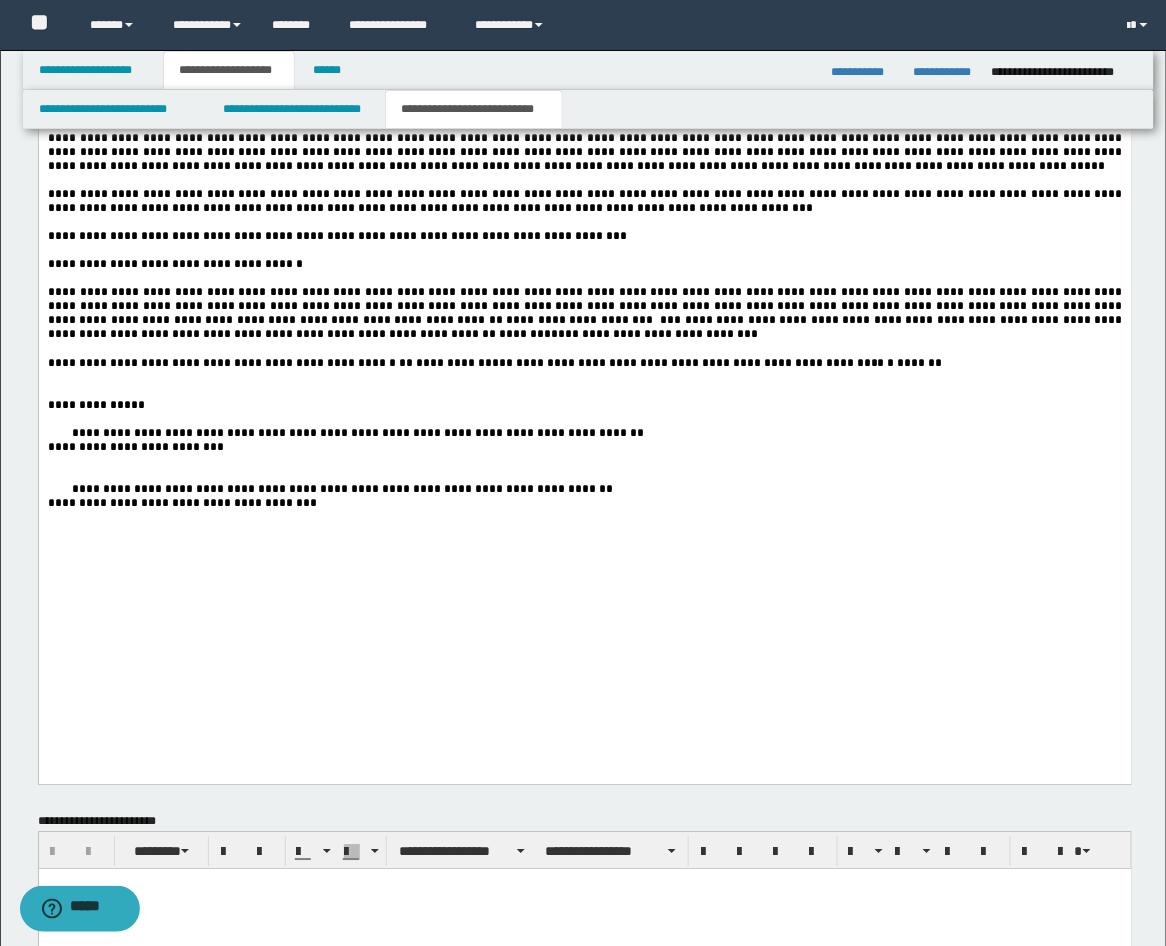 click at bounding box center (584, 378) 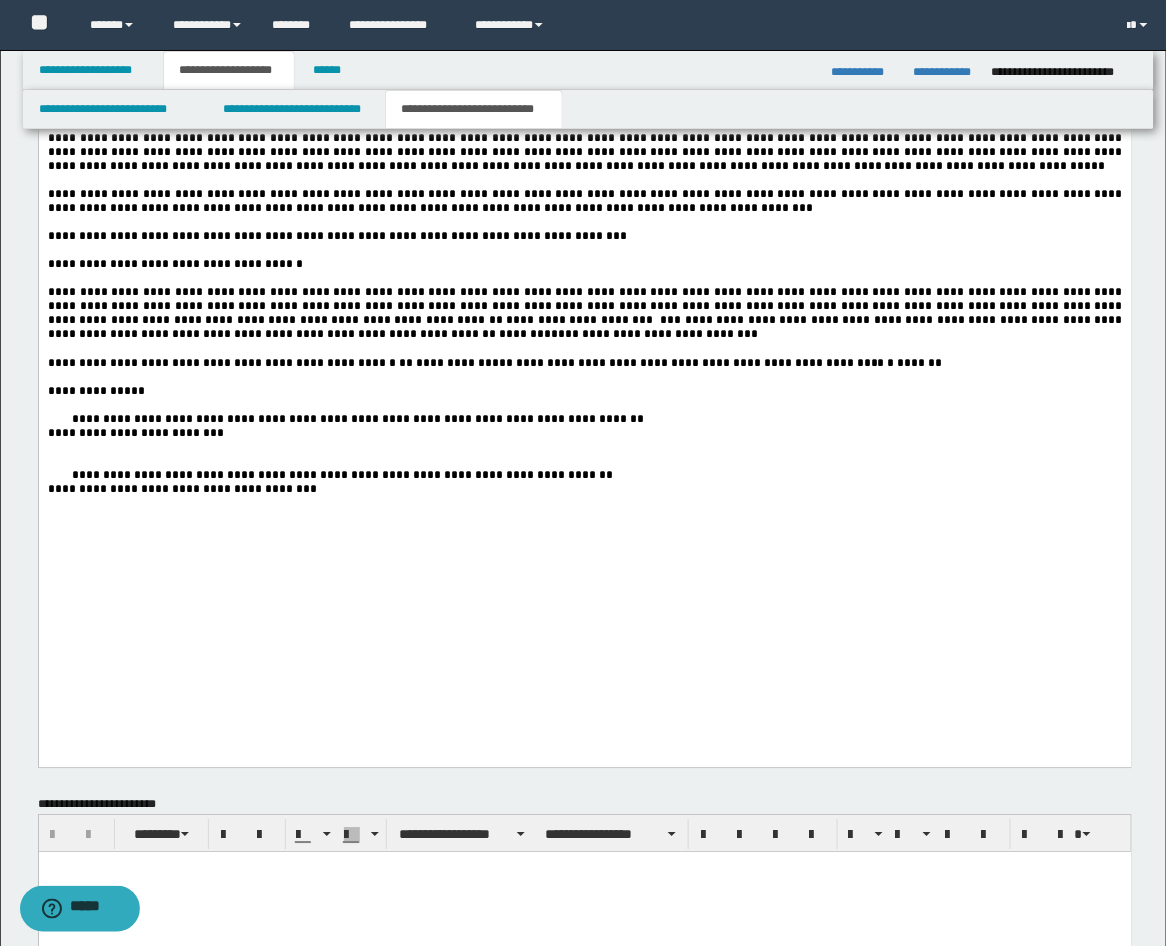 click at bounding box center [584, 448] 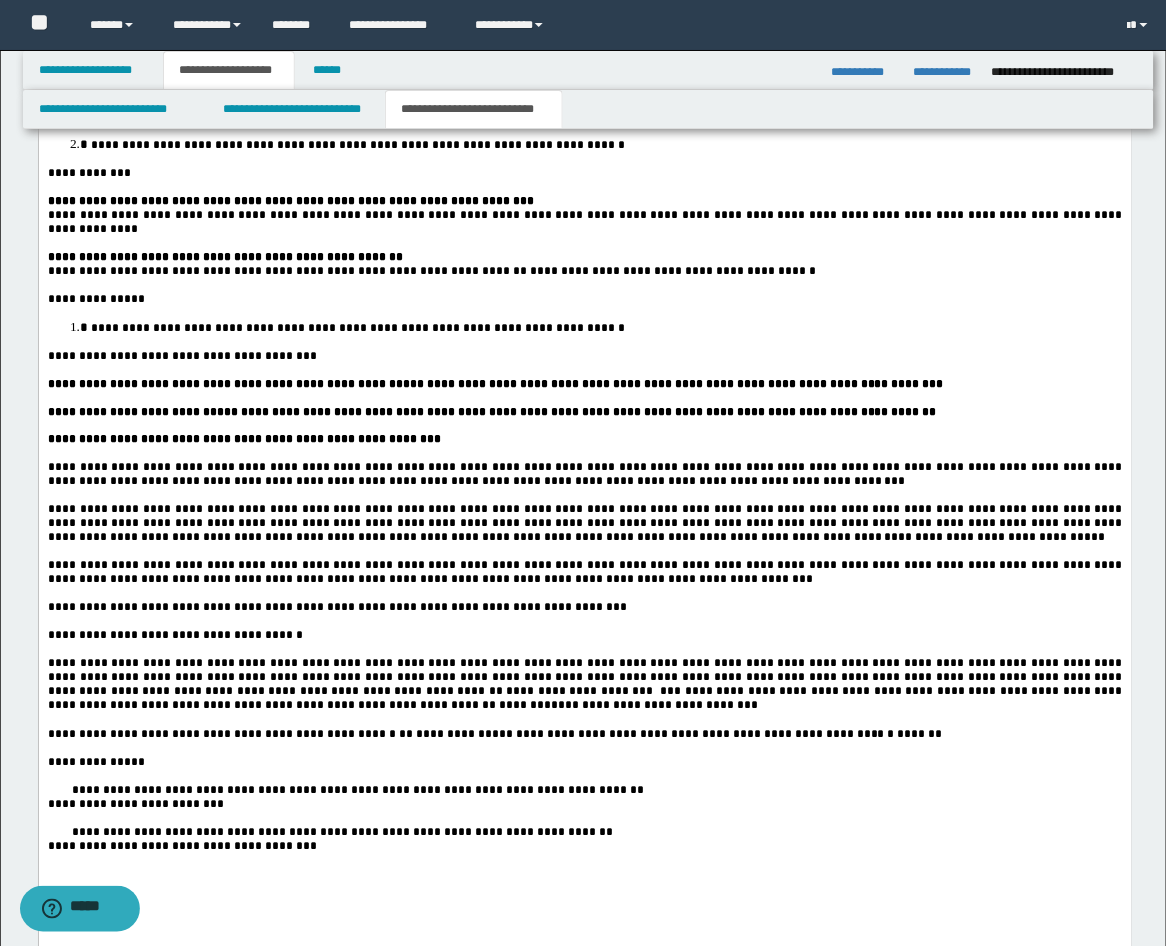scroll, scrollTop: 2557, scrollLeft: 0, axis: vertical 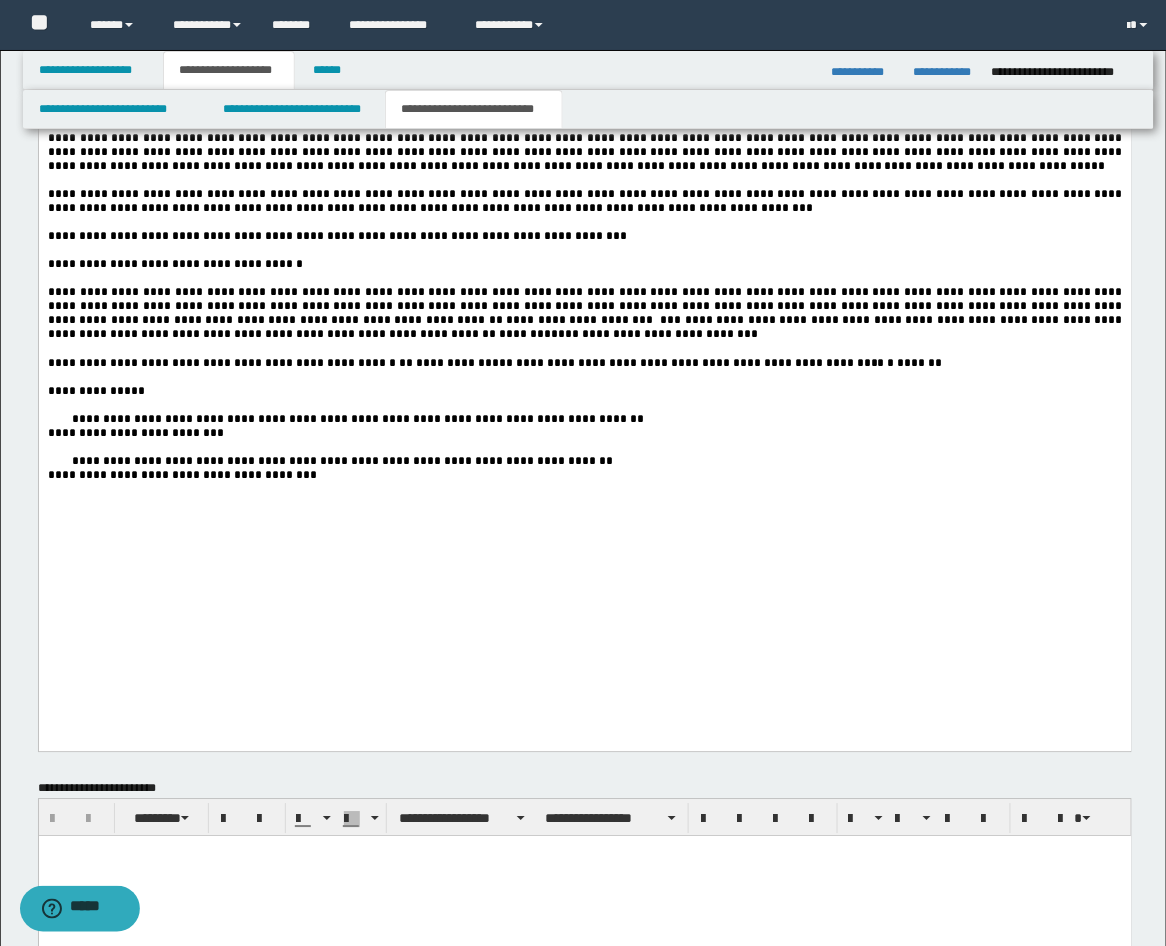 drag, startPoint x: 526, startPoint y: 292, endPoint x: 429, endPoint y: 275, distance: 98.478424 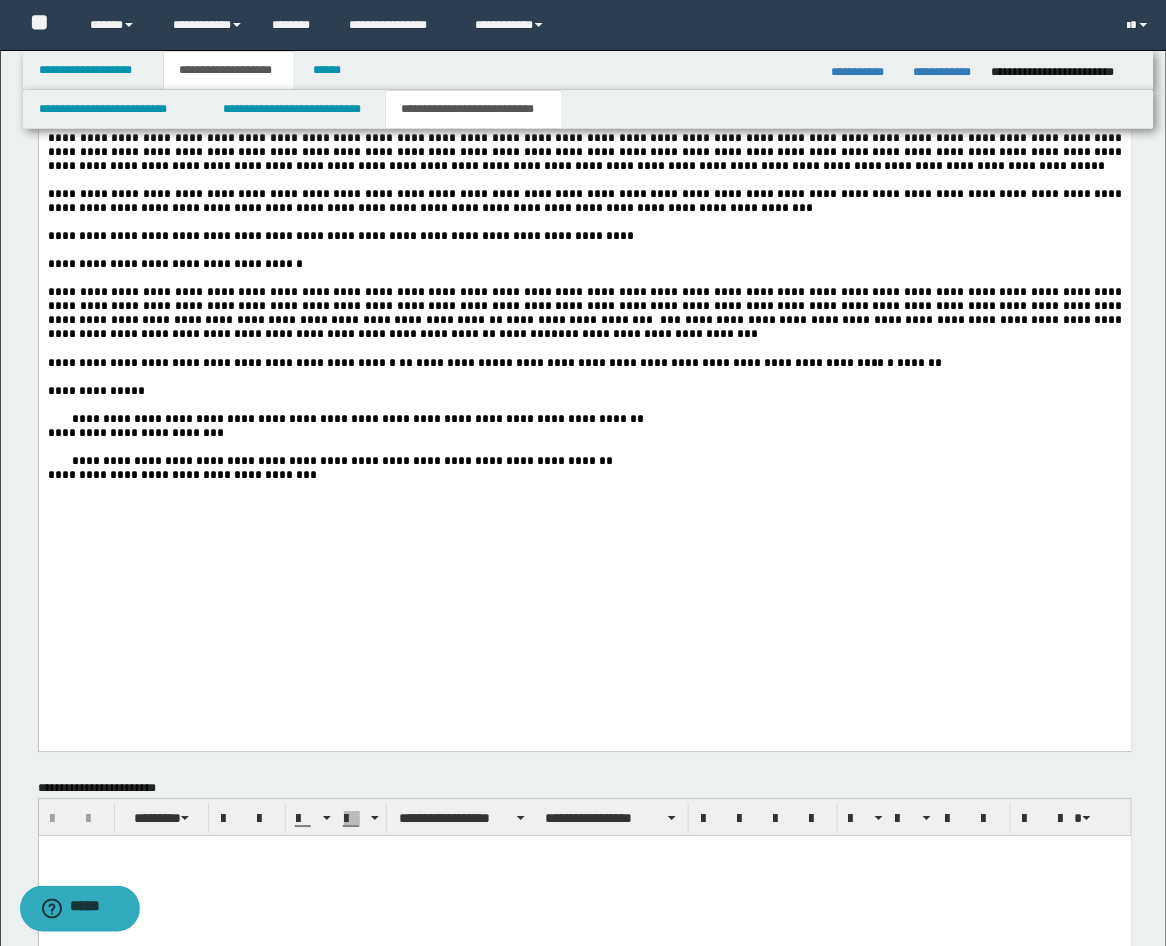 click at bounding box center [584, 251] 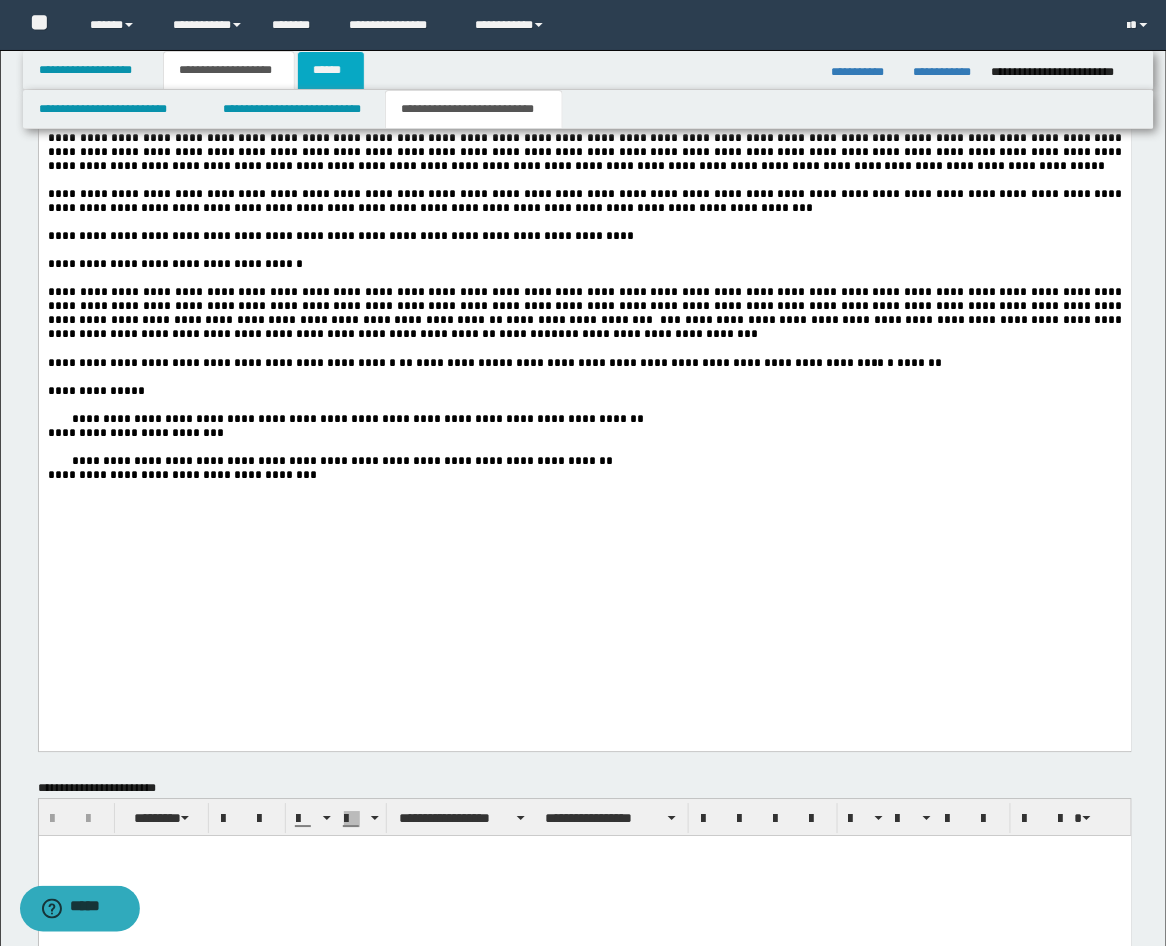 click on "******" at bounding box center (331, 70) 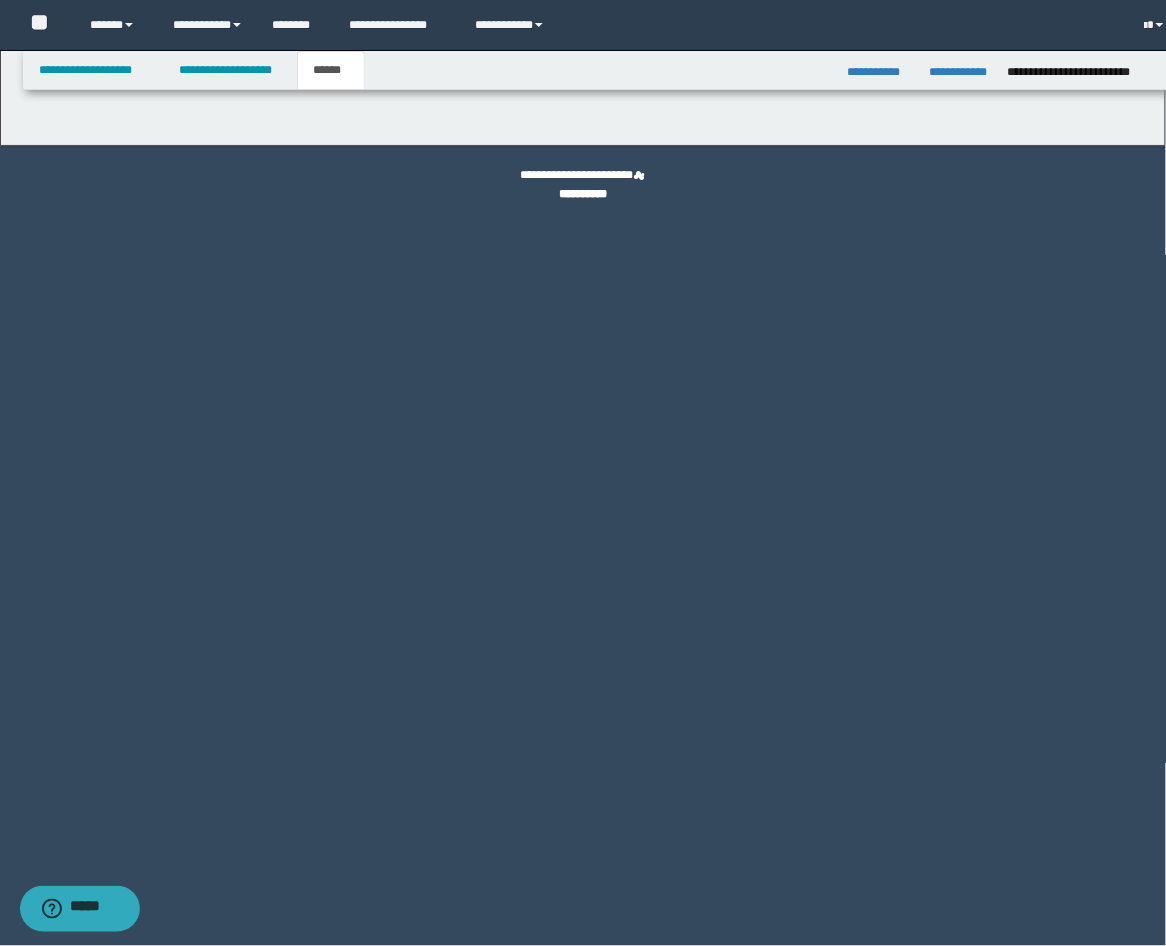 scroll, scrollTop: 0, scrollLeft: 0, axis: both 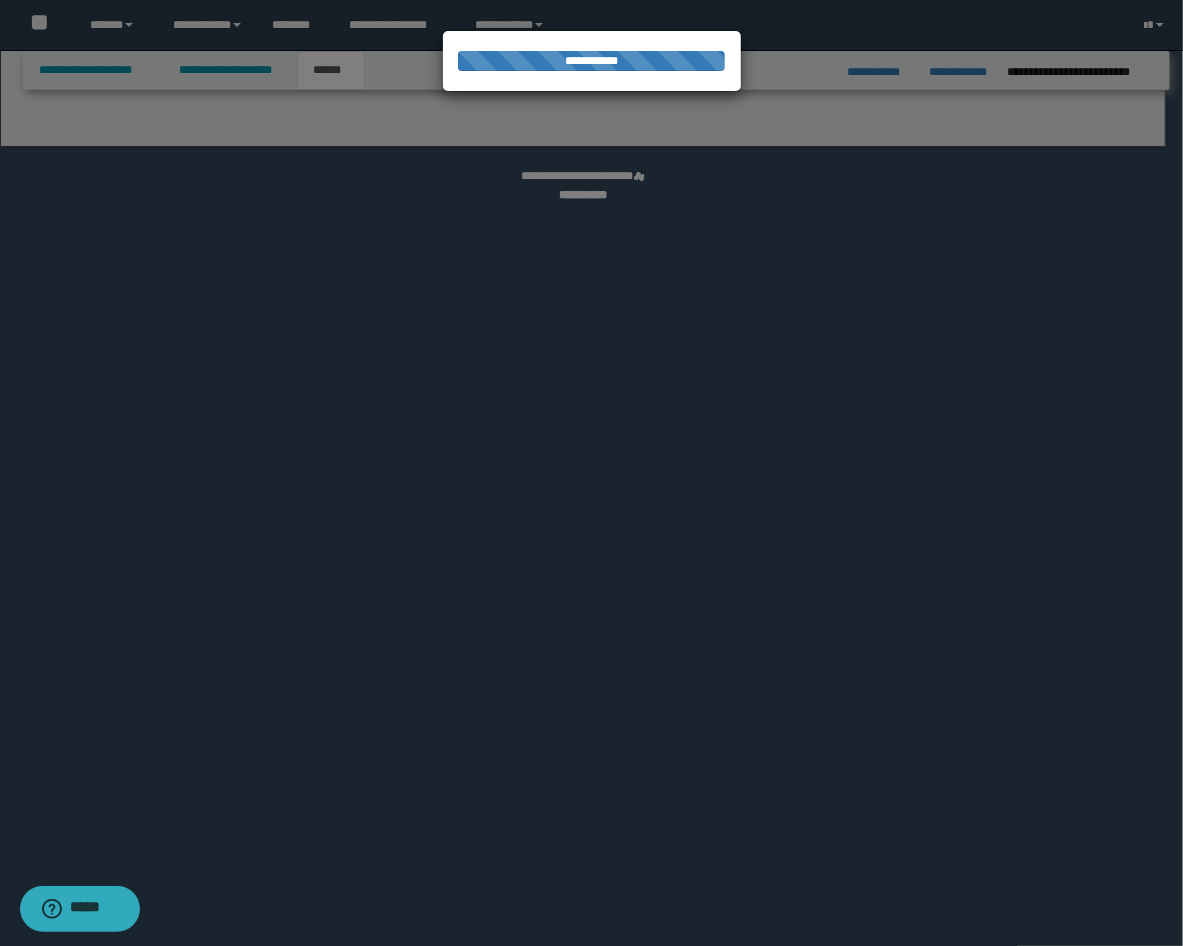 select on "*" 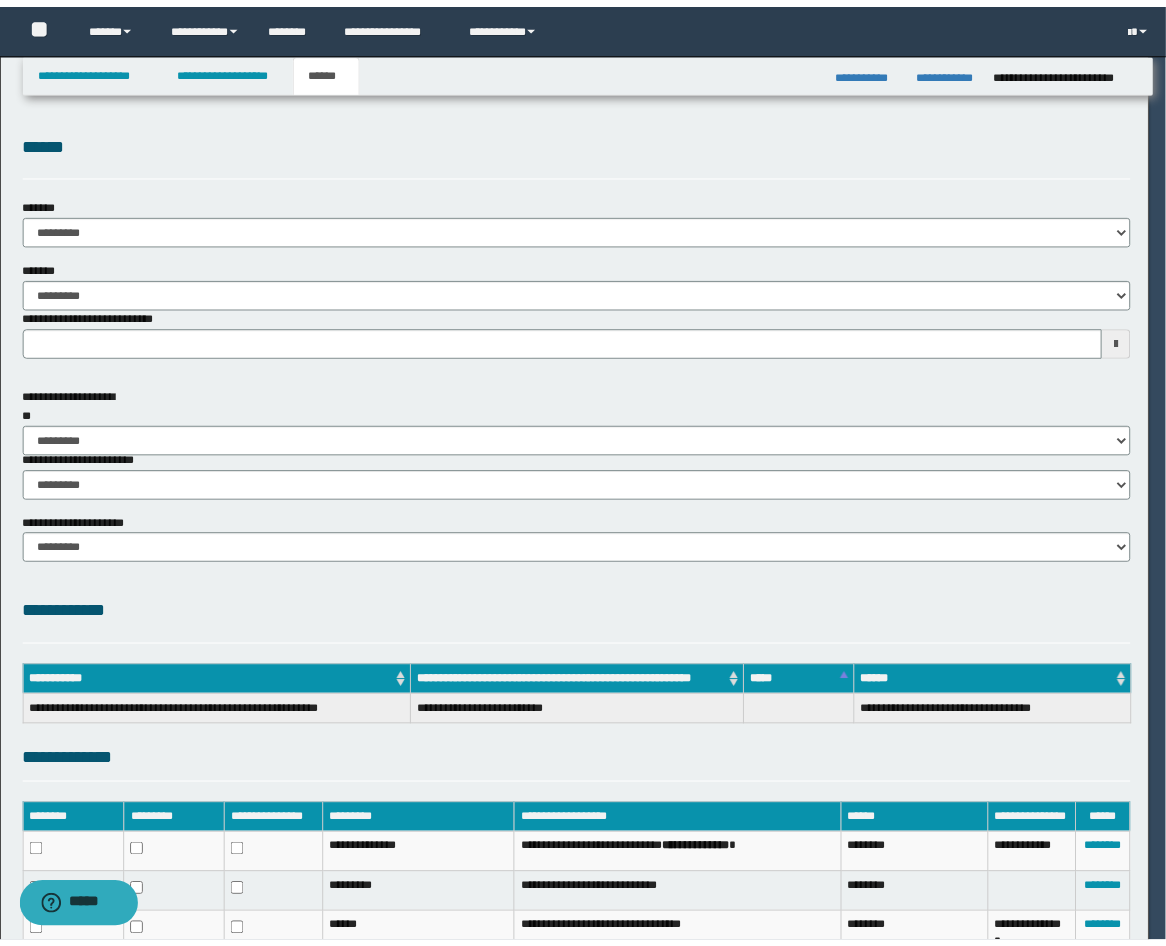 scroll, scrollTop: 0, scrollLeft: 0, axis: both 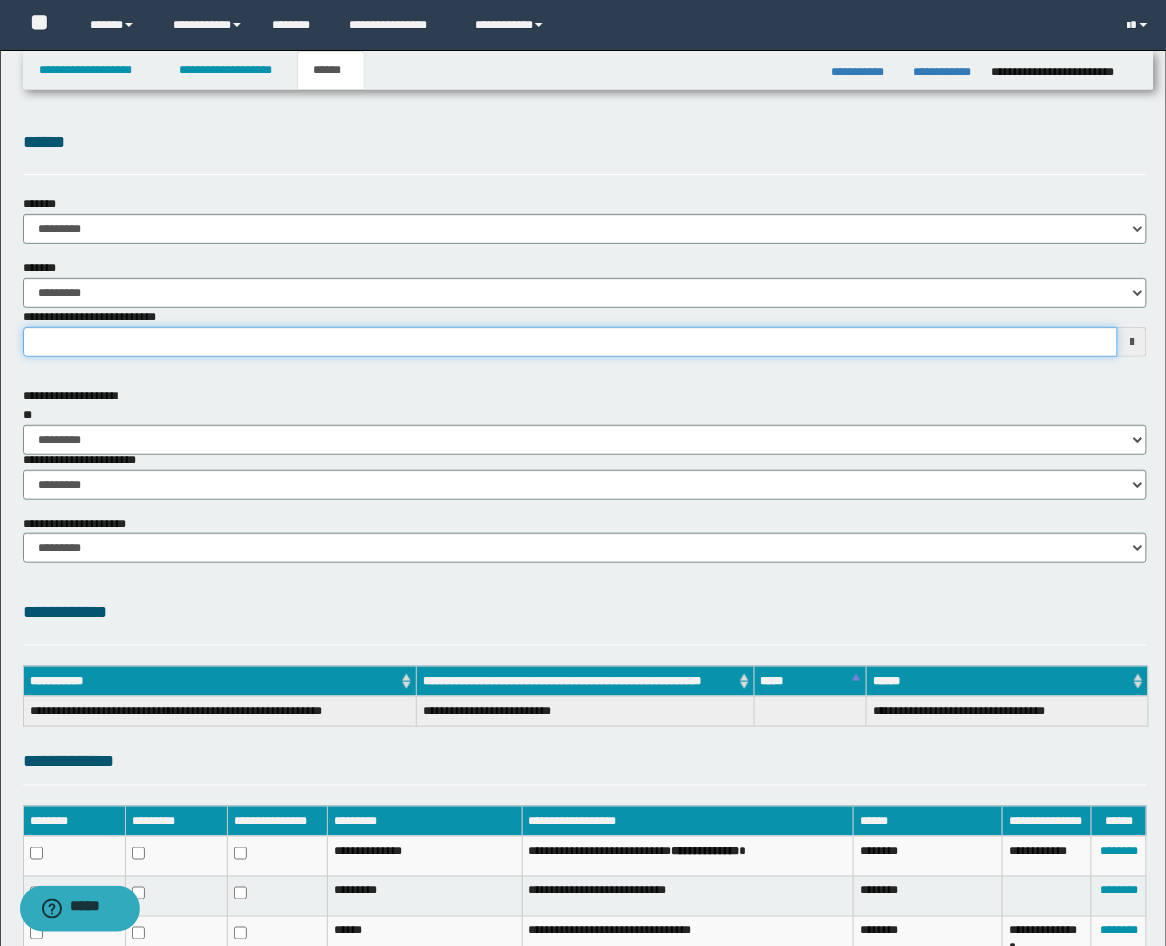 click on "**********" at bounding box center (571, 342) 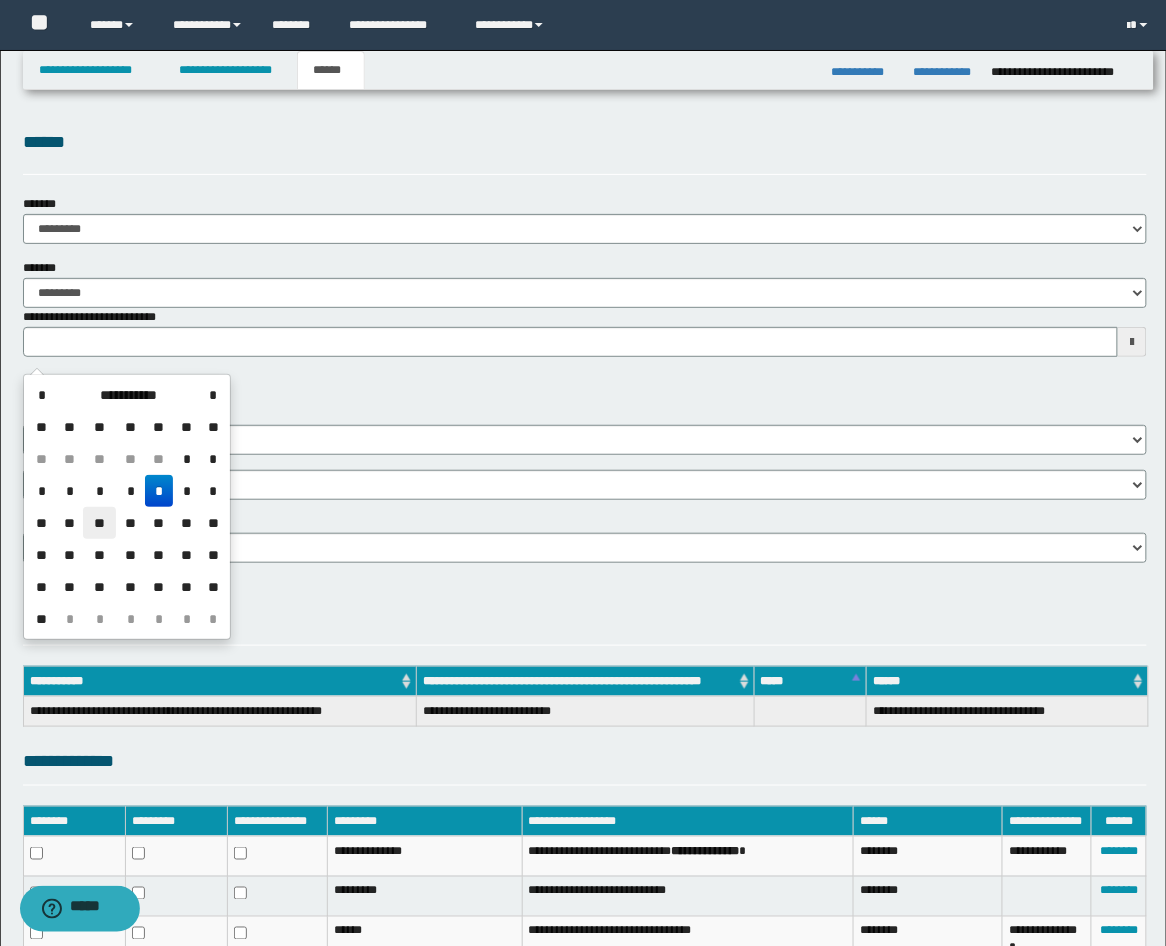 click on "**" at bounding box center (99, 523) 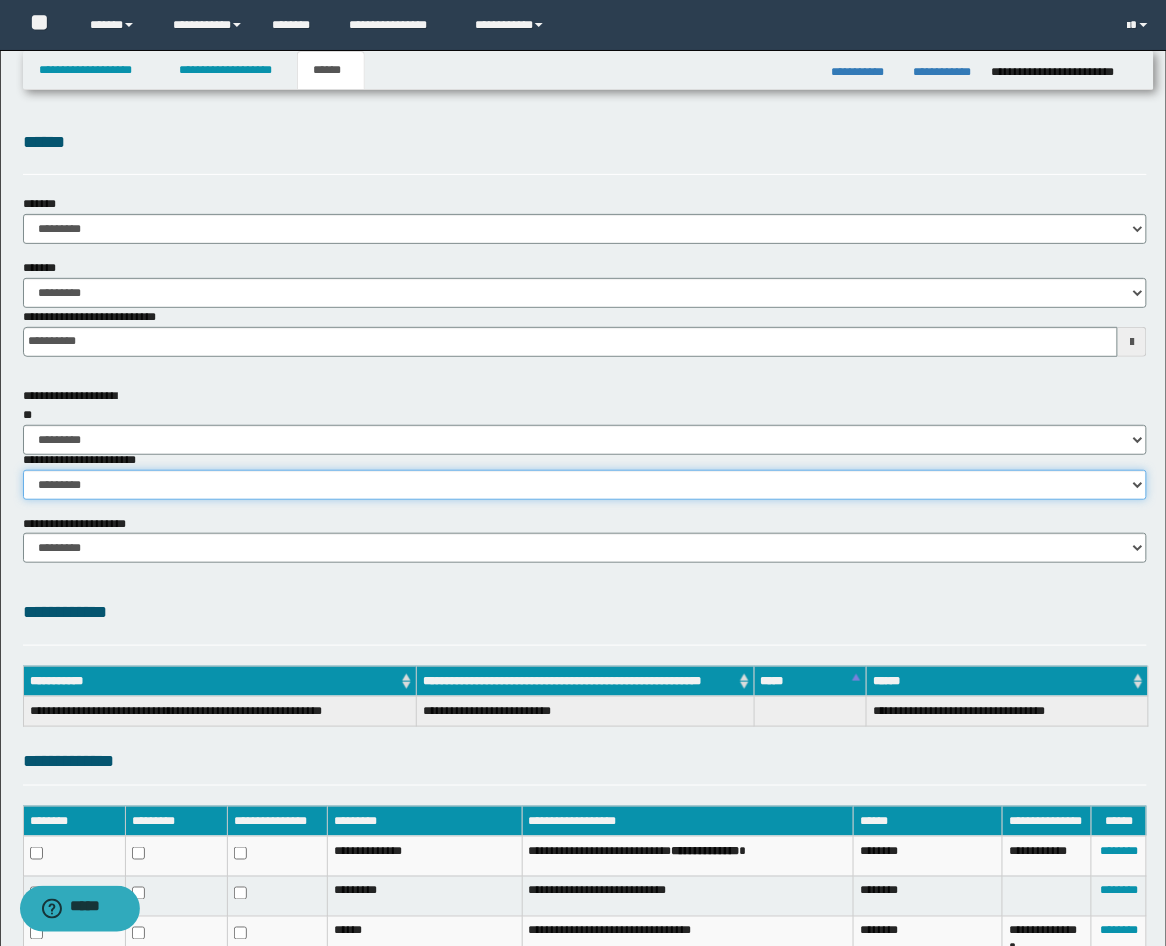 click on "*********
*********
*********" at bounding box center [585, 485] 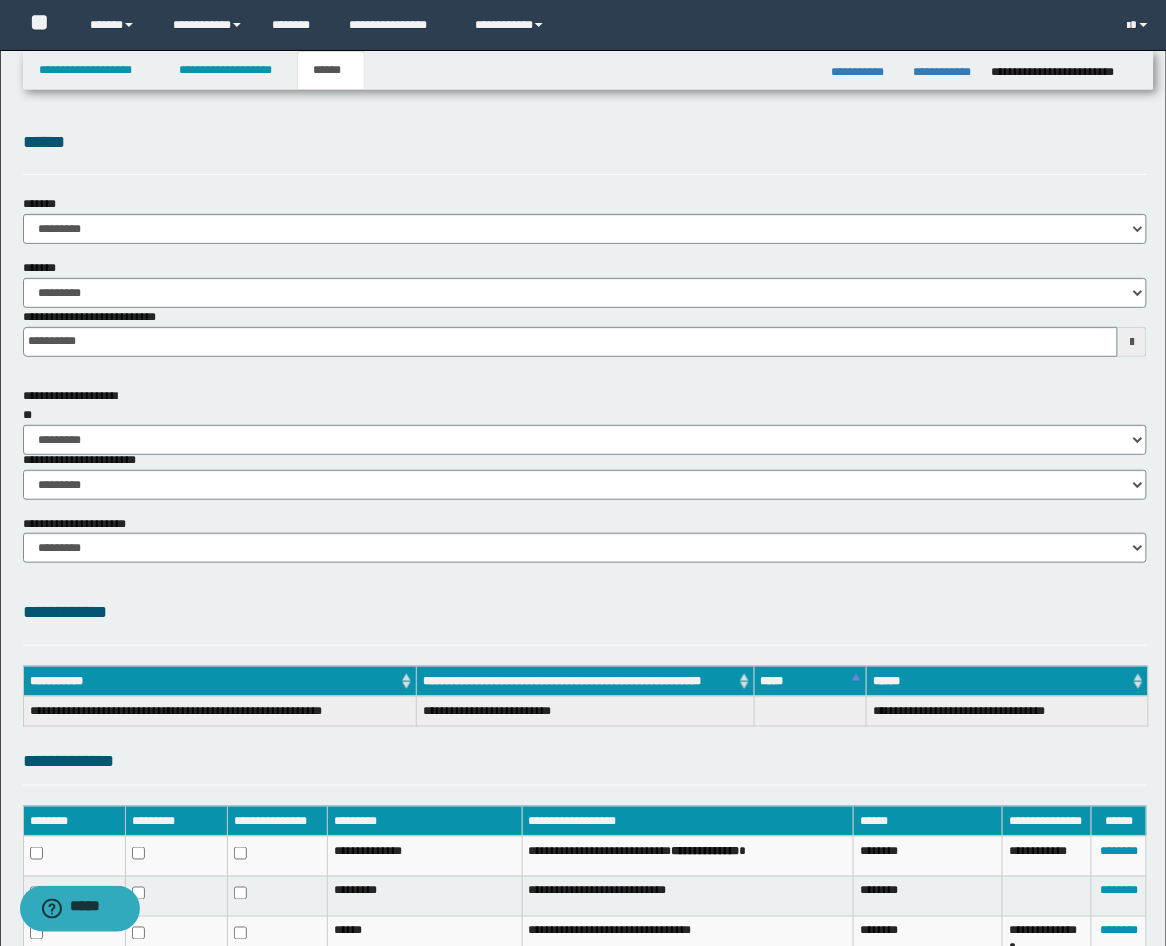 click on "**********" at bounding box center (585, 612) 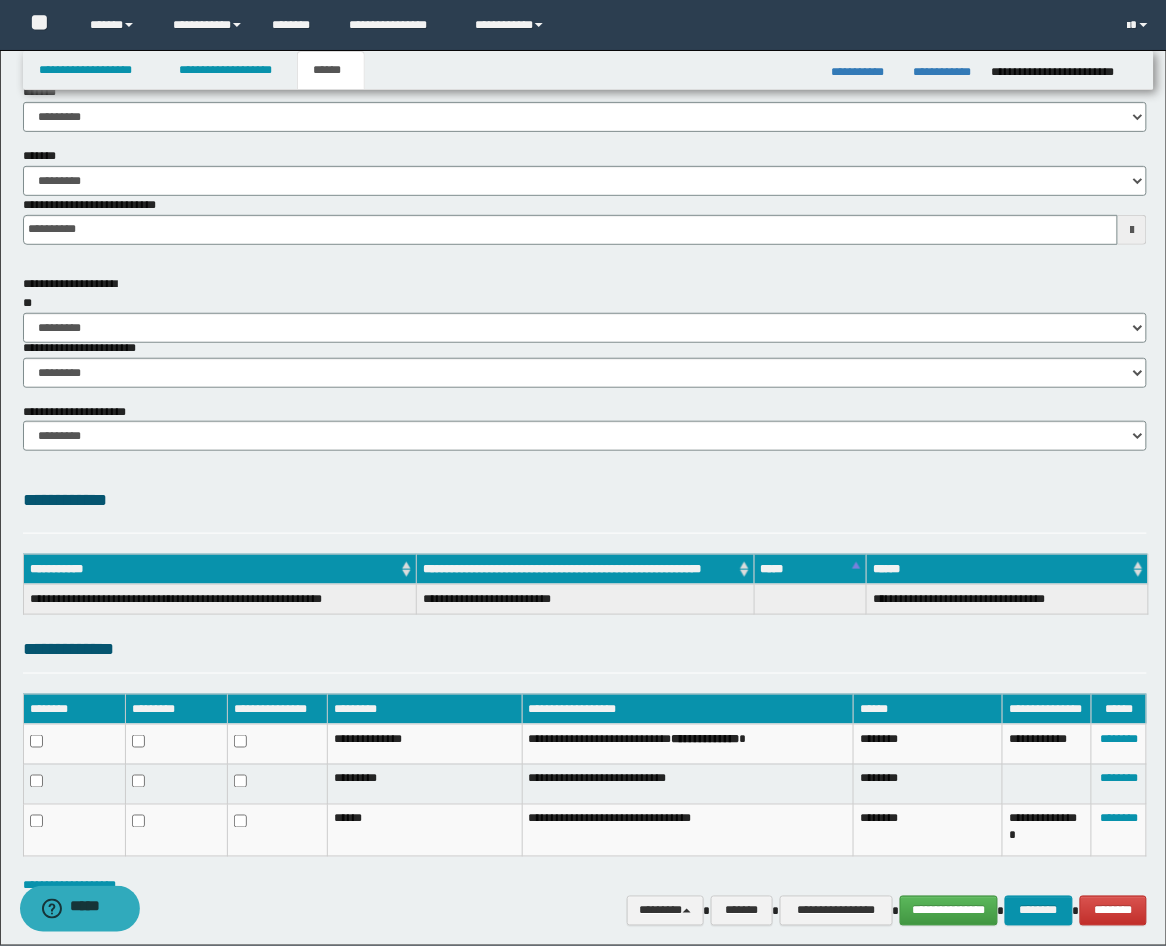 scroll, scrollTop: 188, scrollLeft: 0, axis: vertical 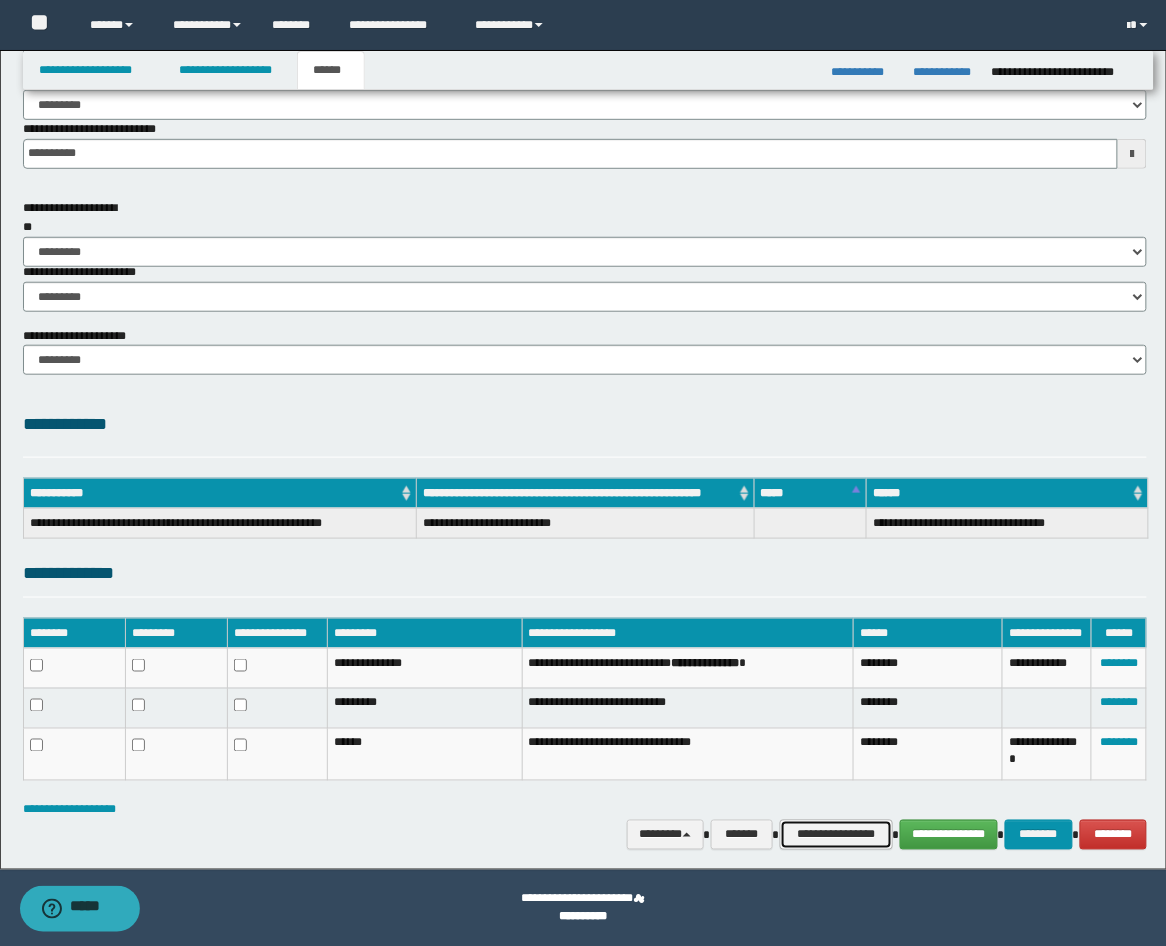 click on "**********" at bounding box center (836, 835) 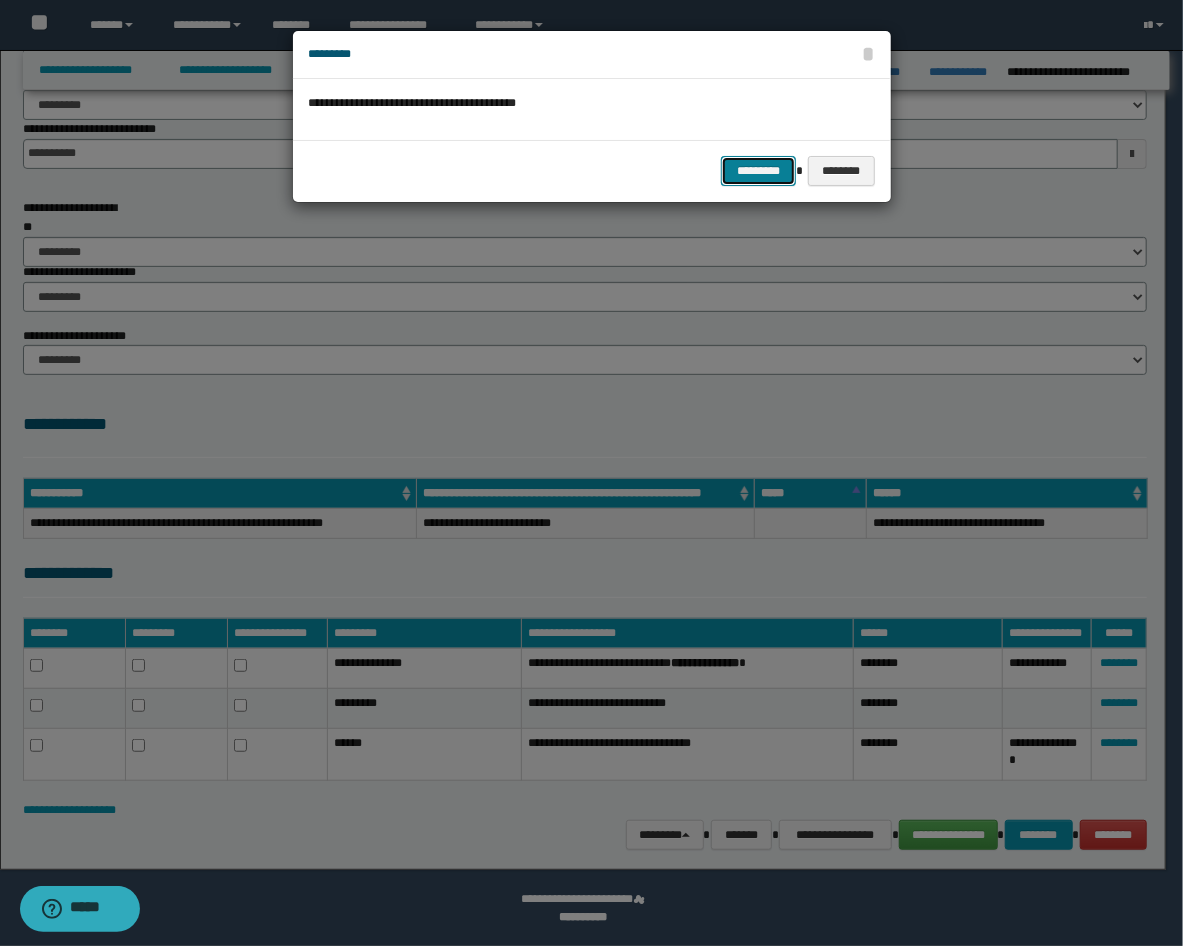 click on "*********" at bounding box center [758, 171] 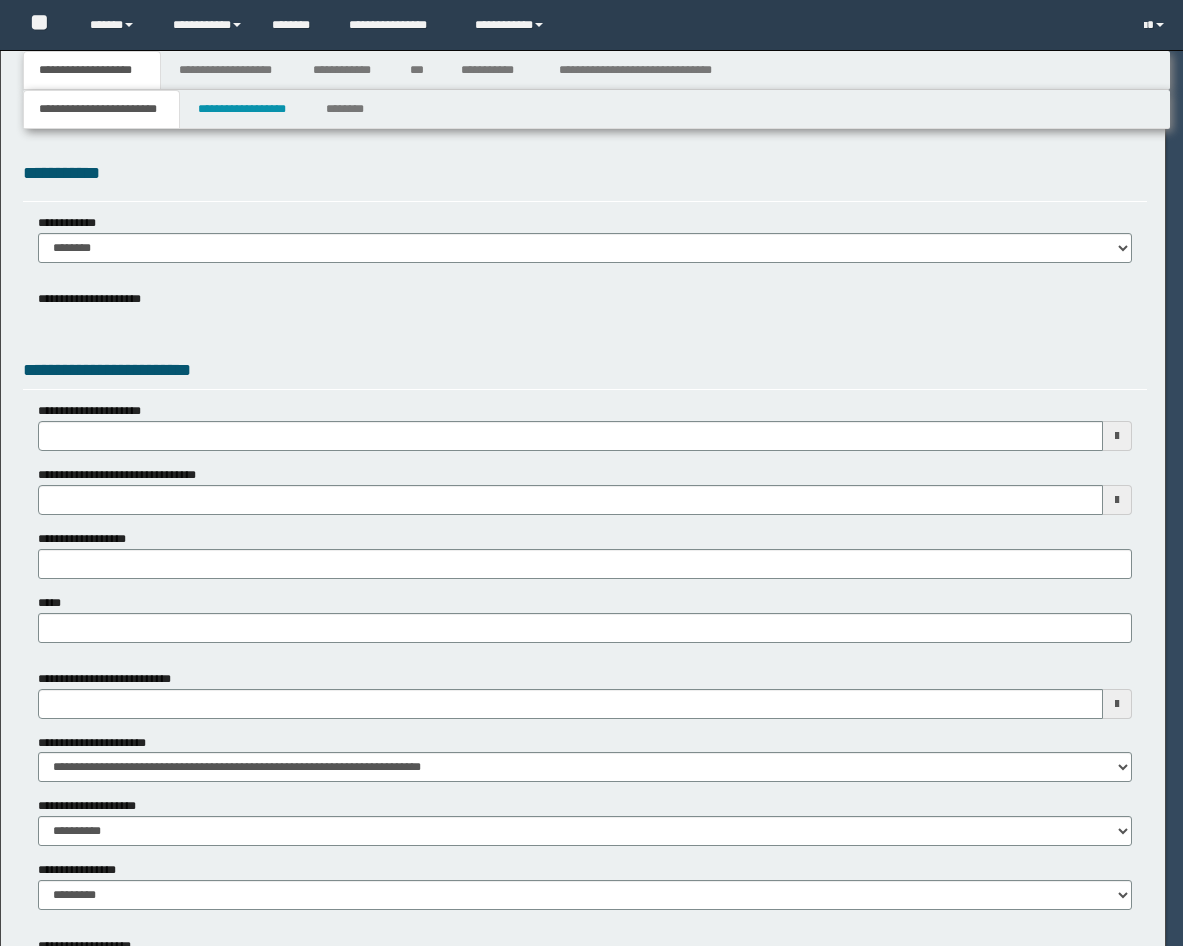 scroll, scrollTop: 0, scrollLeft: 0, axis: both 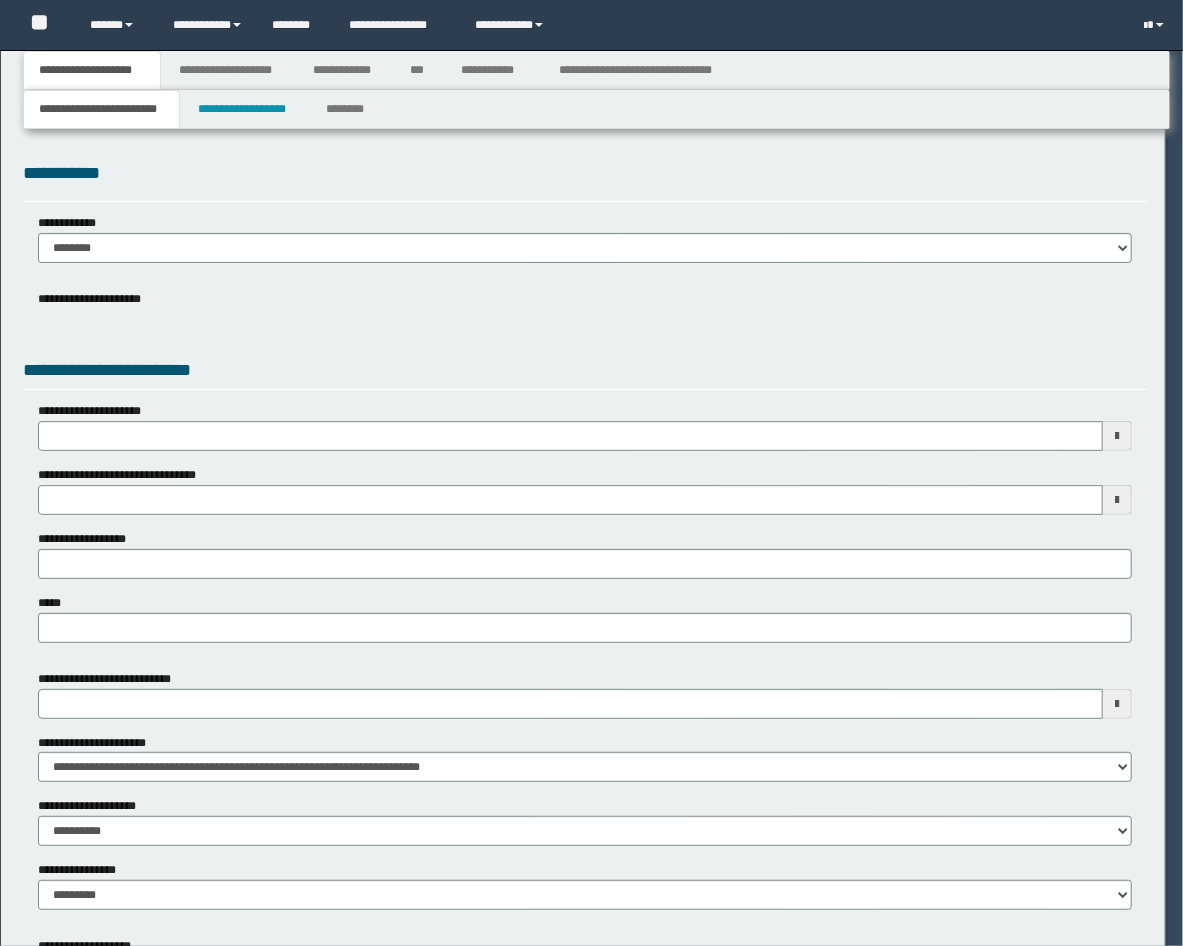select on "*" 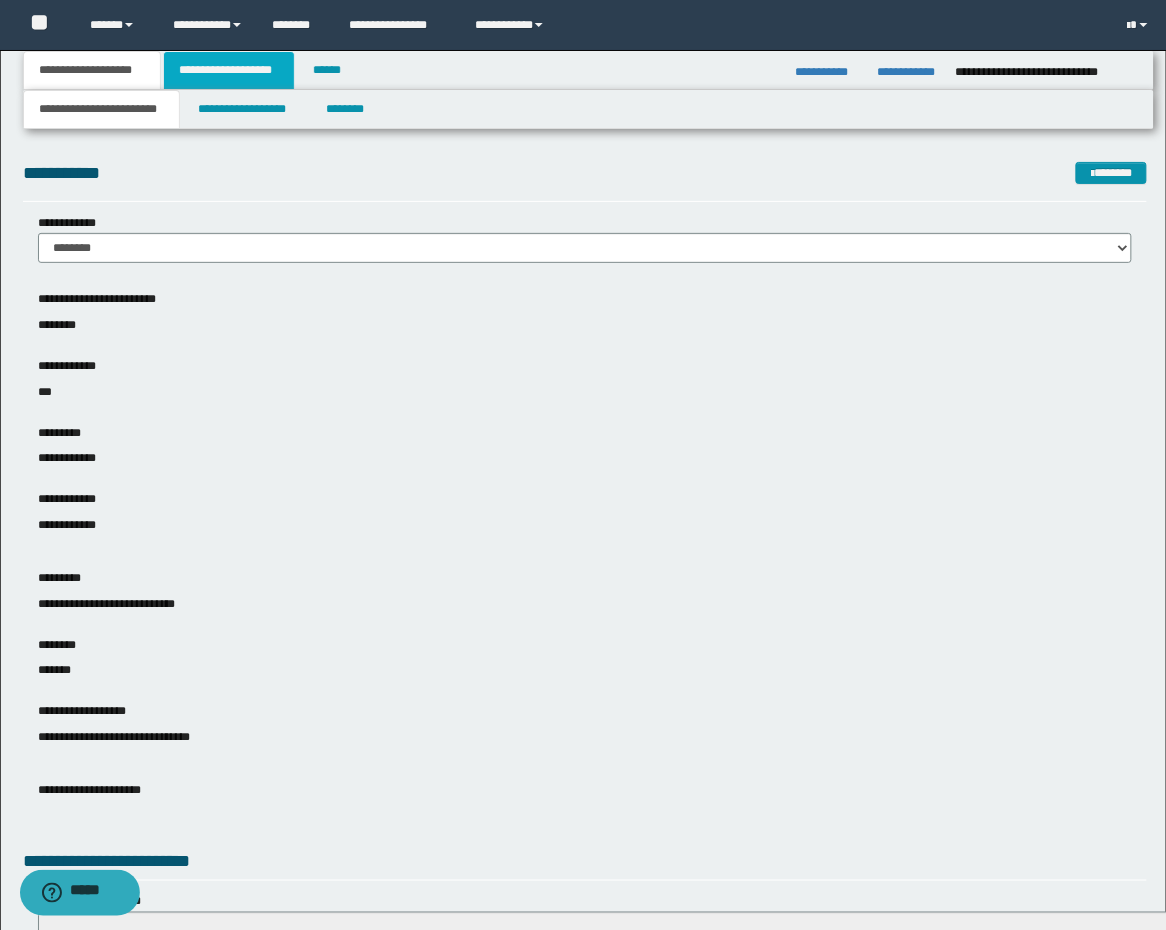 click on "**********" at bounding box center [229, 70] 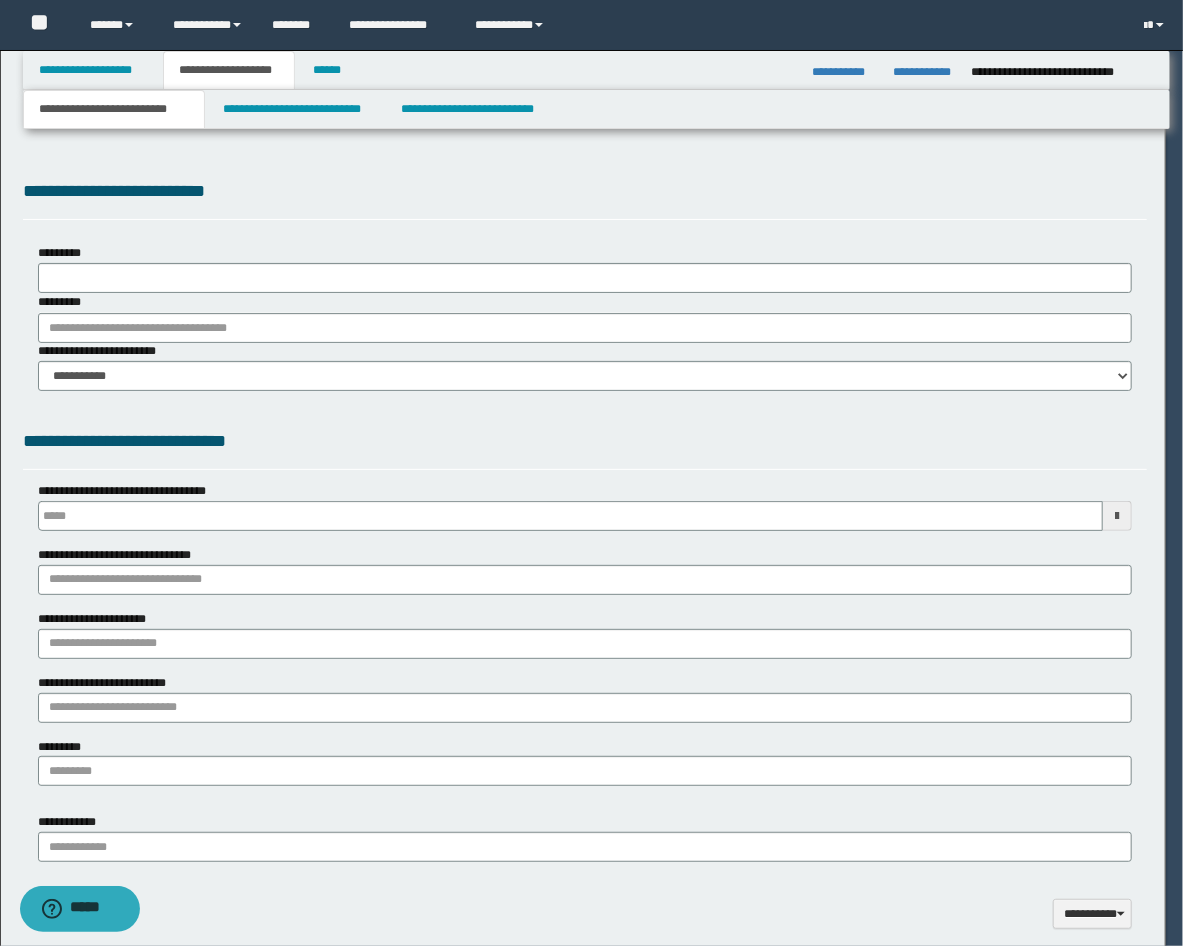 type on "**********" 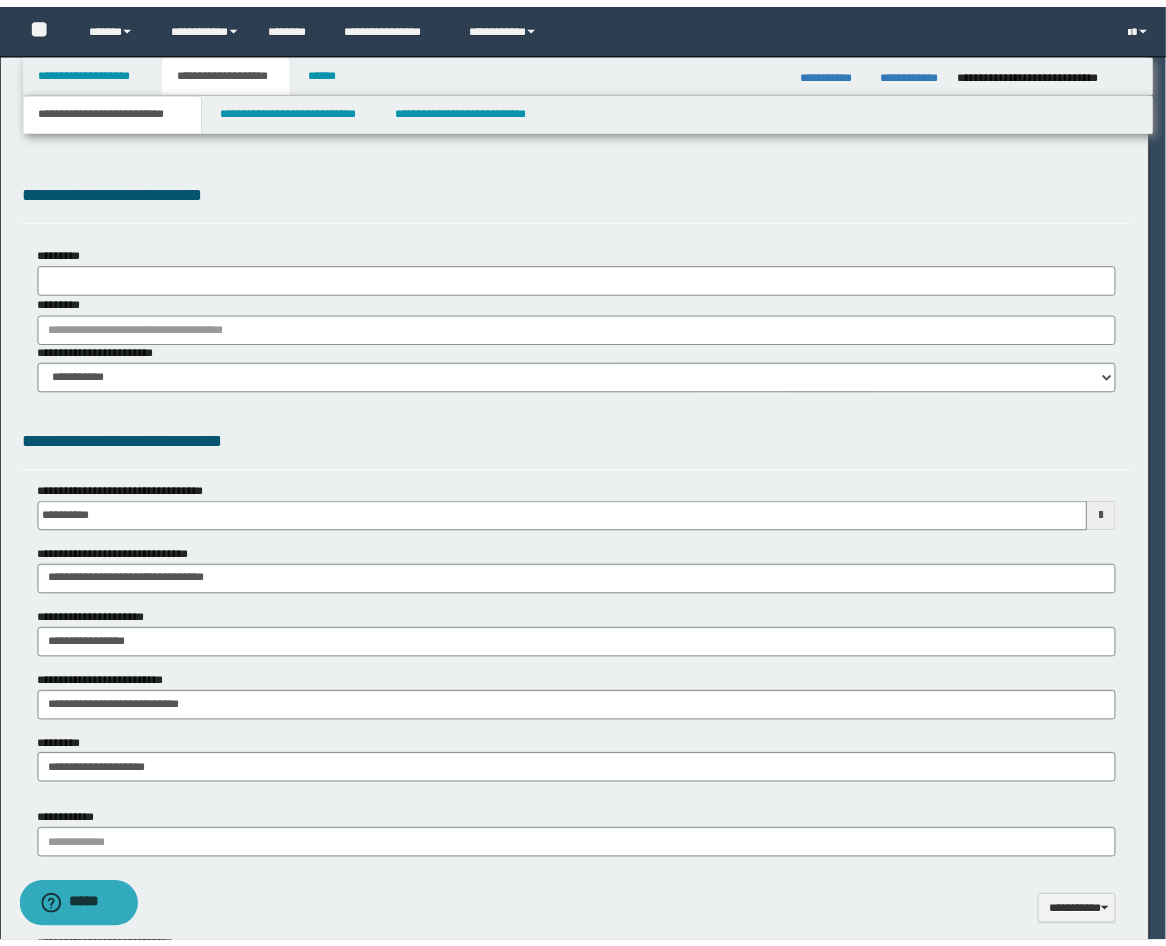 scroll, scrollTop: 0, scrollLeft: 0, axis: both 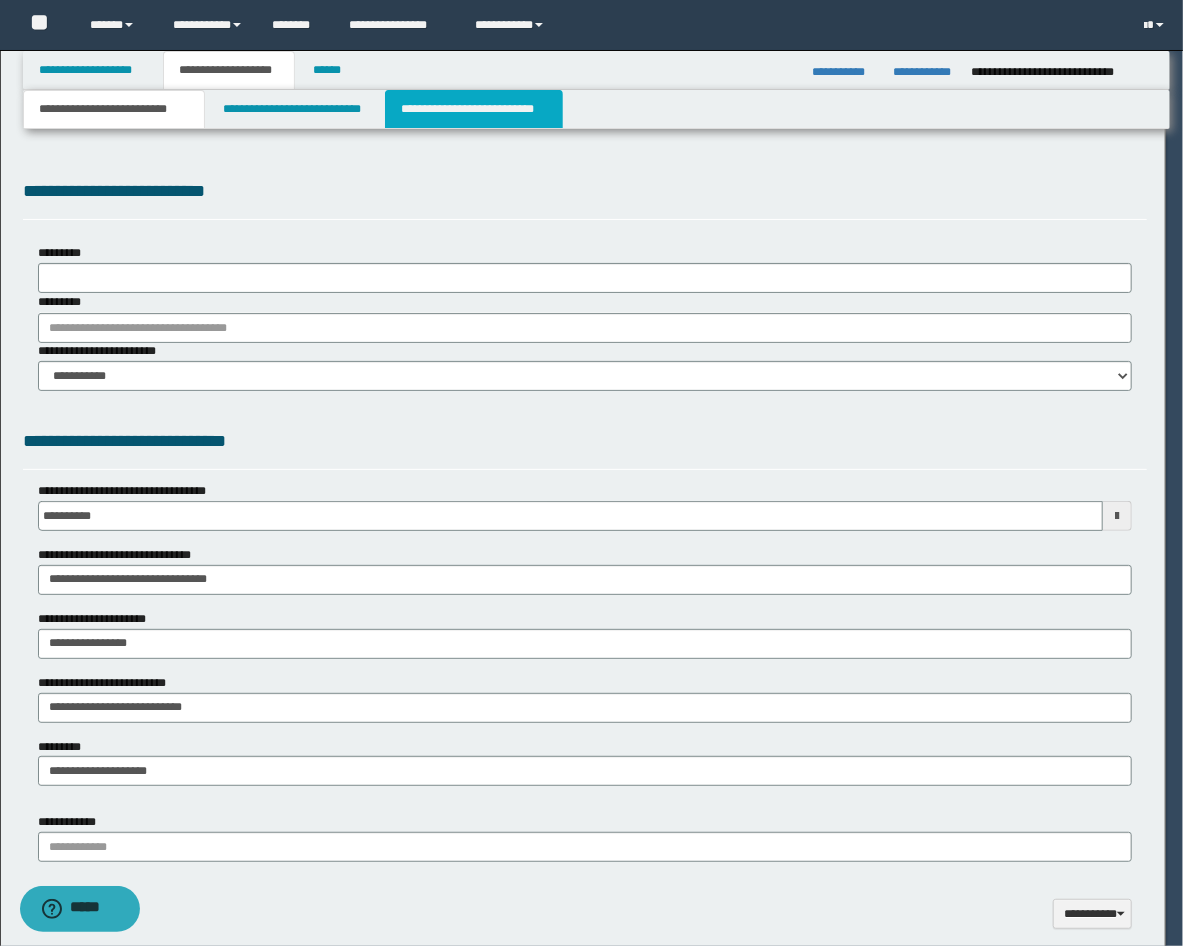 type on "**********" 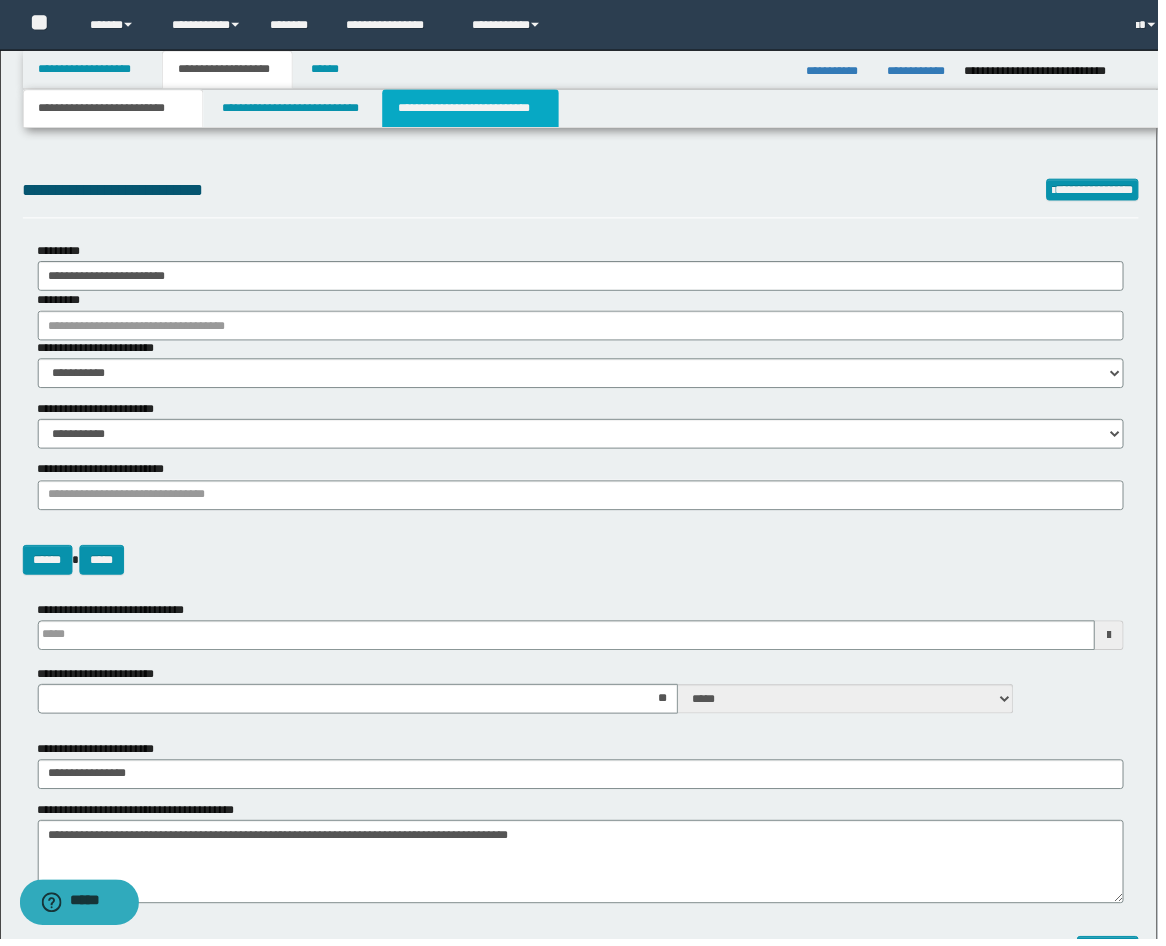 click on "**********" at bounding box center [474, 109] 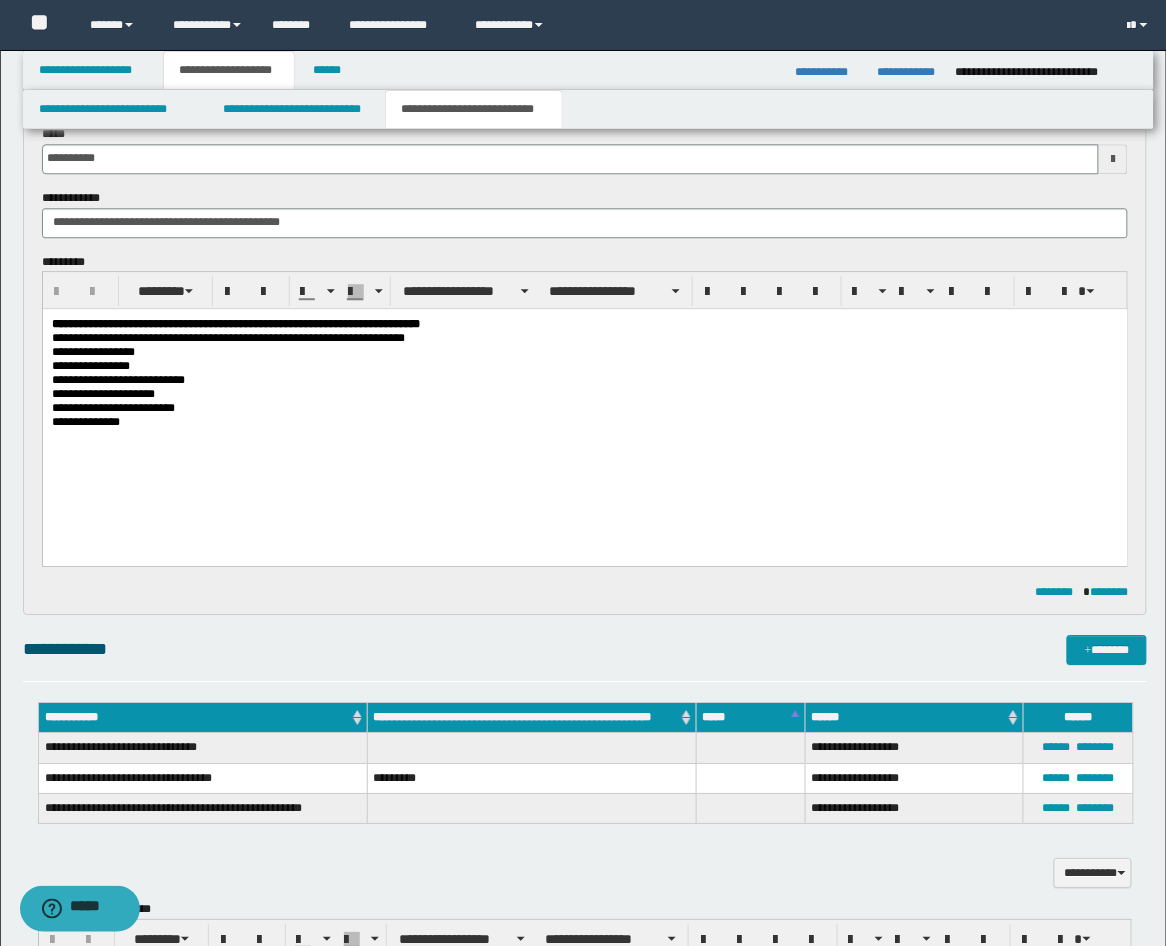 scroll, scrollTop: 1111, scrollLeft: 0, axis: vertical 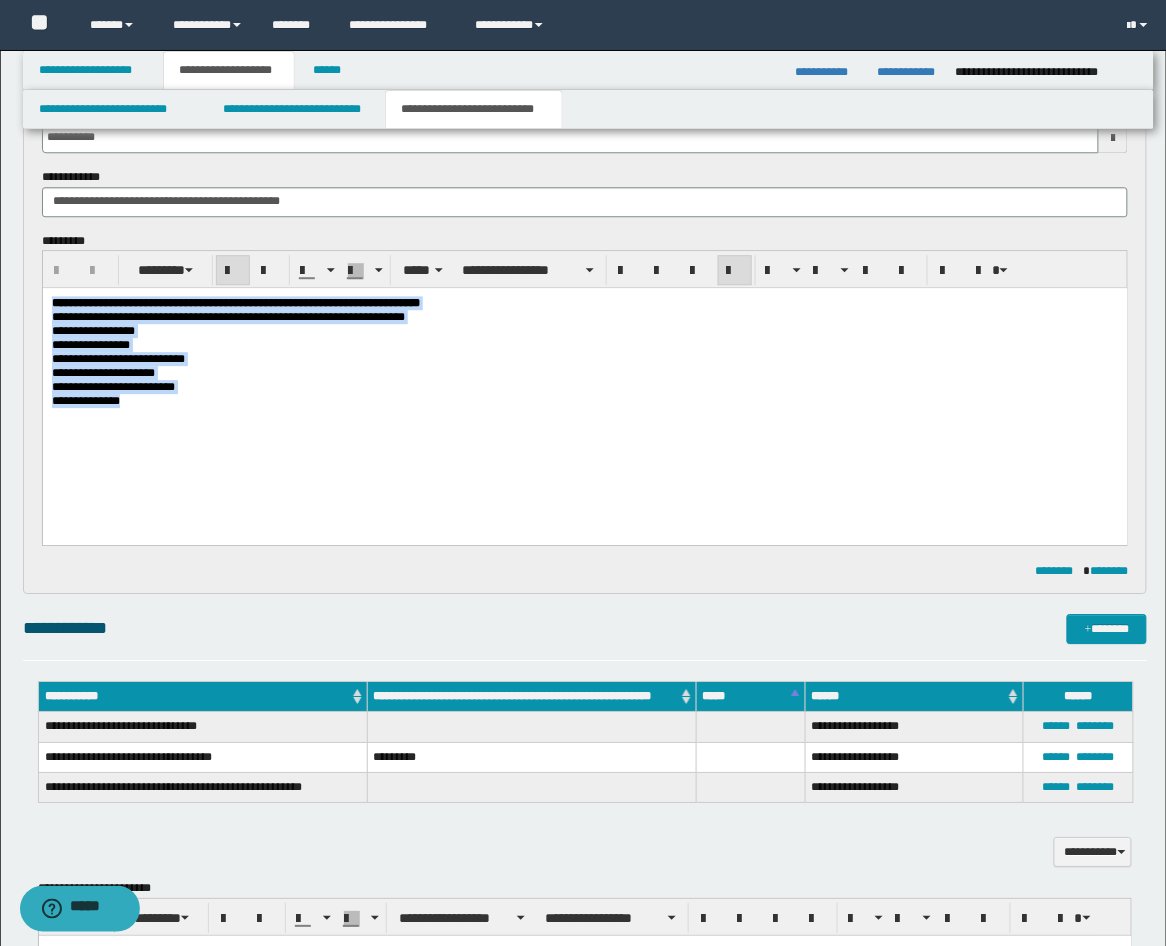 drag, startPoint x: 163, startPoint y: 429, endPoint x: -11, endPoint y: 294, distance: 220.22943 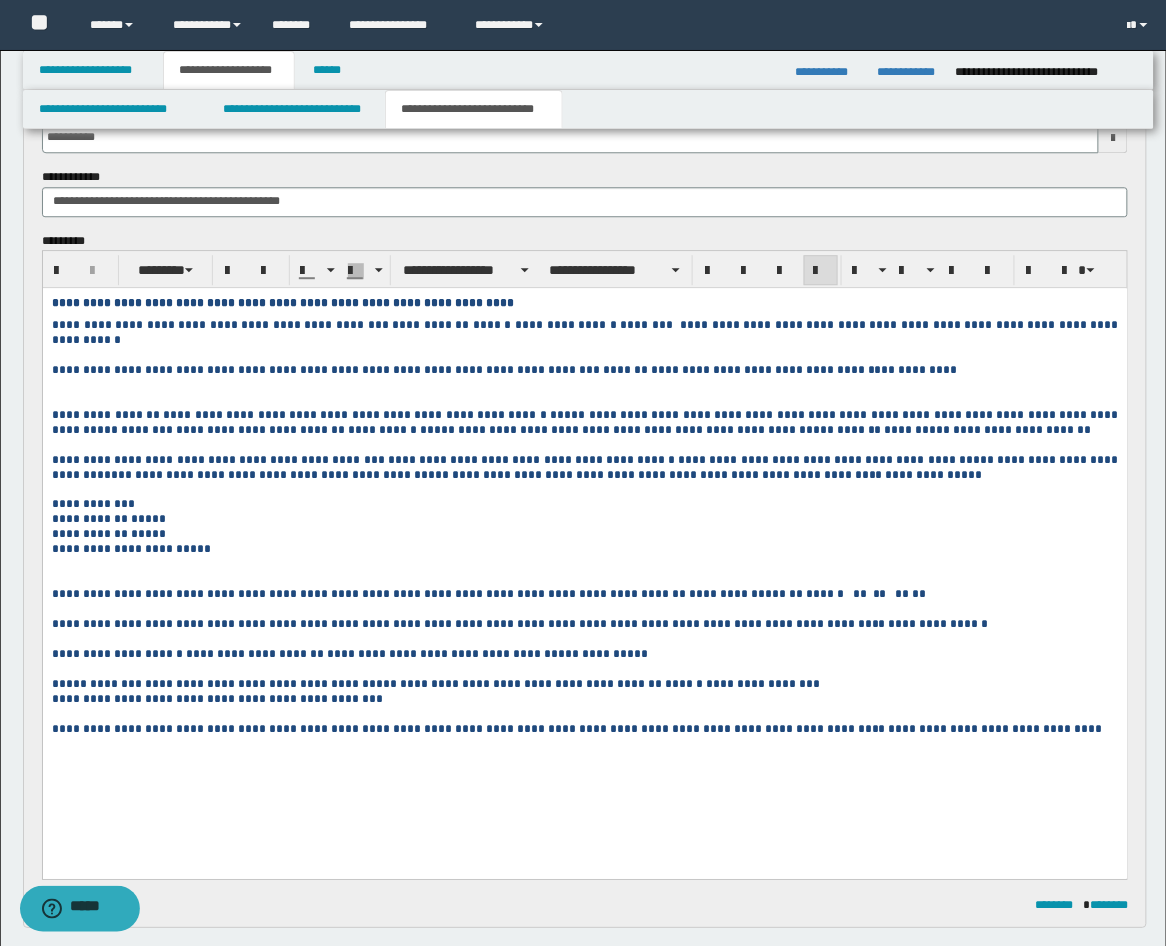 click at bounding box center (584, 385) 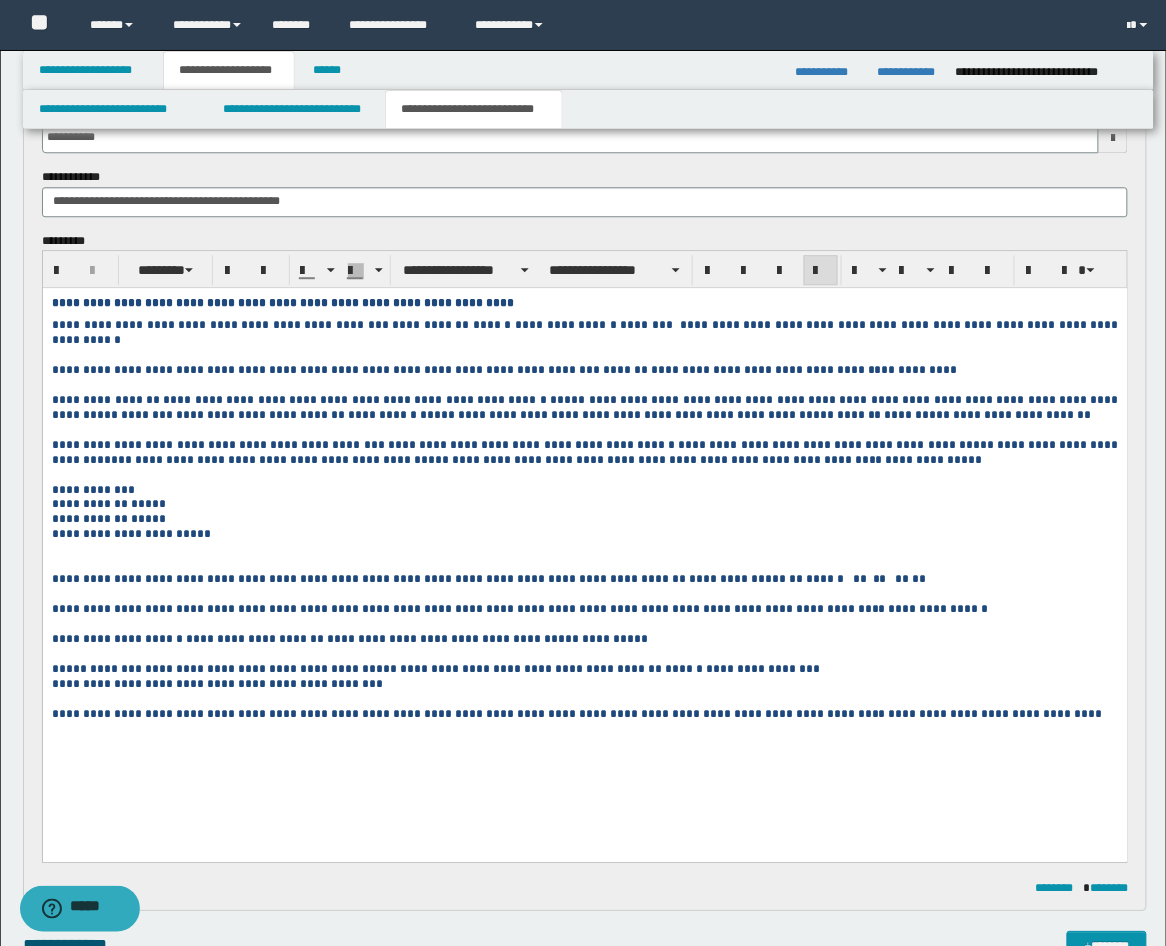 click at bounding box center (584, 564) 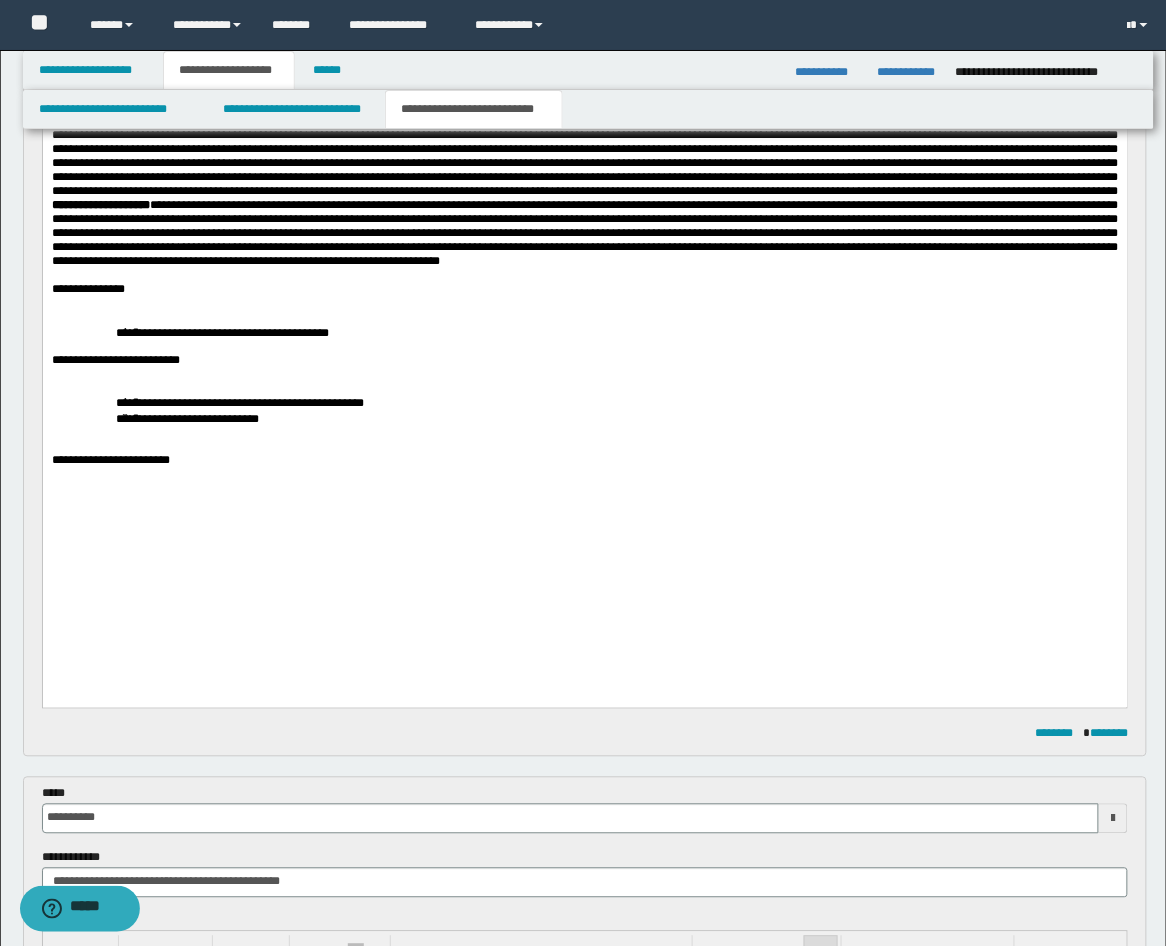 scroll, scrollTop: 370, scrollLeft: 0, axis: vertical 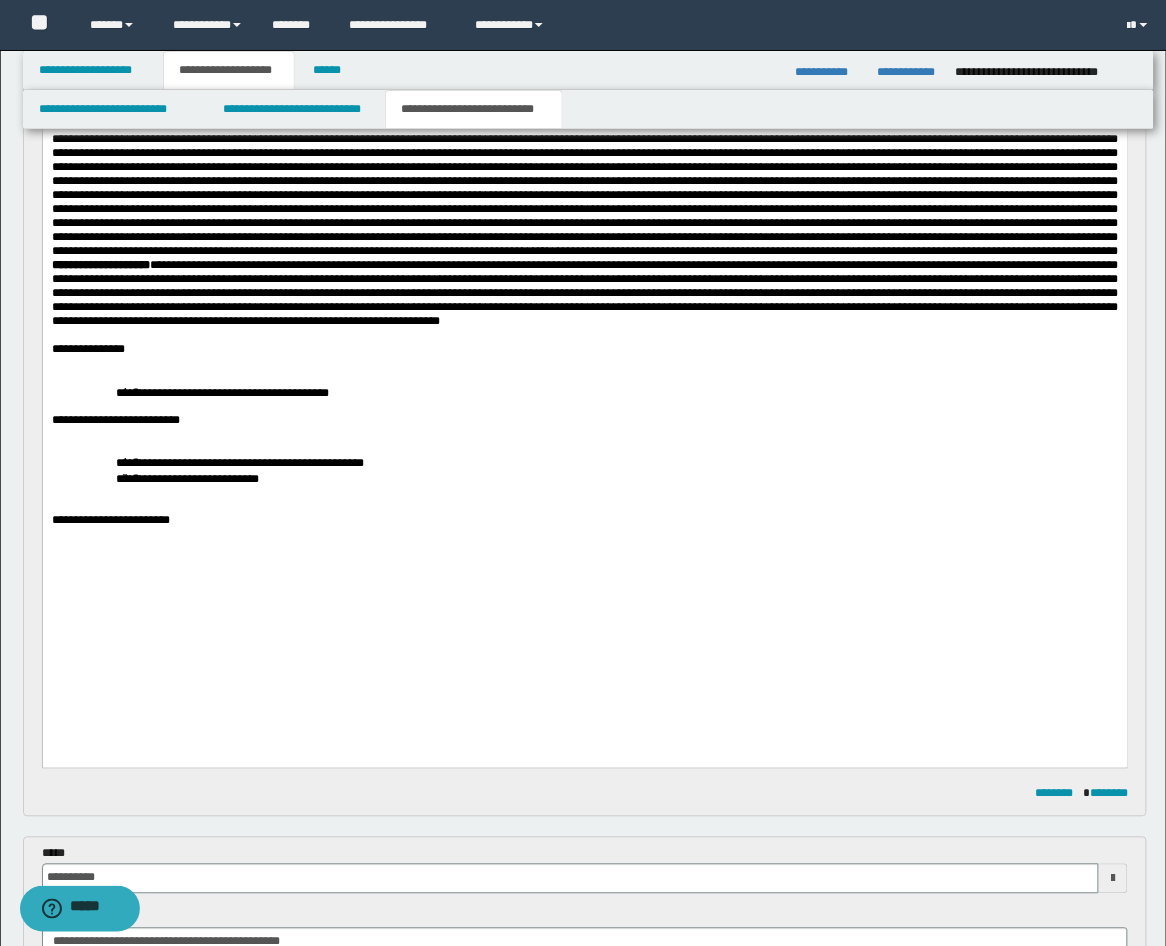 click at bounding box center [584, 535] 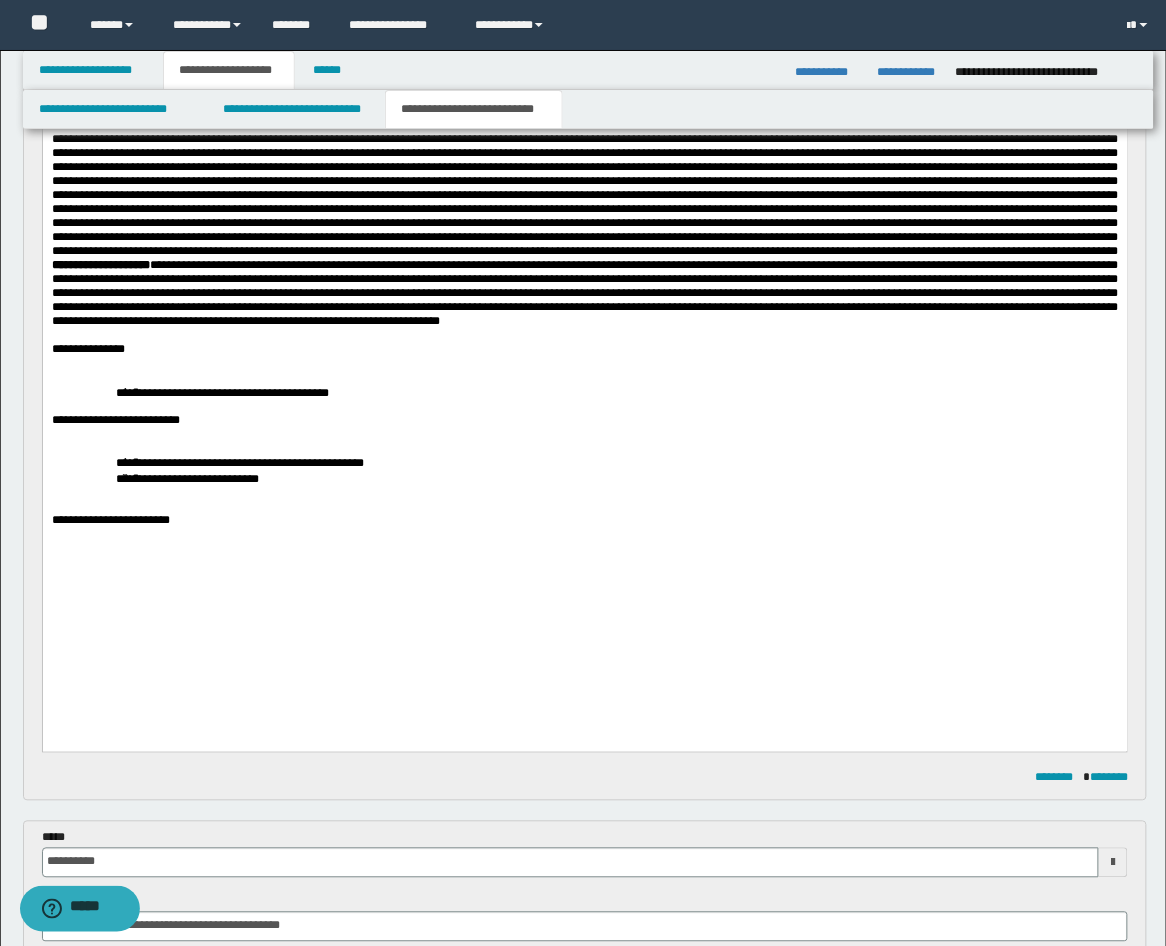 type 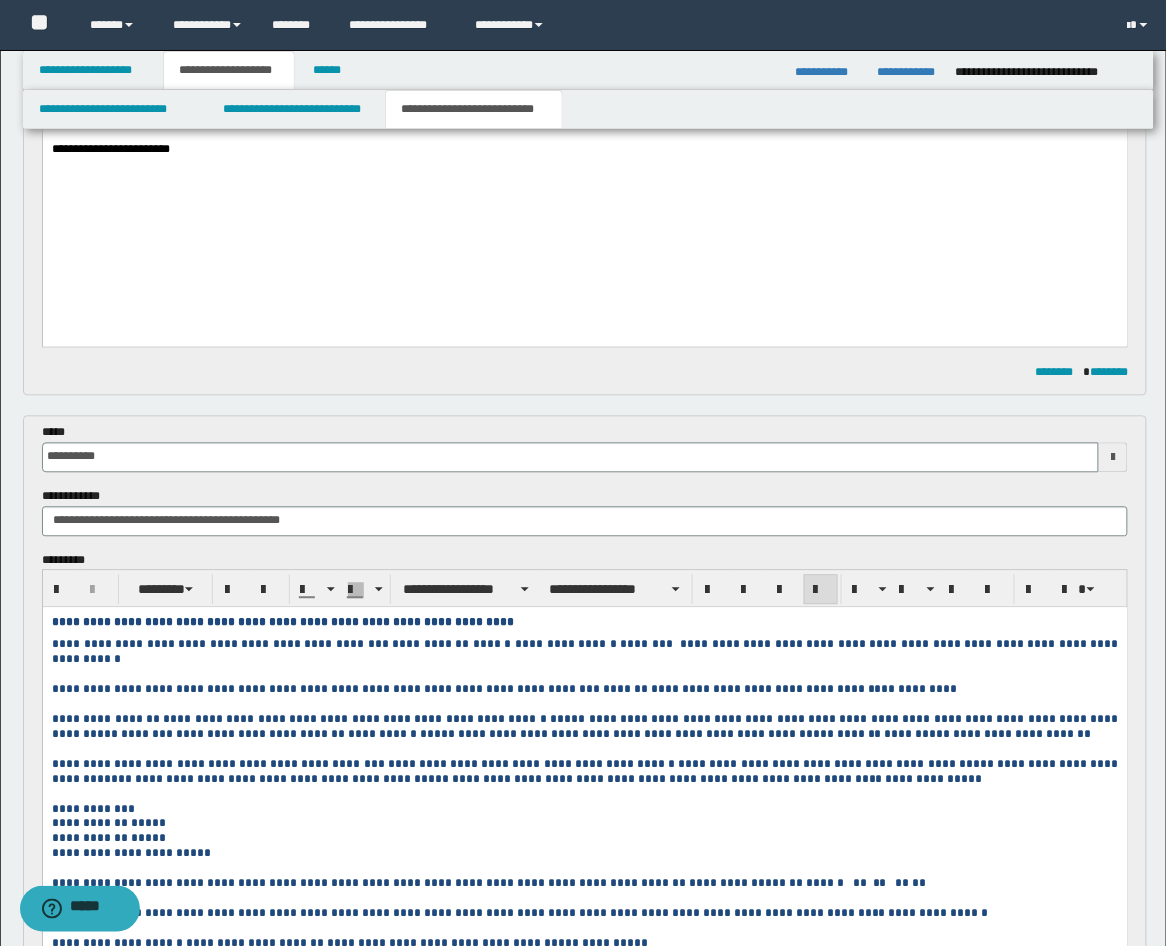 scroll, scrollTop: 1111, scrollLeft: 0, axis: vertical 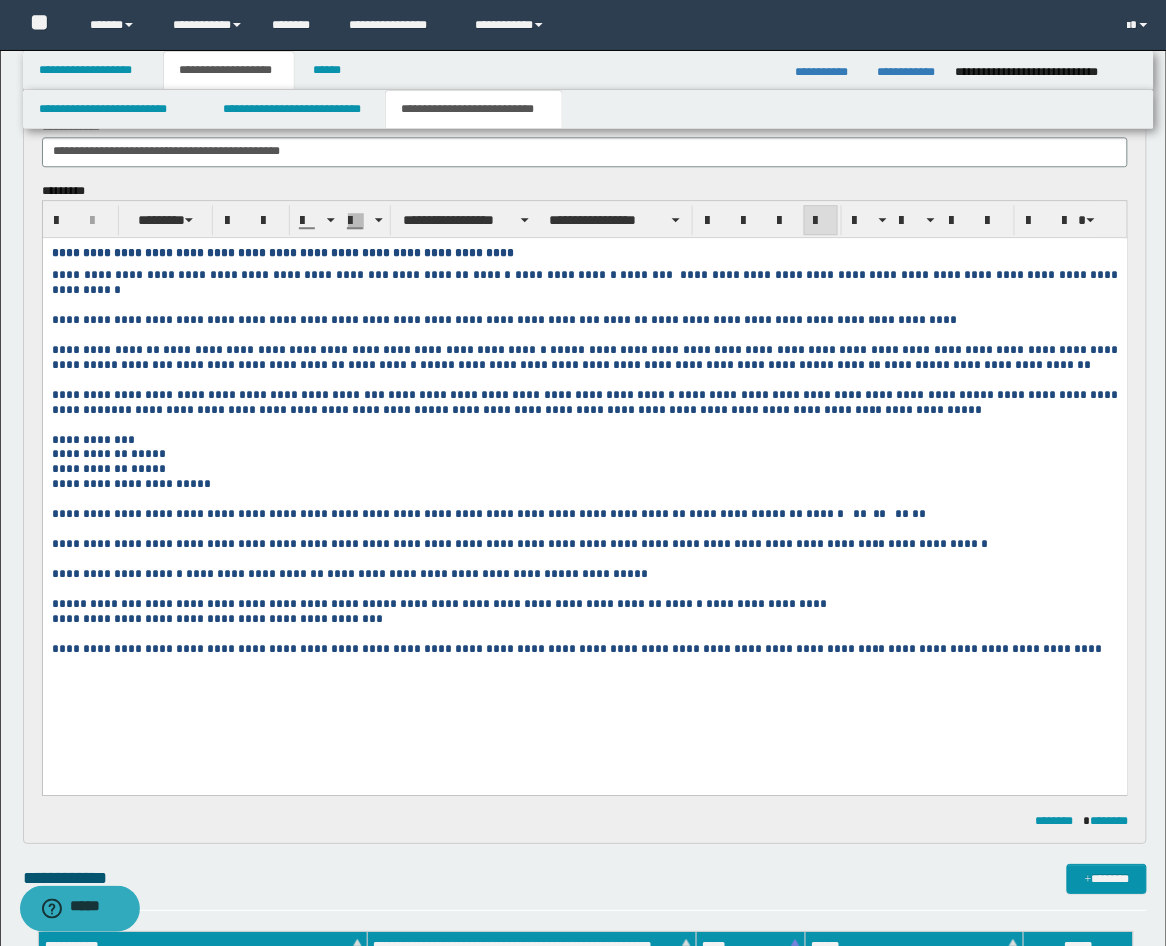 click at bounding box center (584, 634) 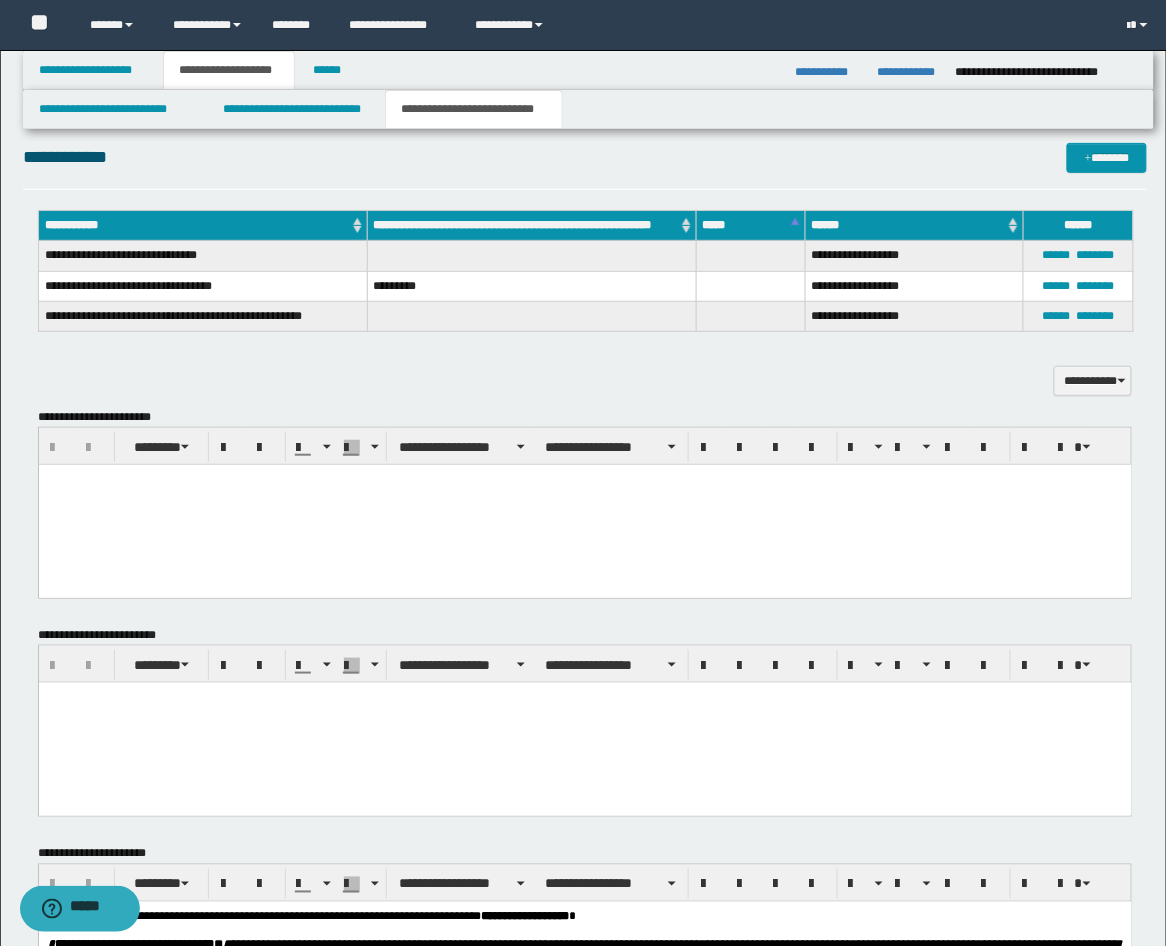 scroll, scrollTop: 1852, scrollLeft: 0, axis: vertical 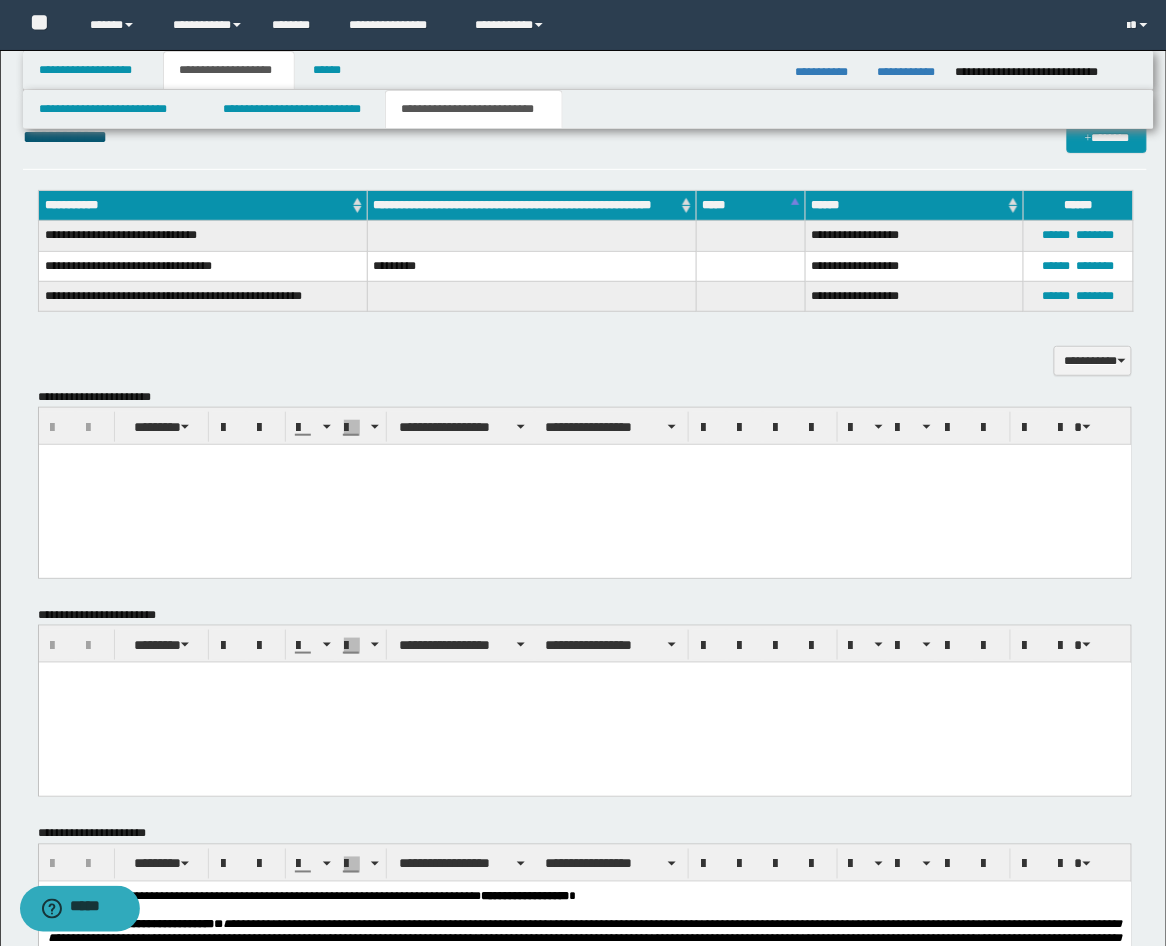 click at bounding box center (584, 484) 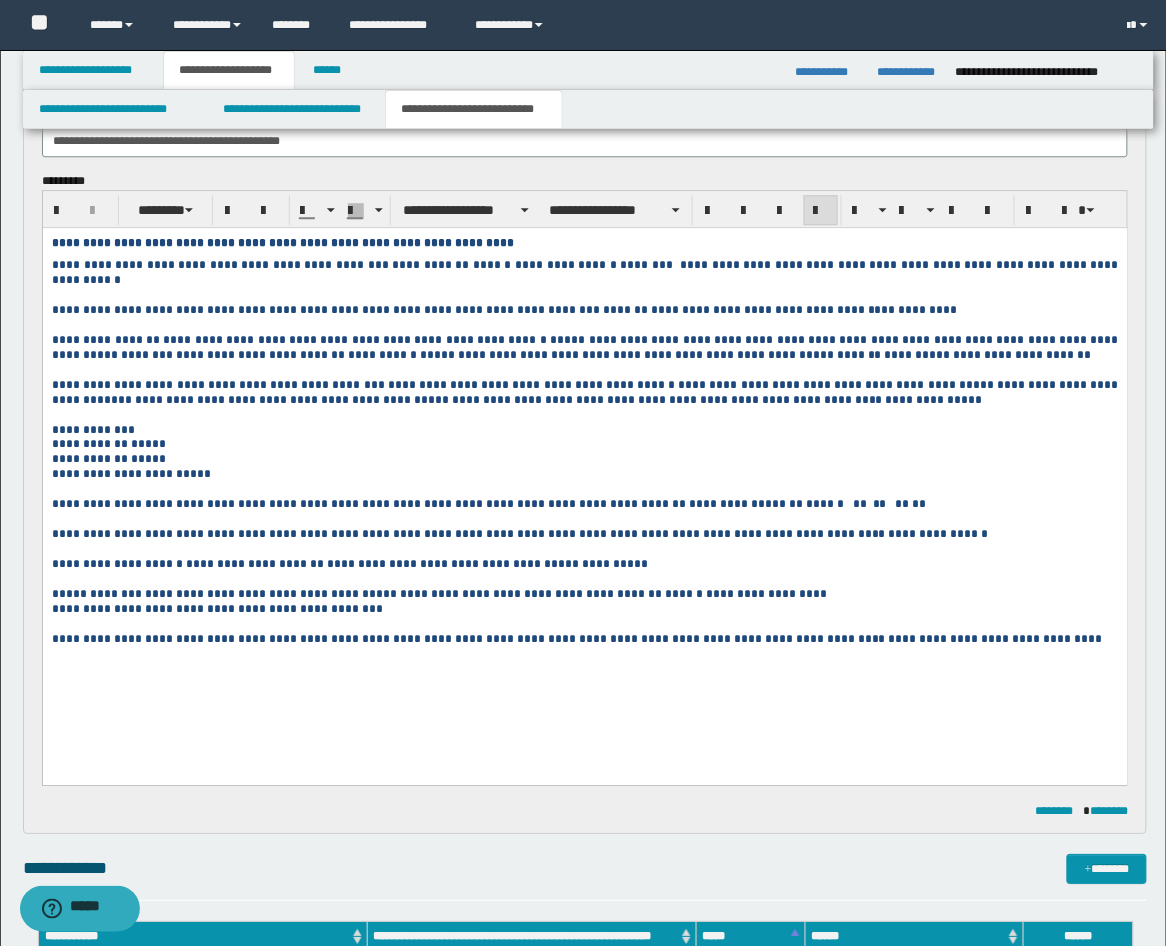 scroll, scrollTop: 1111, scrollLeft: 0, axis: vertical 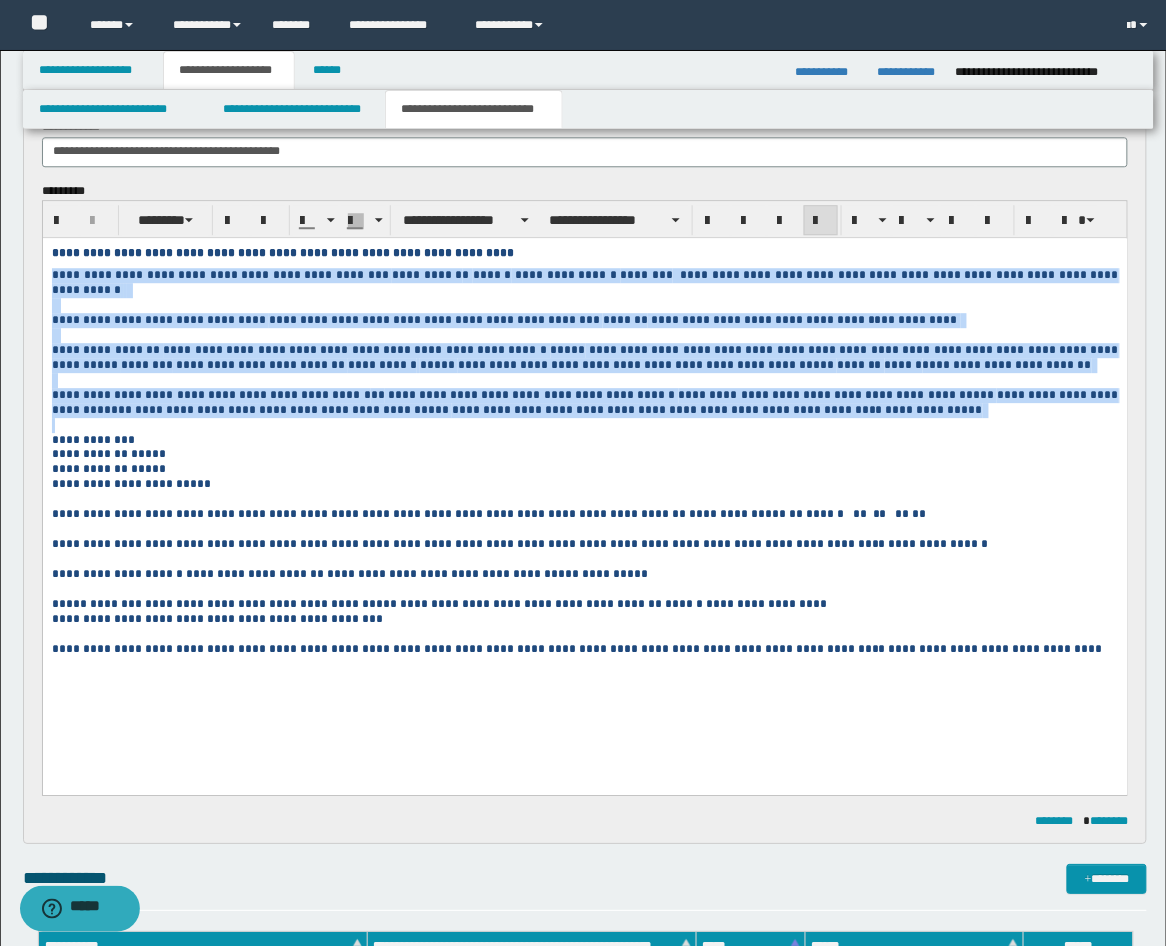drag, startPoint x: 766, startPoint y: 432, endPoint x: 53, endPoint y: 518, distance: 718.1678 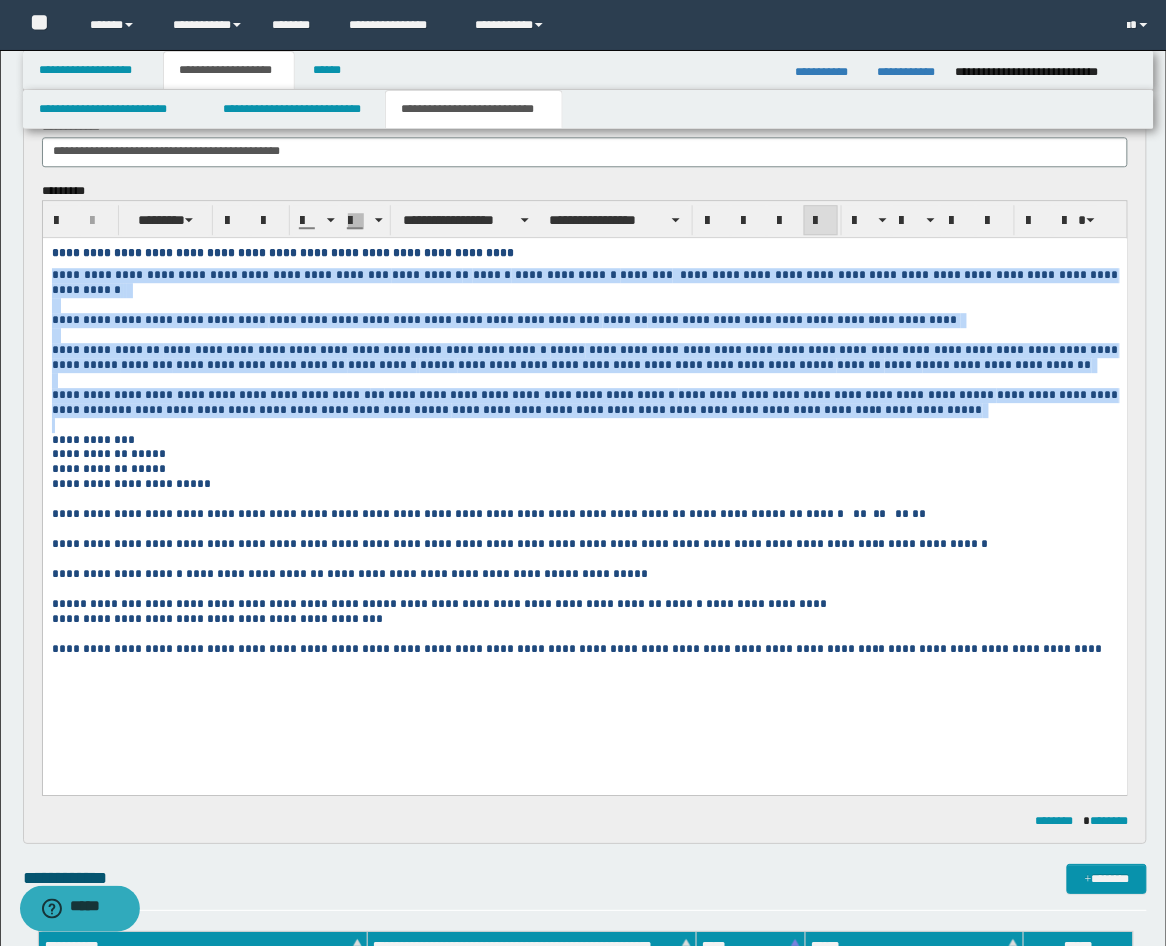 click on "**********" at bounding box center (584, 476) 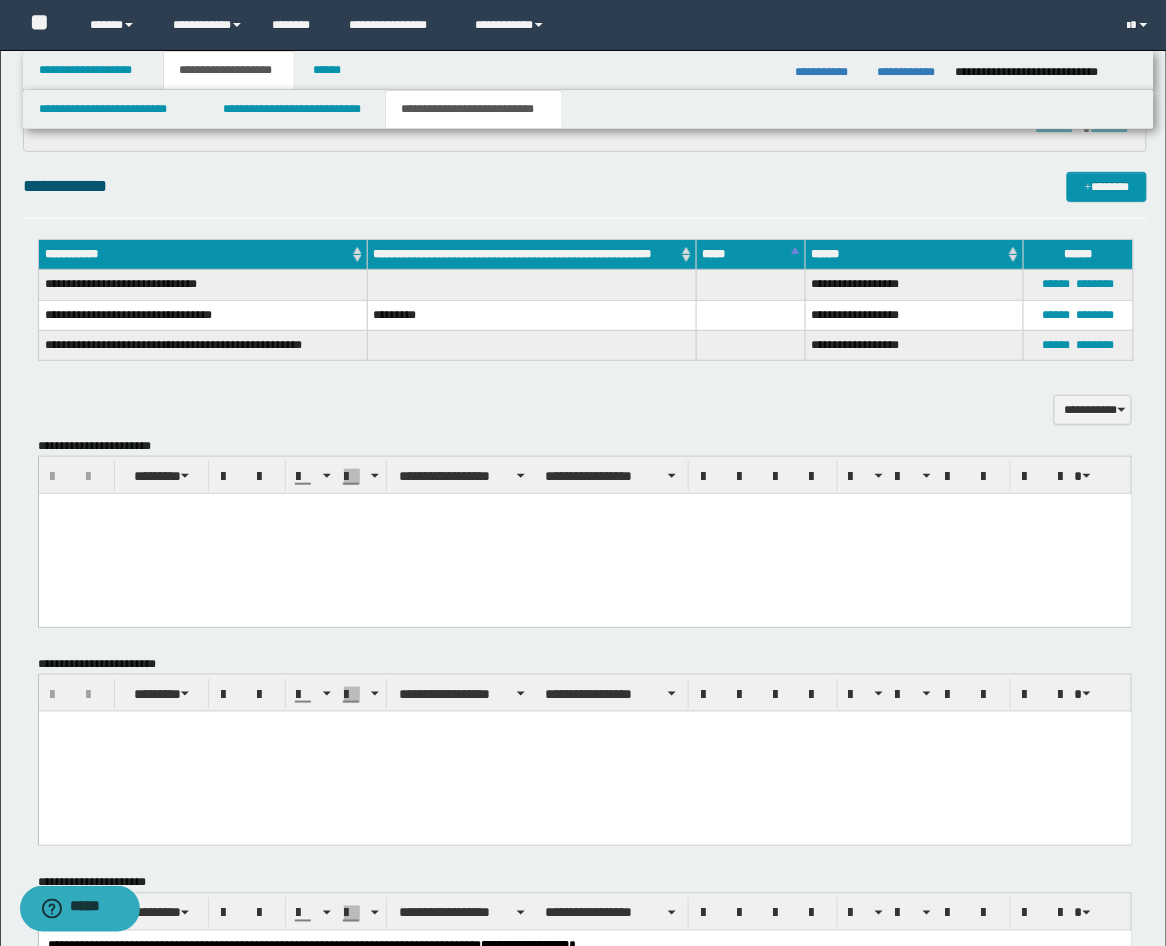scroll, scrollTop: 1852, scrollLeft: 0, axis: vertical 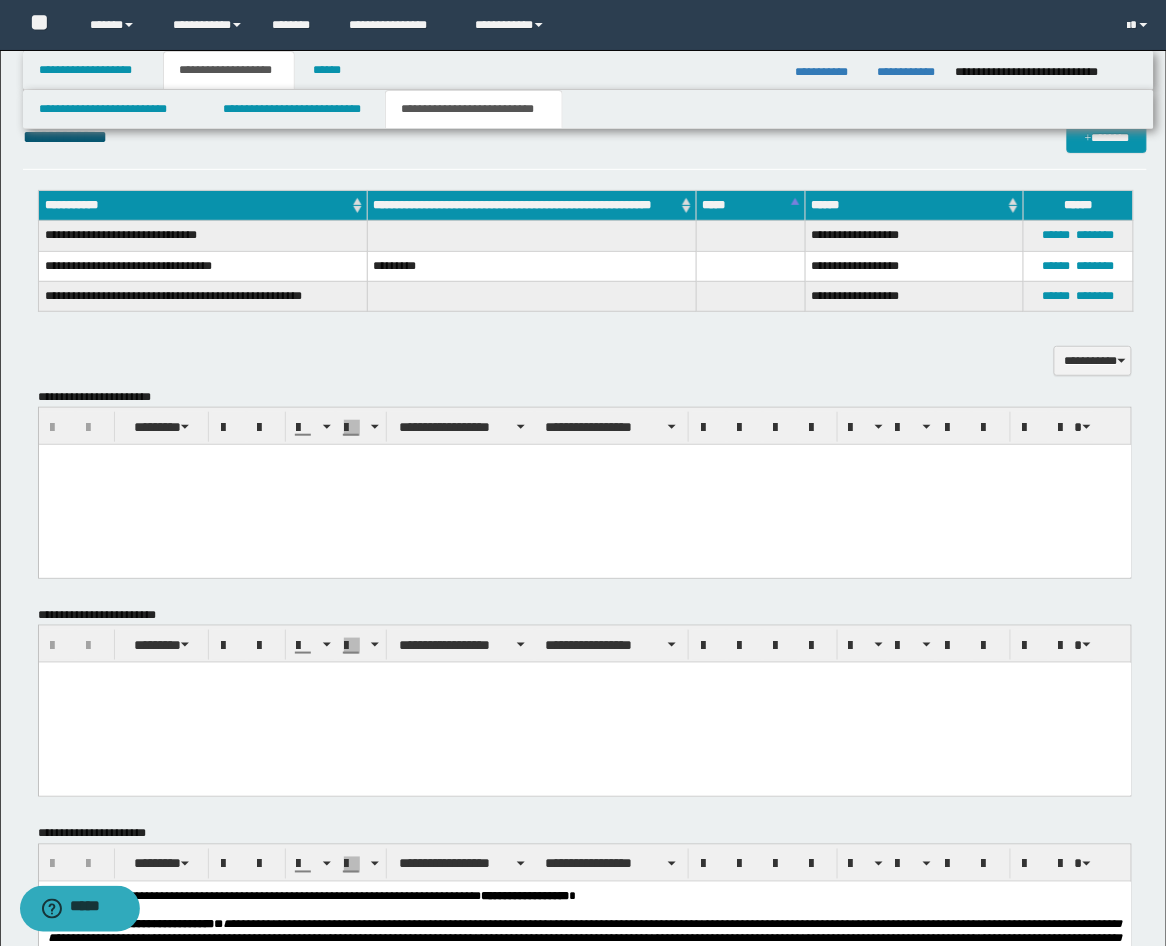 click at bounding box center (584, 484) 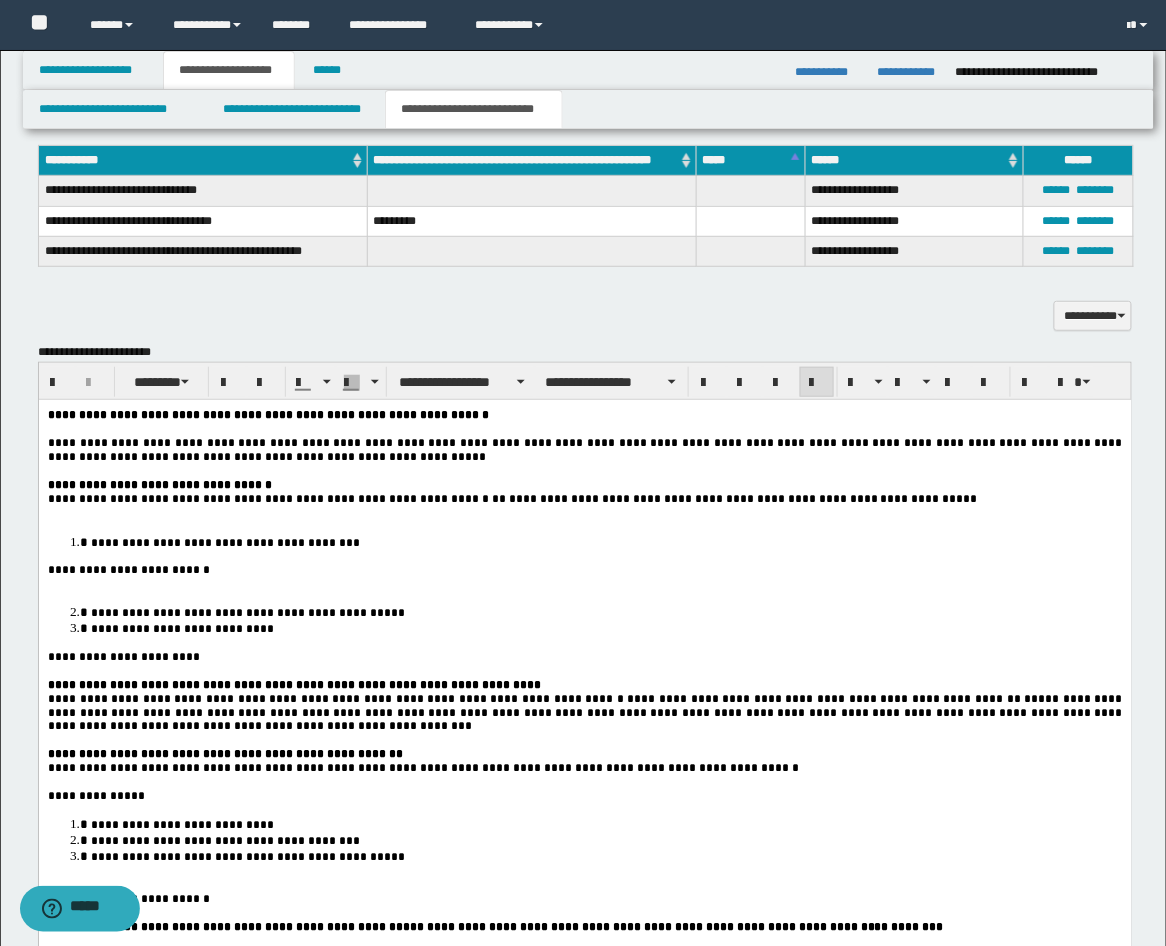 scroll, scrollTop: 1852, scrollLeft: 0, axis: vertical 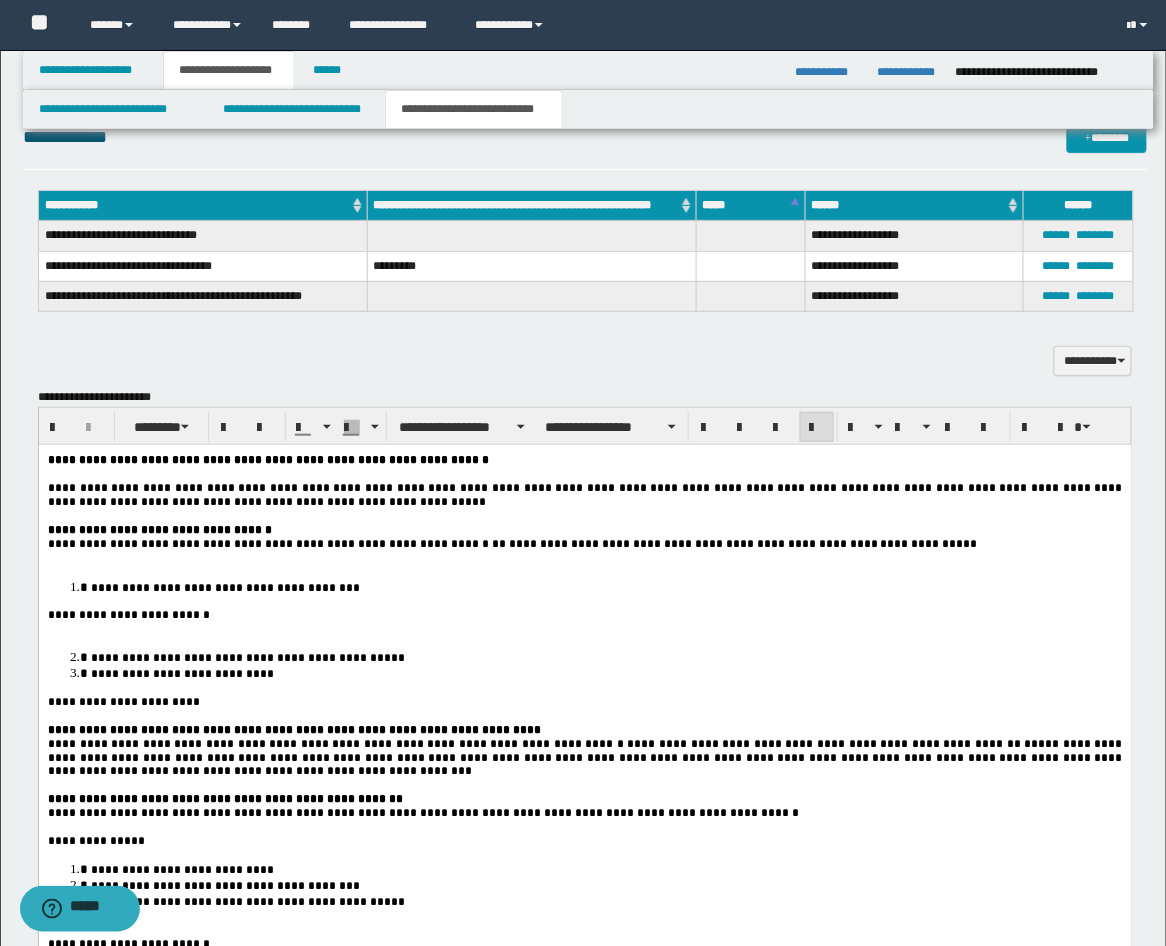 click at bounding box center [584, 557] 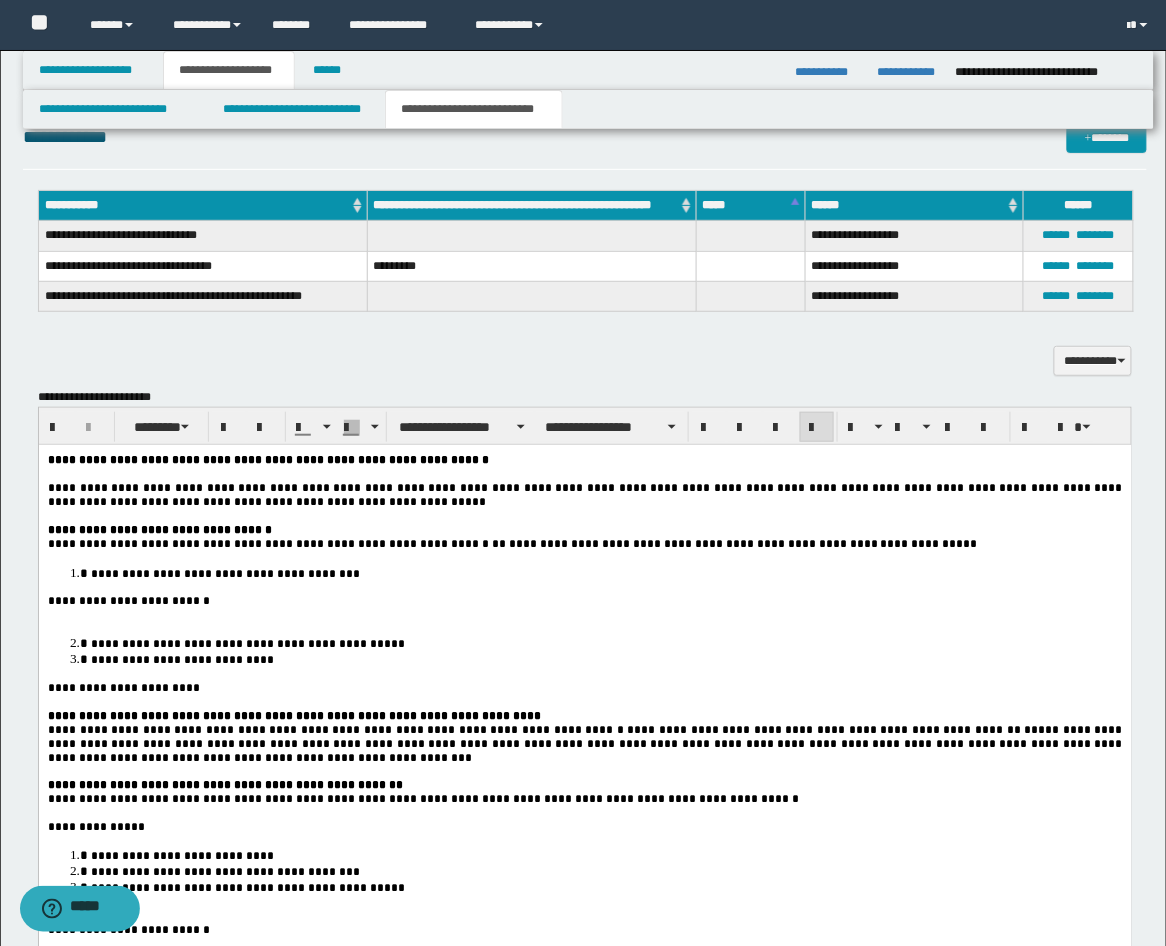 click on "**********" at bounding box center [584, 600] 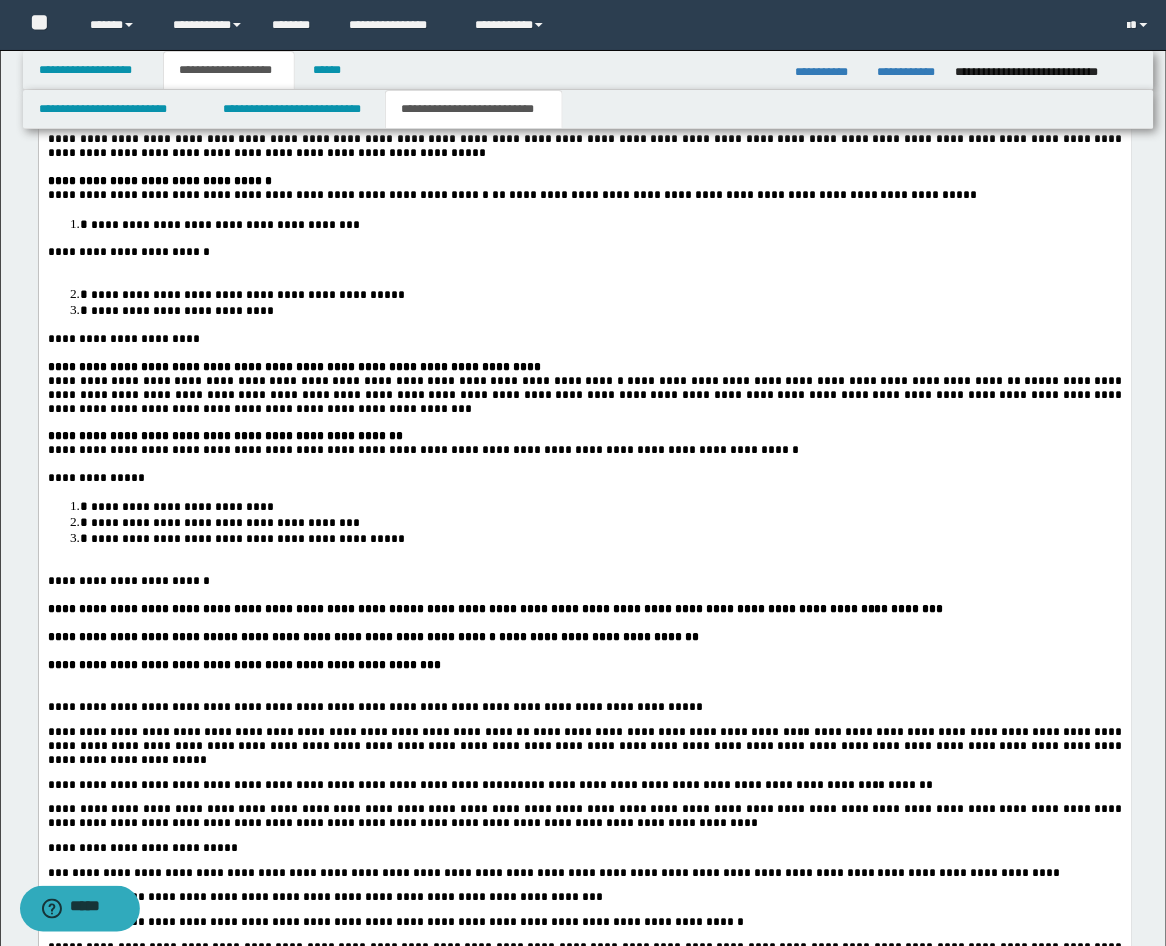 scroll, scrollTop: 2222, scrollLeft: 0, axis: vertical 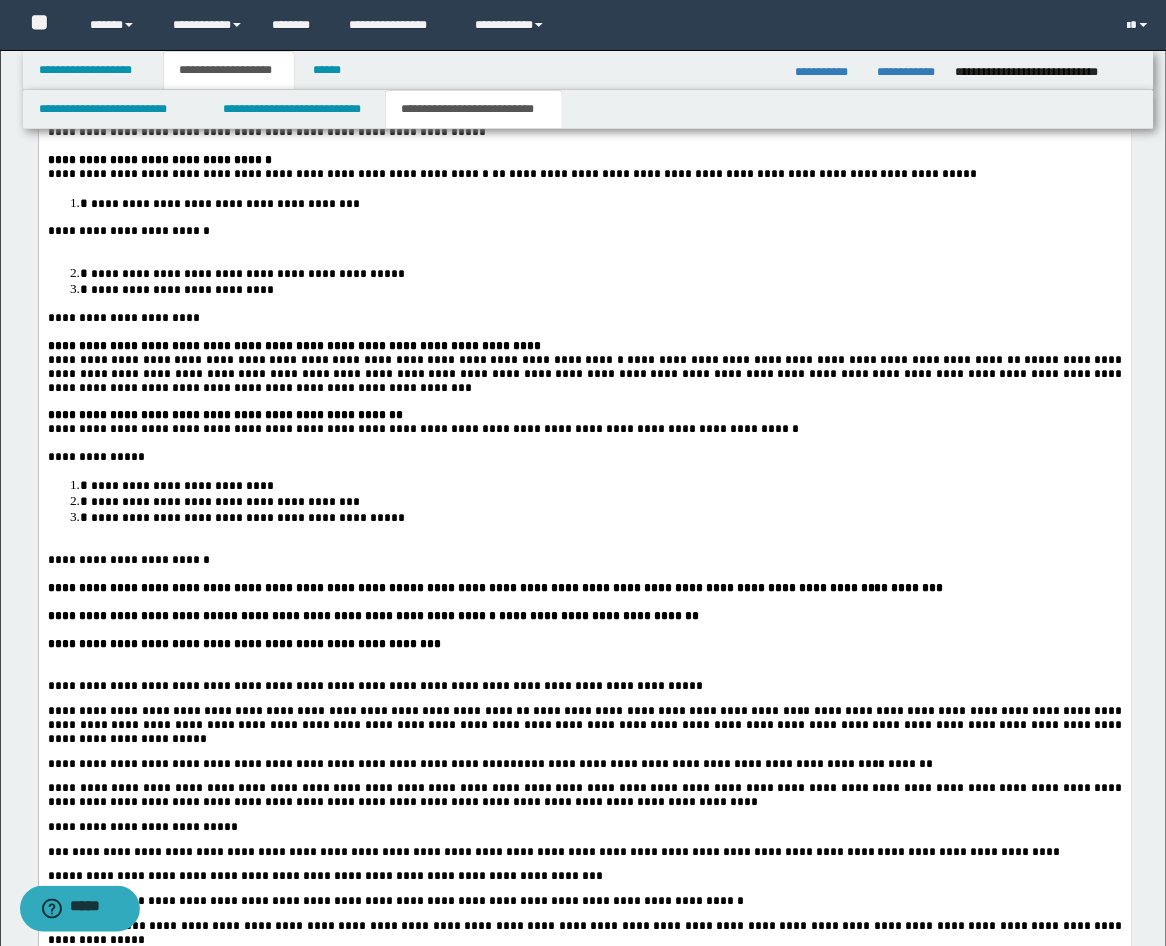 click at bounding box center [584, 546] 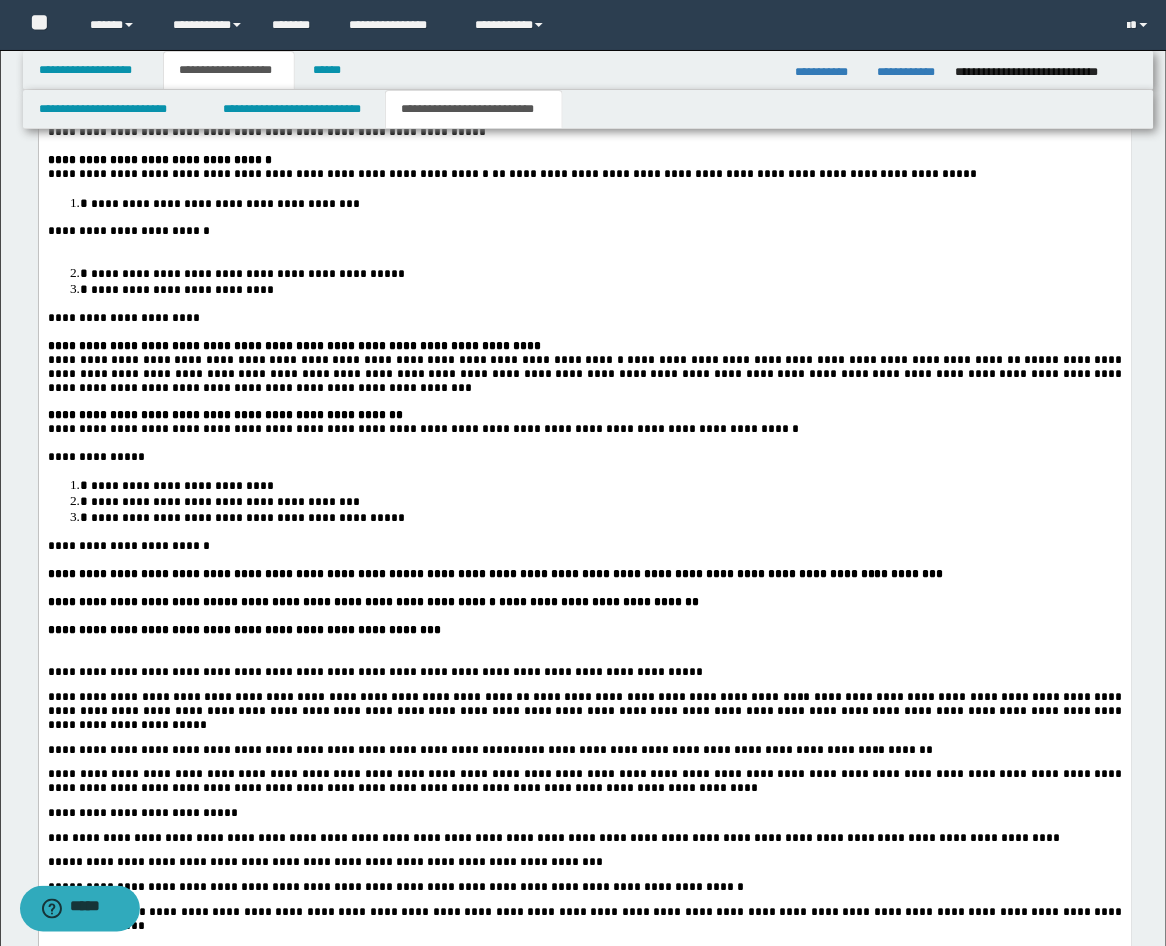 click at bounding box center (584, 644) 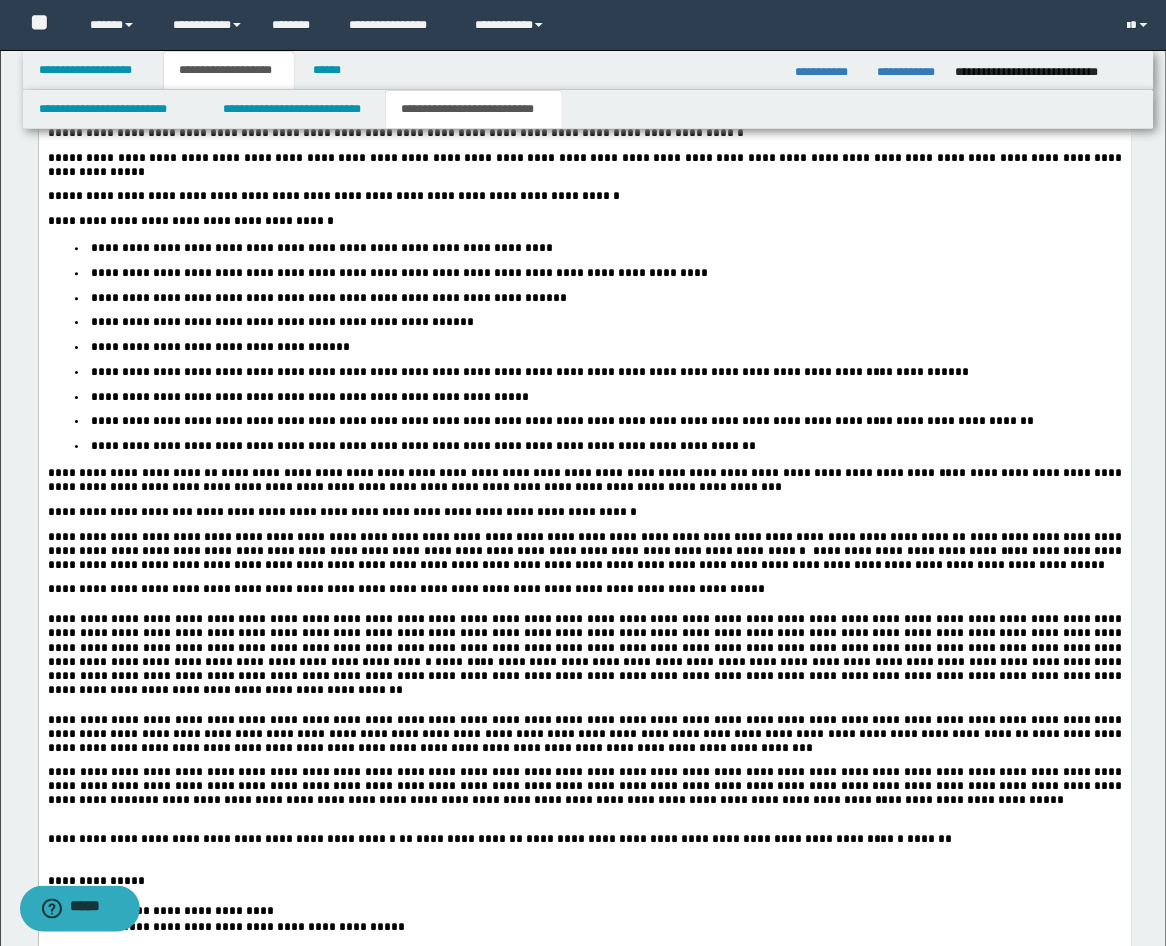 scroll, scrollTop: 3333, scrollLeft: 0, axis: vertical 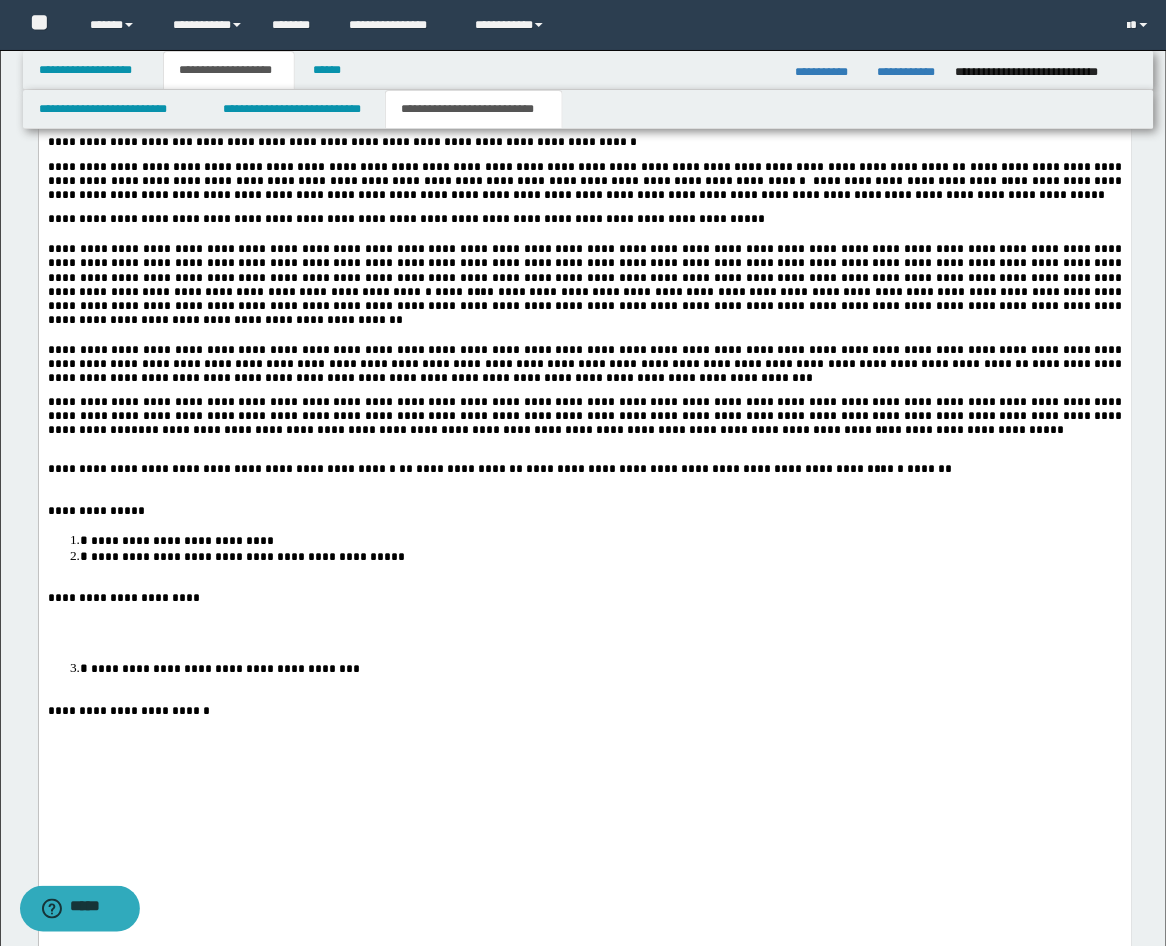 click at bounding box center (584, 498) 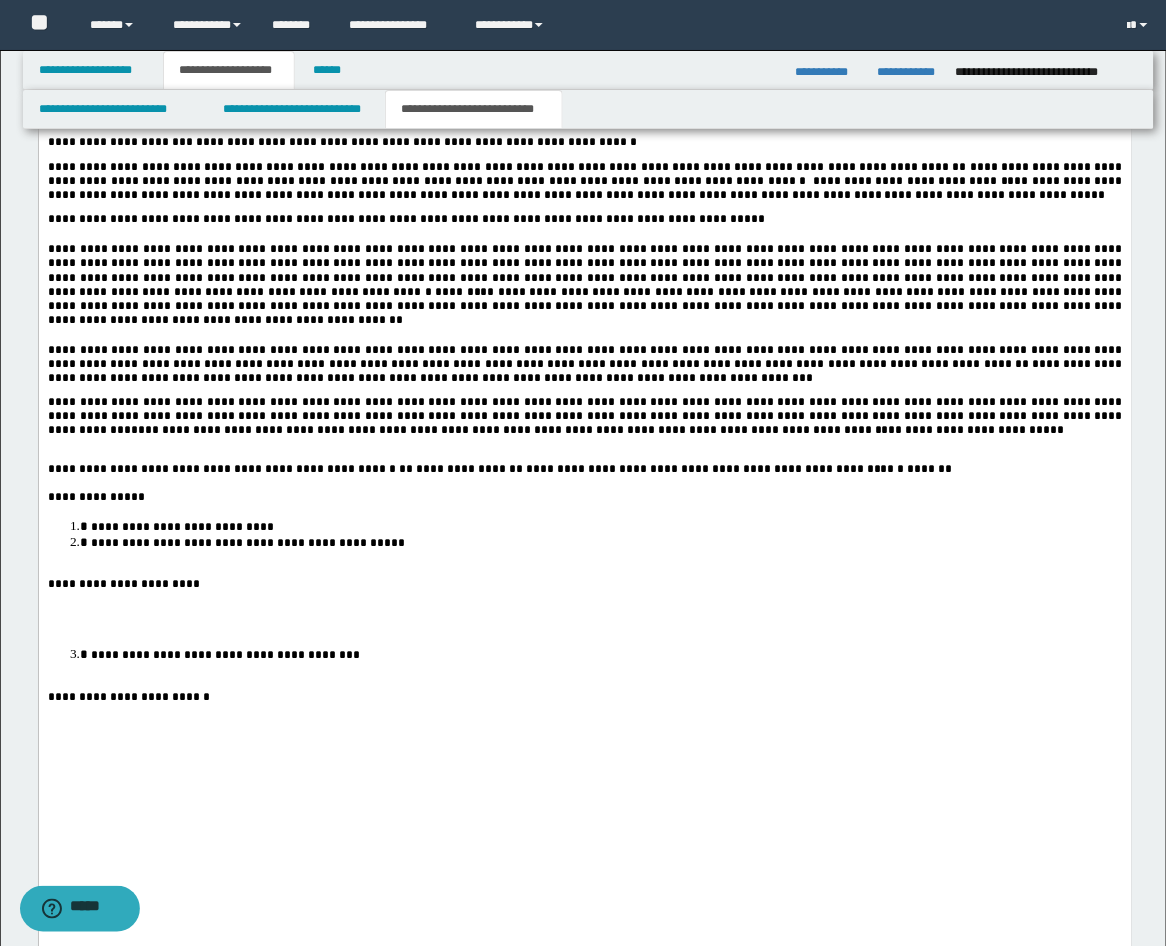 click at bounding box center [584, 456] 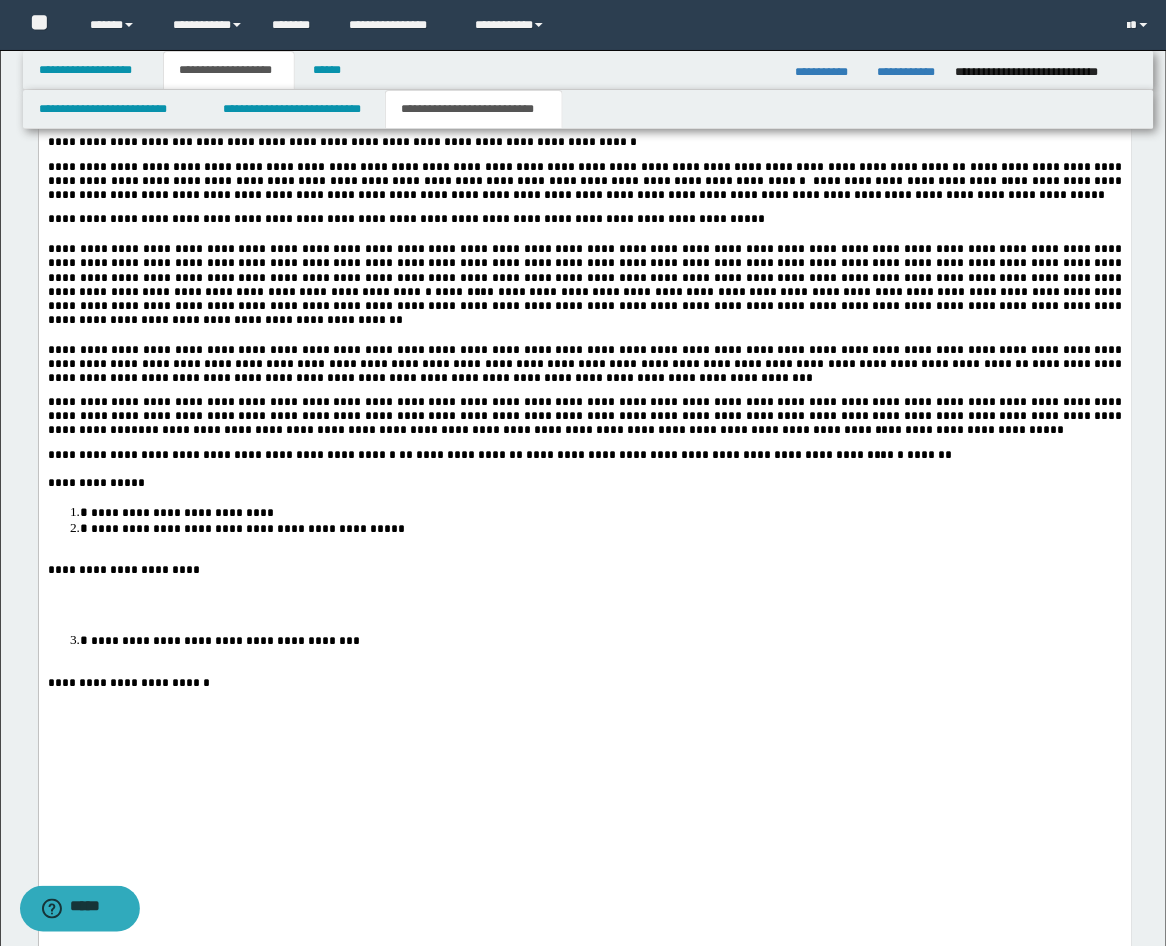 click on "**********" at bounding box center (584, -143) 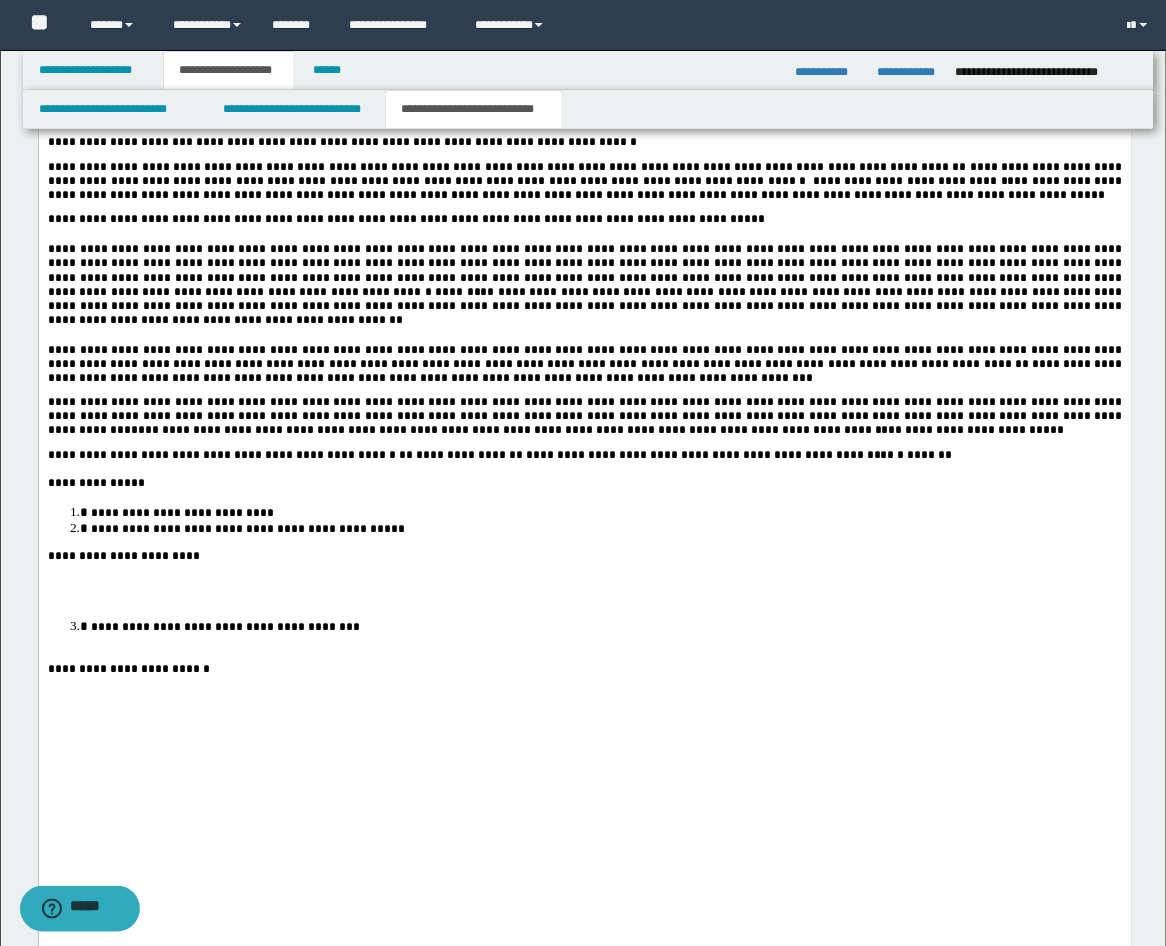 click at bounding box center (584, 599) 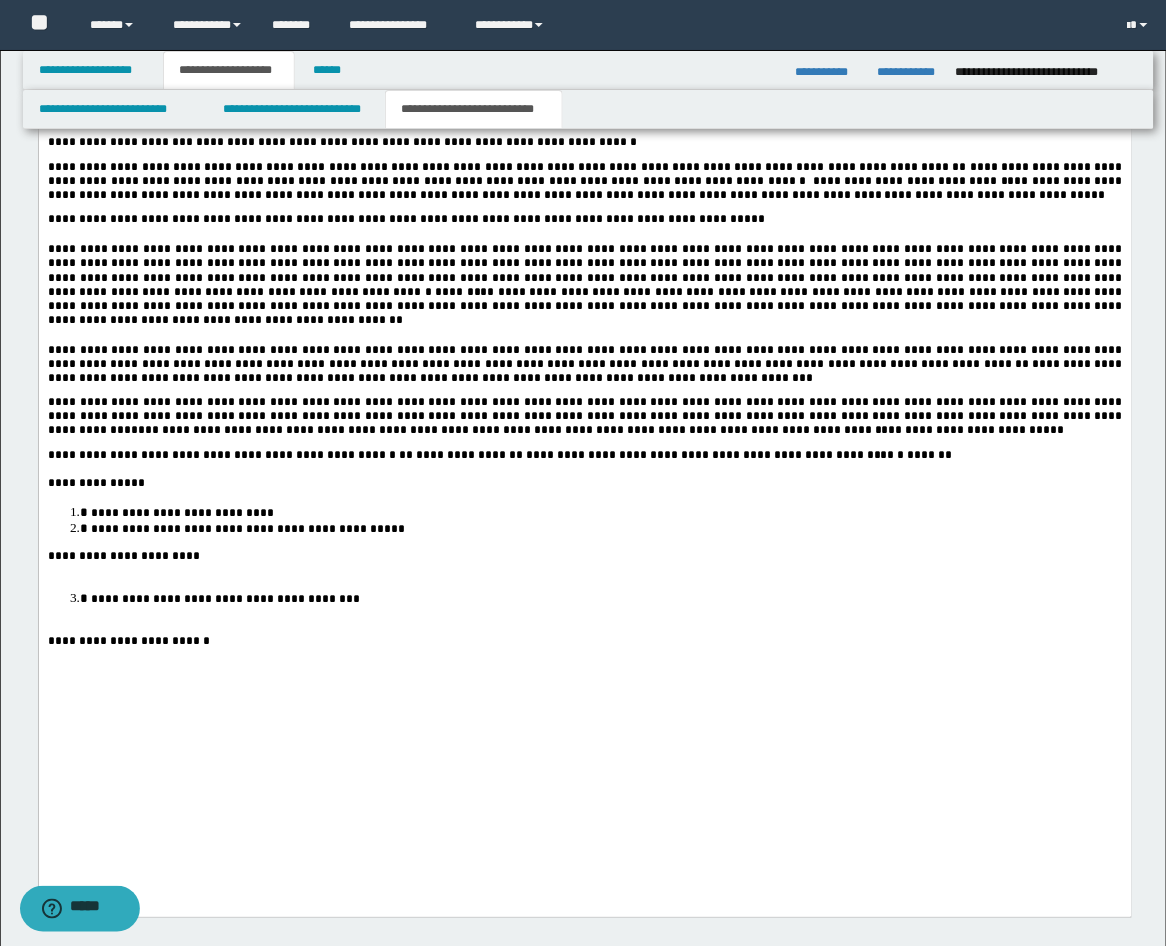 click on "**********" at bounding box center [584, -164] 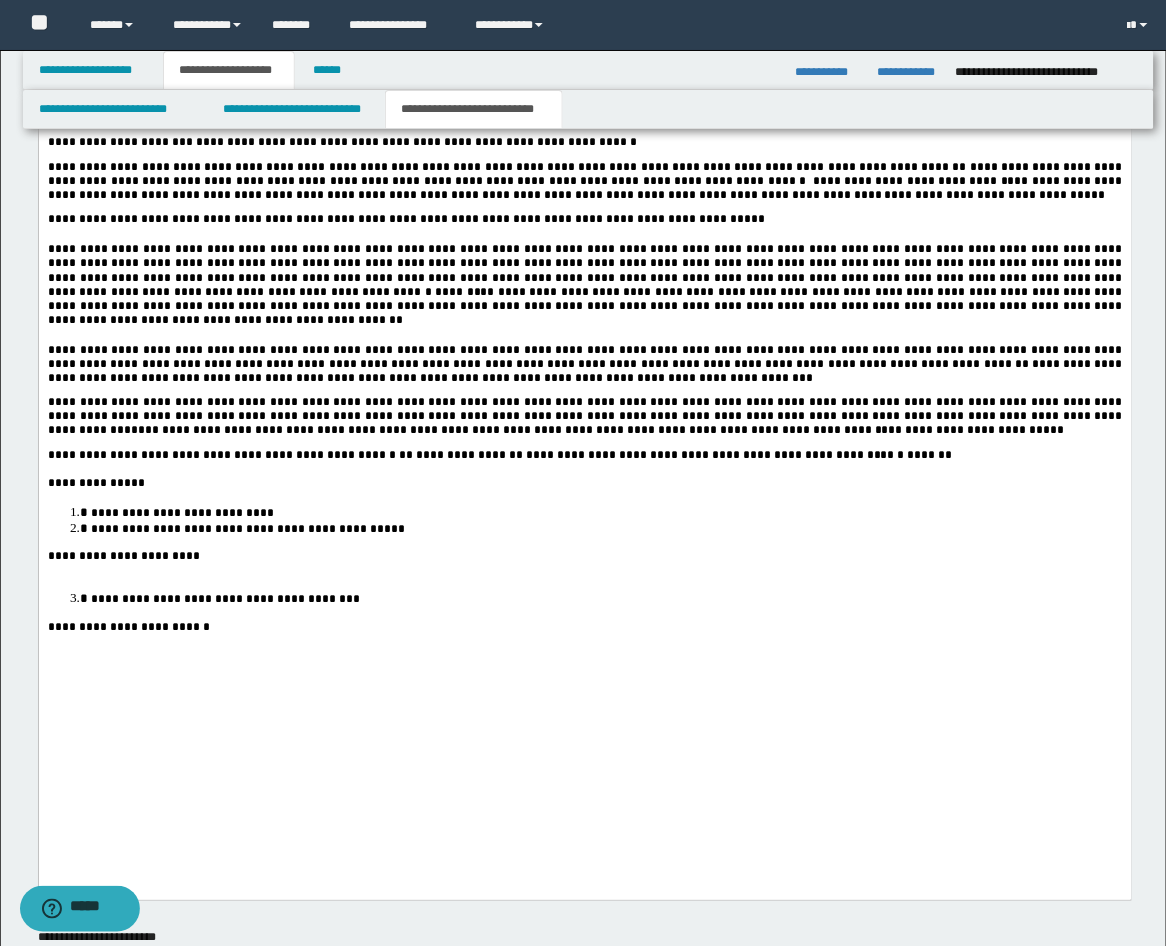 click on "**********" at bounding box center [584, 417] 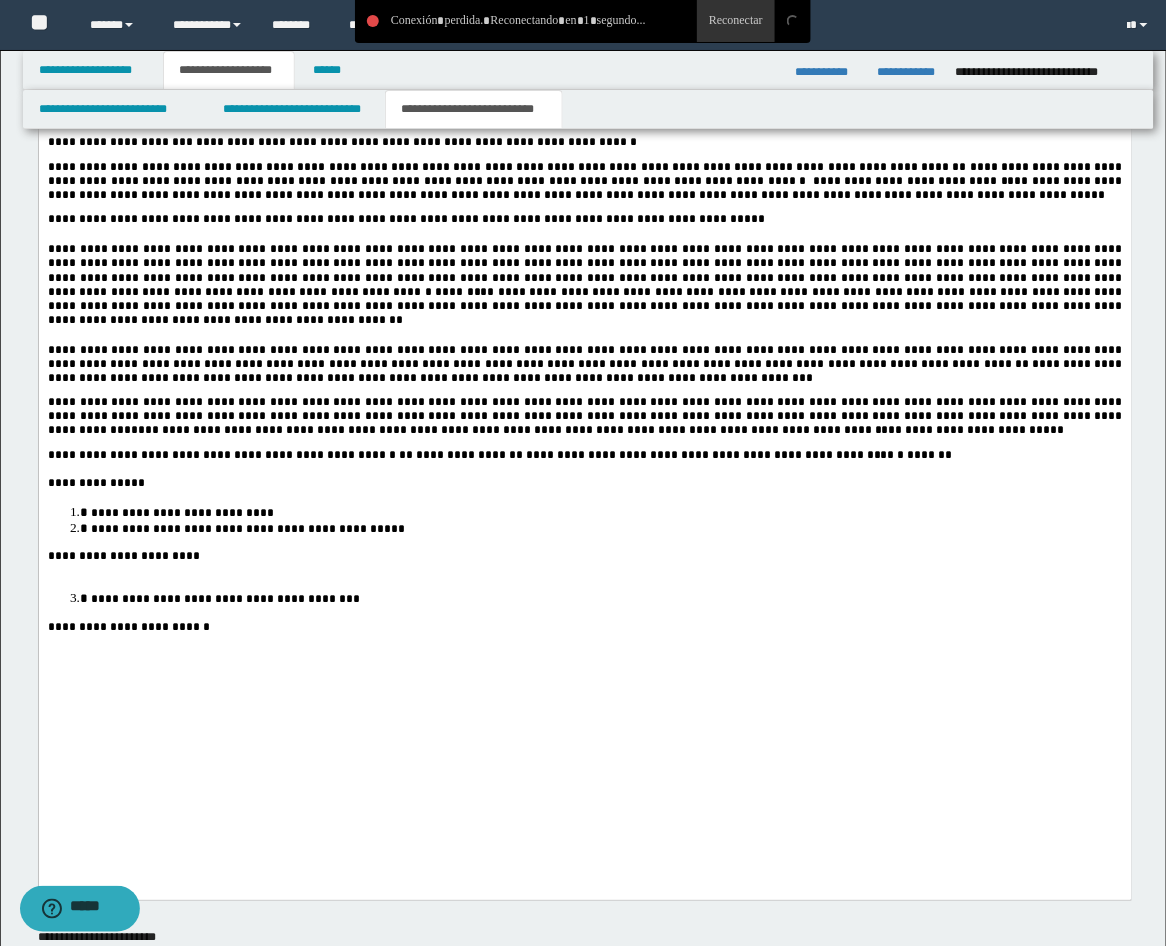 click on "**********" at bounding box center [586, 424] 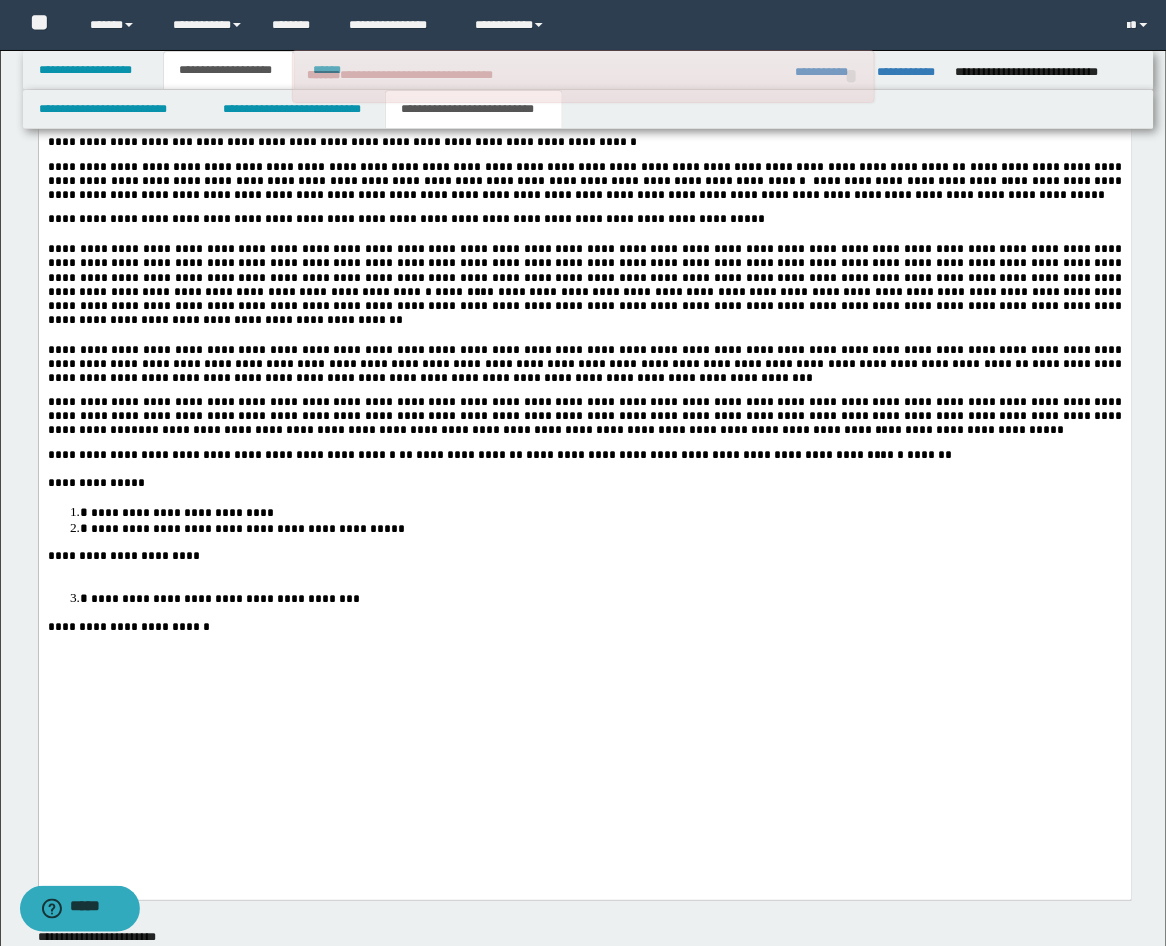 click on "**********" at bounding box center [586, 410] 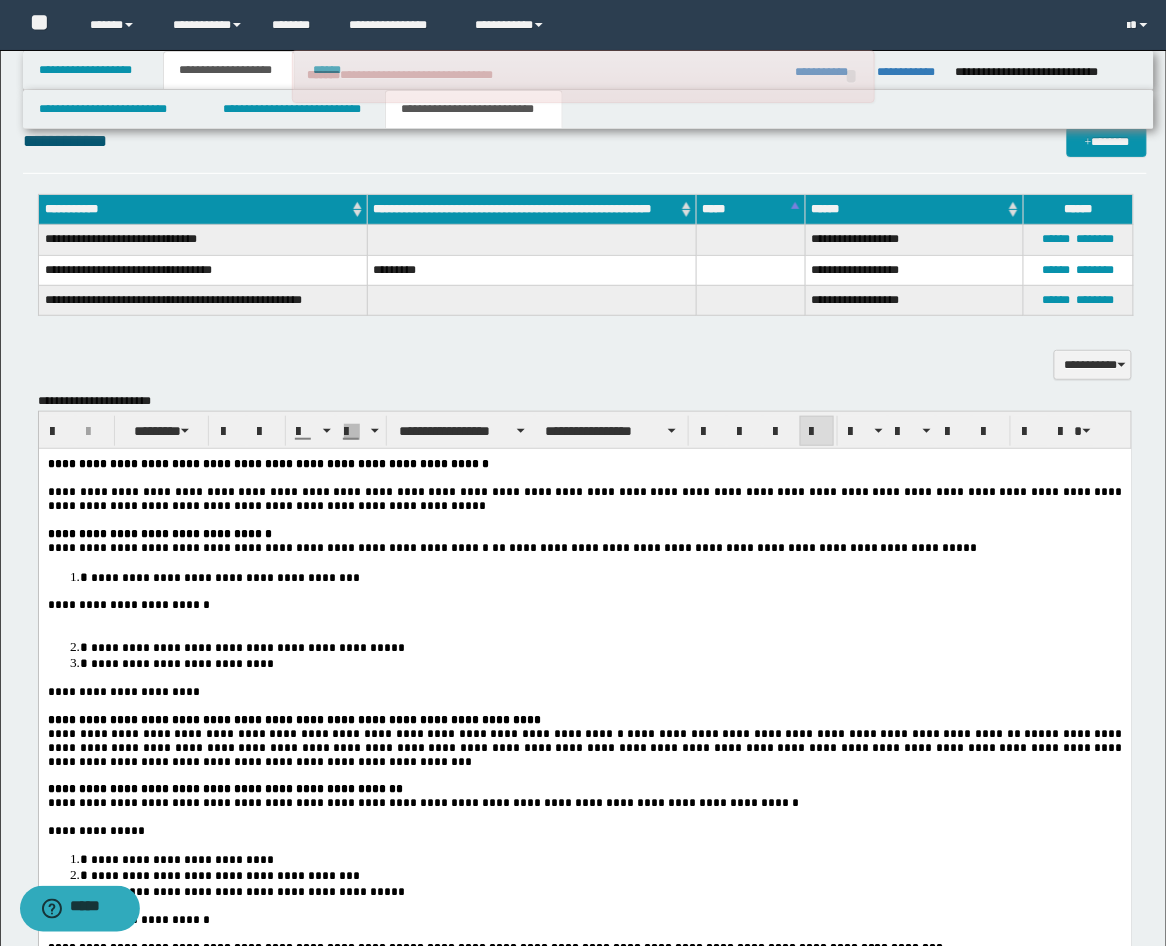 scroll, scrollTop: 1852, scrollLeft: 0, axis: vertical 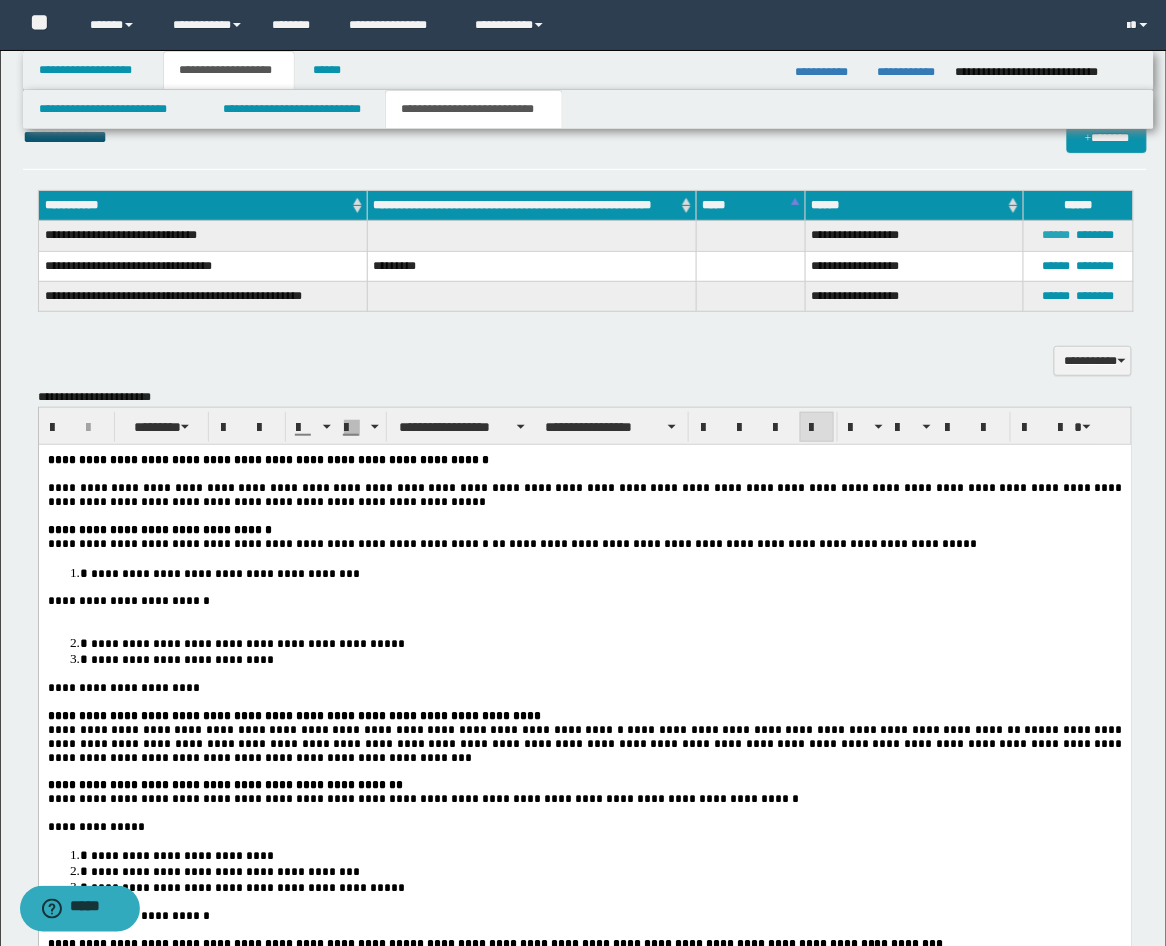 click on "******" at bounding box center (1056, 235) 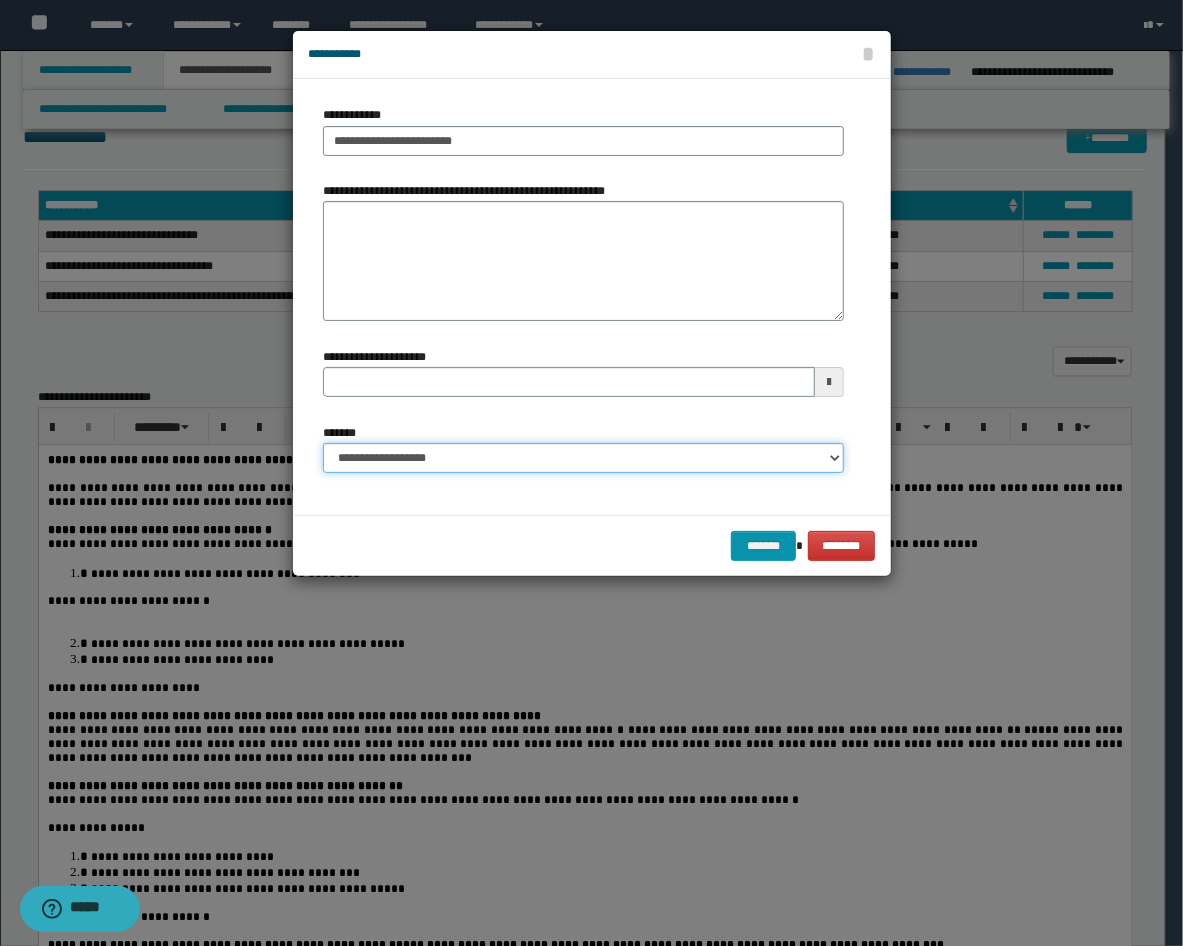 click on "**********" at bounding box center [583, 458] 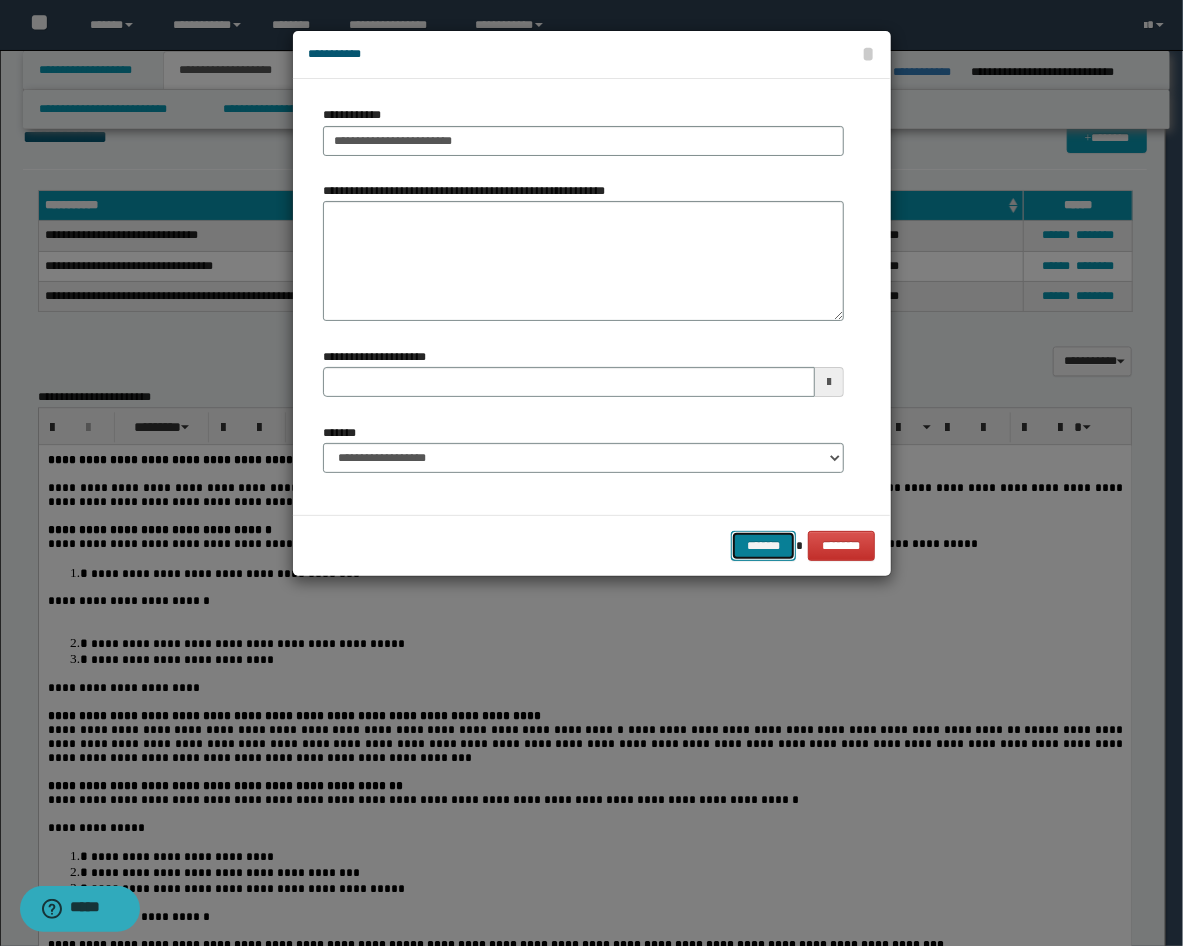 click on "*******" at bounding box center (763, 546) 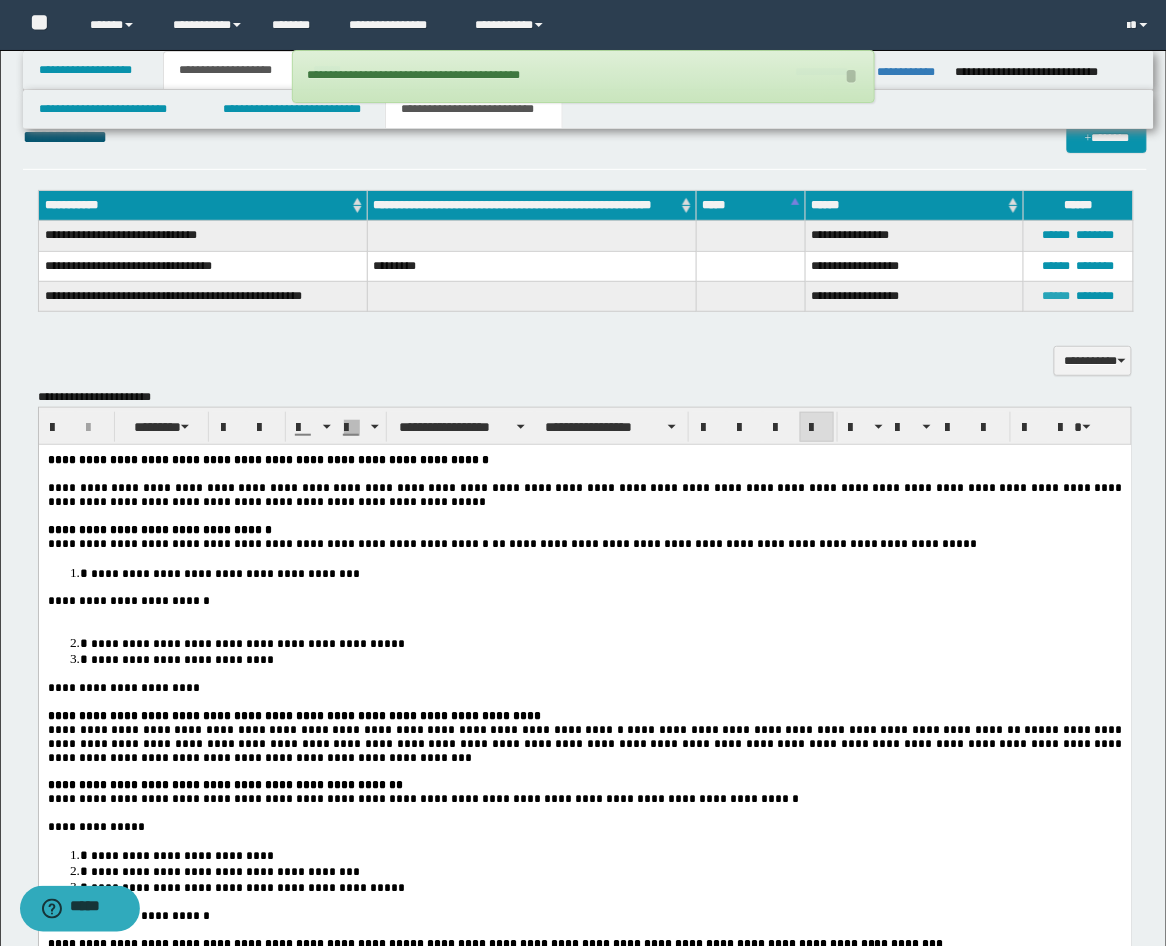 click on "******" at bounding box center [1056, 296] 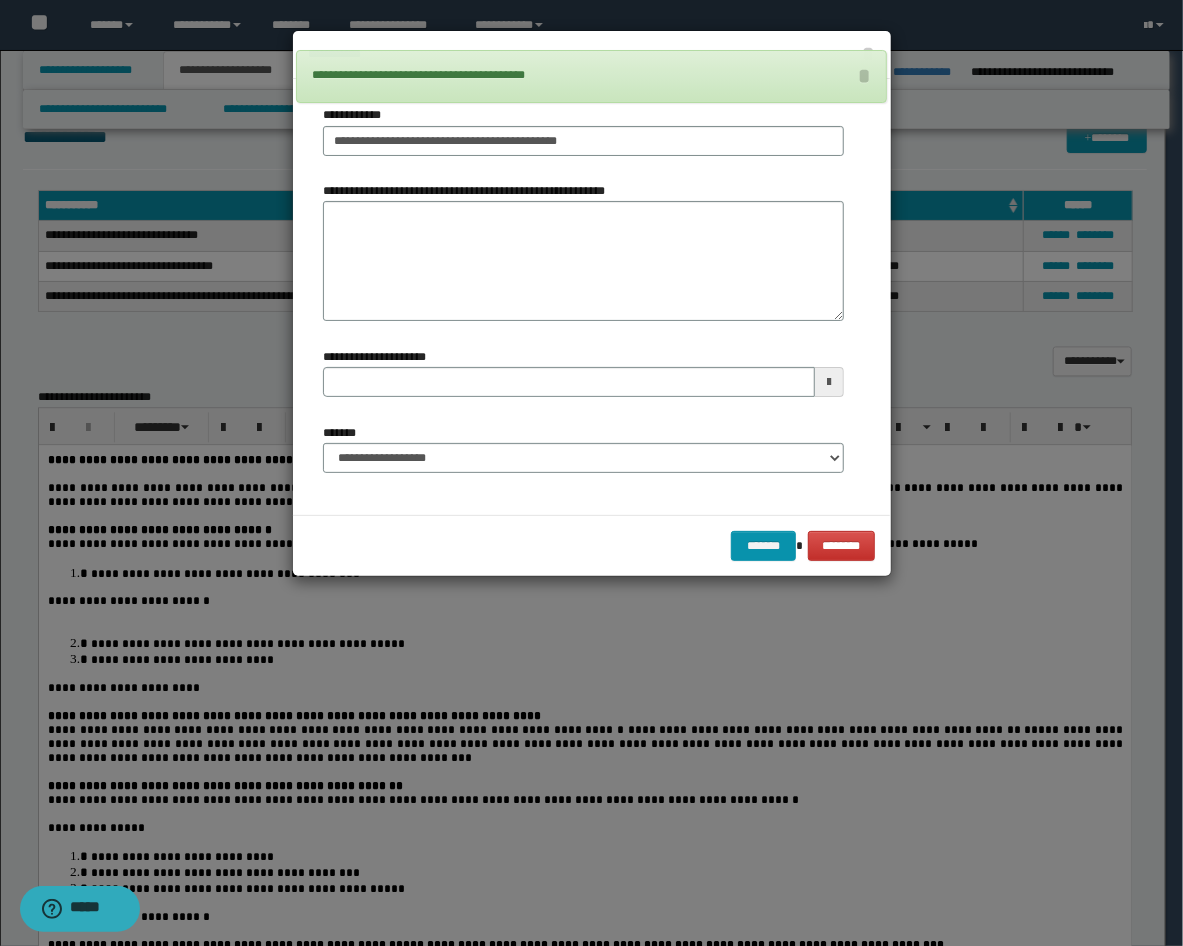 type 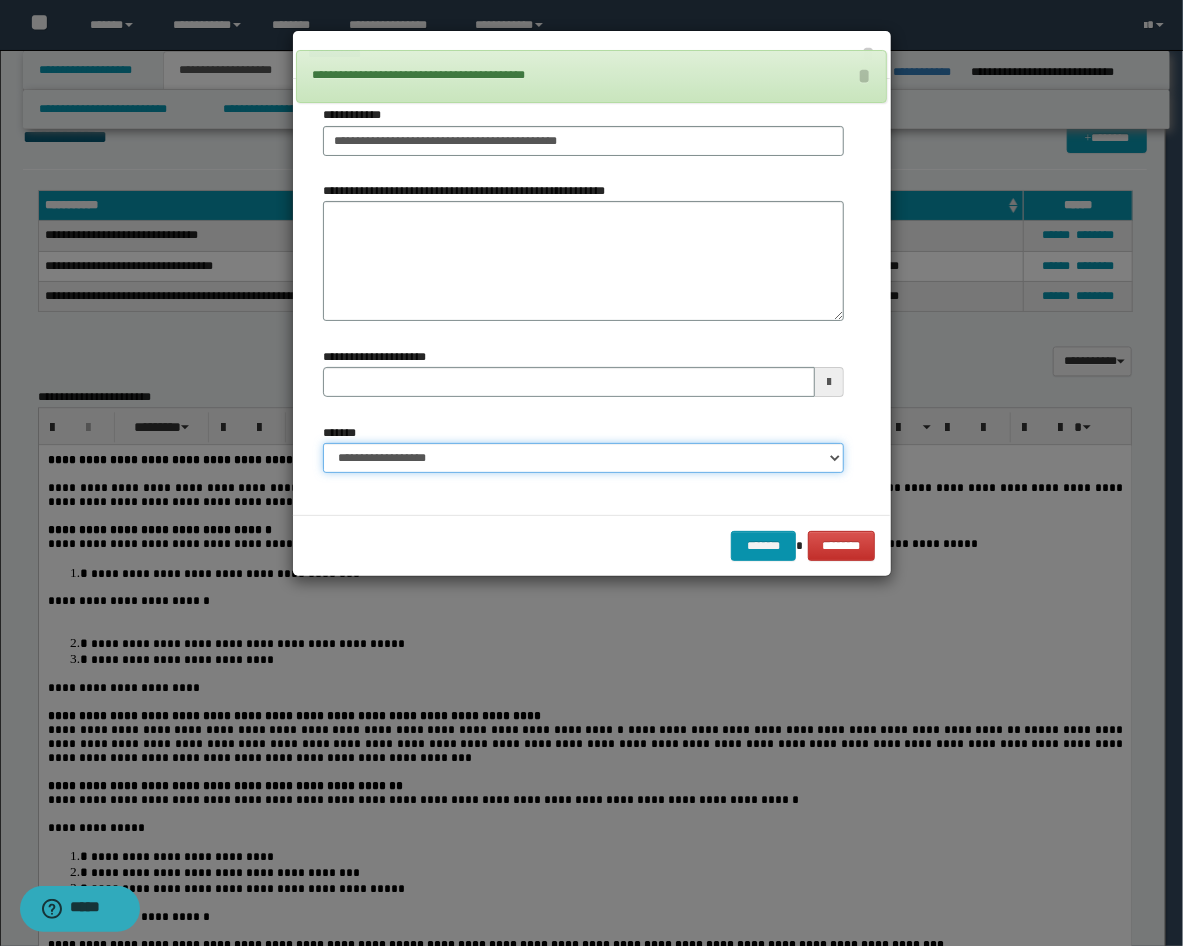 click on "**********" at bounding box center [583, 458] 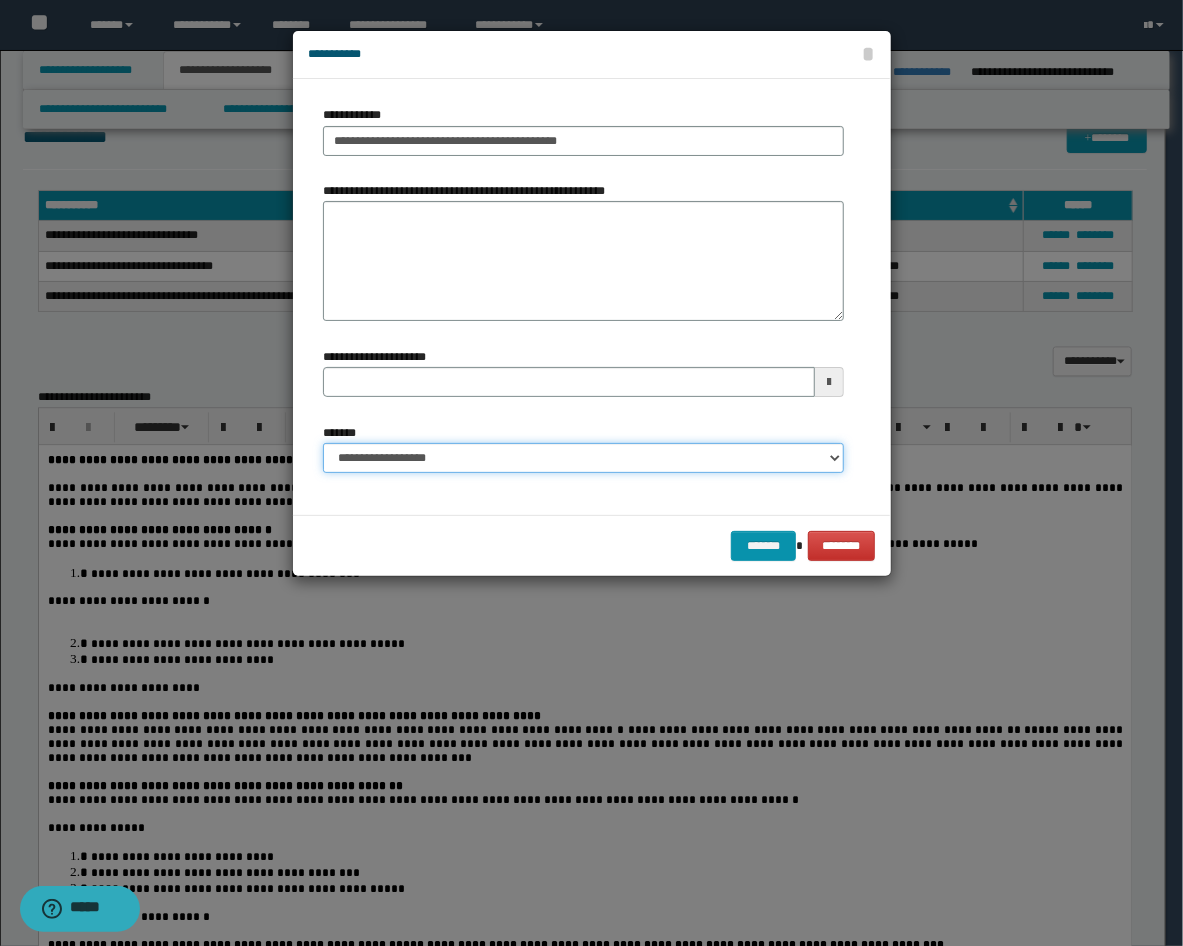 select on "*" 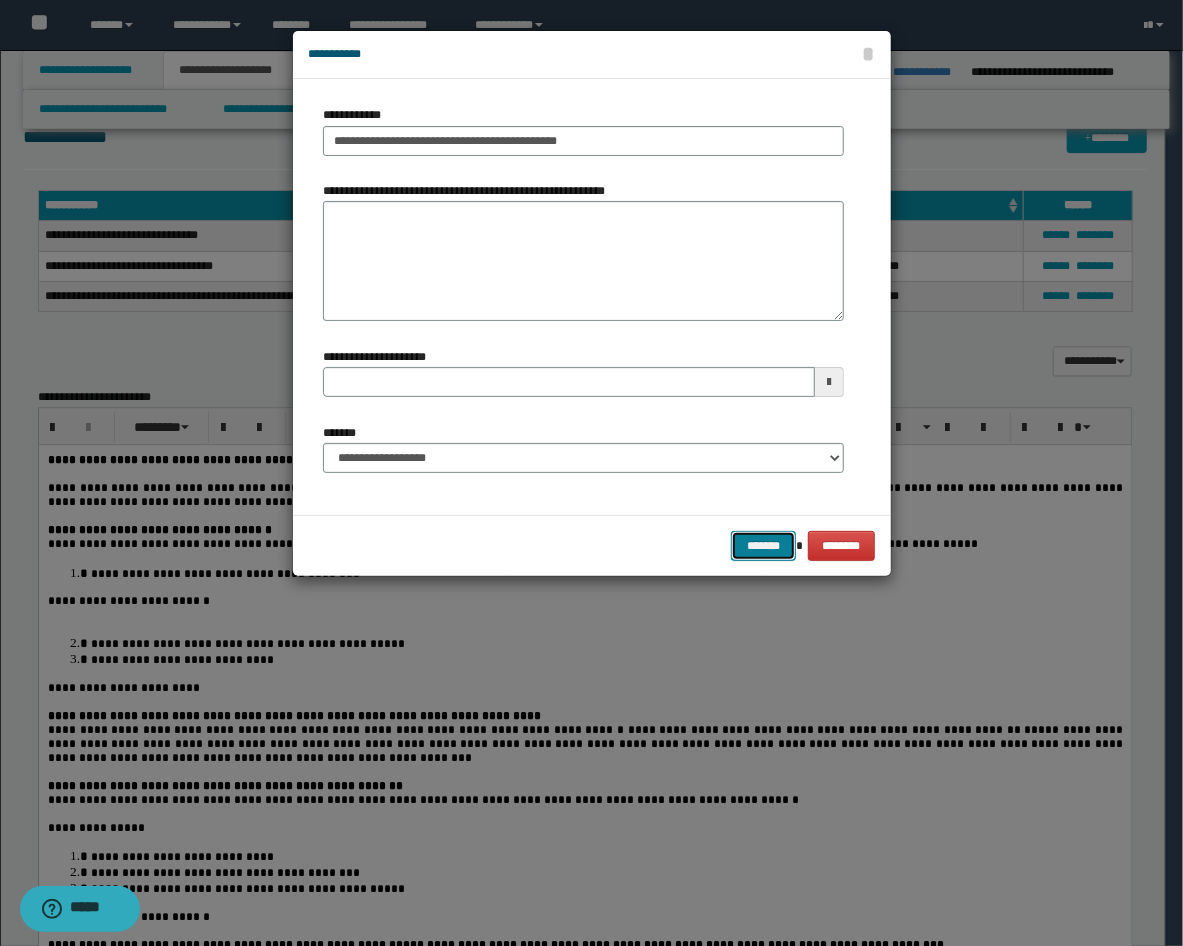 click on "*******" at bounding box center [763, 546] 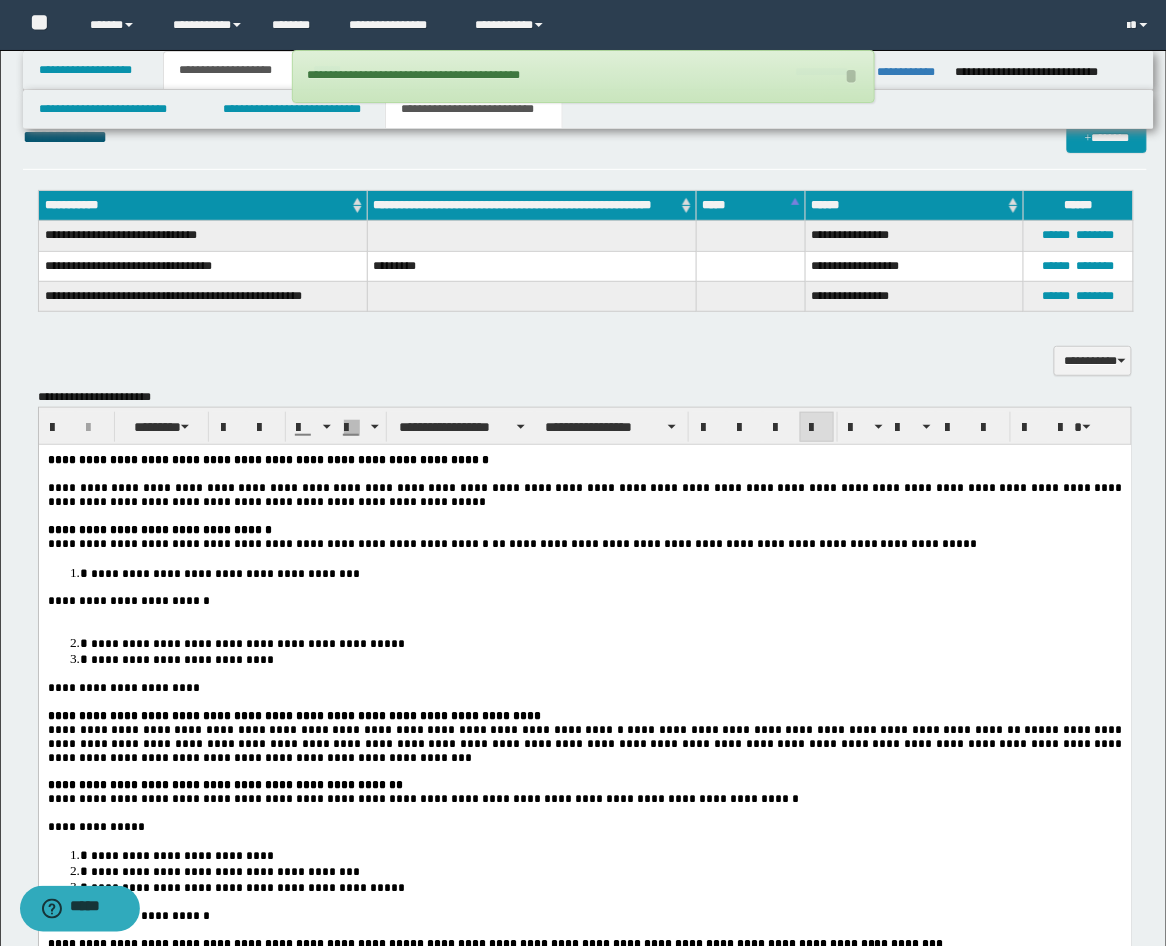 click on "**********" at bounding box center (604, 642) 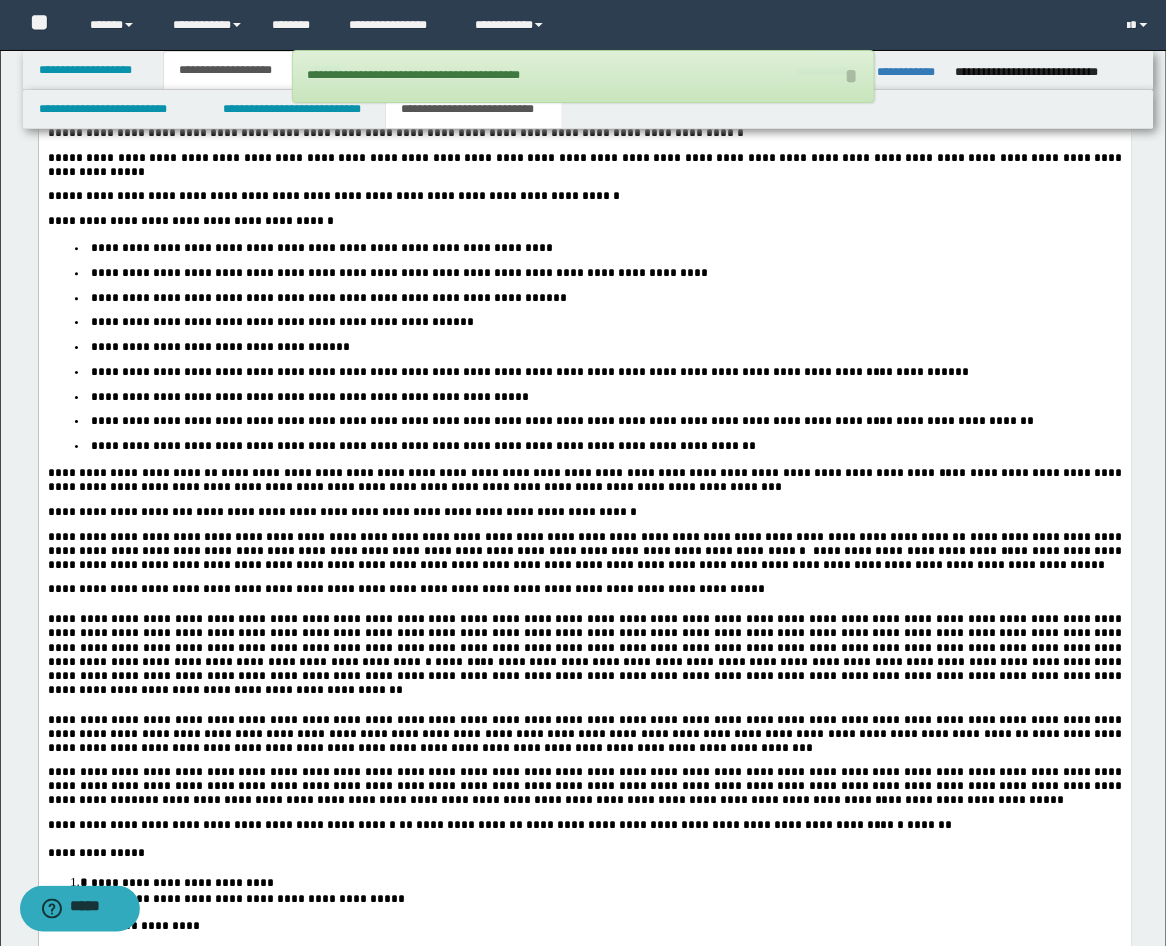 scroll, scrollTop: 3333, scrollLeft: 0, axis: vertical 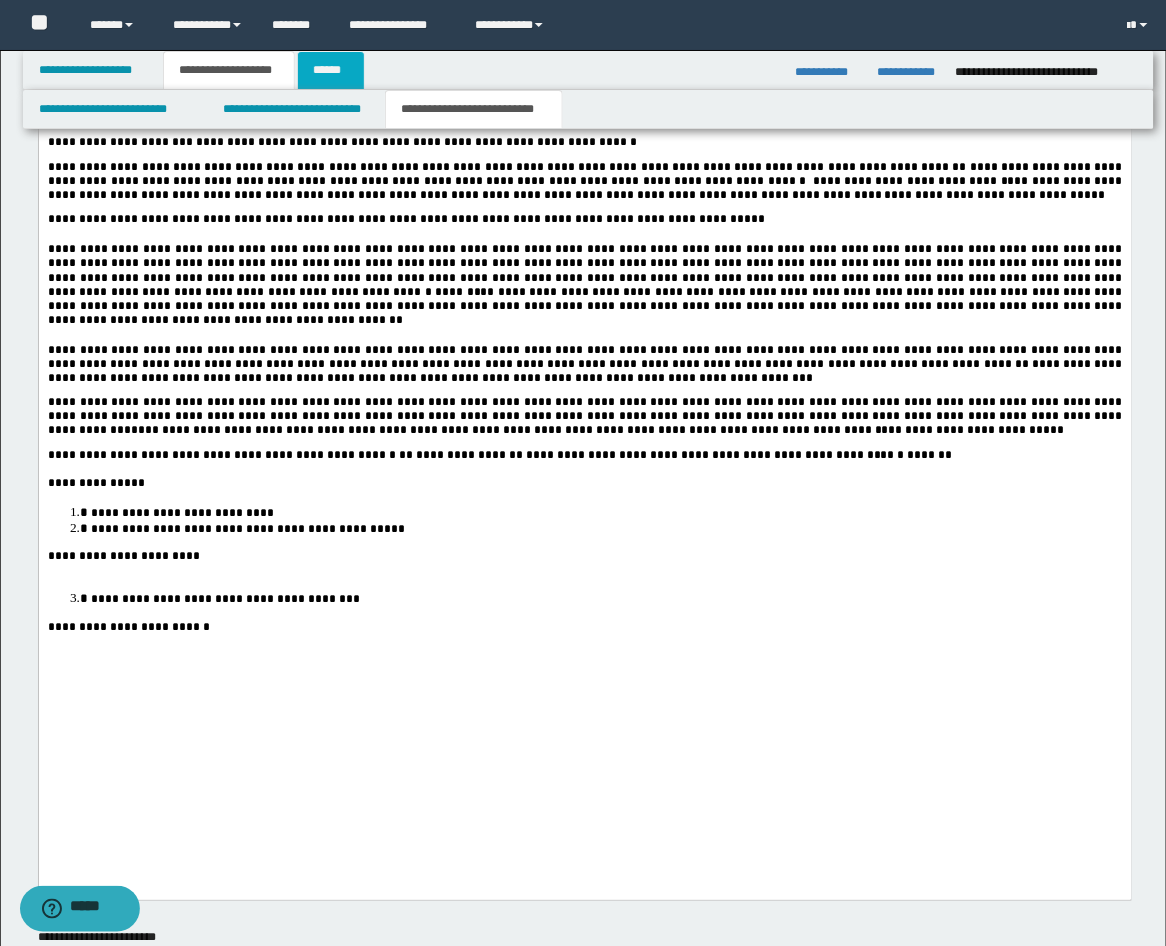 click on "******" at bounding box center (331, 70) 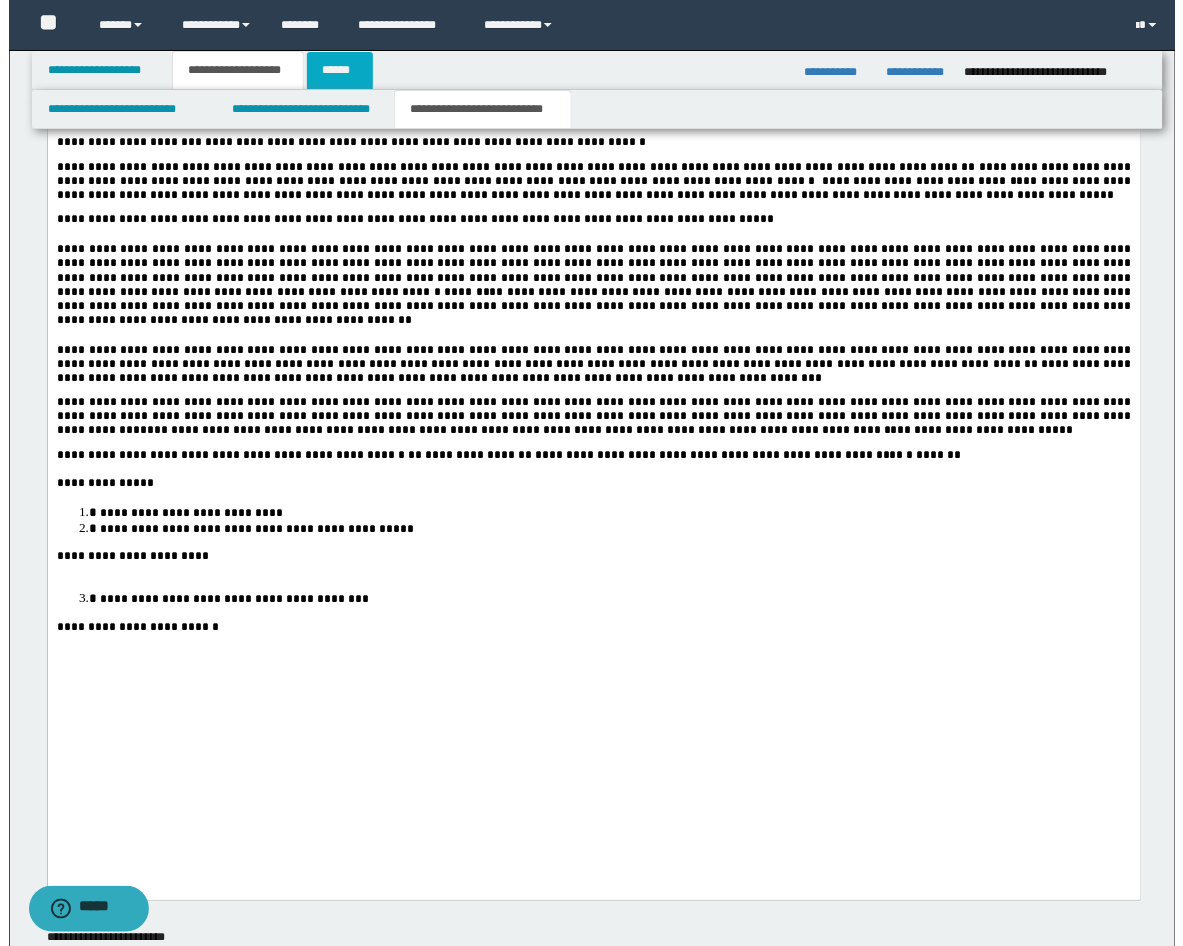 scroll, scrollTop: 0, scrollLeft: 0, axis: both 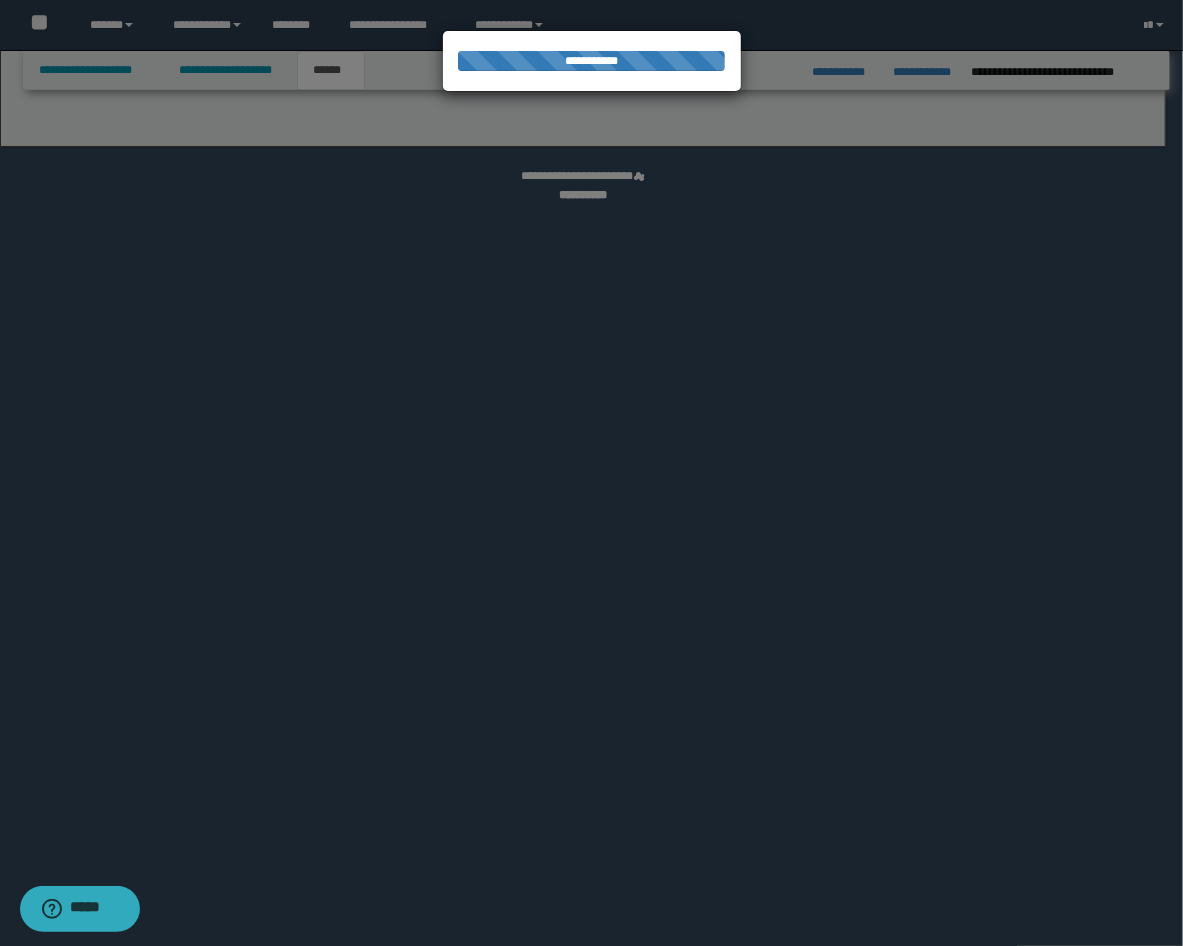 select on "*" 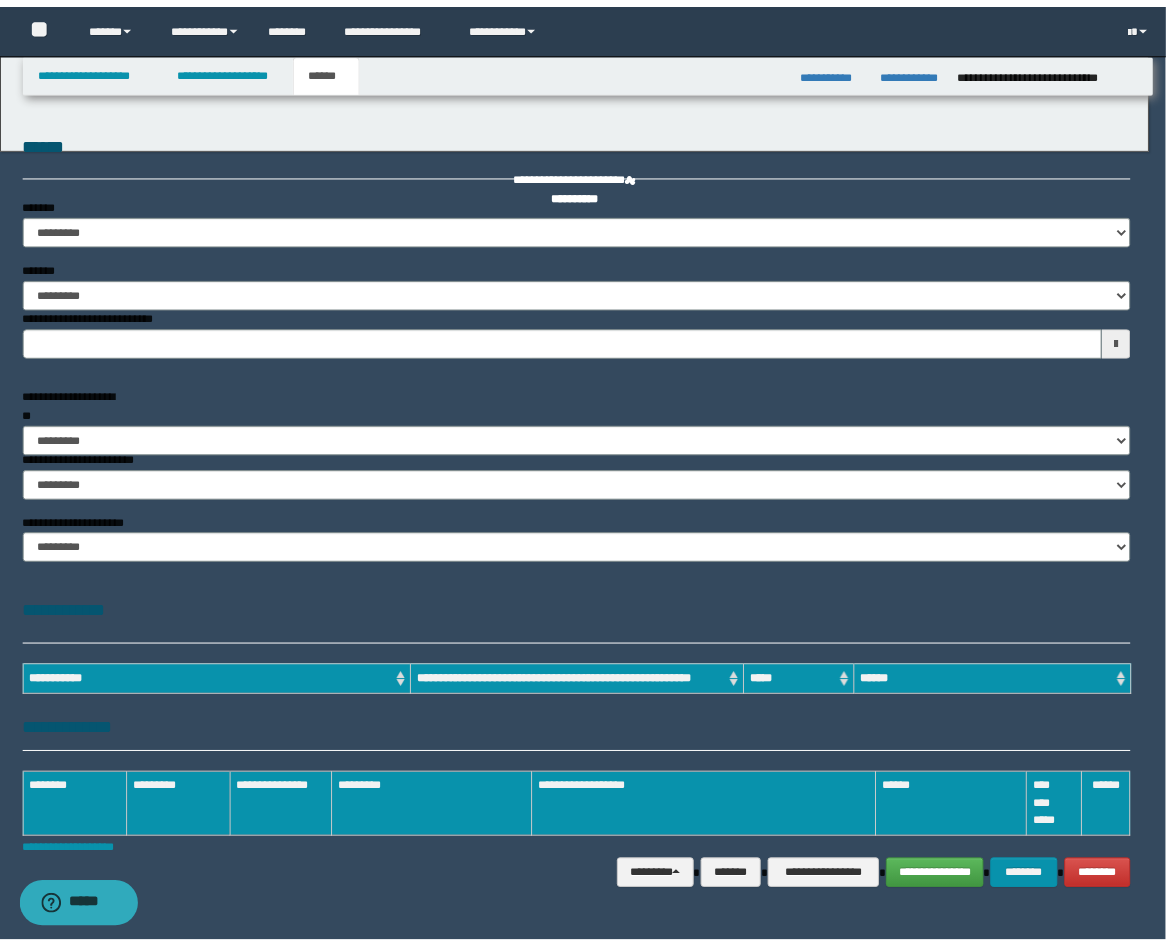 scroll, scrollTop: 0, scrollLeft: 0, axis: both 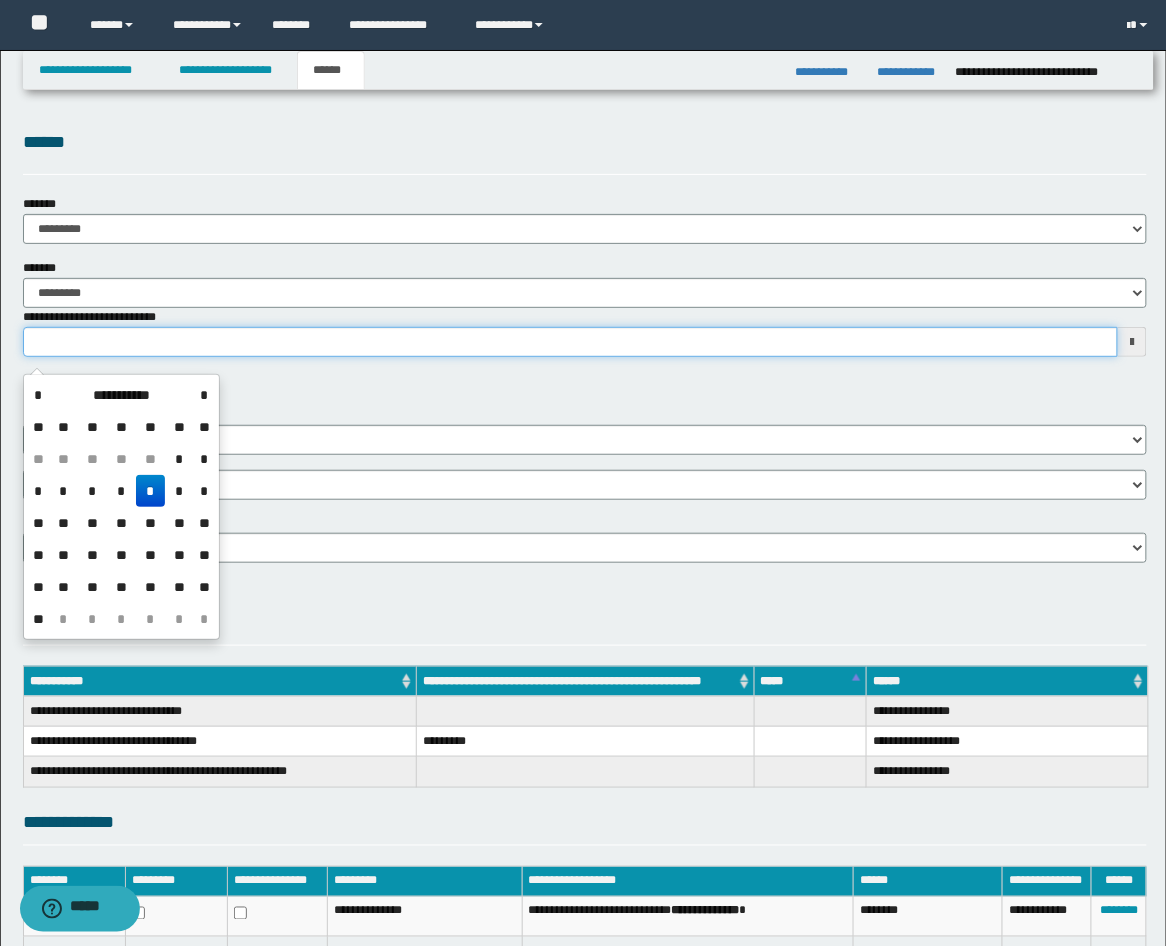 click on "**********" at bounding box center [571, 342] 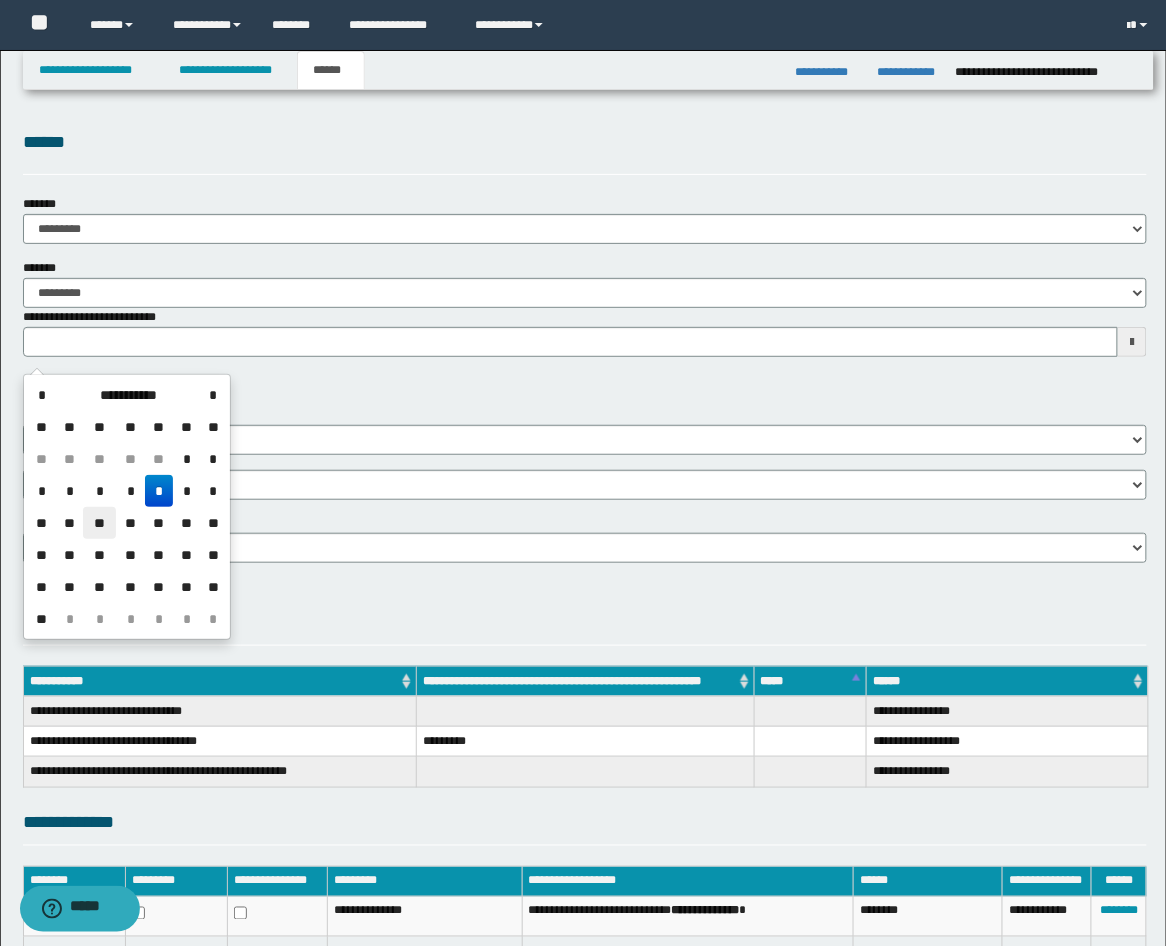 click on "**" at bounding box center [99, 523] 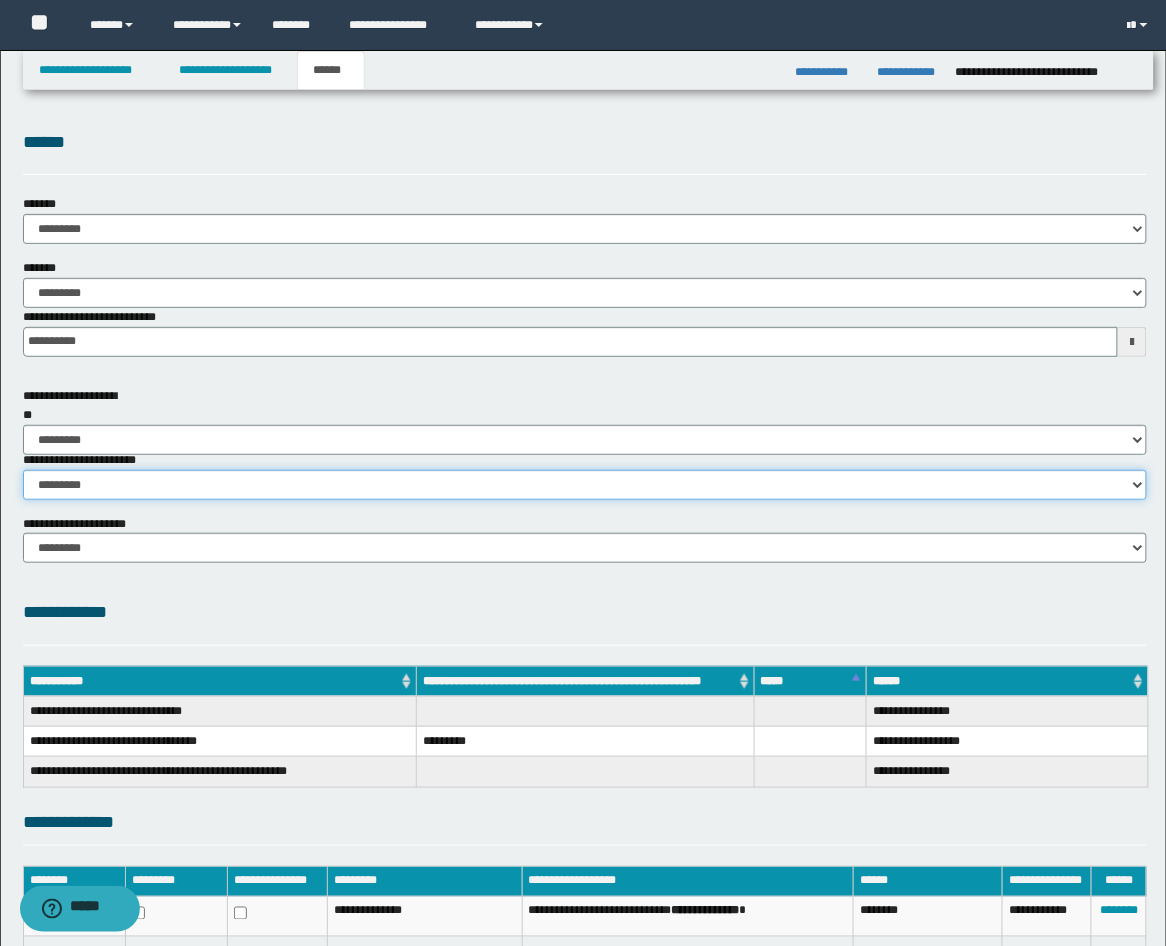 click on "*********
*********
*********" at bounding box center (585, 485) 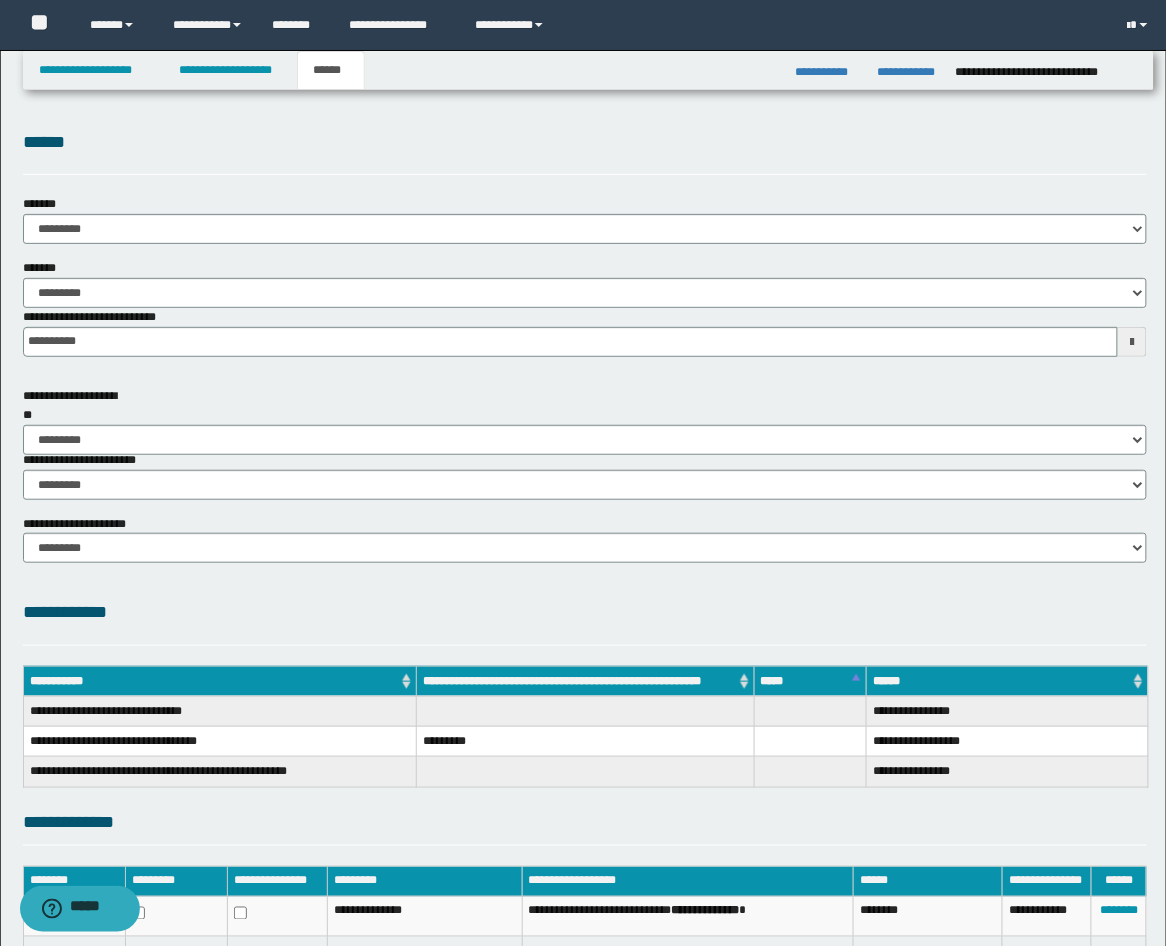 click on "**********" at bounding box center (585, 621) 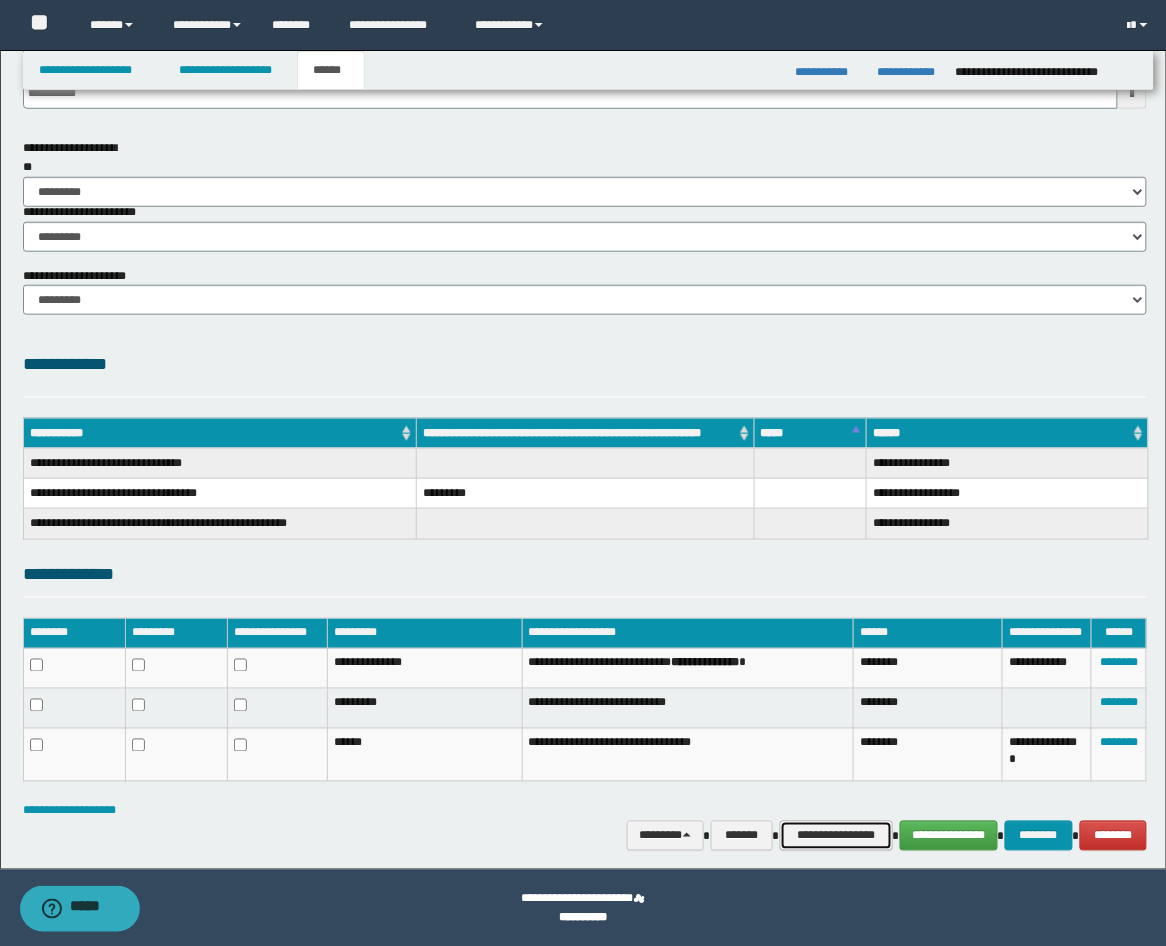 click on "**********" at bounding box center (836, 836) 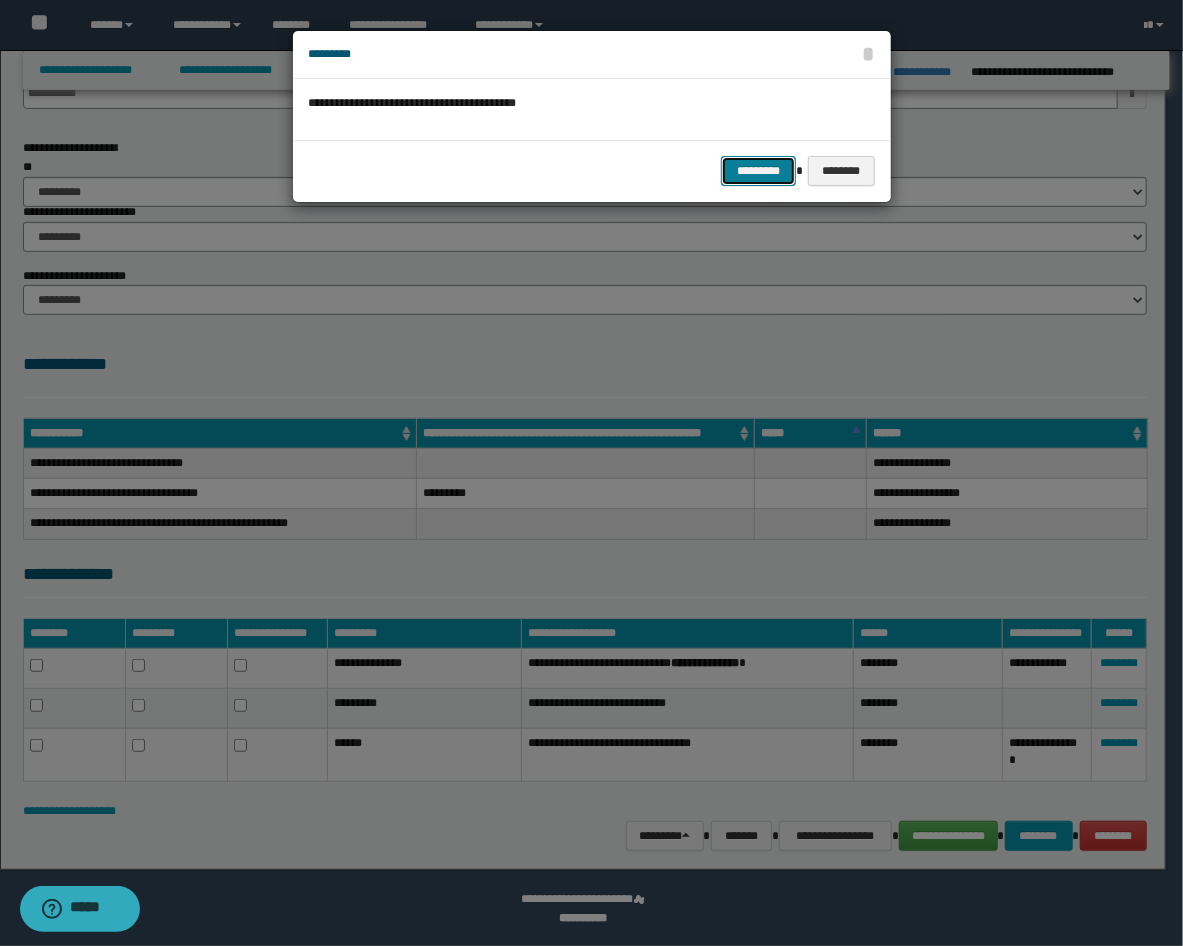 click on "*********" at bounding box center [758, 171] 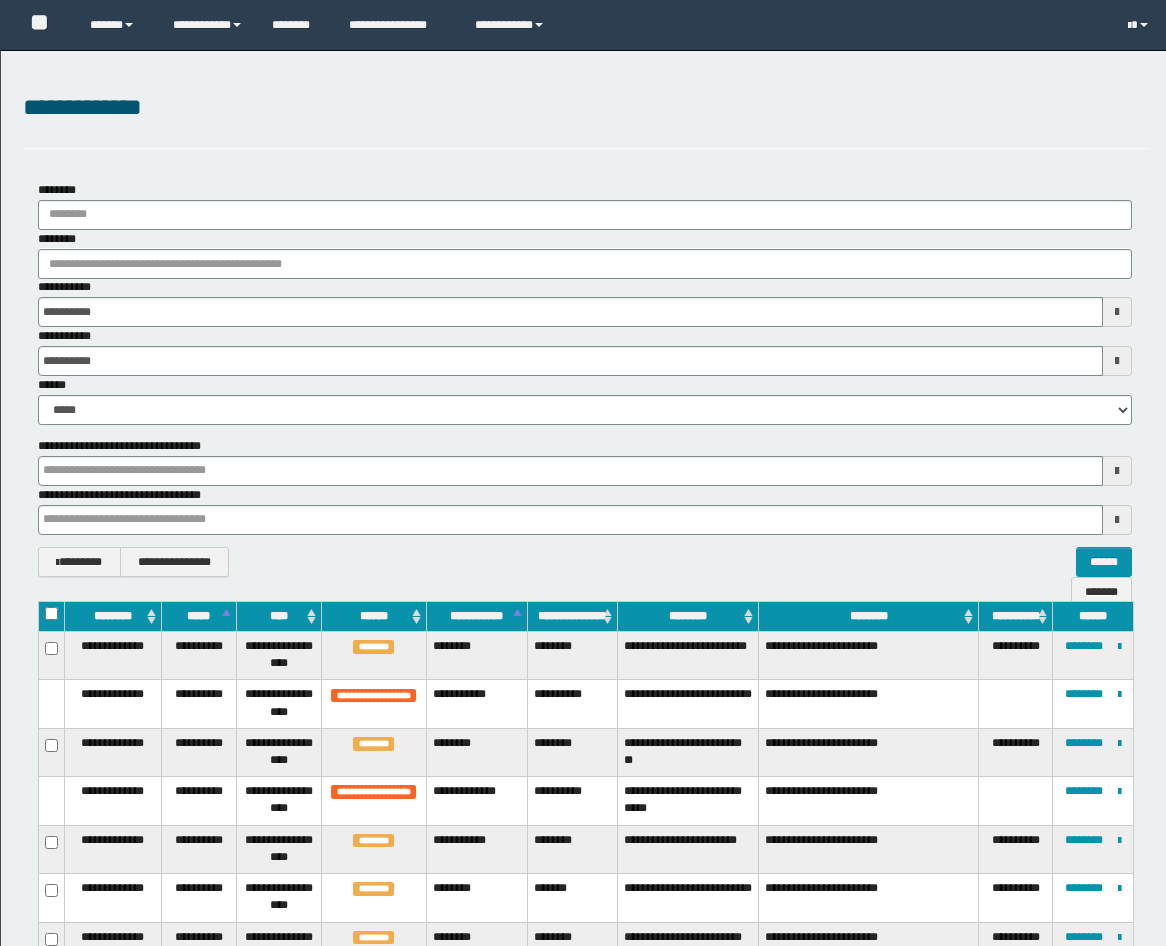 scroll, scrollTop: 370, scrollLeft: 0, axis: vertical 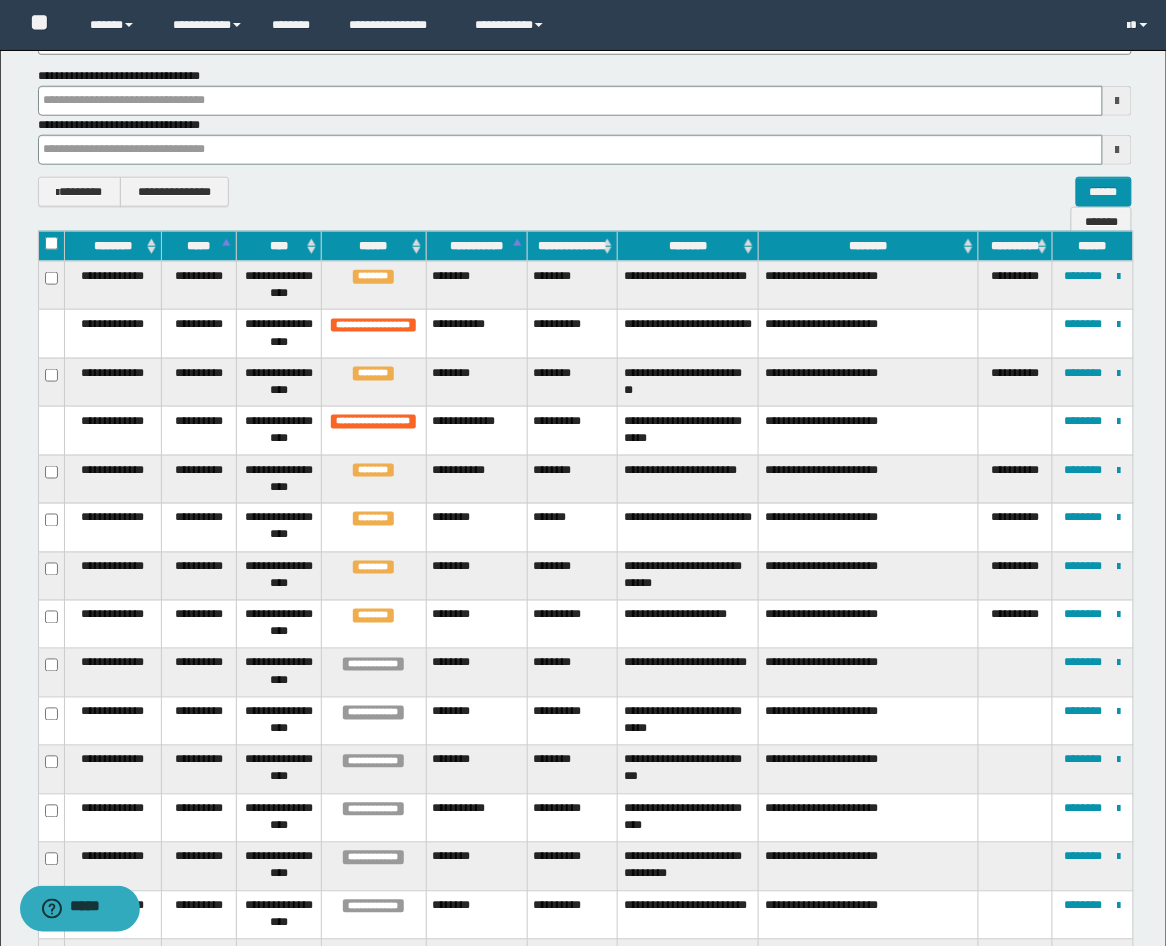 click at bounding box center (1015, 721) 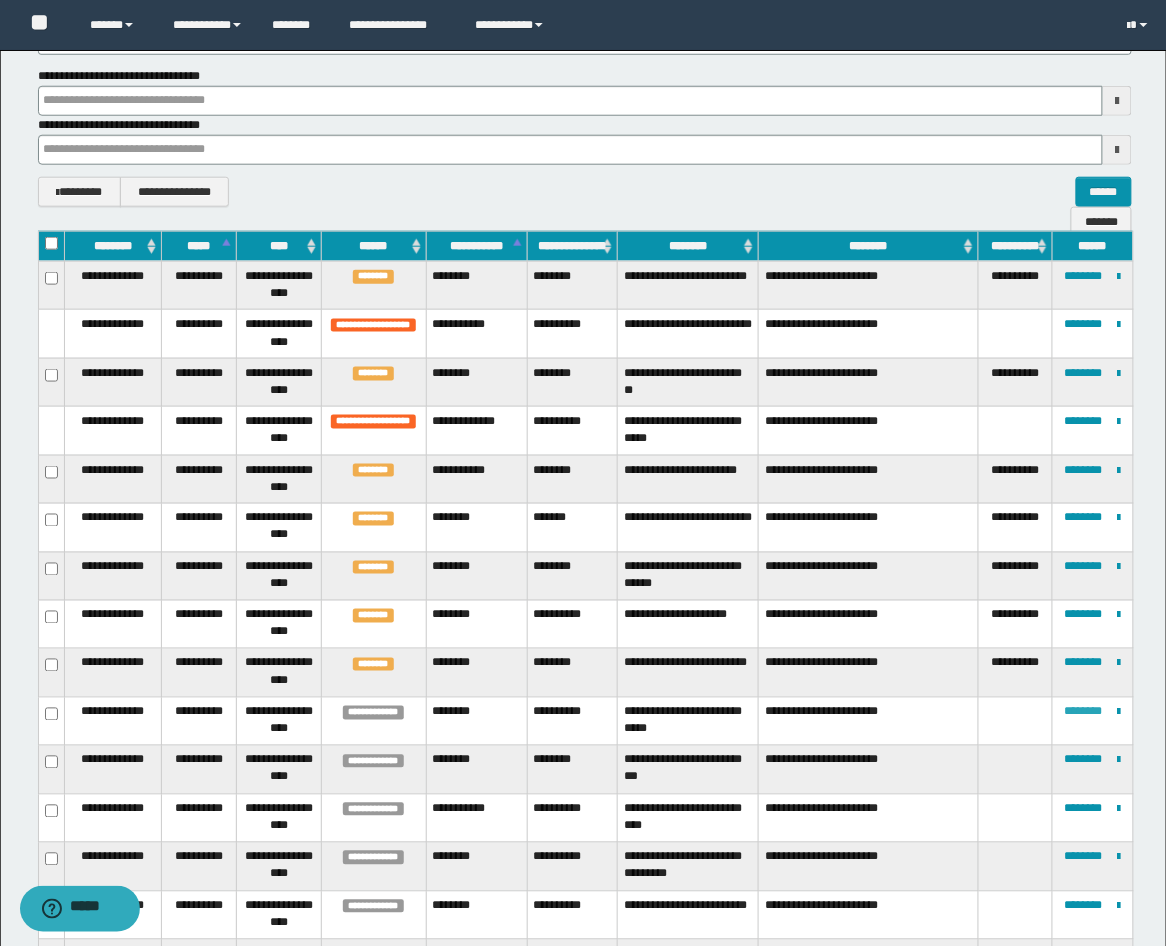 click on "********" at bounding box center [1084, 712] 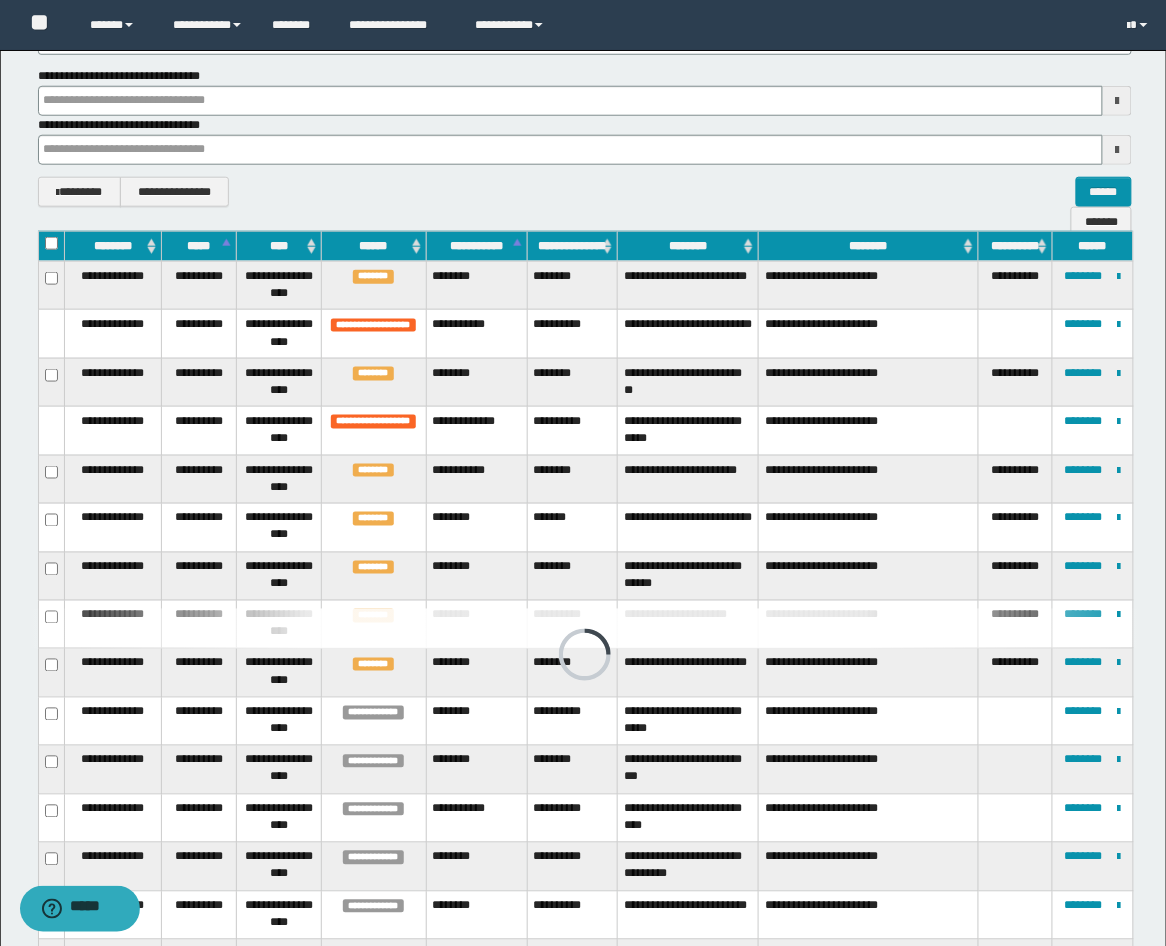 click on "**********" at bounding box center (869, 721) 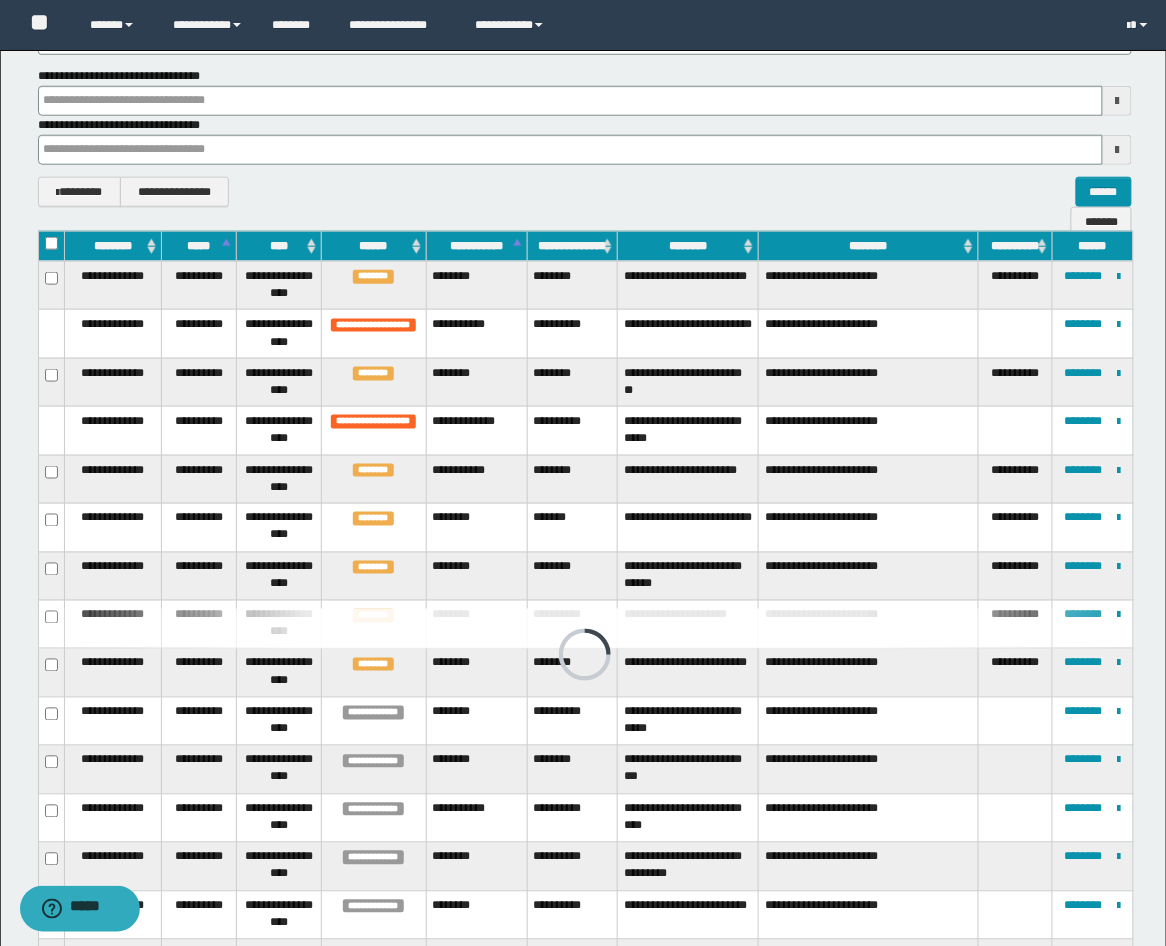 scroll, scrollTop: 618, scrollLeft: 0, axis: vertical 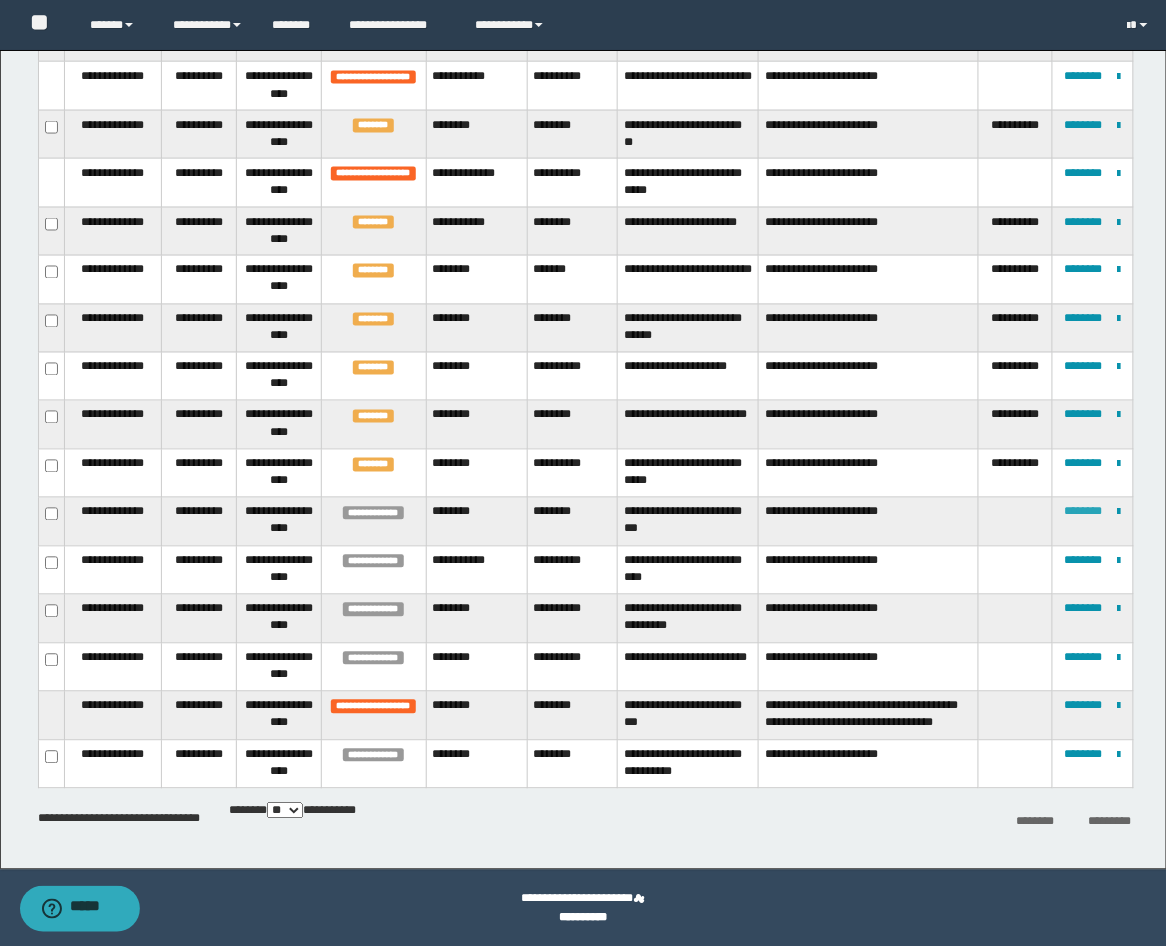click on "********" at bounding box center (1084, 512) 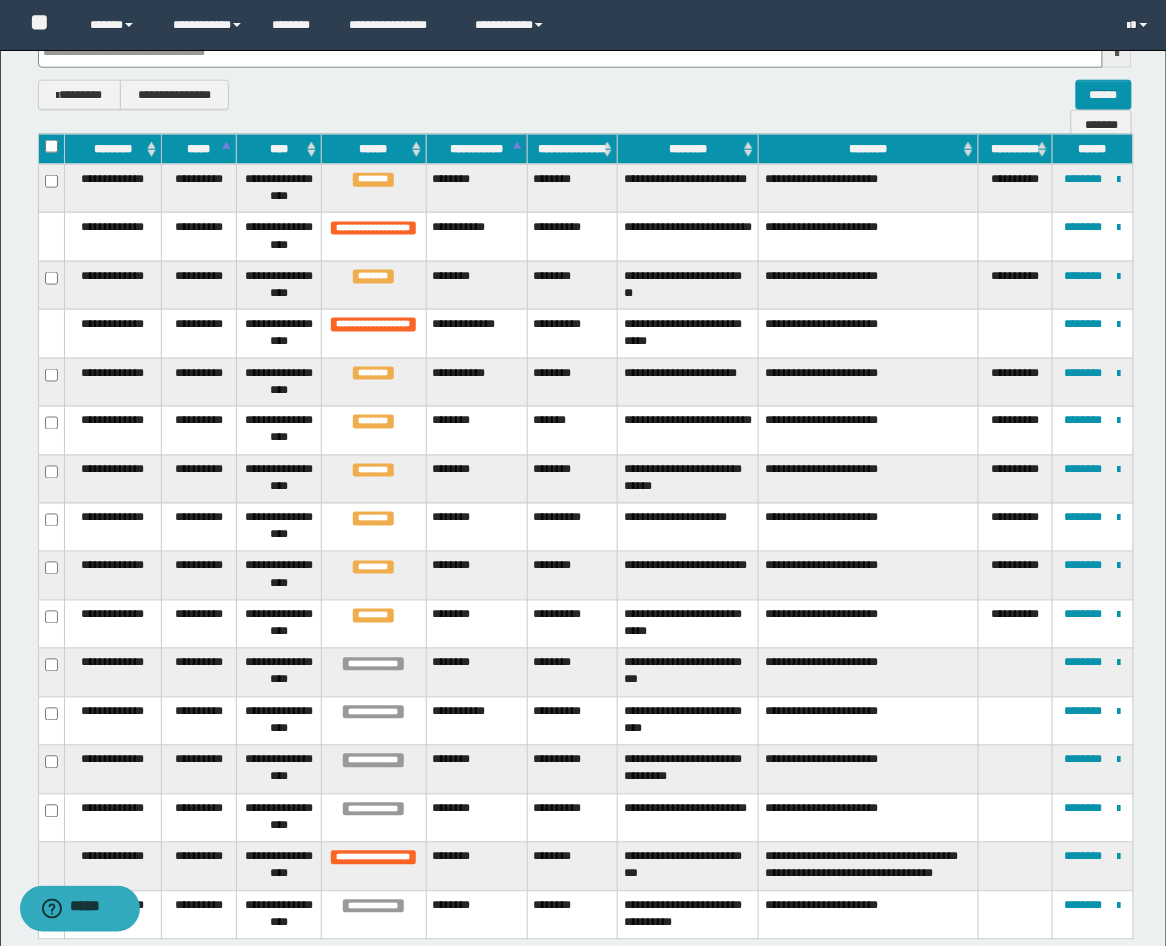 scroll, scrollTop: 618, scrollLeft: 0, axis: vertical 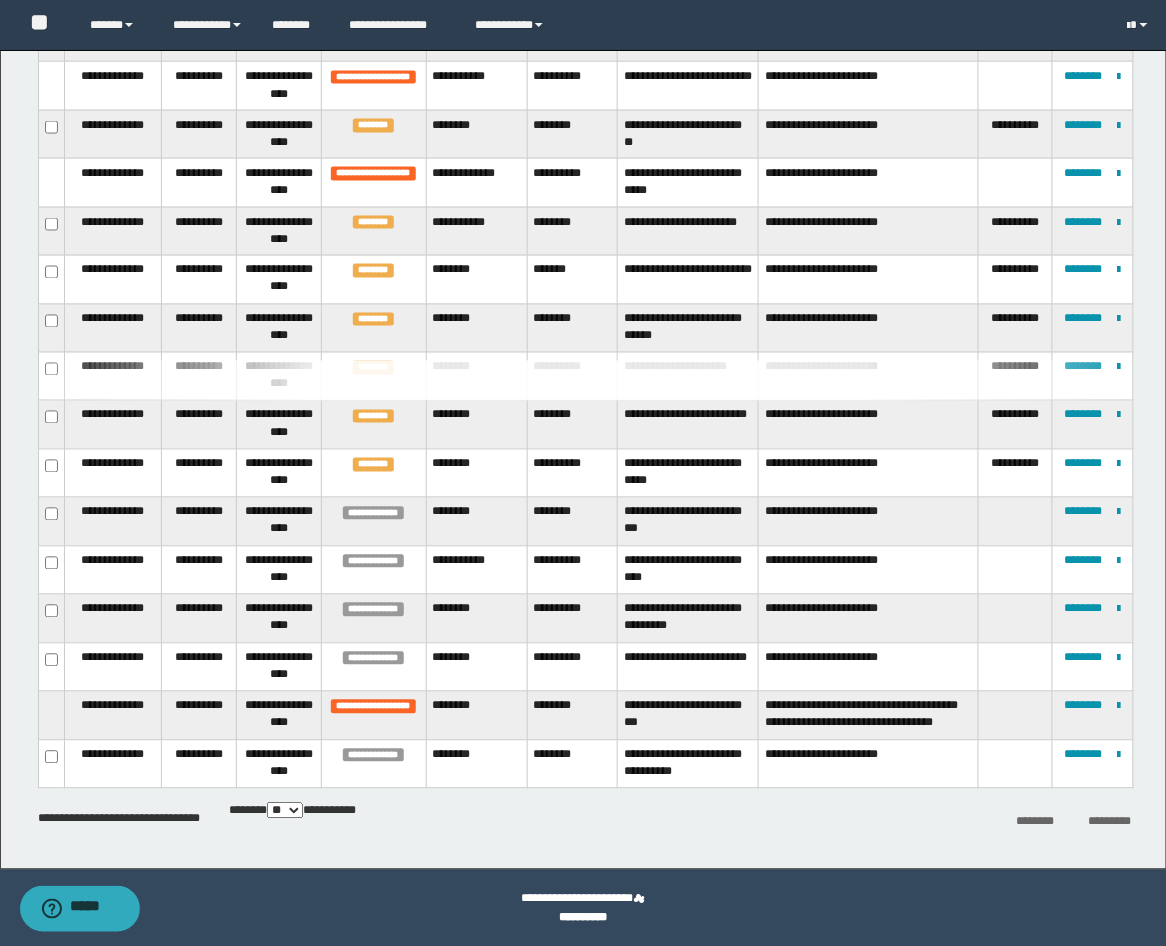 click on "**********" at bounding box center (869, 570) 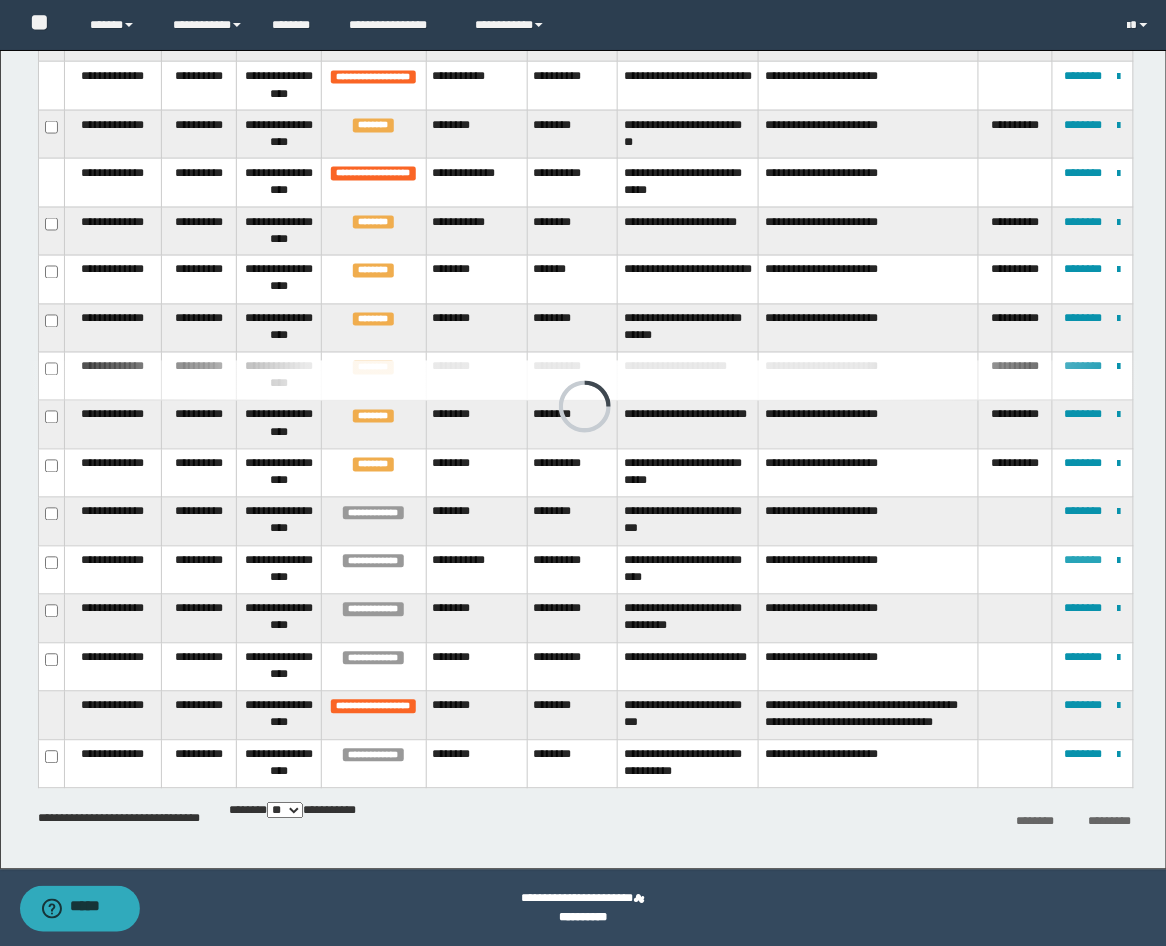 click on "********" at bounding box center [1084, 561] 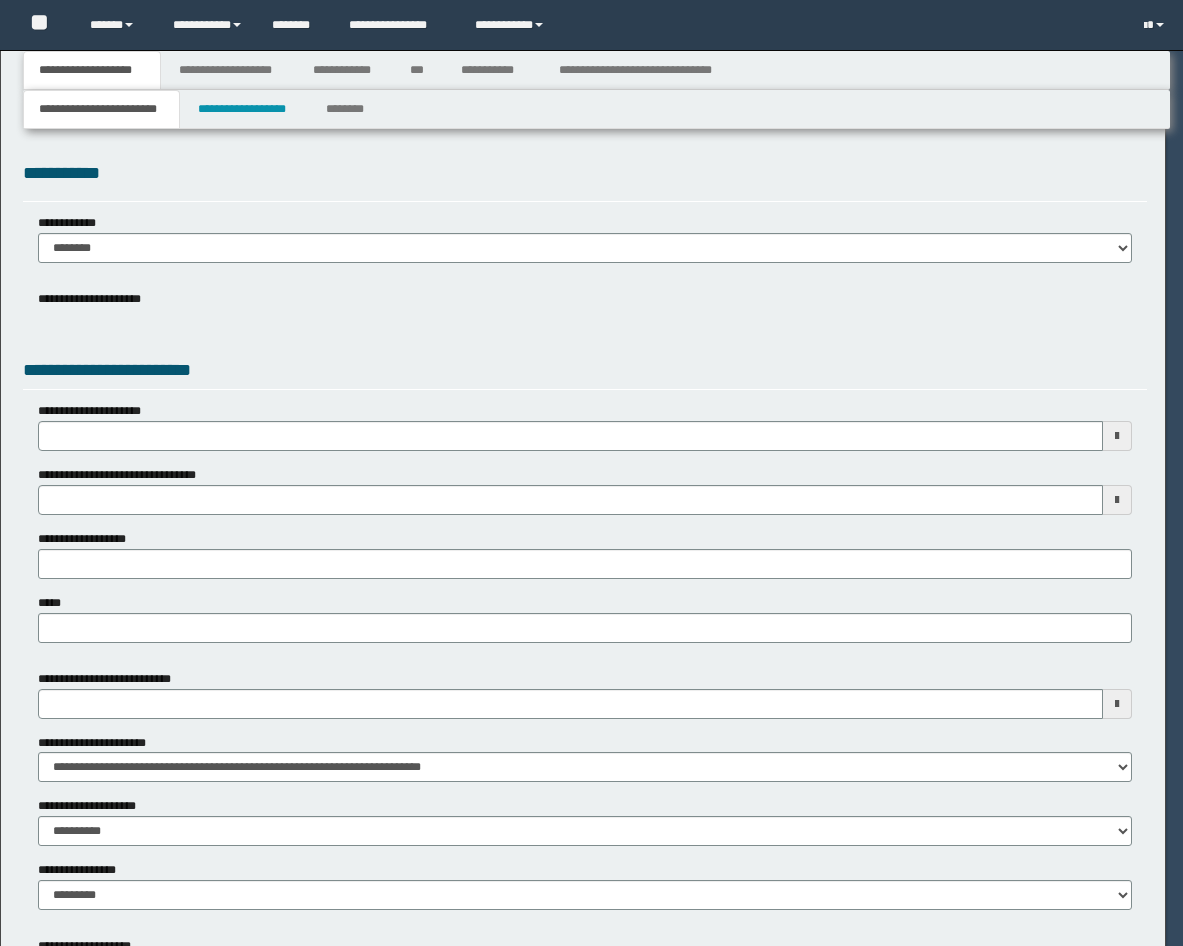 scroll, scrollTop: 0, scrollLeft: 0, axis: both 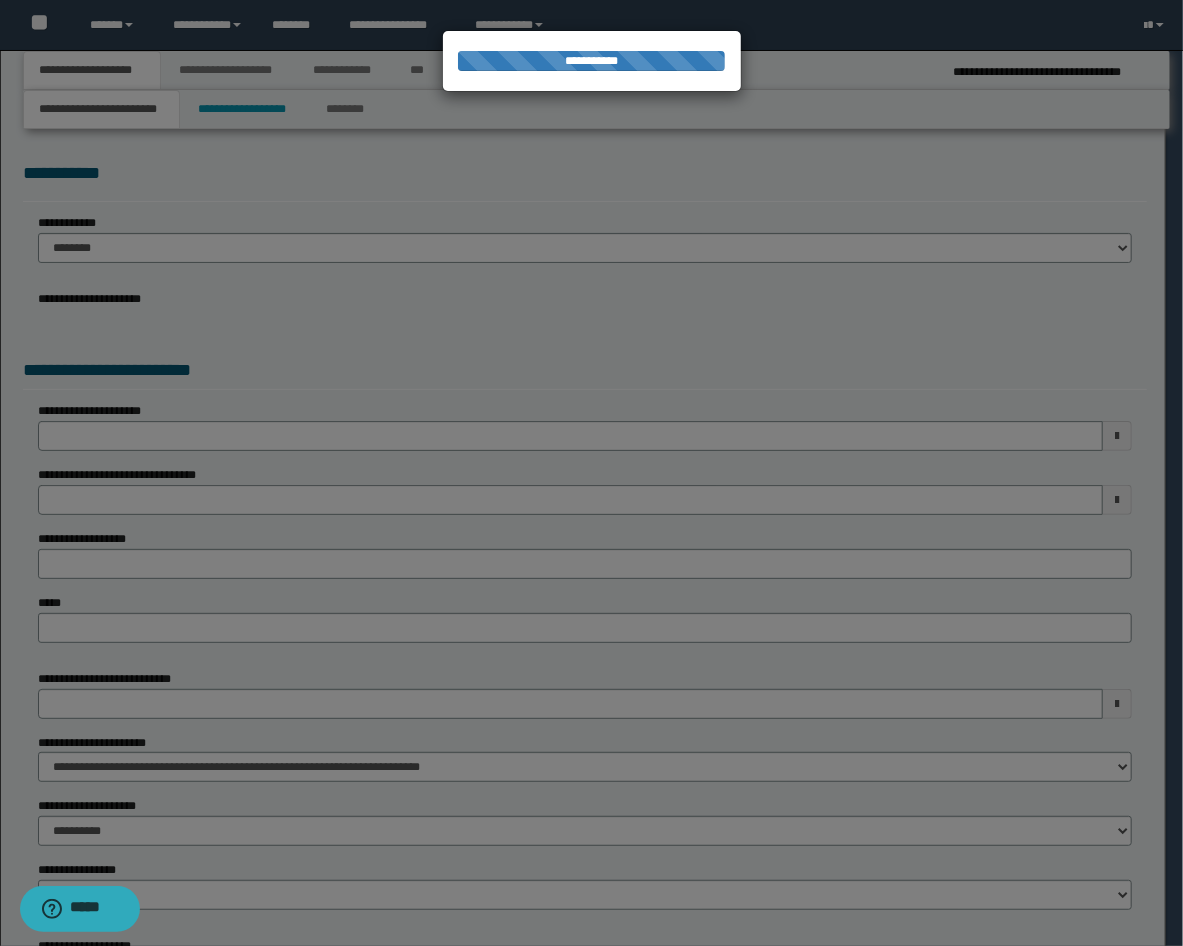 select on "*" 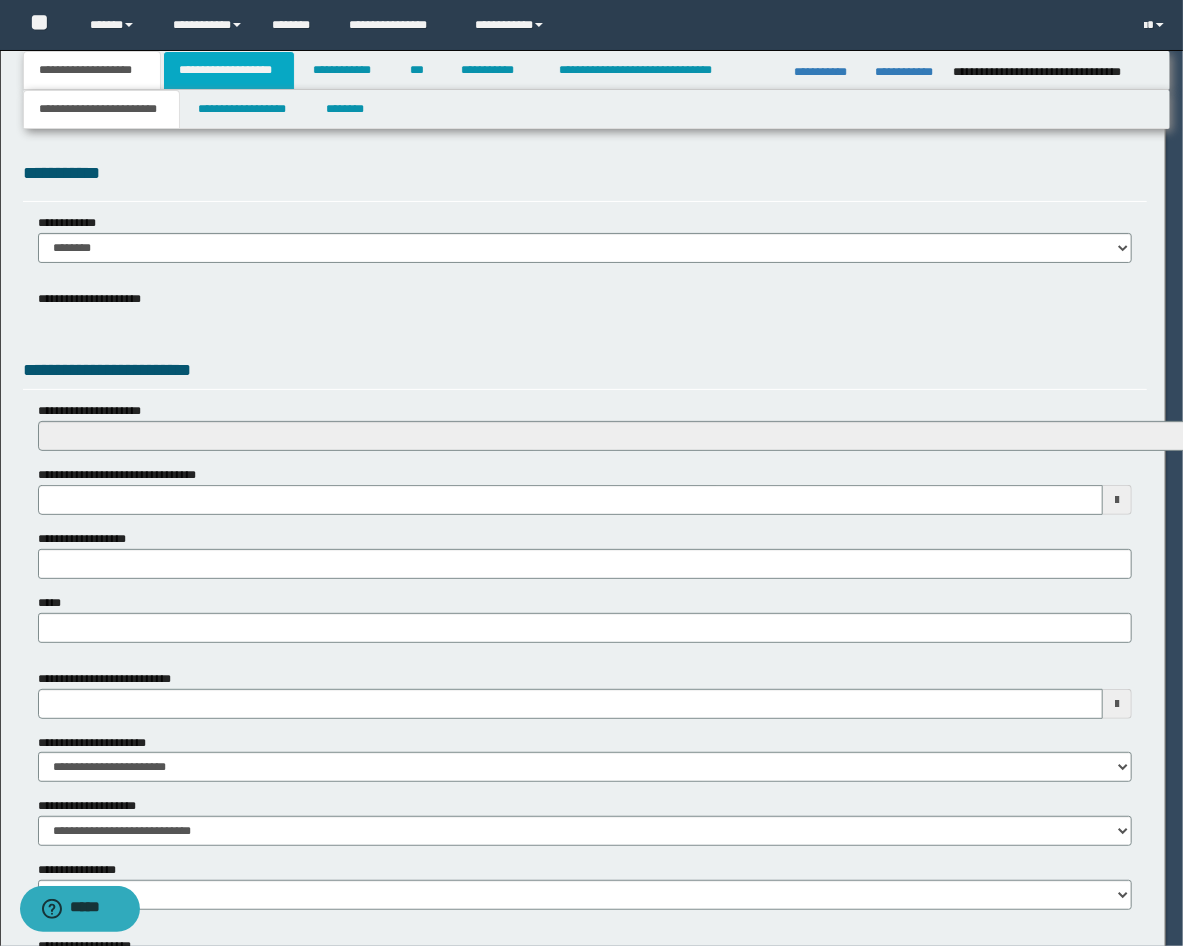 click on "**********" at bounding box center (229, 70) 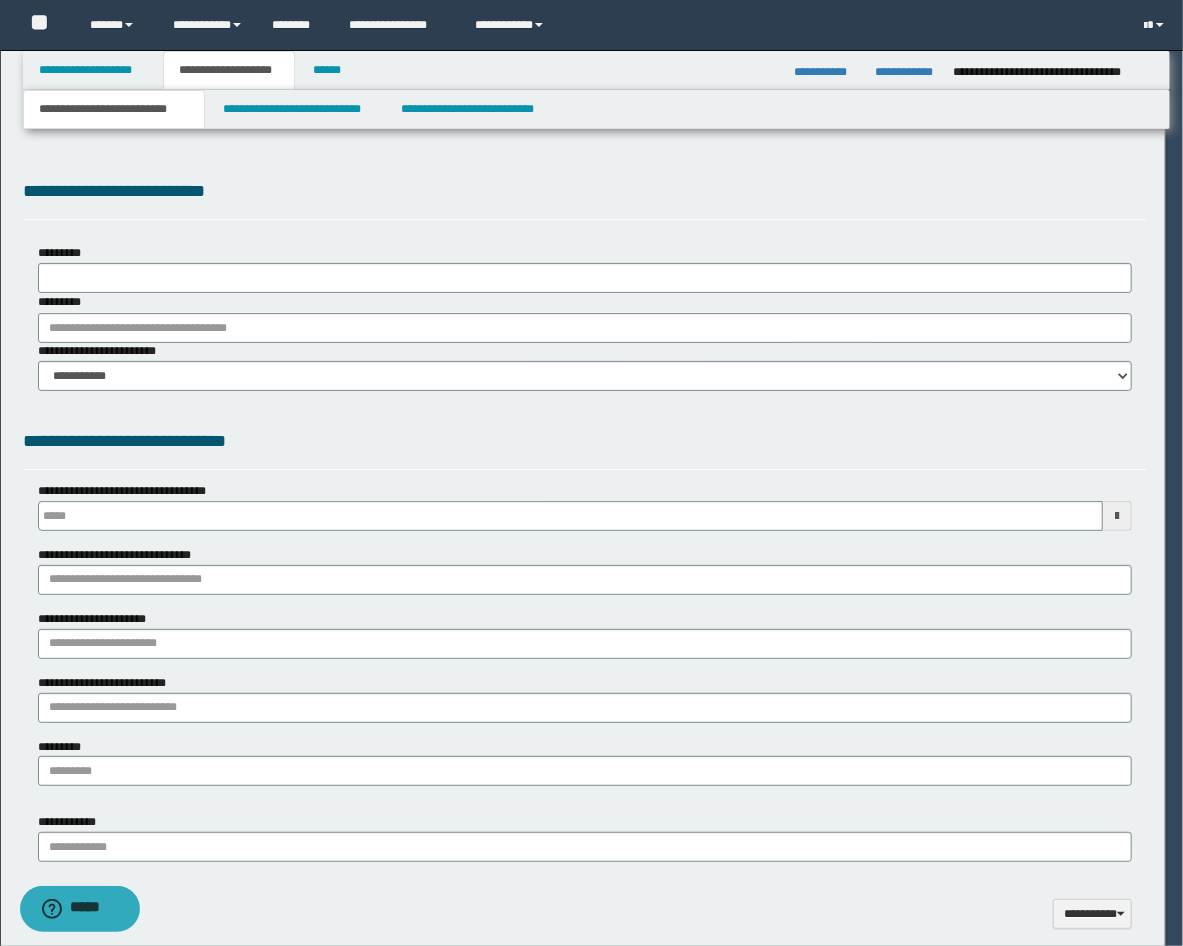 scroll, scrollTop: 0, scrollLeft: 0, axis: both 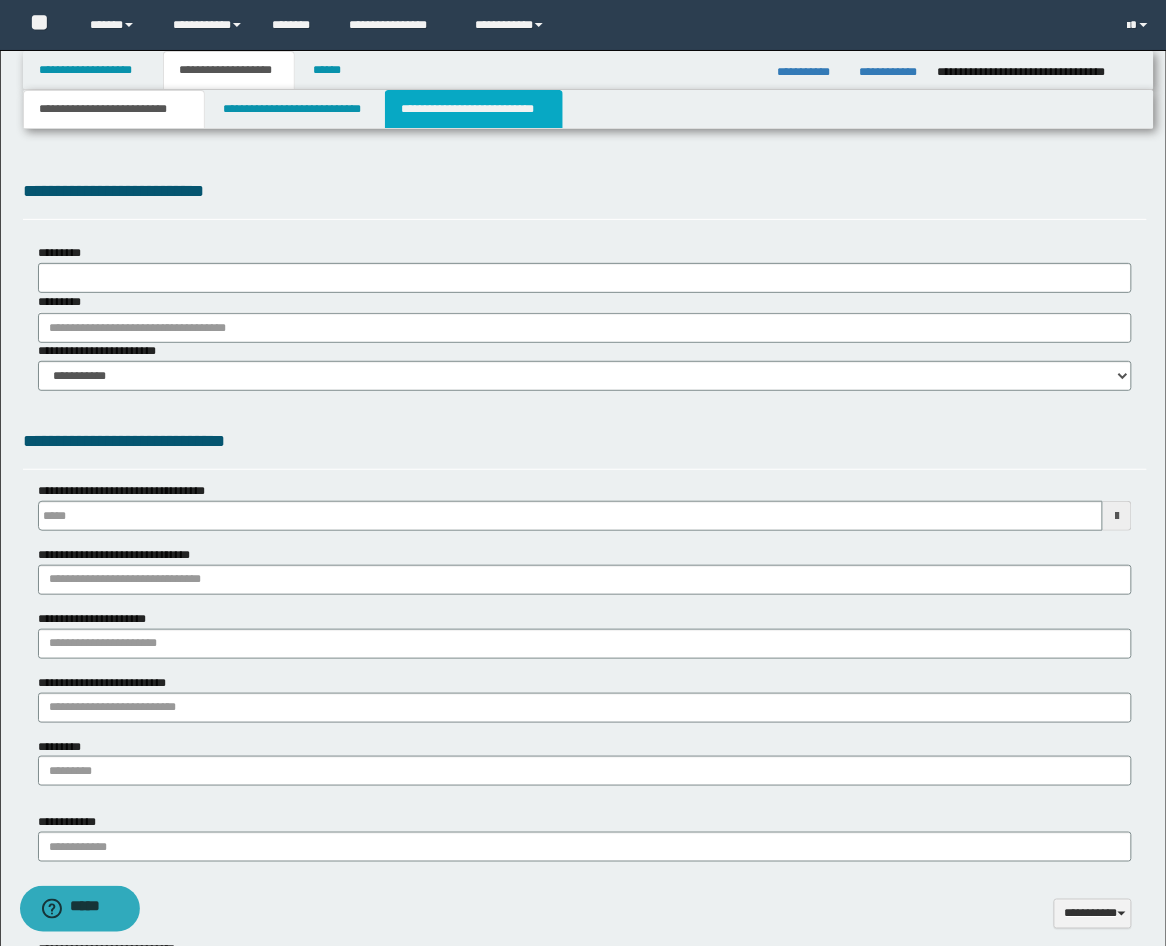 click on "**********" at bounding box center [474, 109] 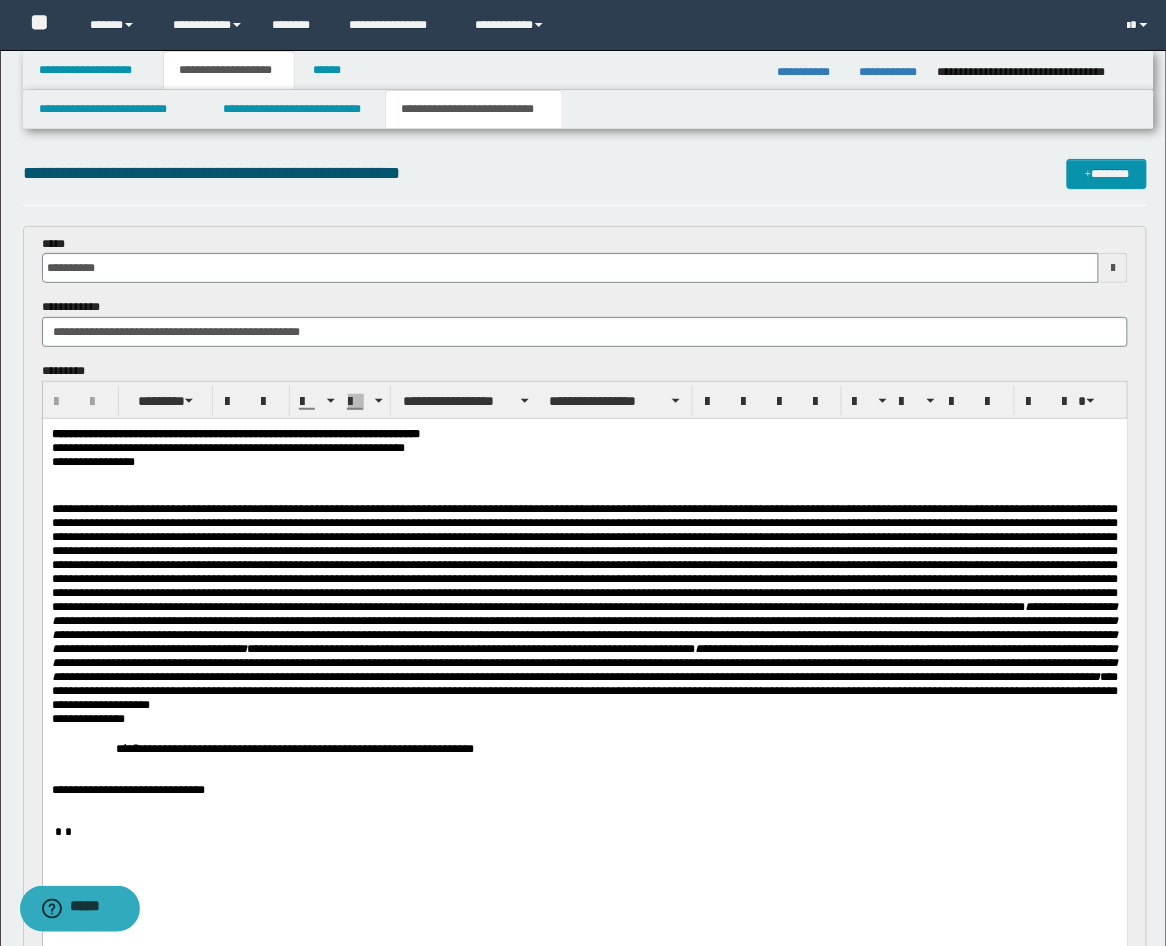 scroll, scrollTop: 370, scrollLeft: 0, axis: vertical 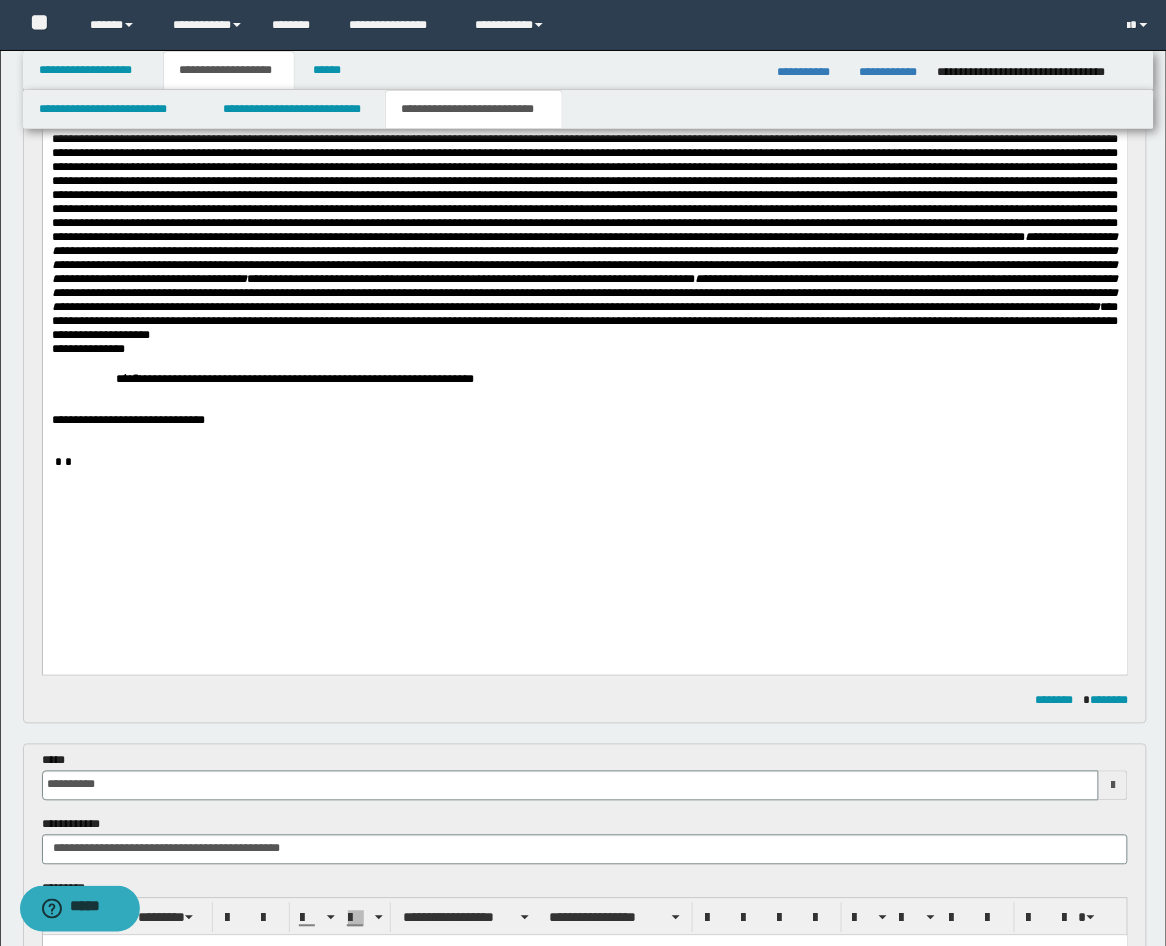 click at bounding box center (584, 448) 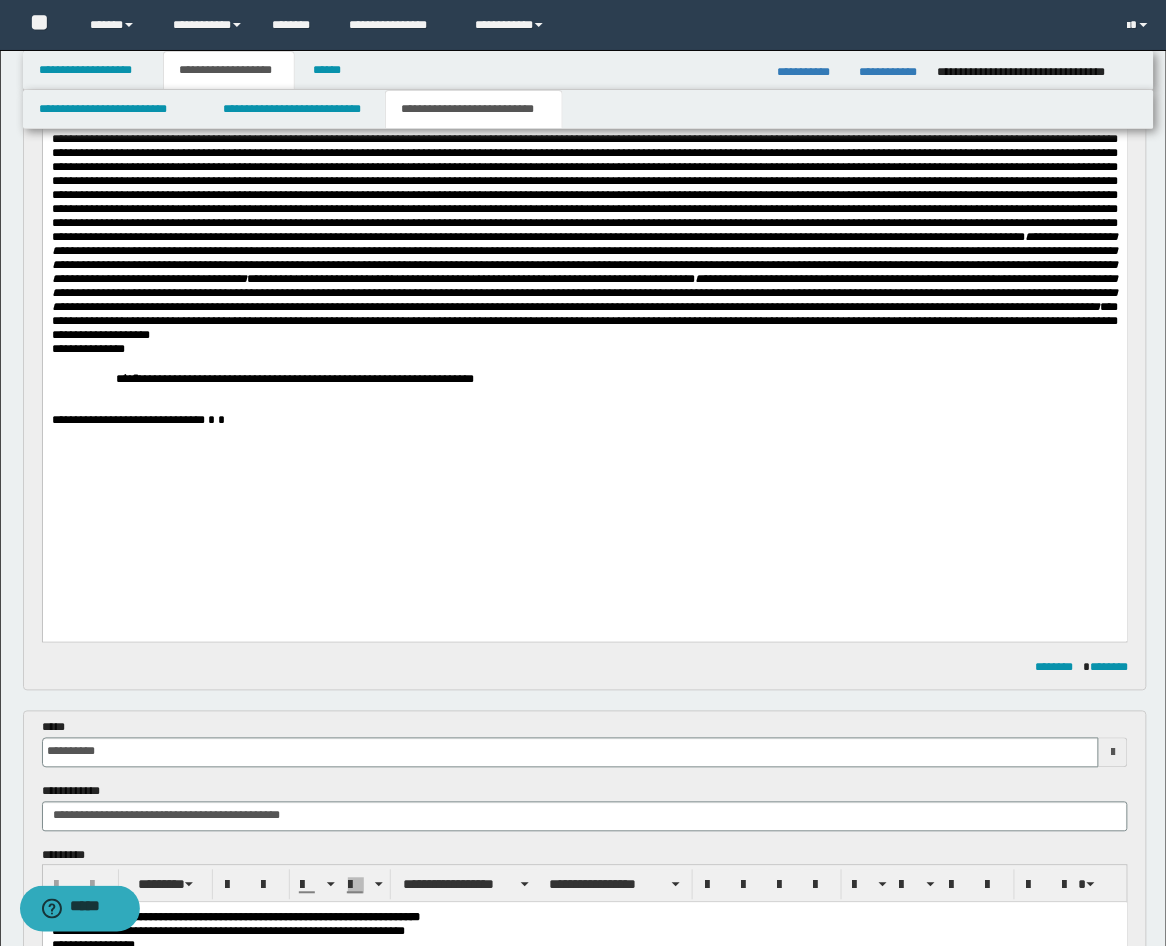 type 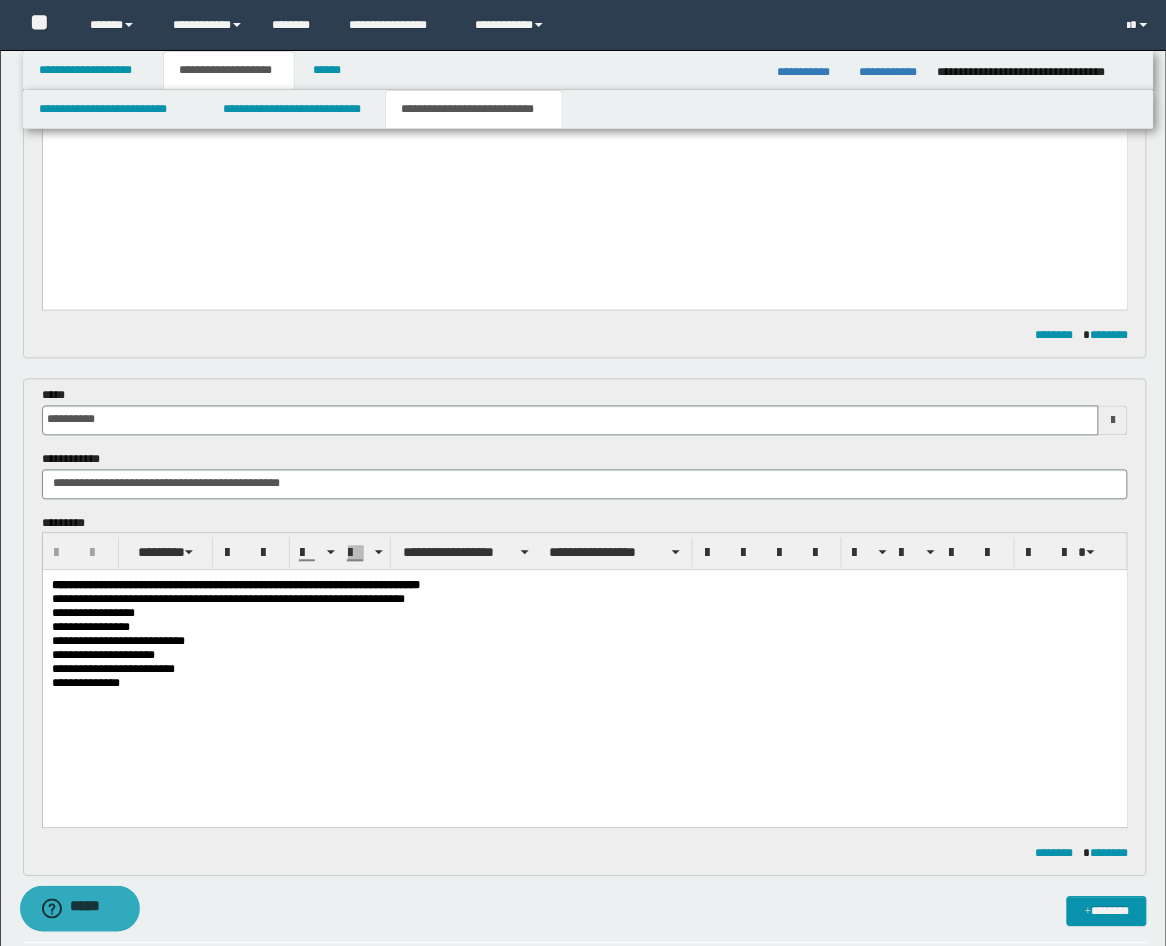 scroll, scrollTop: 741, scrollLeft: 0, axis: vertical 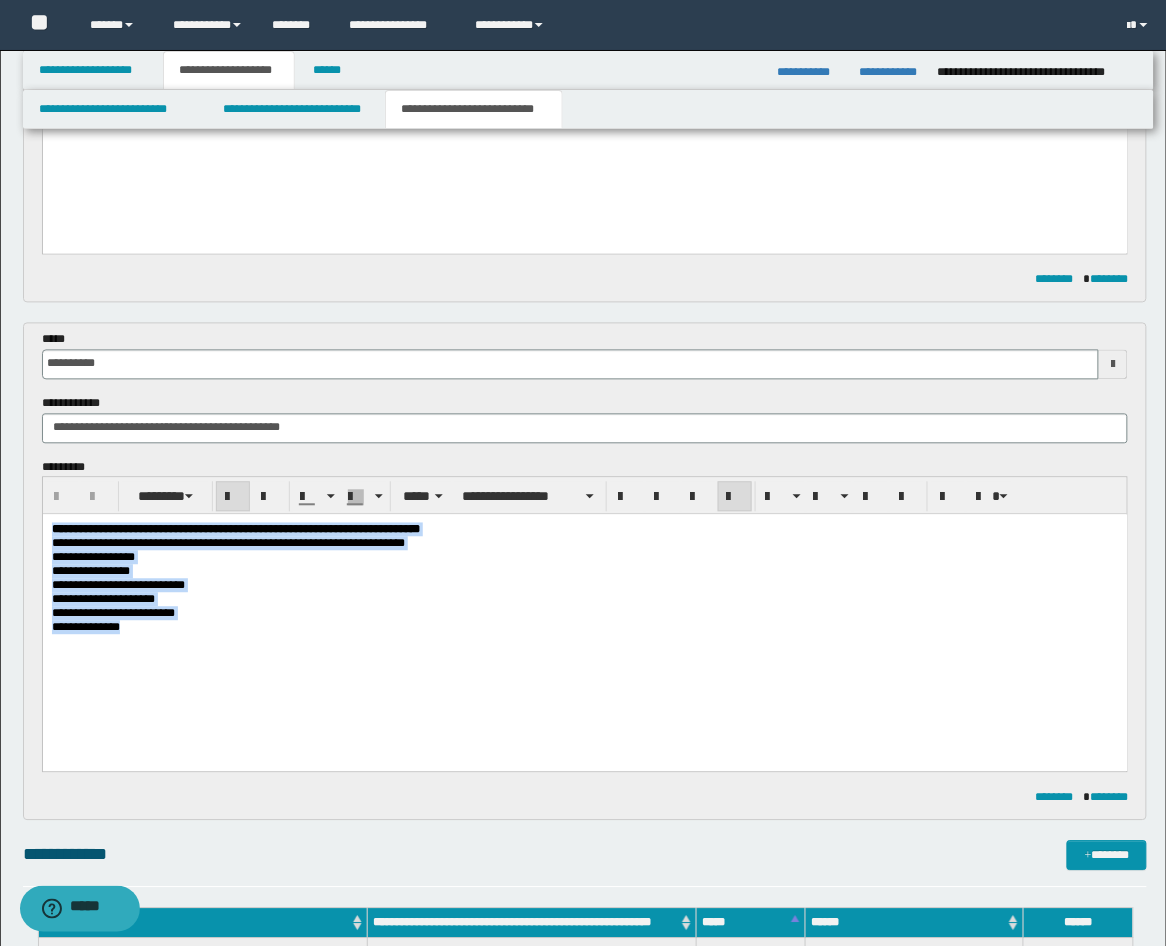 drag, startPoint x: 119, startPoint y: 625, endPoint x: 21, endPoint y: 510, distance: 151.09268 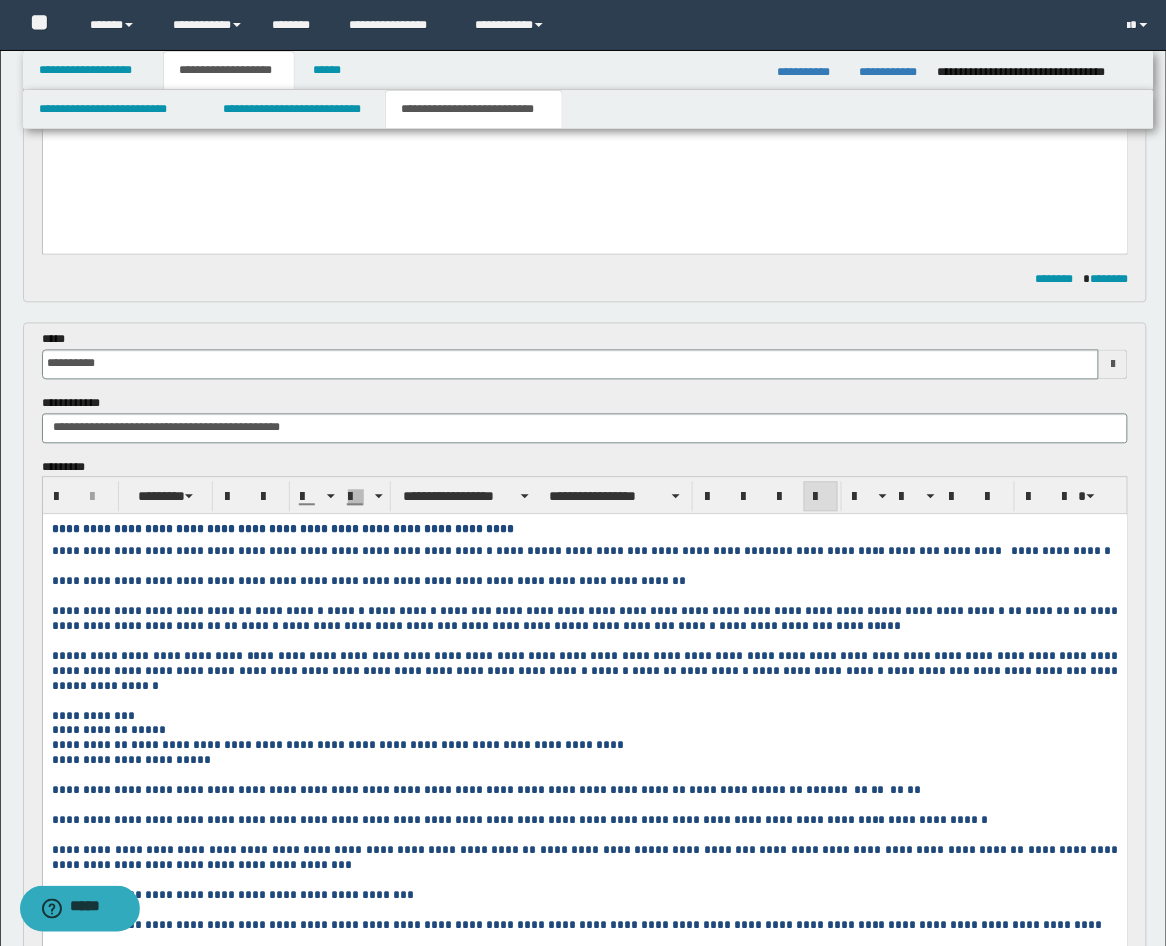 click on "**********" at bounding box center (125, 687) 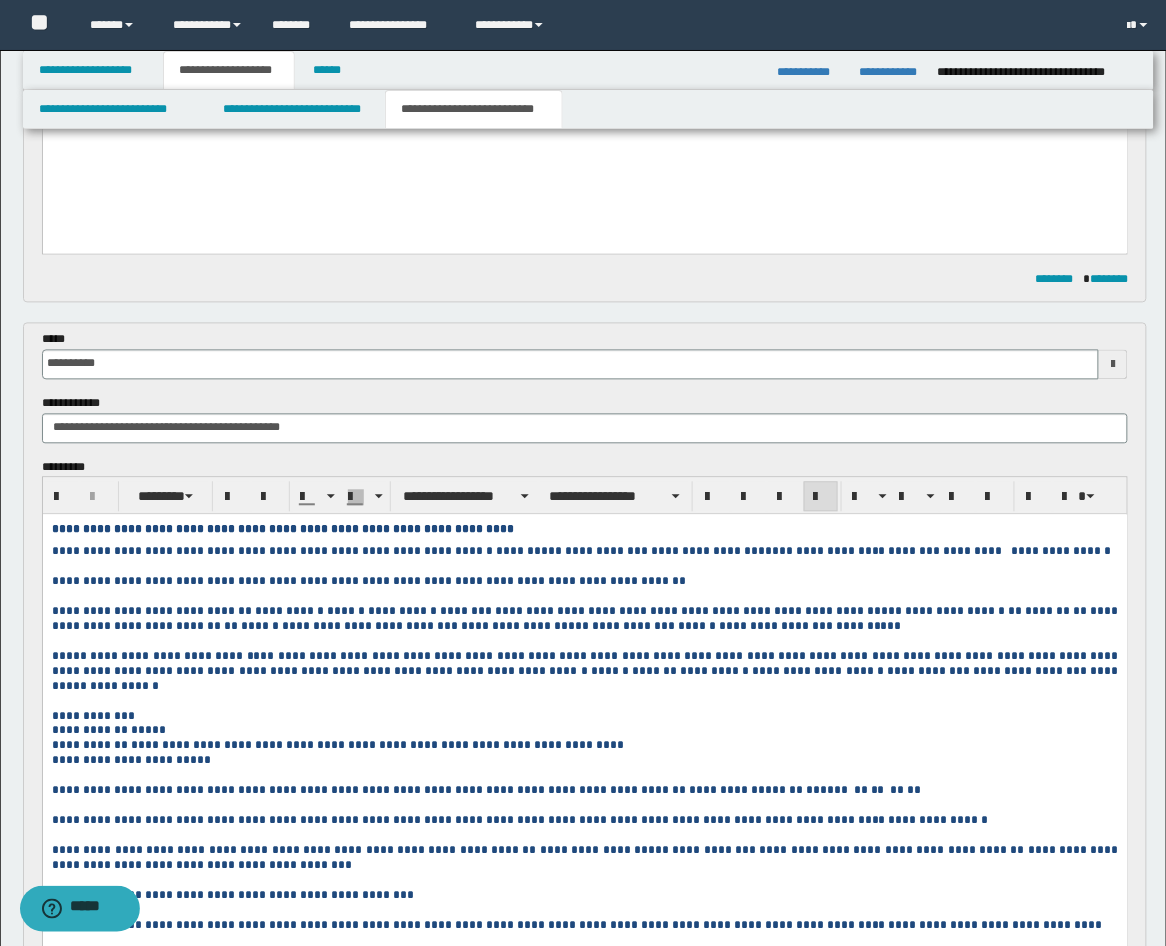 scroll, scrollTop: 370, scrollLeft: 0, axis: vertical 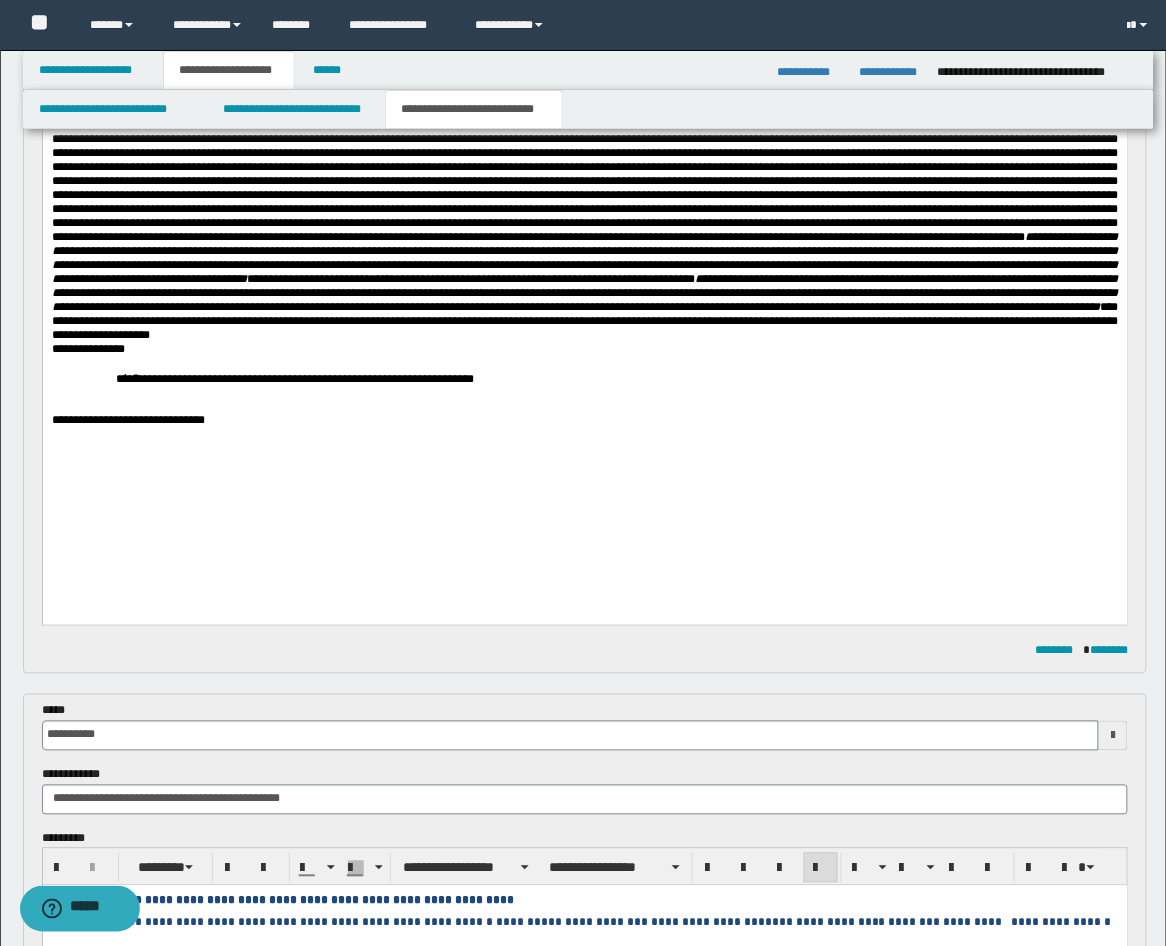 click at bounding box center (584, 435) 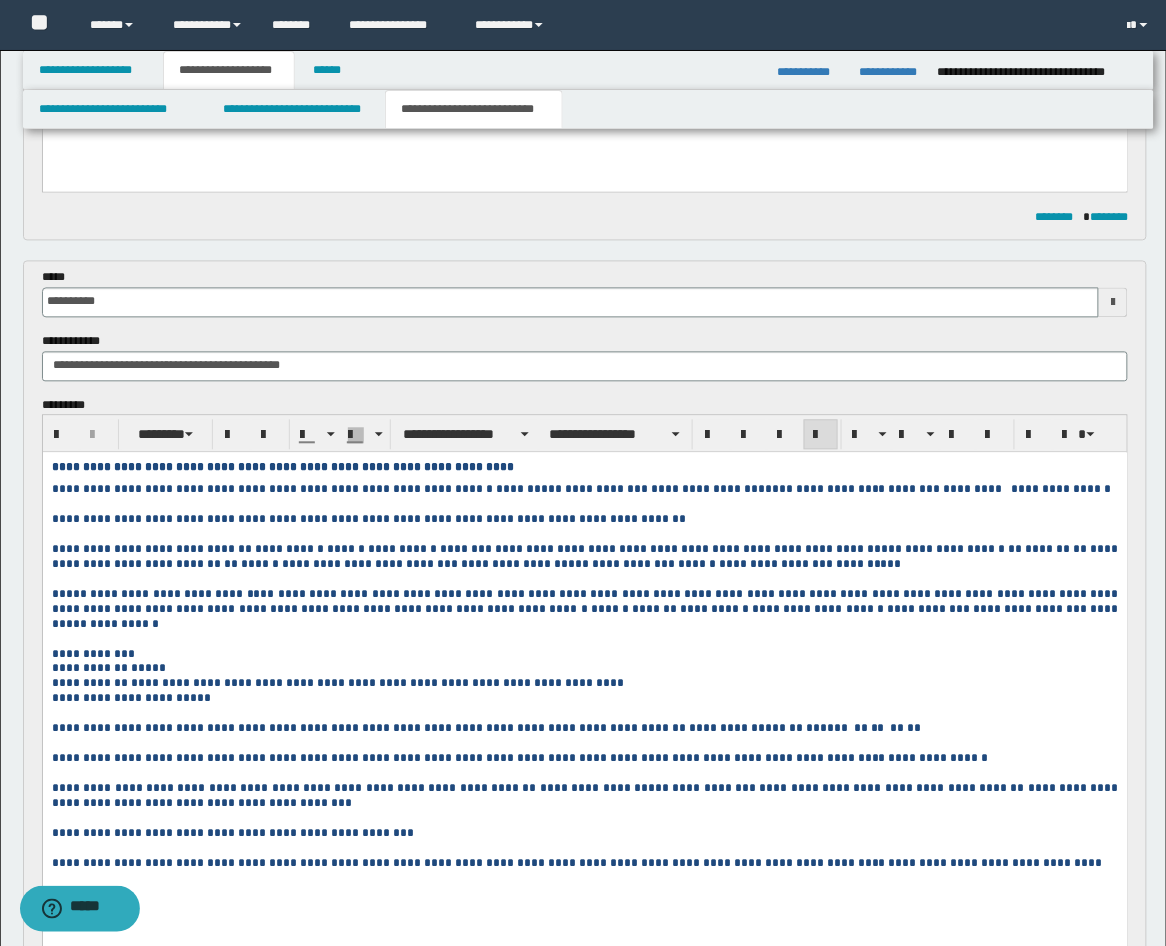 scroll, scrollTop: 741, scrollLeft: 0, axis: vertical 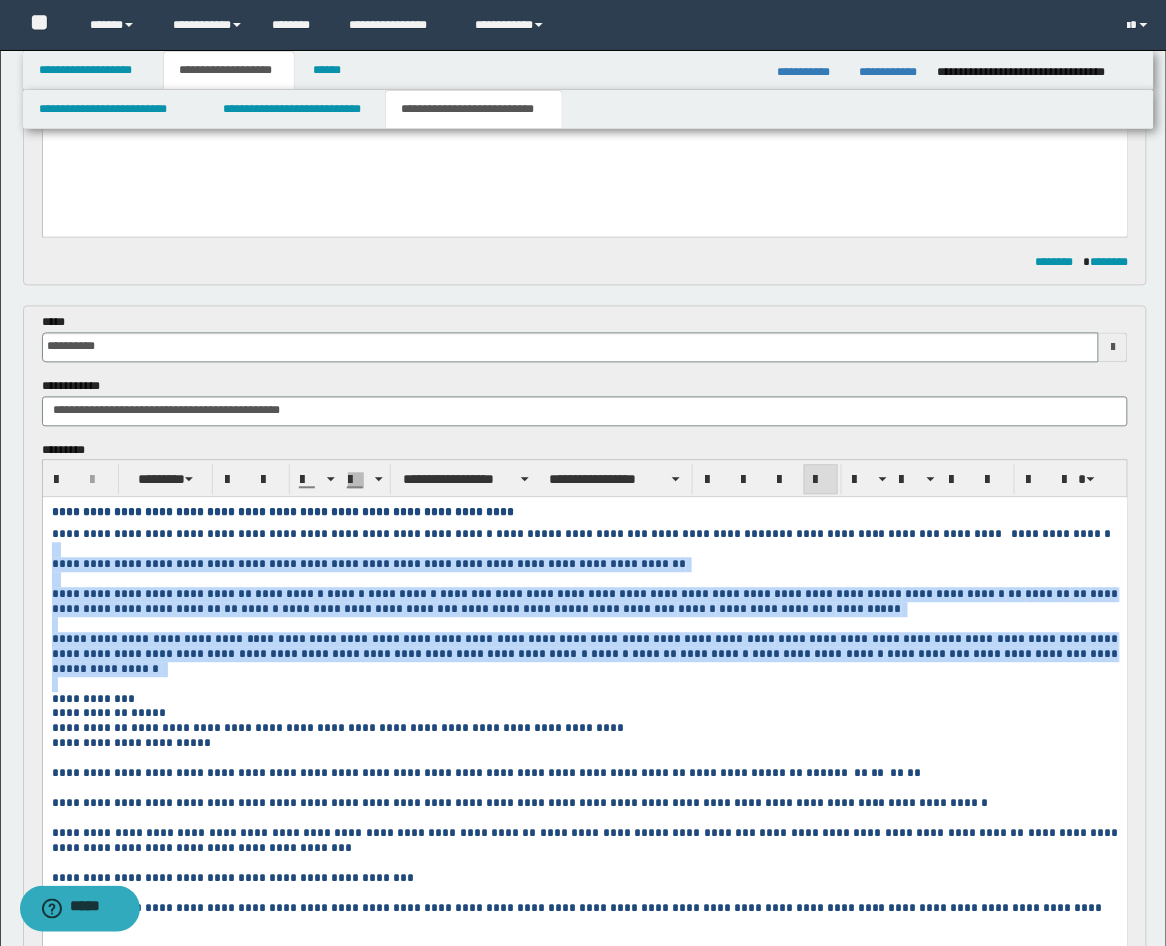 drag, startPoint x: 1009, startPoint y: 681, endPoint x: 5, endPoint y: 562, distance: 1011.0277 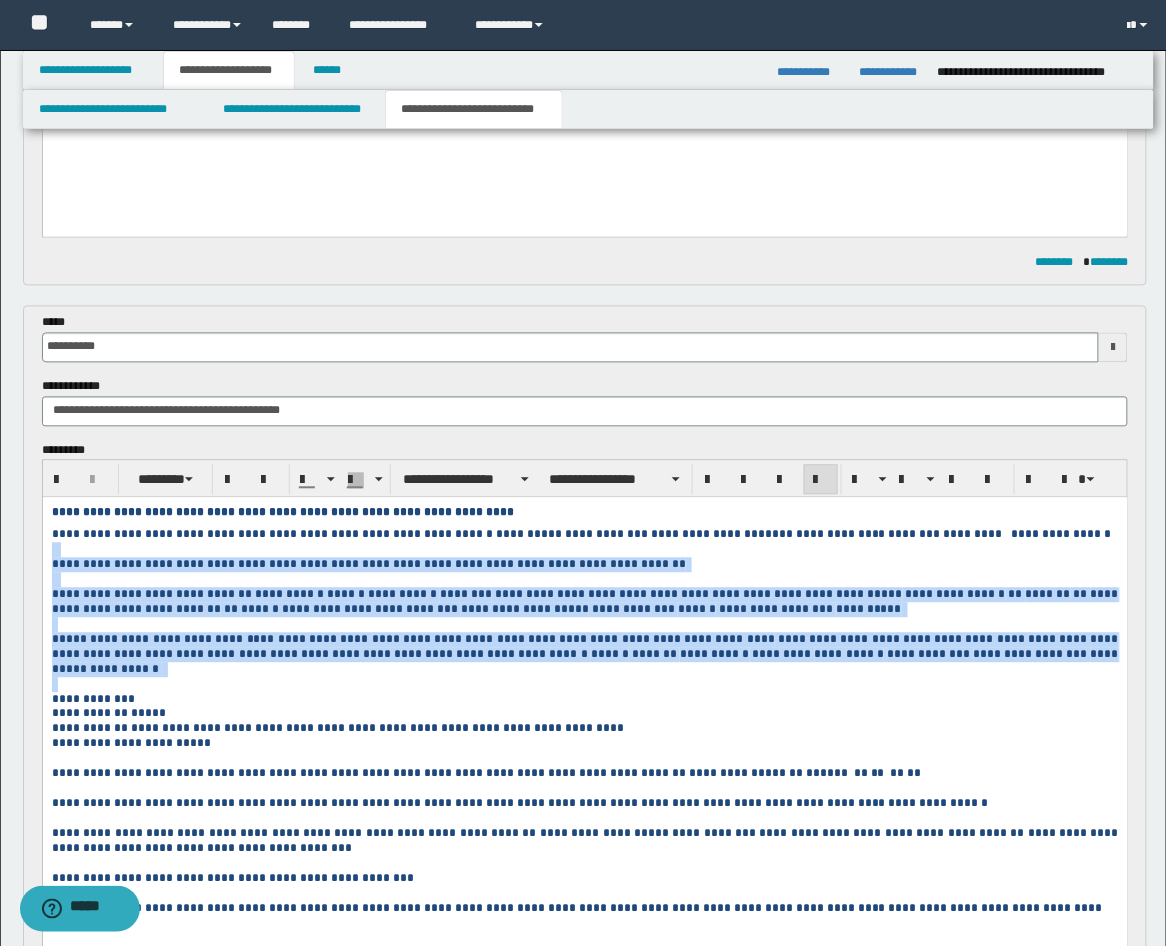 click on "**********" at bounding box center [584, 736] 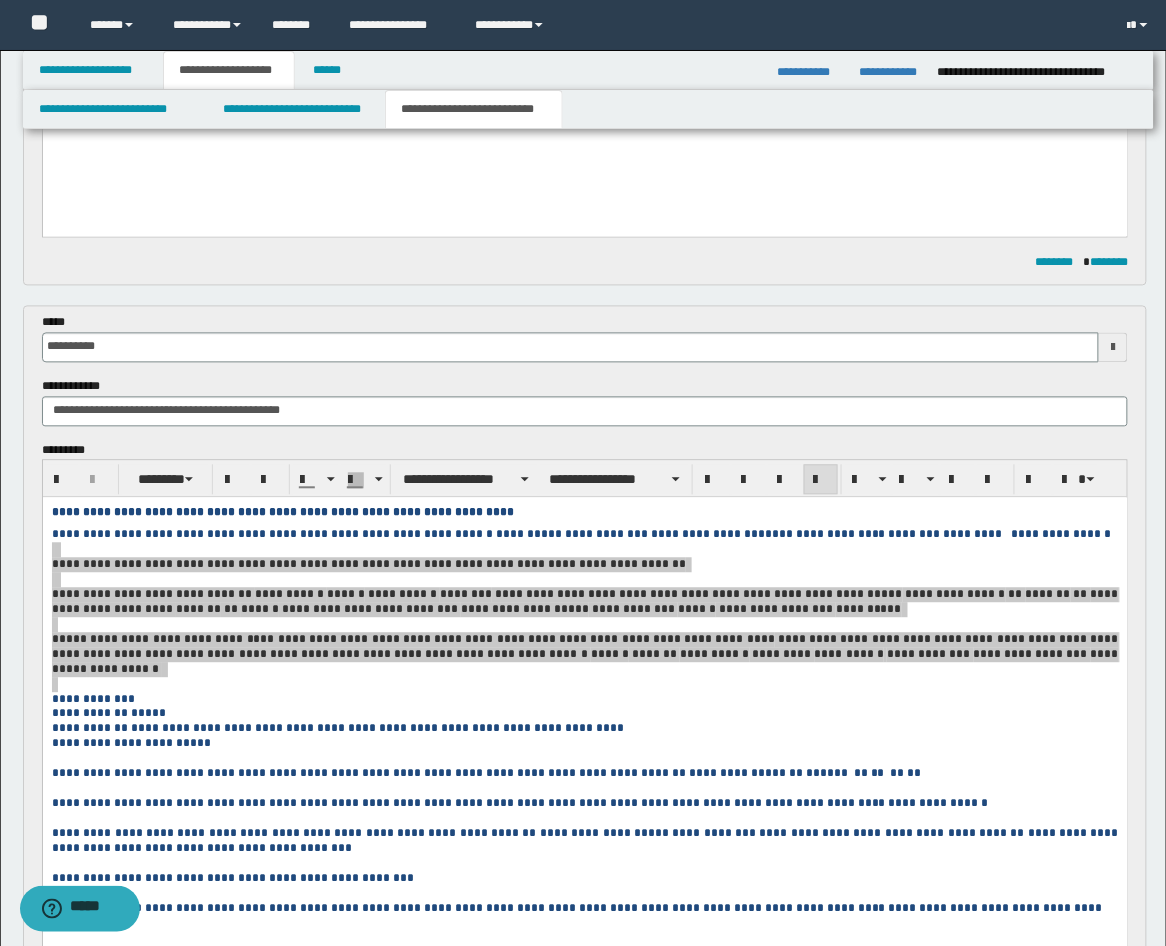 click on "**********" at bounding box center (583, 979) 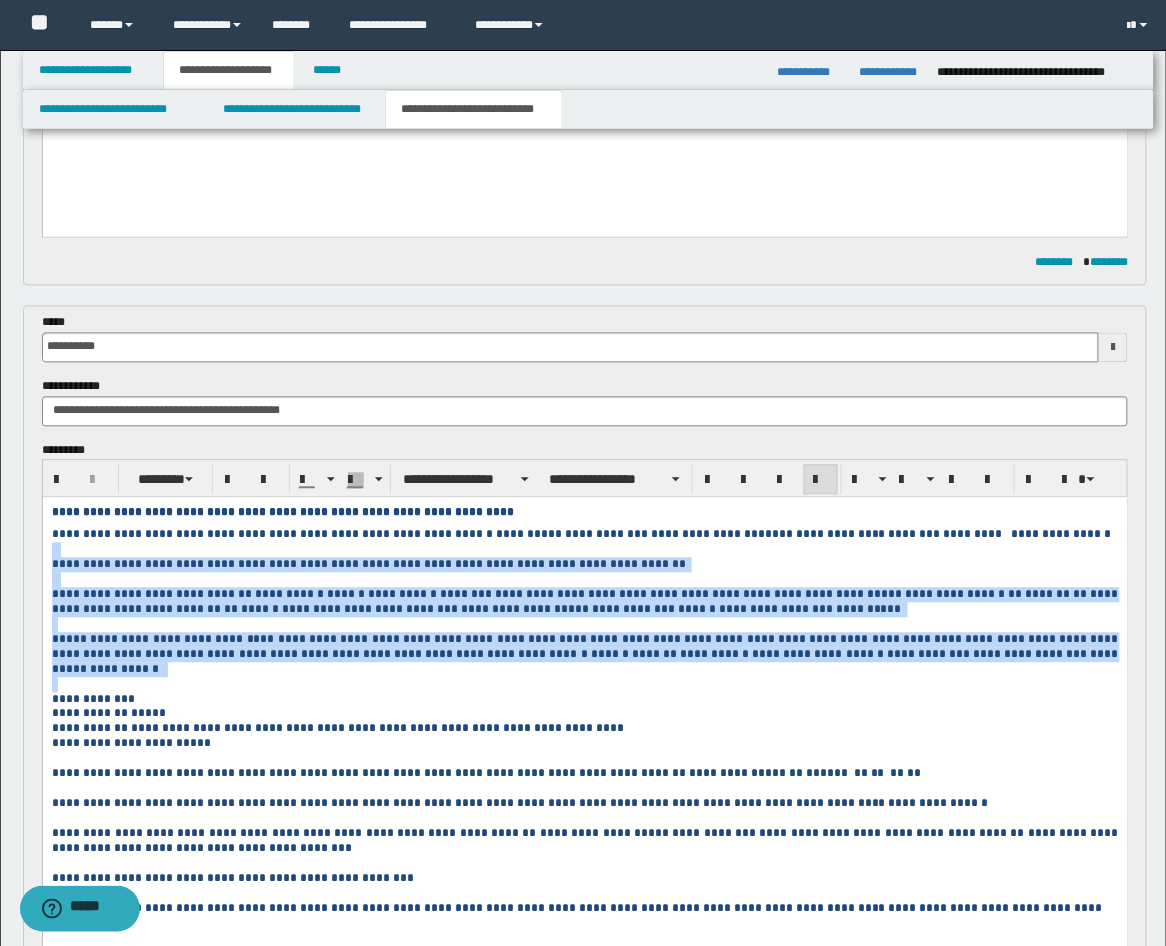 click at bounding box center [584, 580] 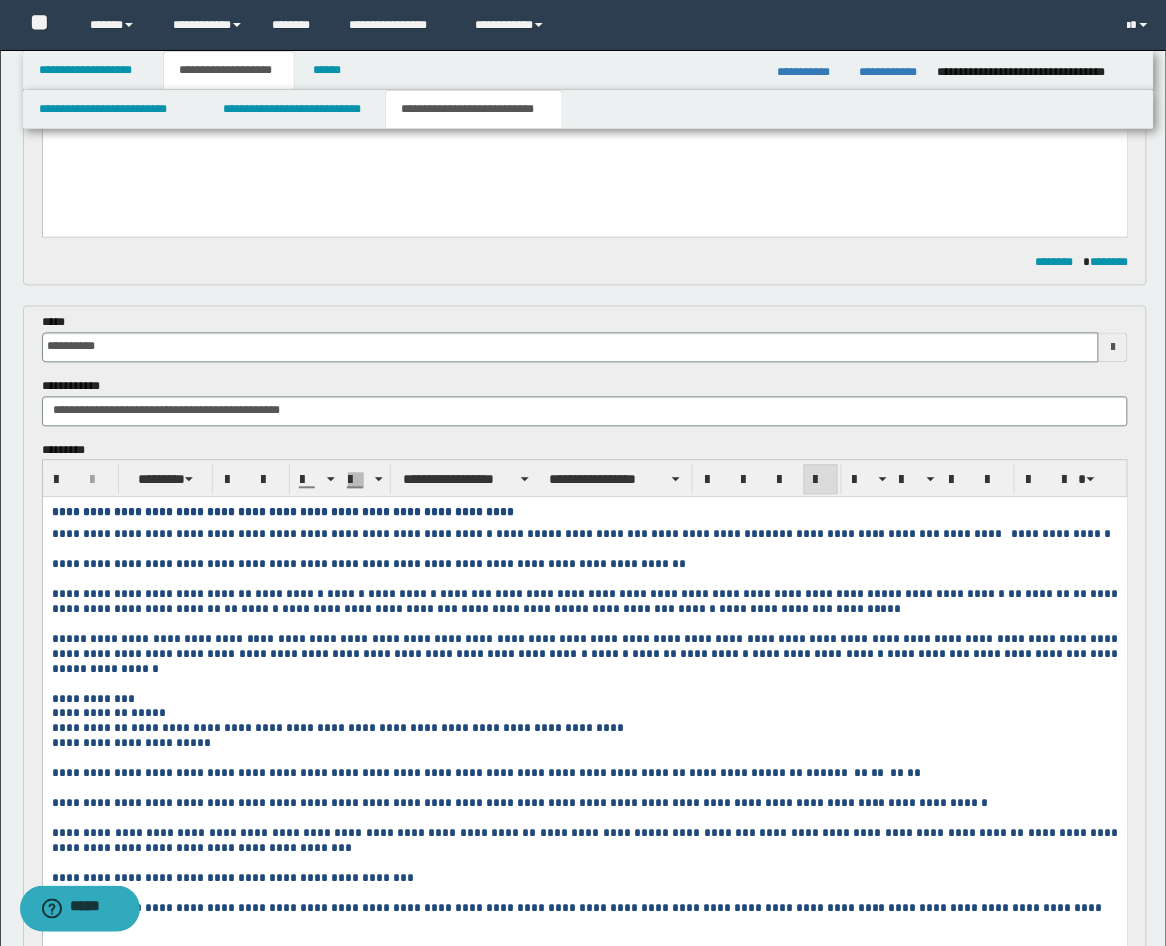 click on "**********" at bounding box center (584, 700) 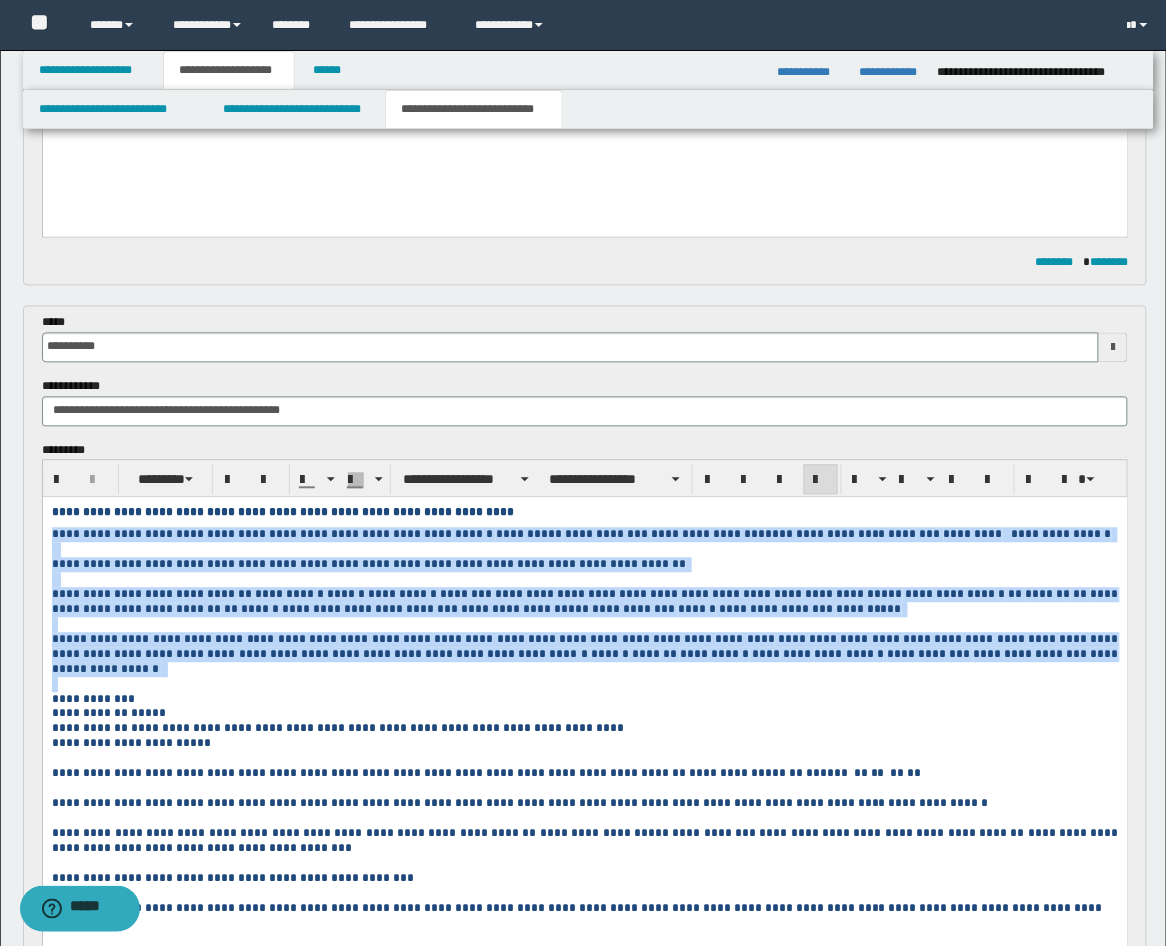 drag, startPoint x: 1005, startPoint y: 684, endPoint x: 49, endPoint y: 539, distance: 966.93384 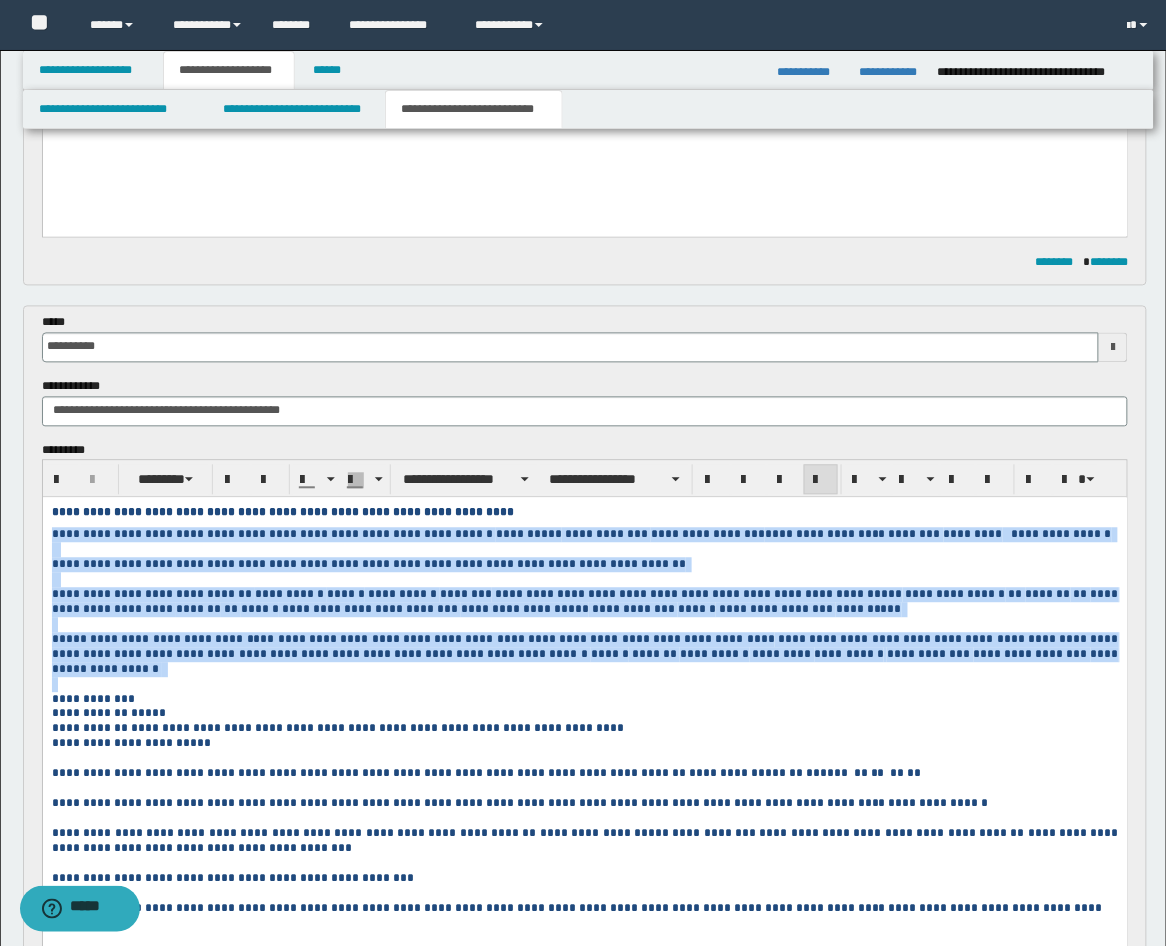 click on "**********" at bounding box center (584, 736) 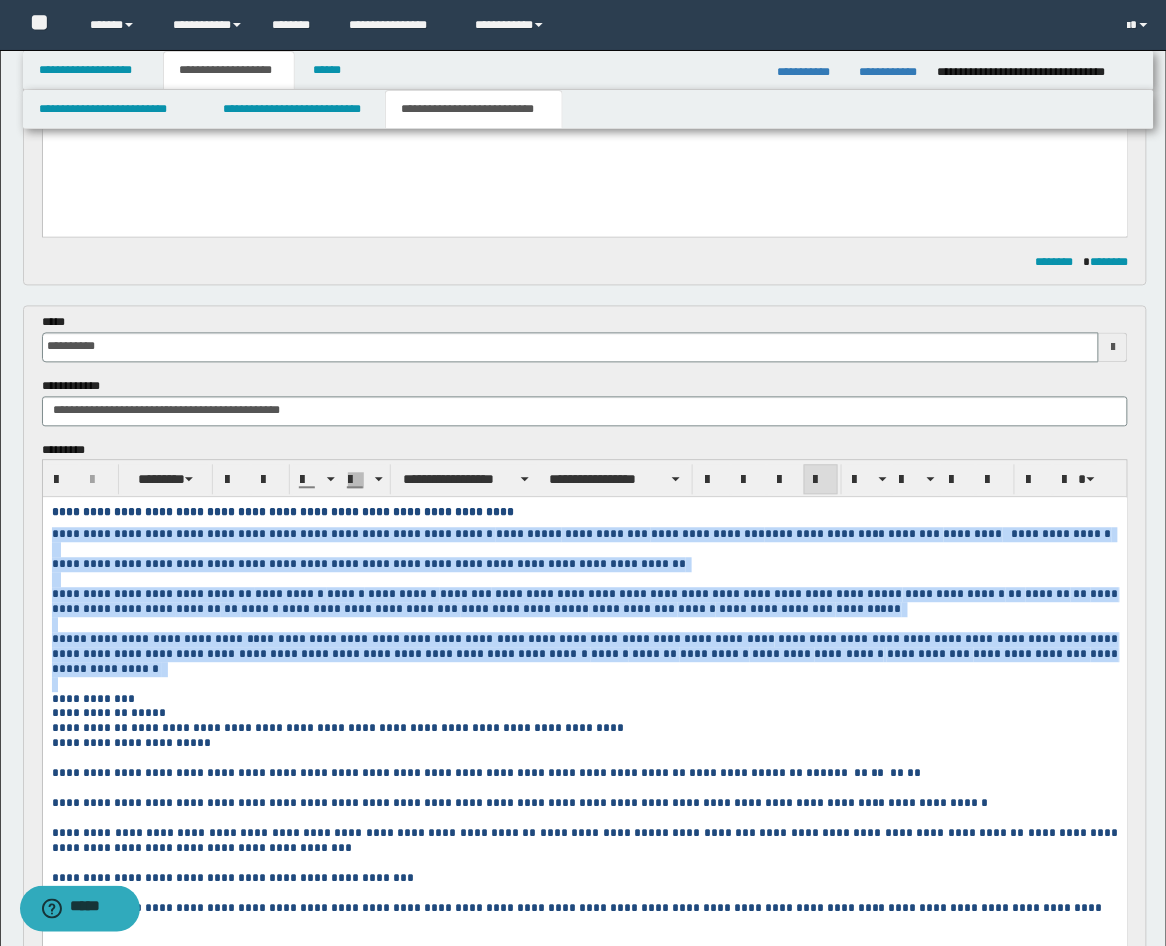 copy on "**********" 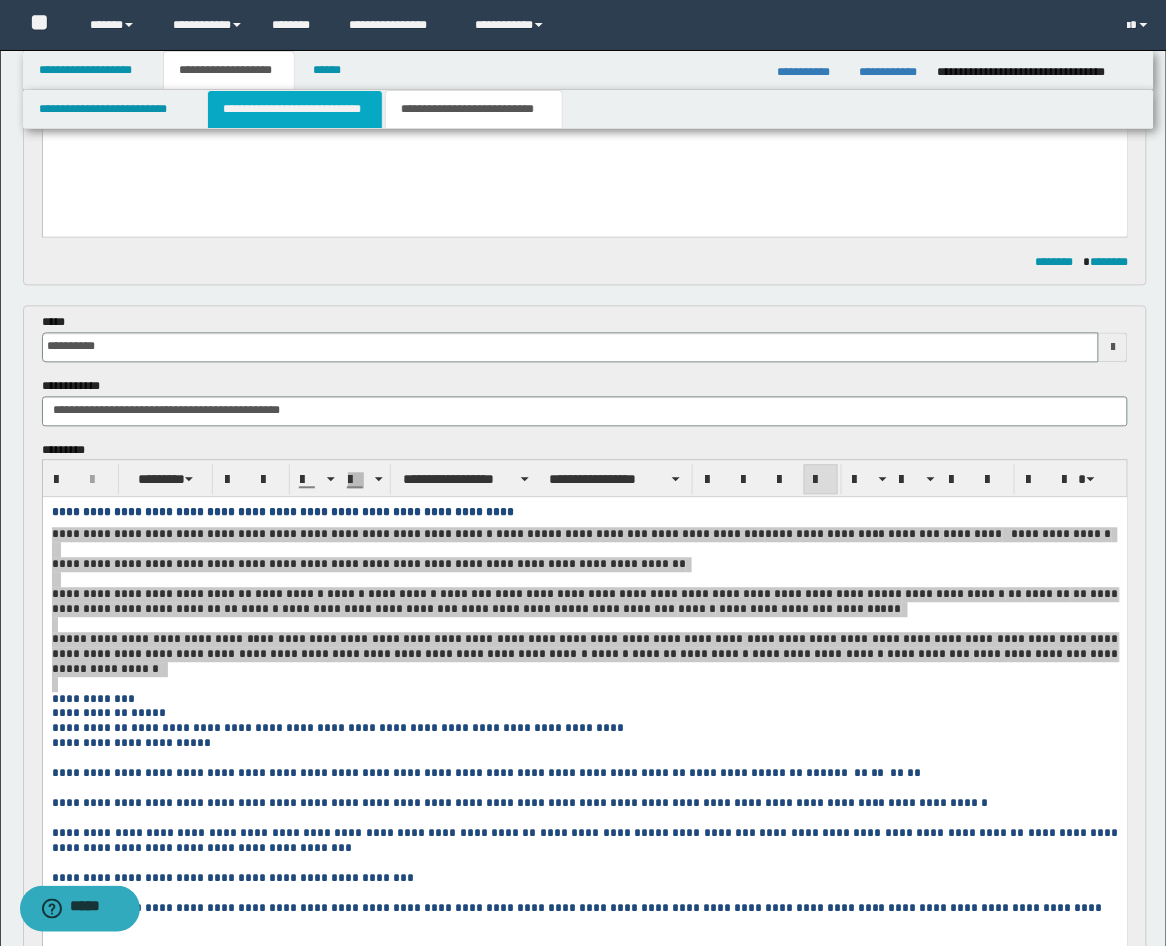 click on "**********" at bounding box center [295, 109] 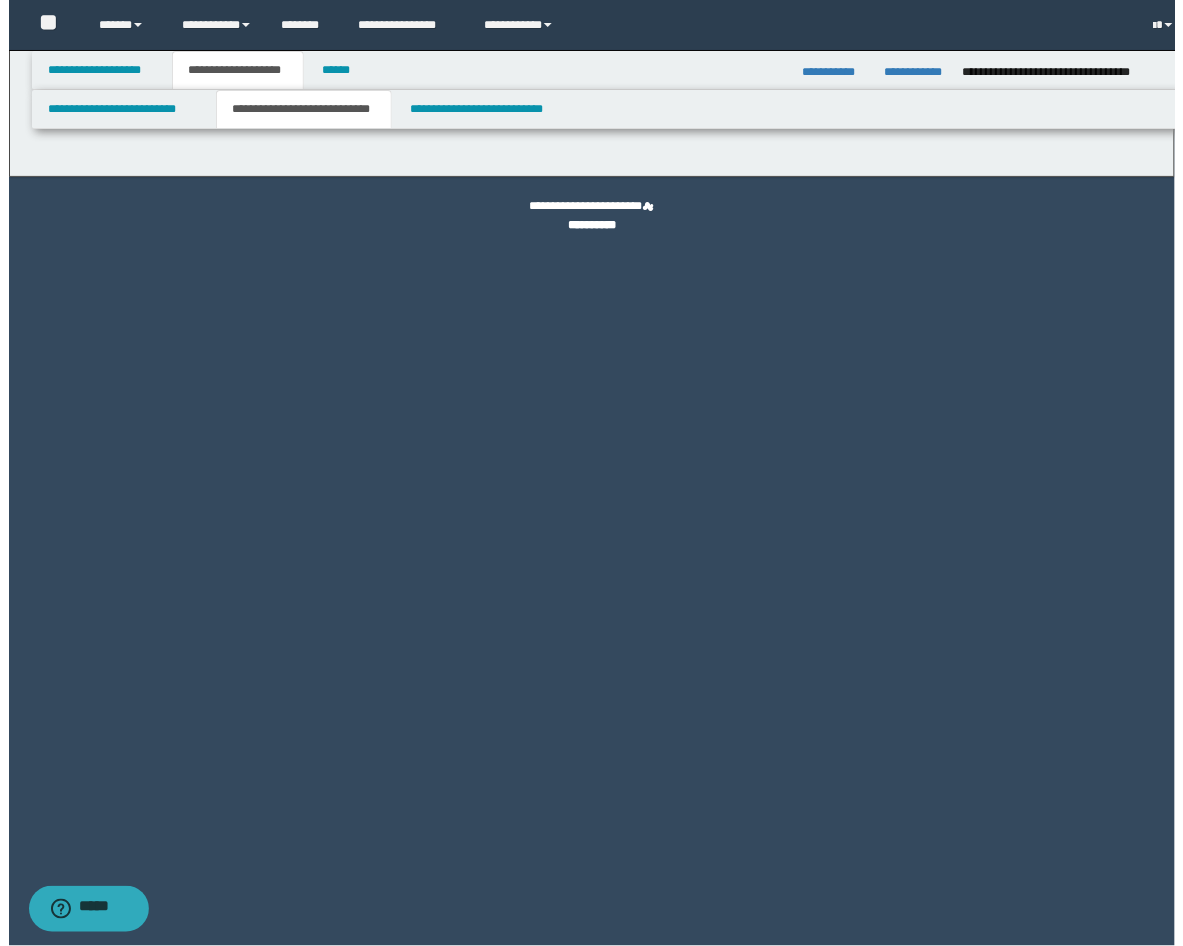 scroll, scrollTop: 0, scrollLeft: 0, axis: both 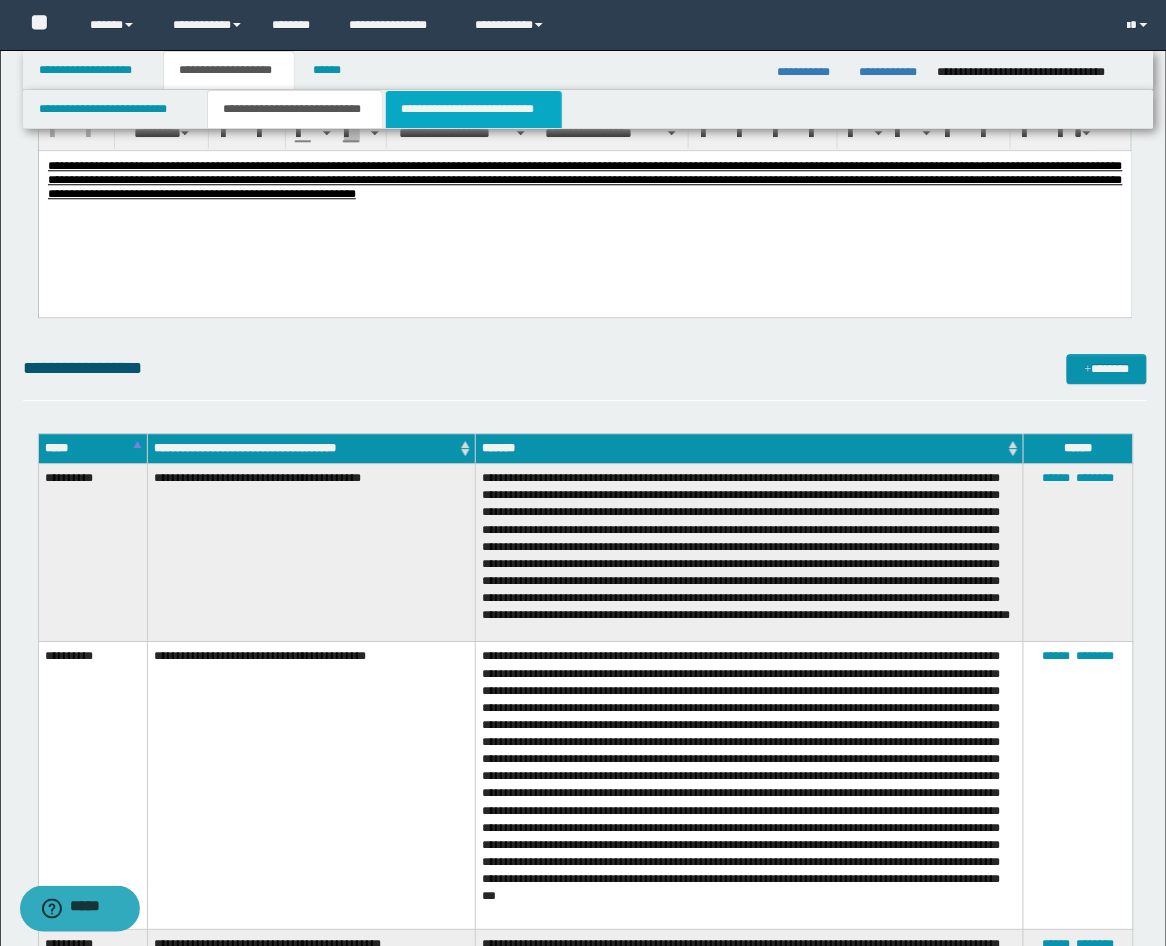 click on "**********" at bounding box center (474, 109) 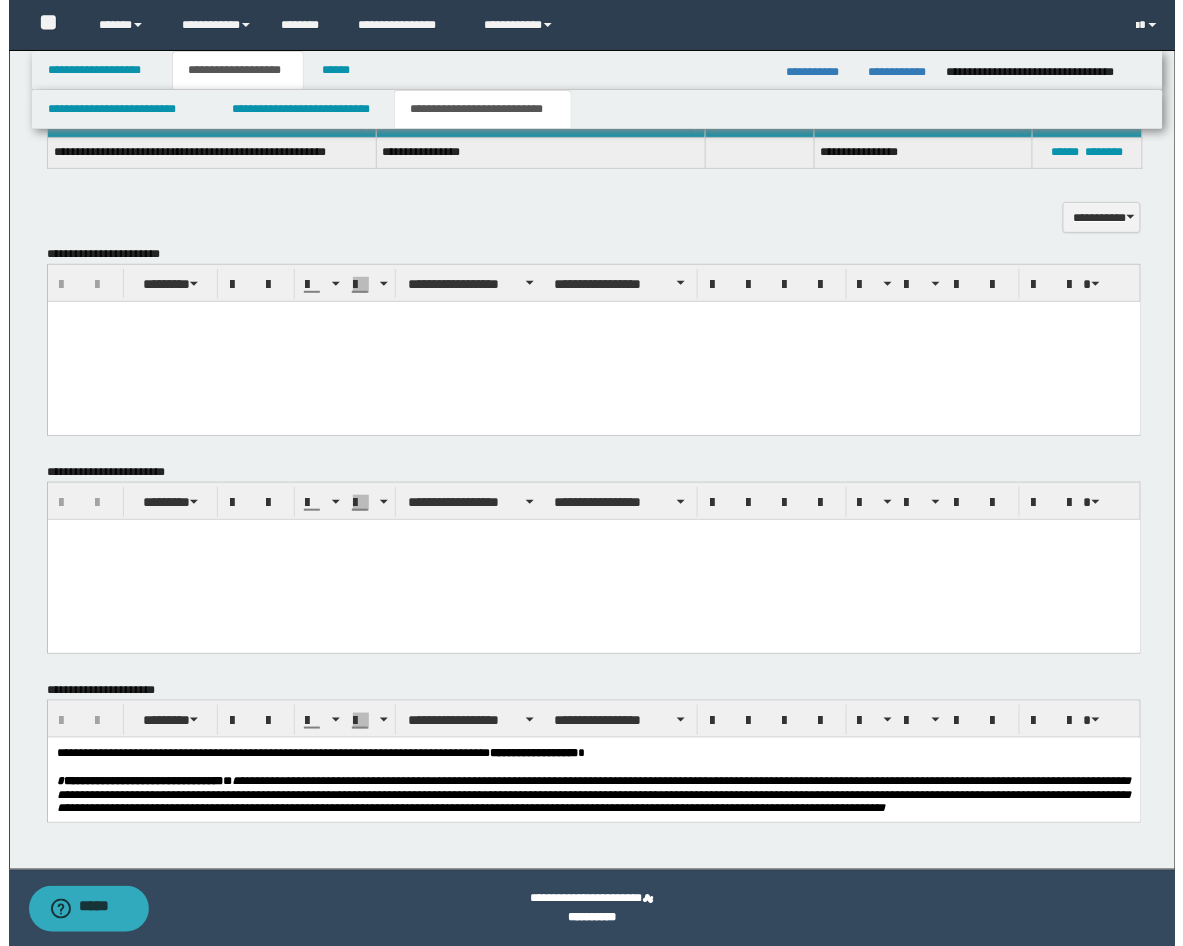 scroll, scrollTop: 1455, scrollLeft: 0, axis: vertical 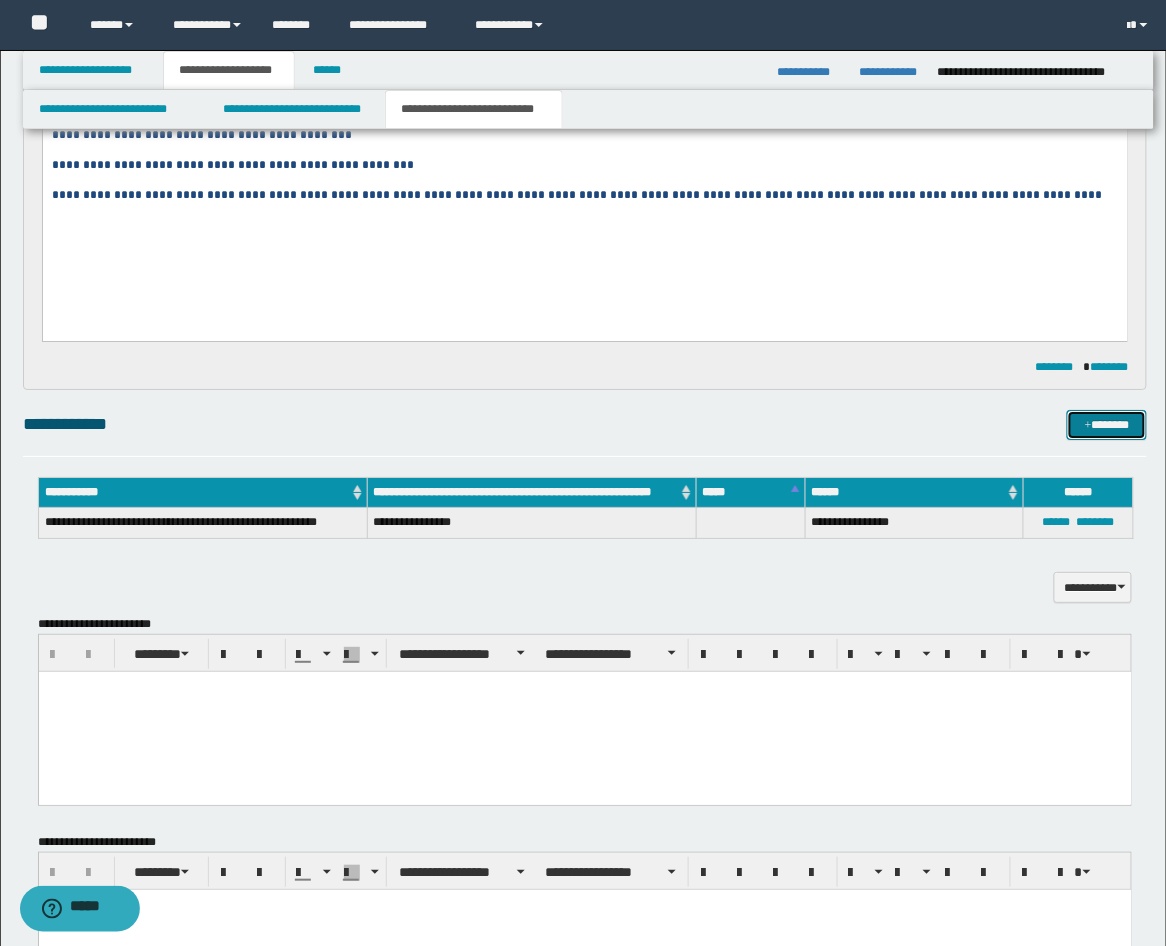 click on "*******" at bounding box center (1107, 425) 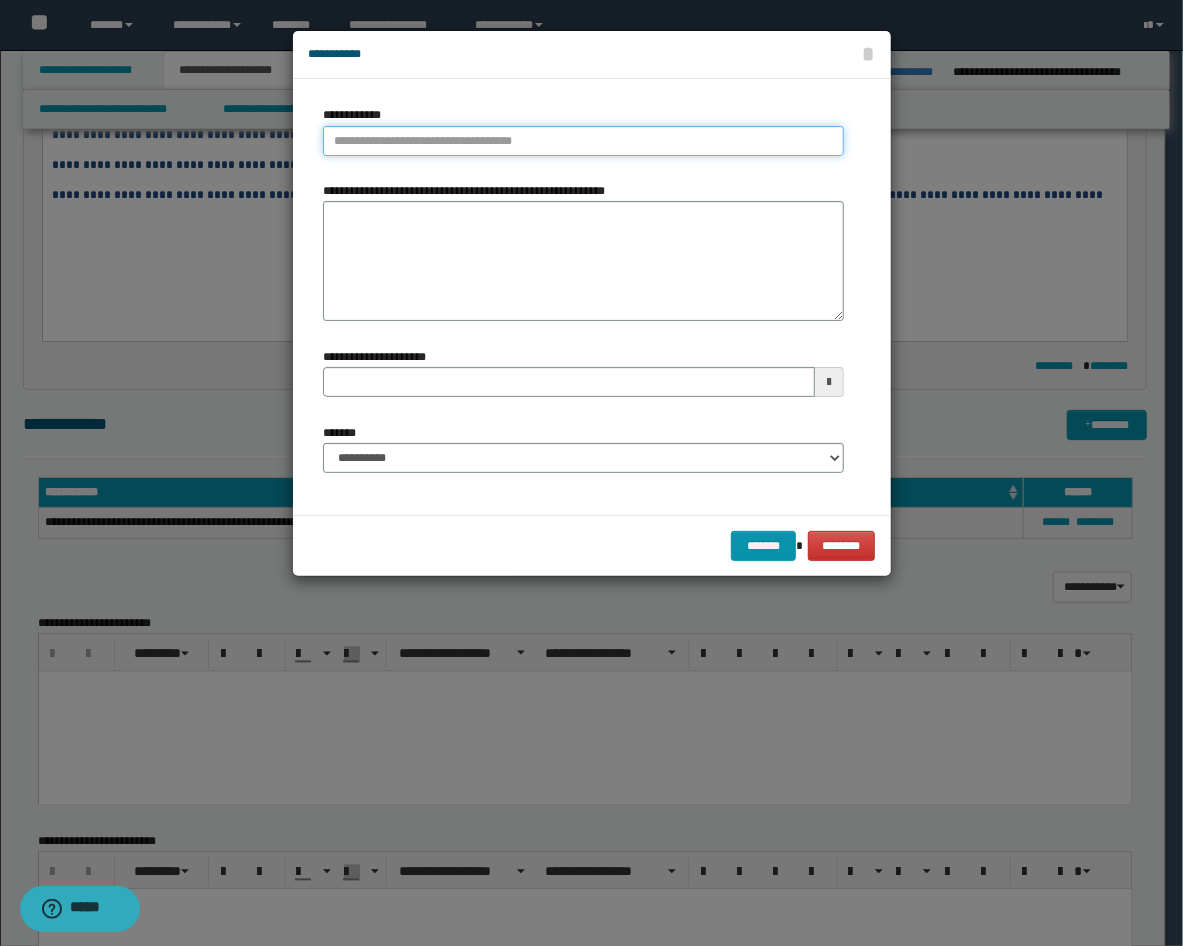 click on "**********" at bounding box center (583, 141) 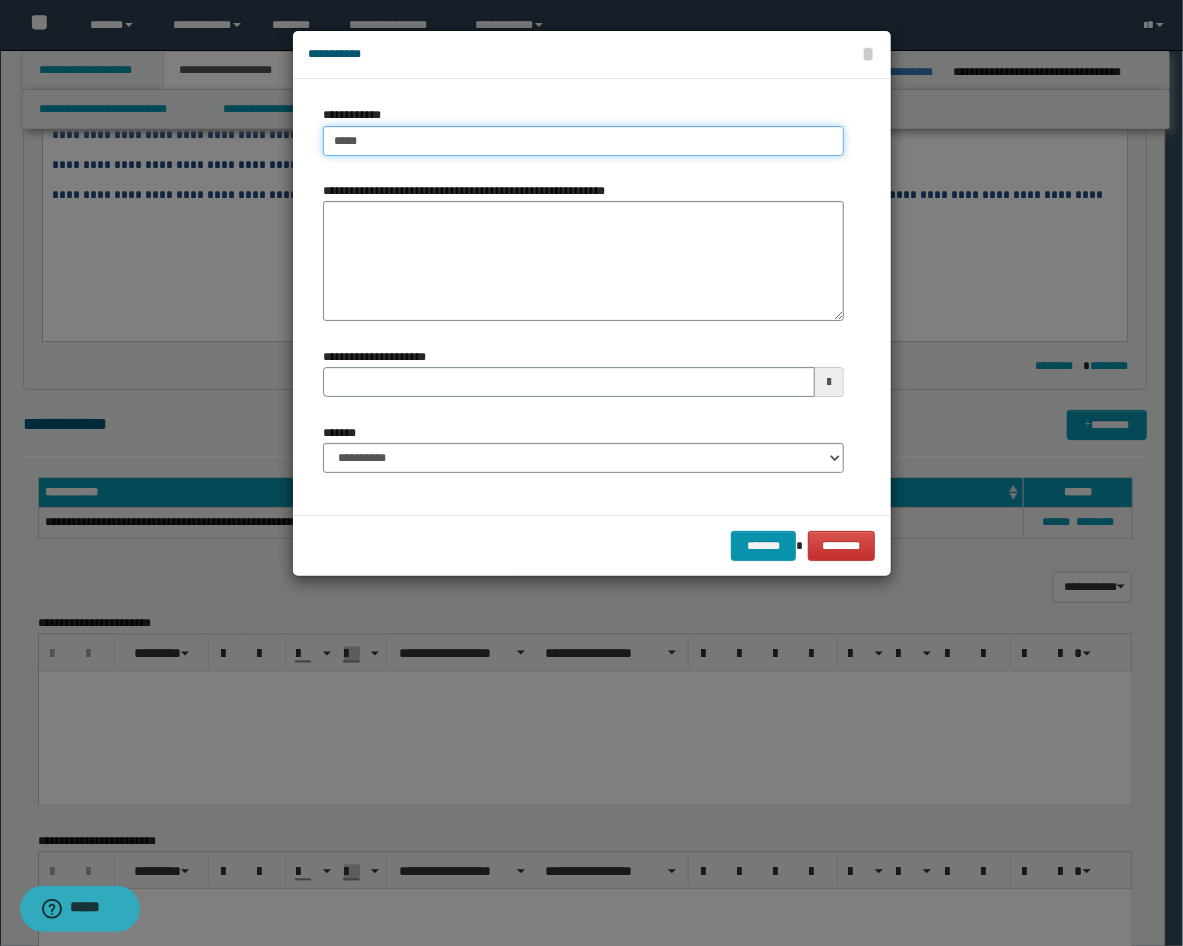 type on "******" 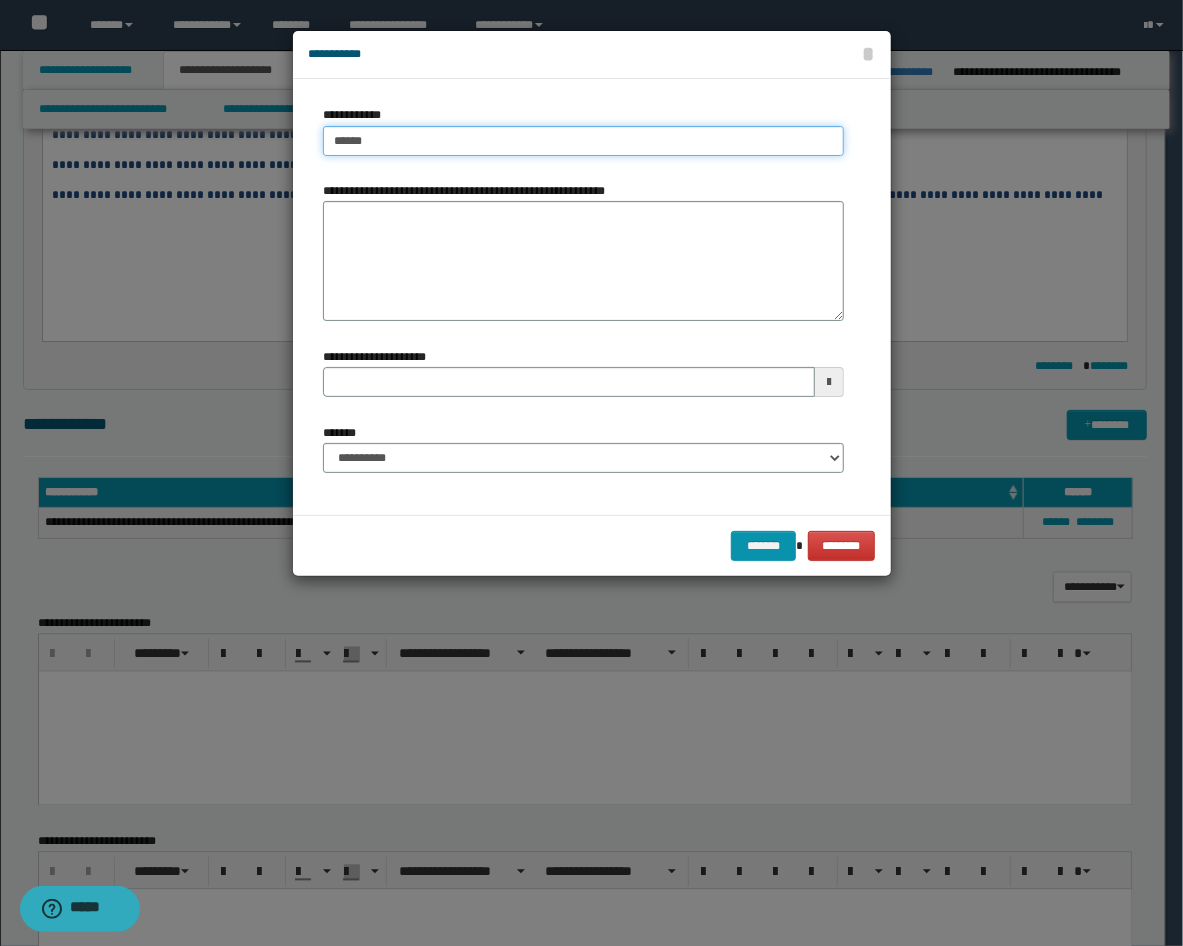 type on "**********" 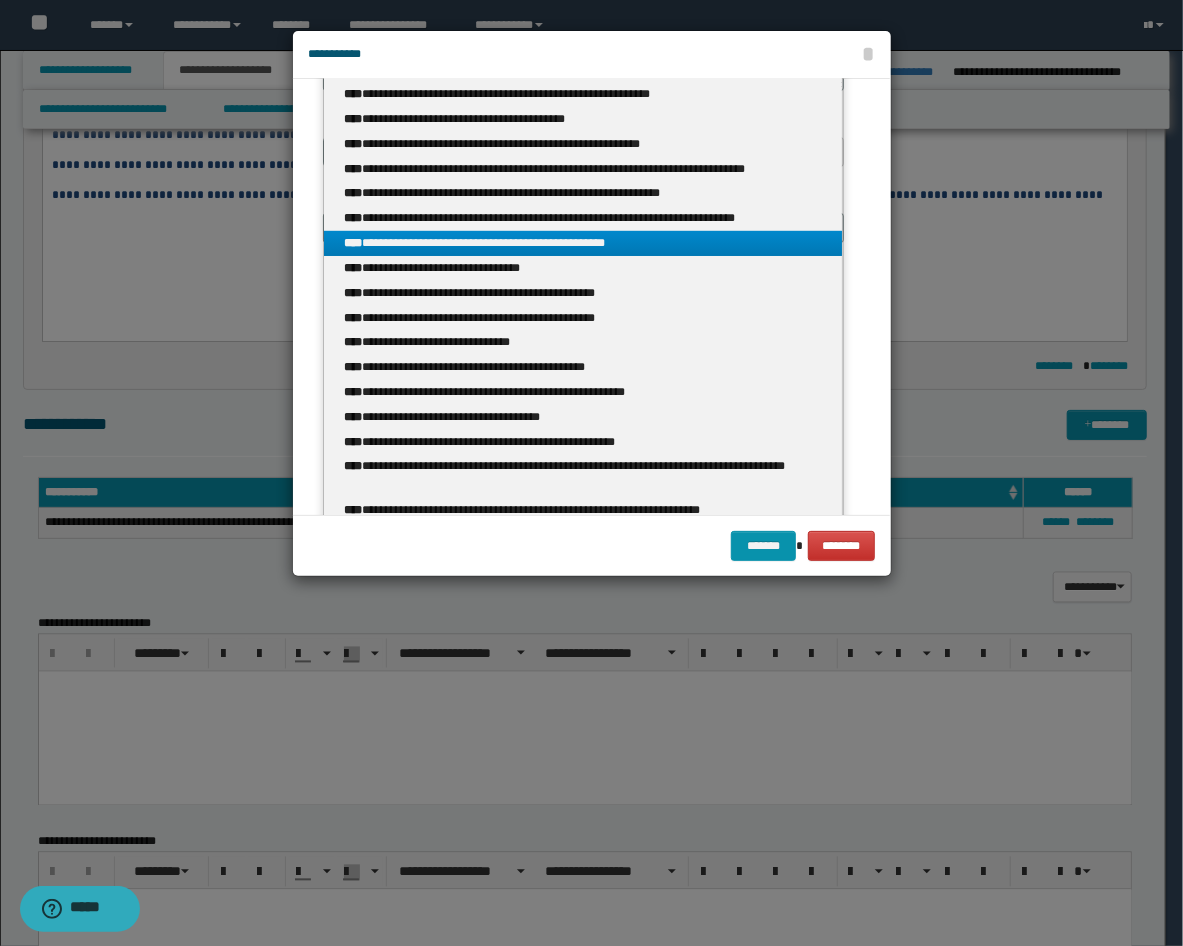 scroll, scrollTop: 293, scrollLeft: 0, axis: vertical 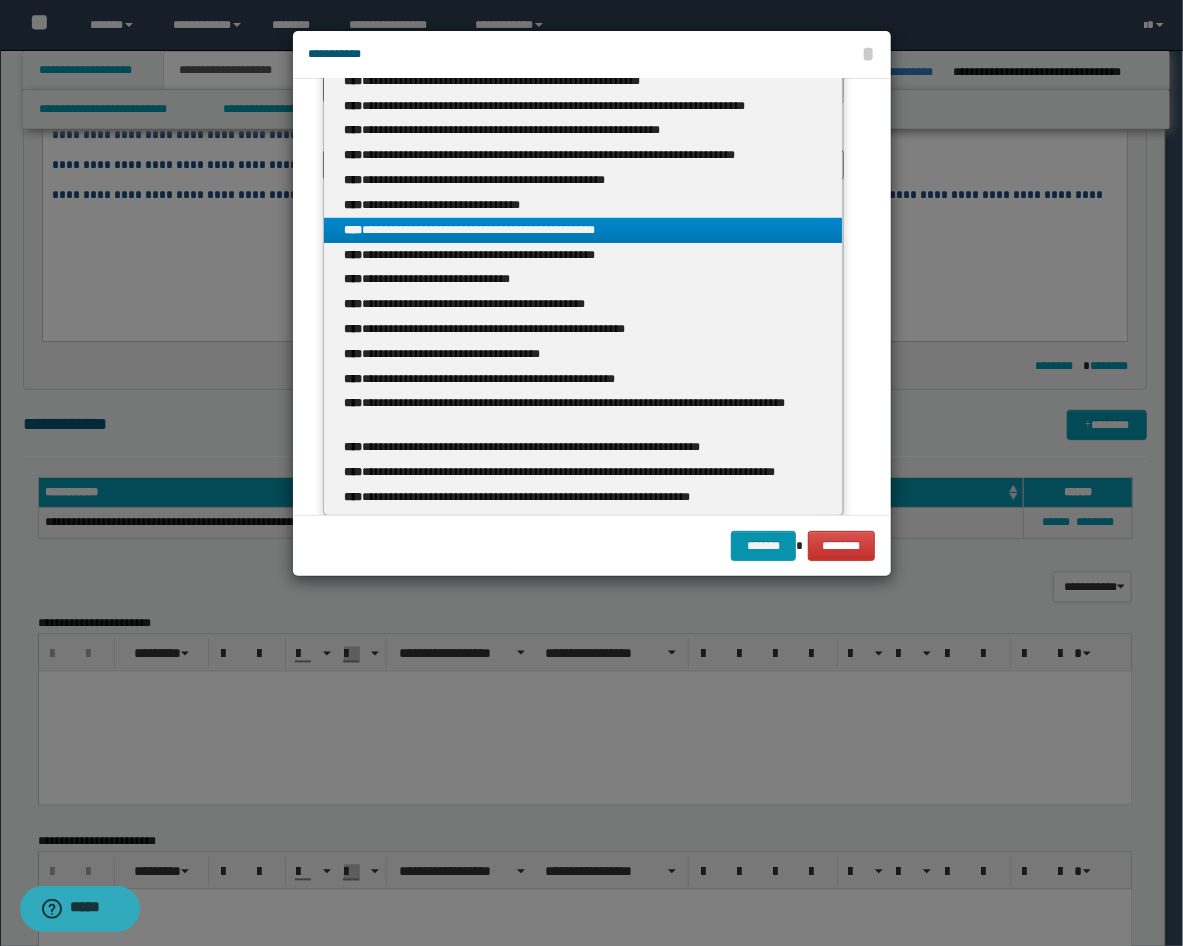 type on "******" 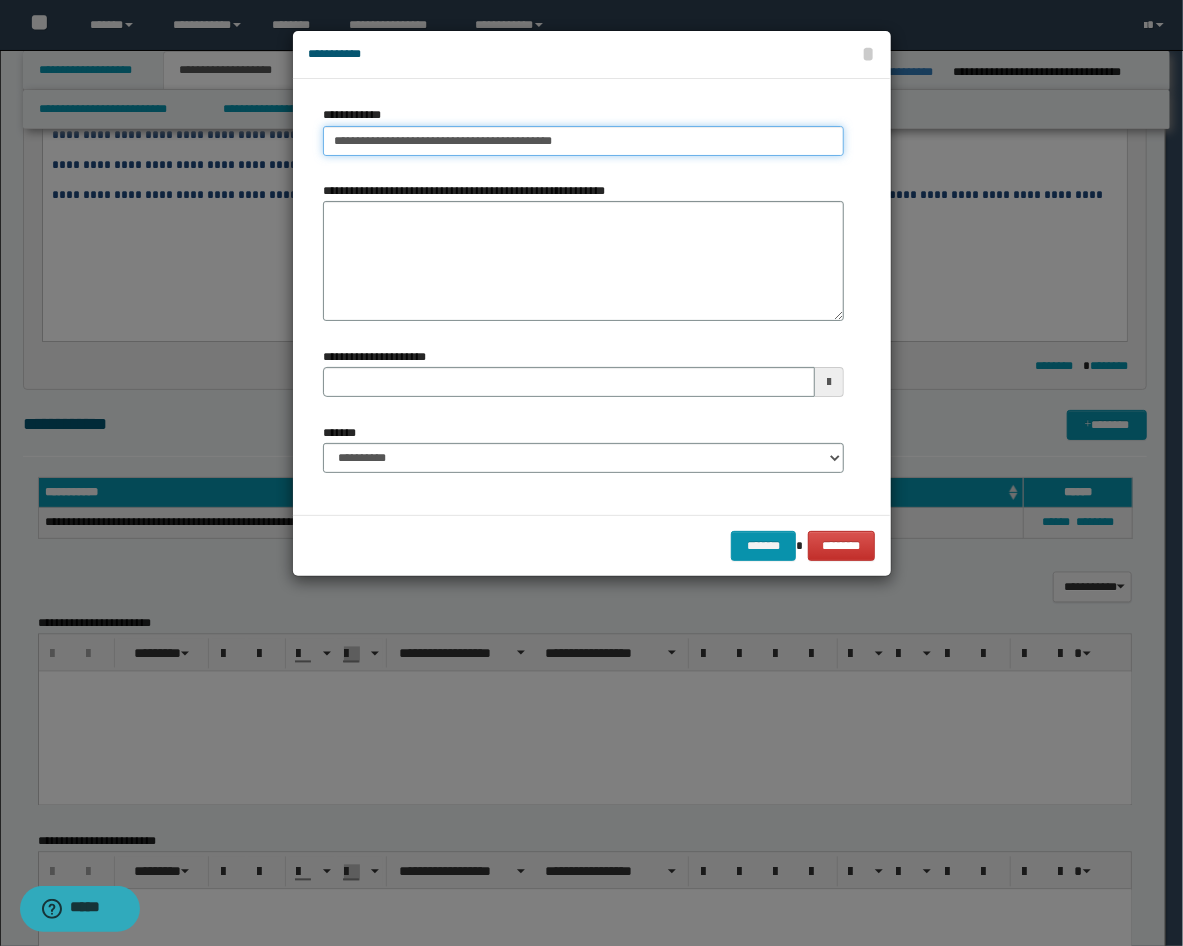 type 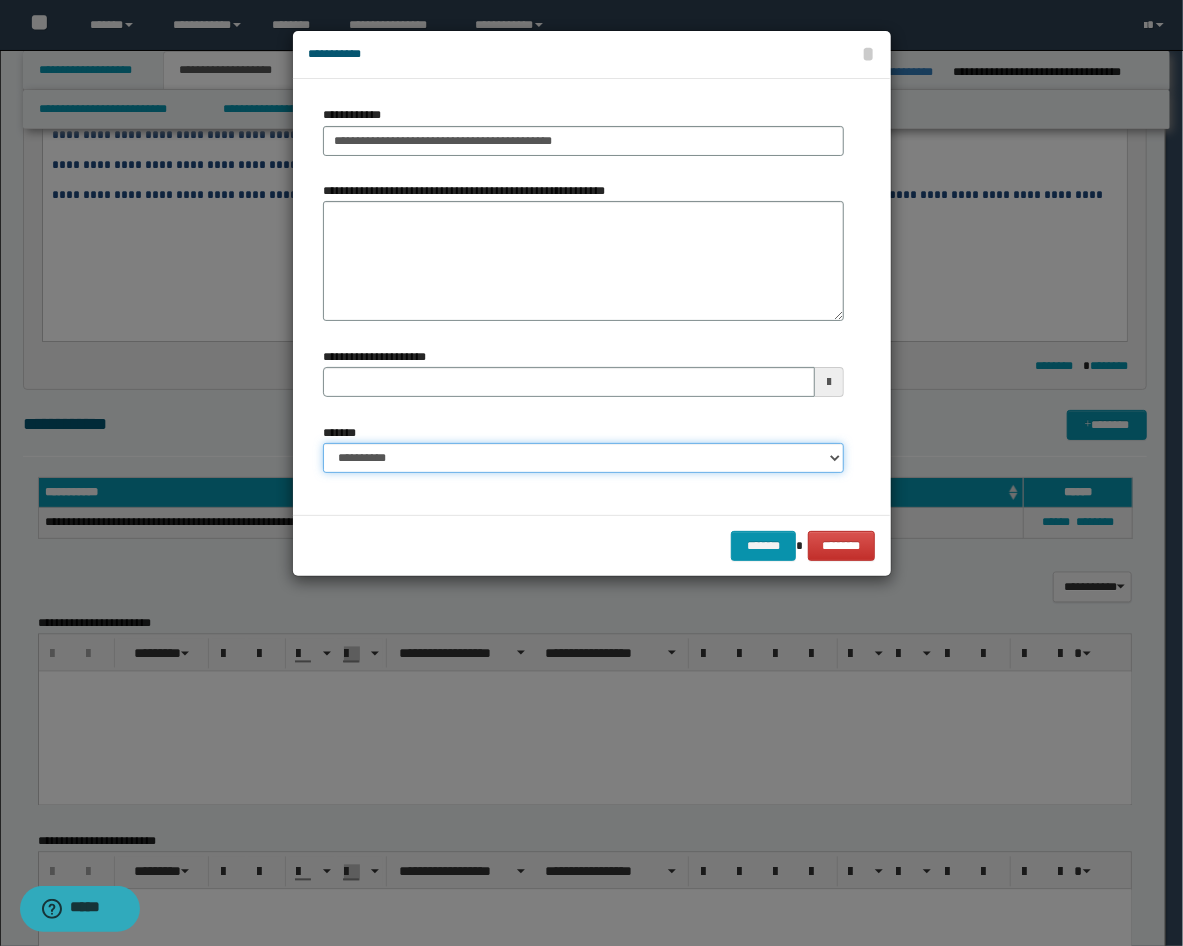click on "**********" at bounding box center (583, 458) 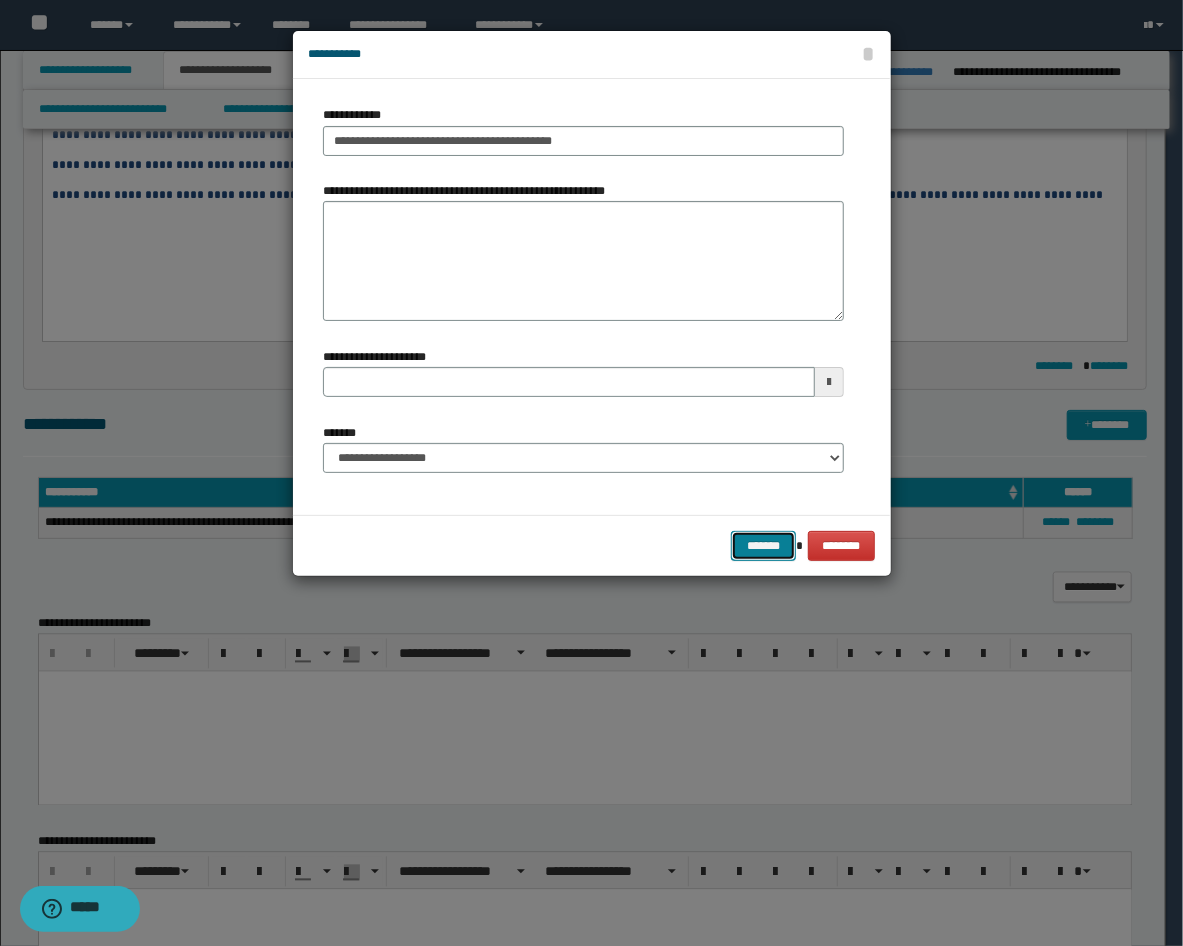 click on "*******" at bounding box center [763, 546] 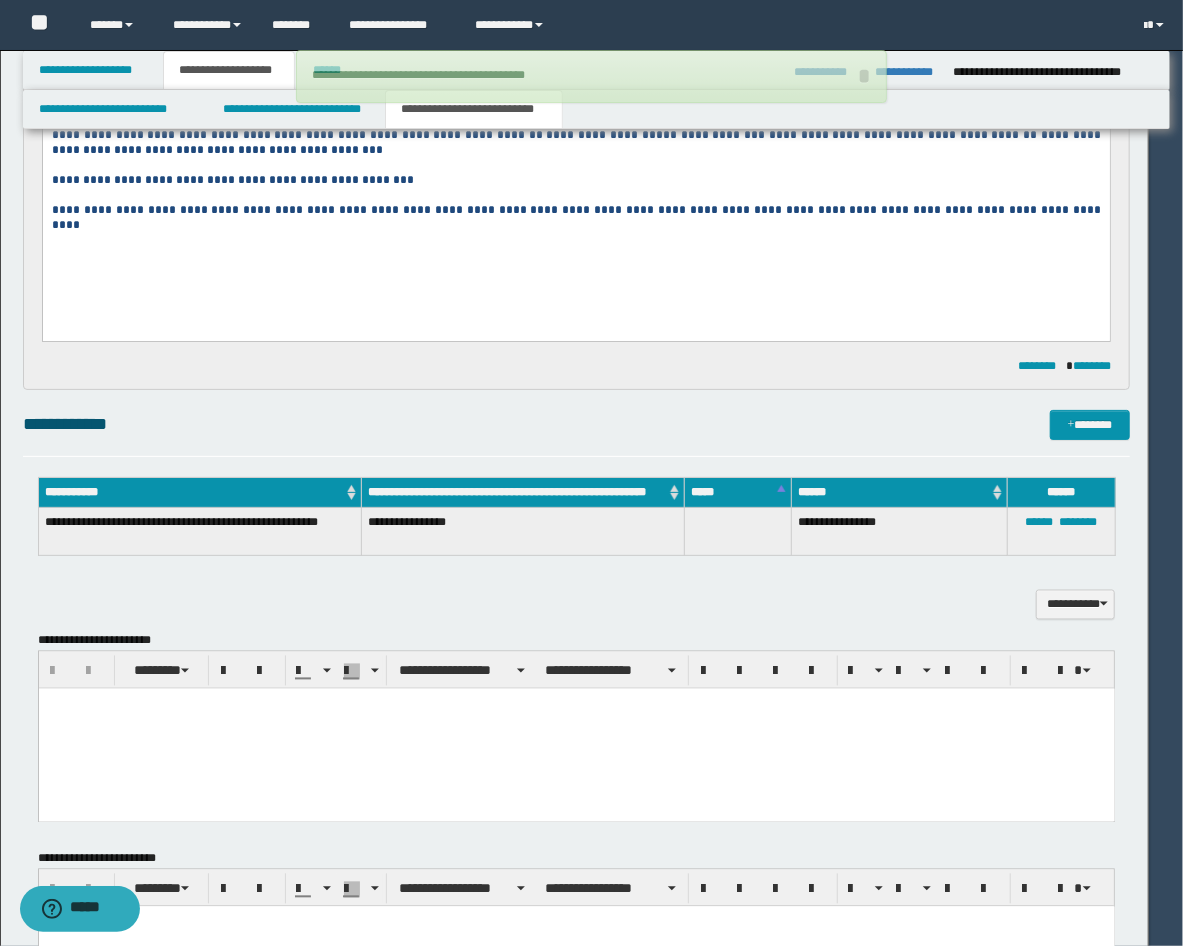 type 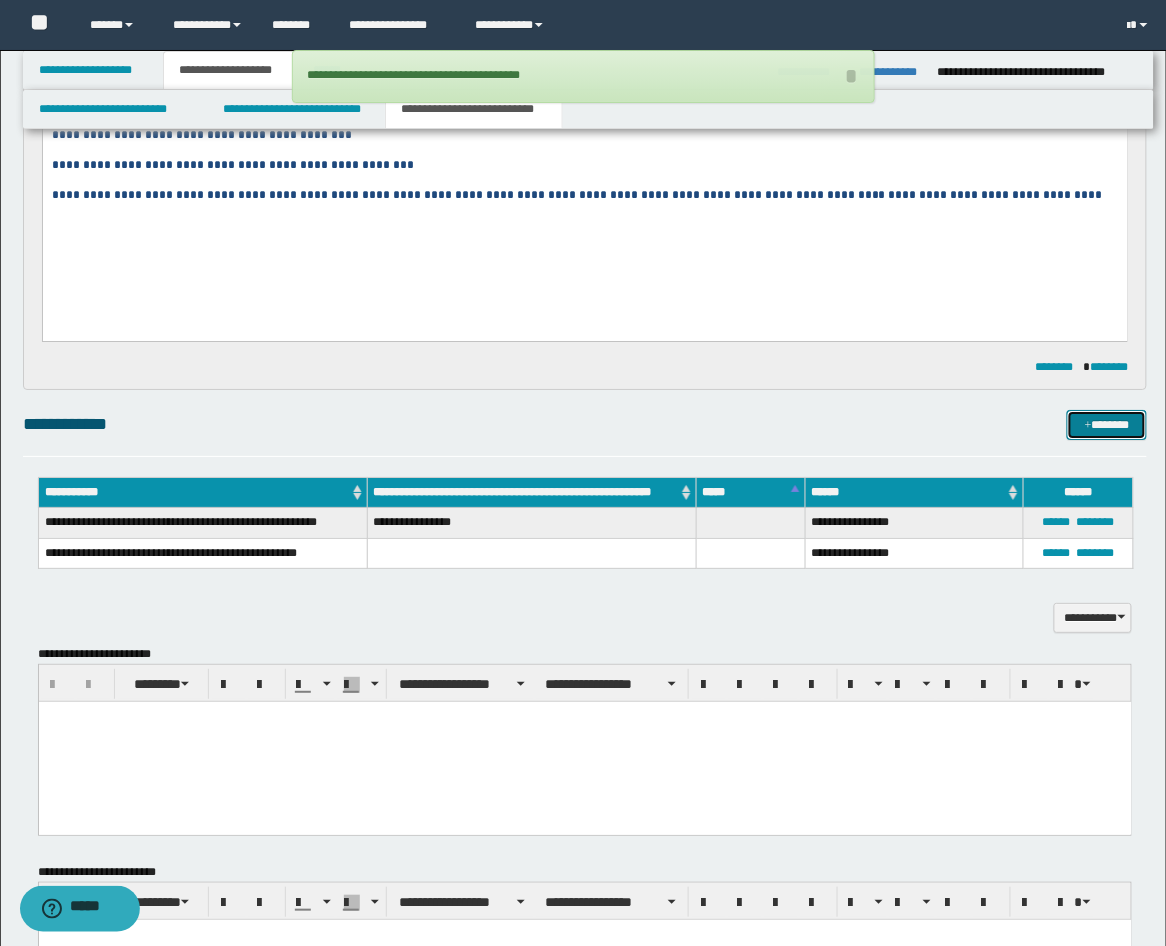 click on "*******" at bounding box center [1107, 425] 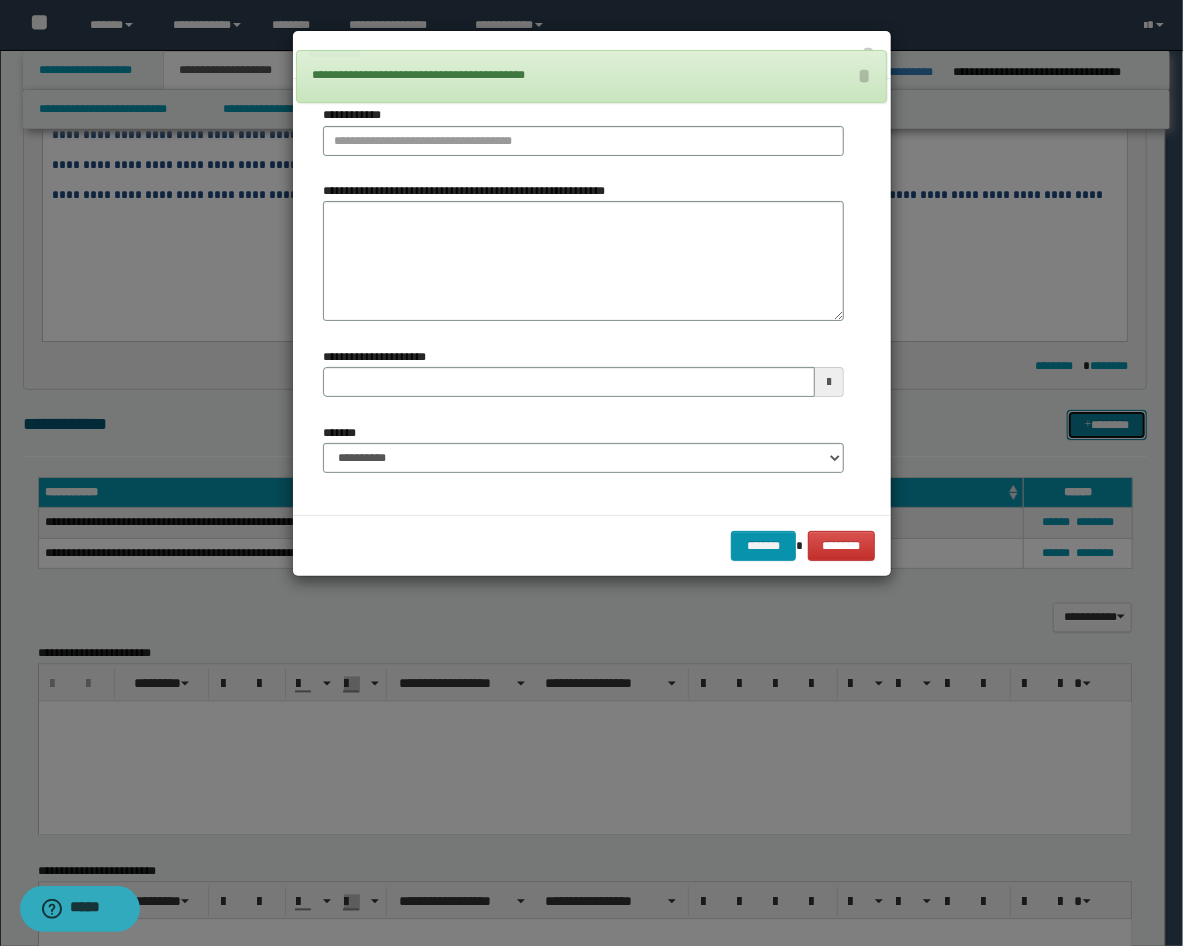 type 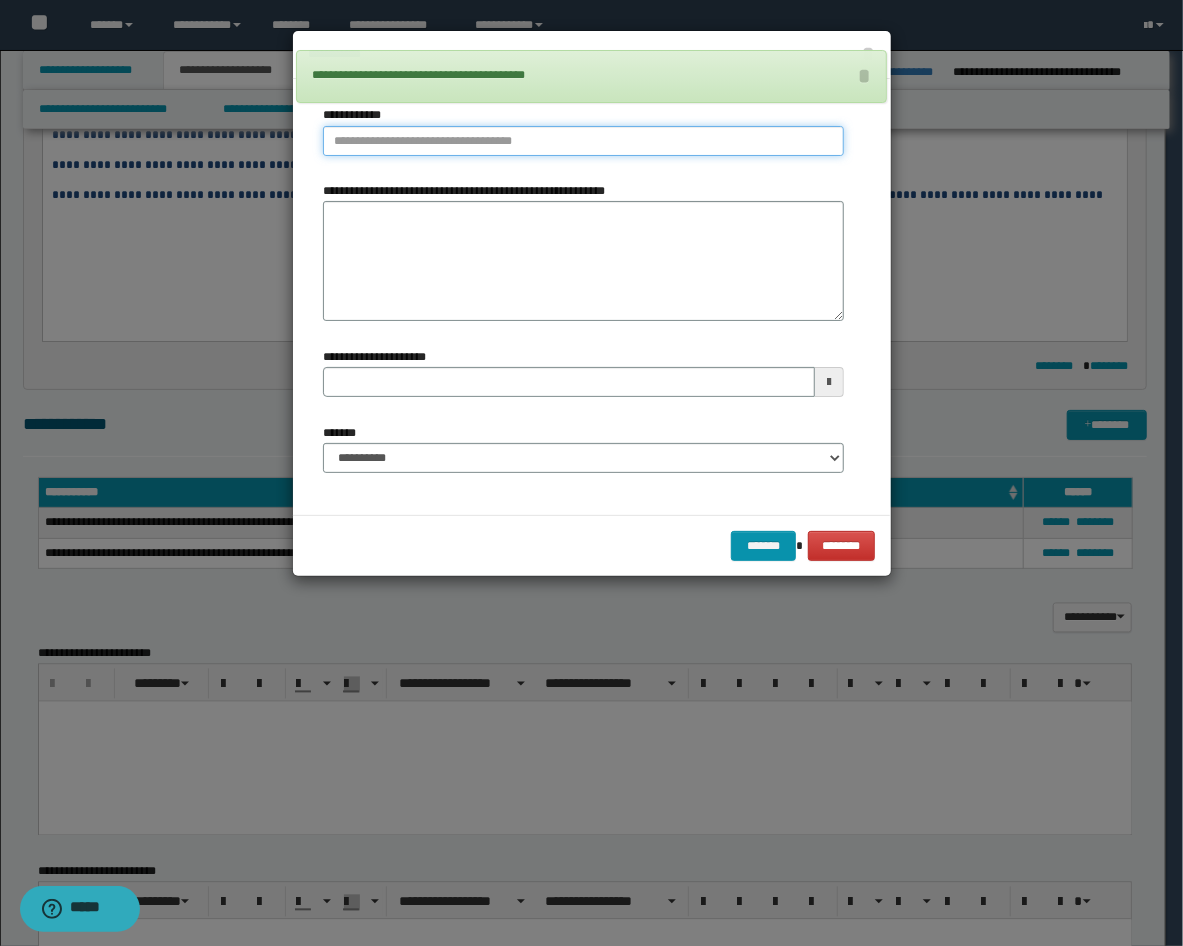 type on "**********" 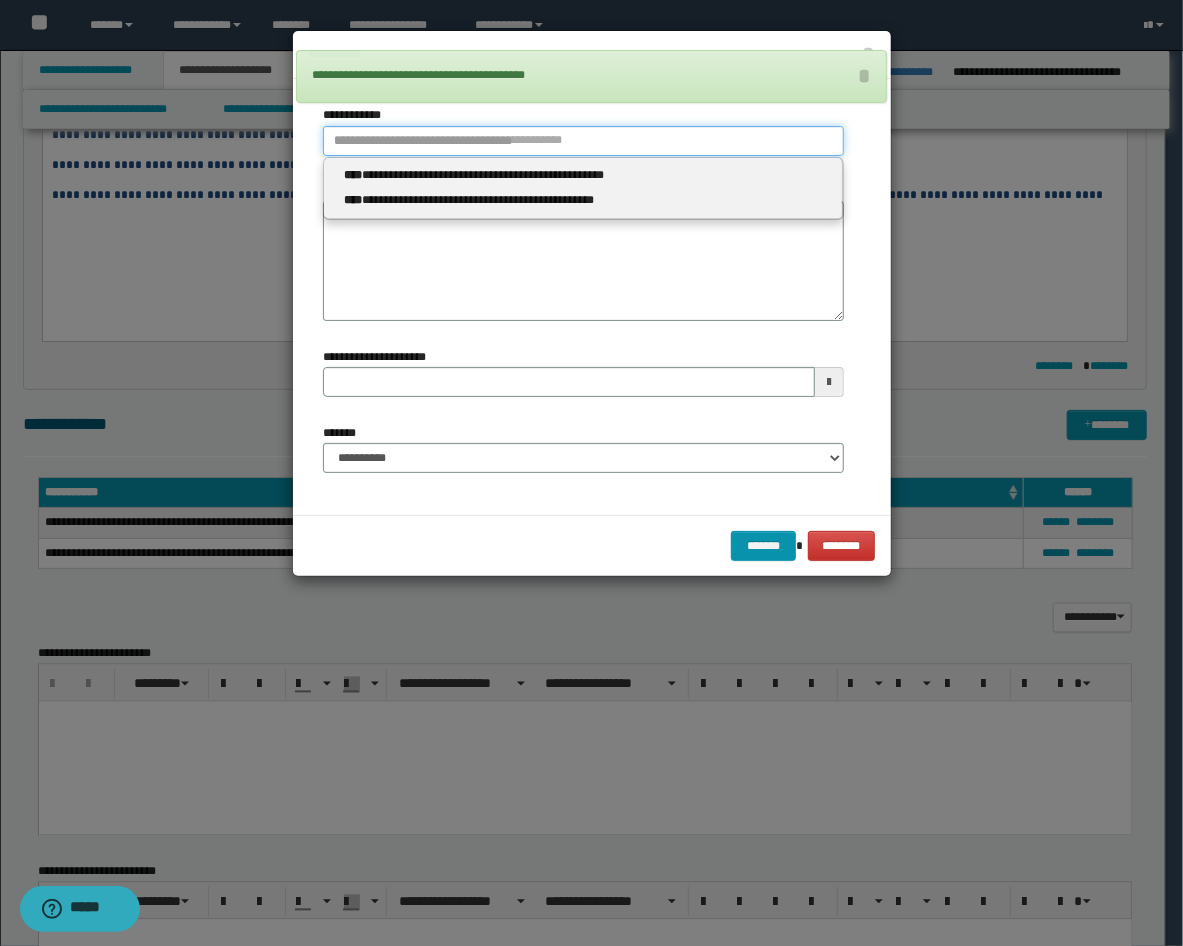click on "**********" at bounding box center (583, 141) 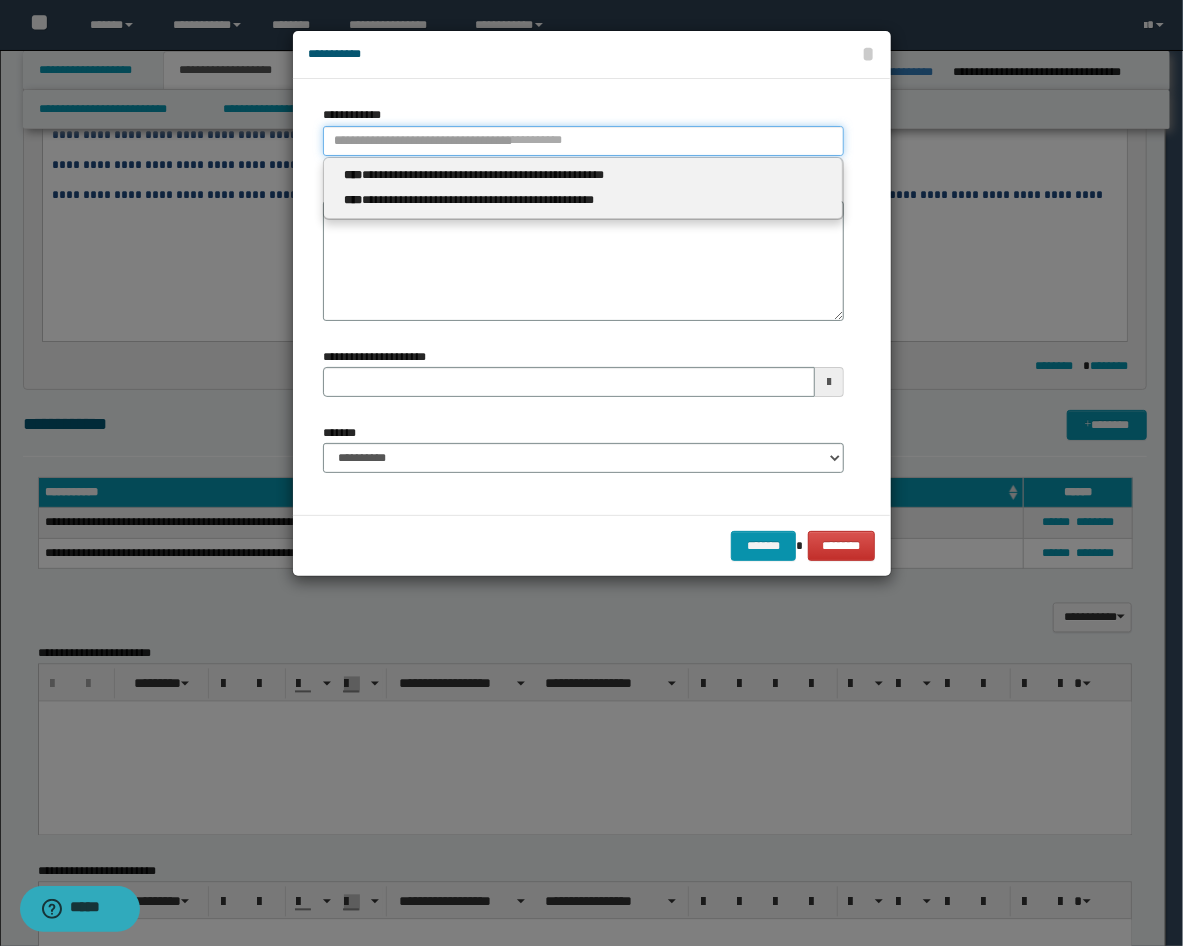 type 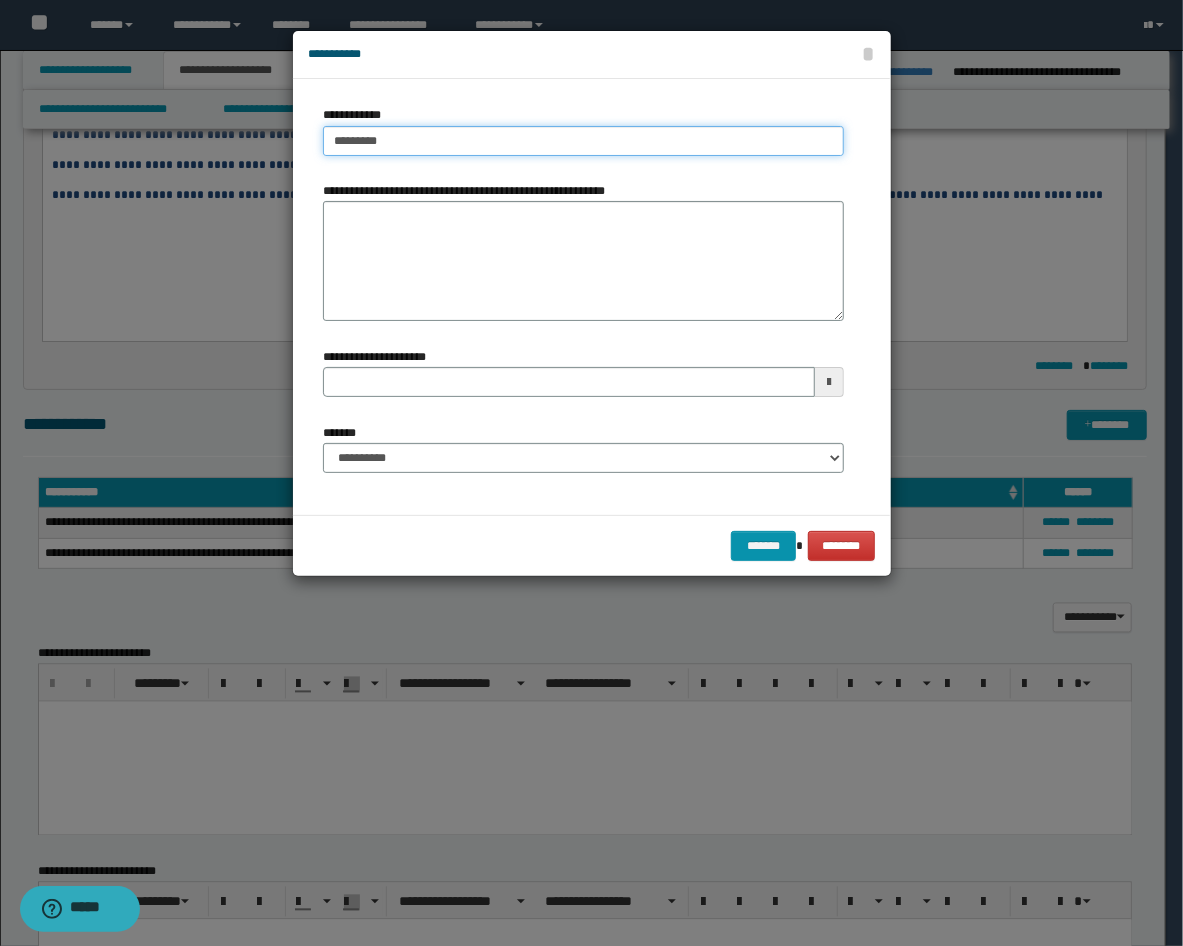 drag, startPoint x: 406, startPoint y: 142, endPoint x: 281, endPoint y: 142, distance: 125 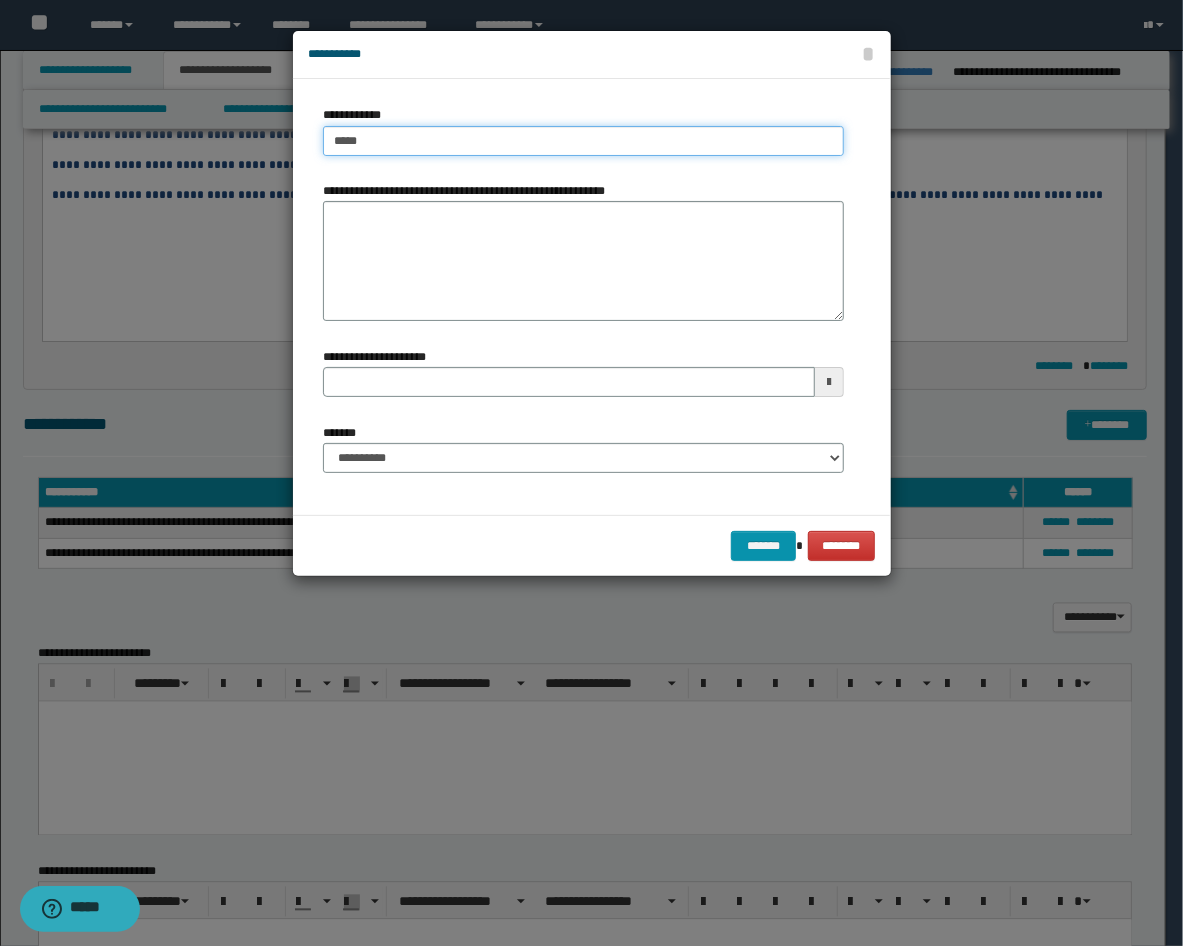 type on "******" 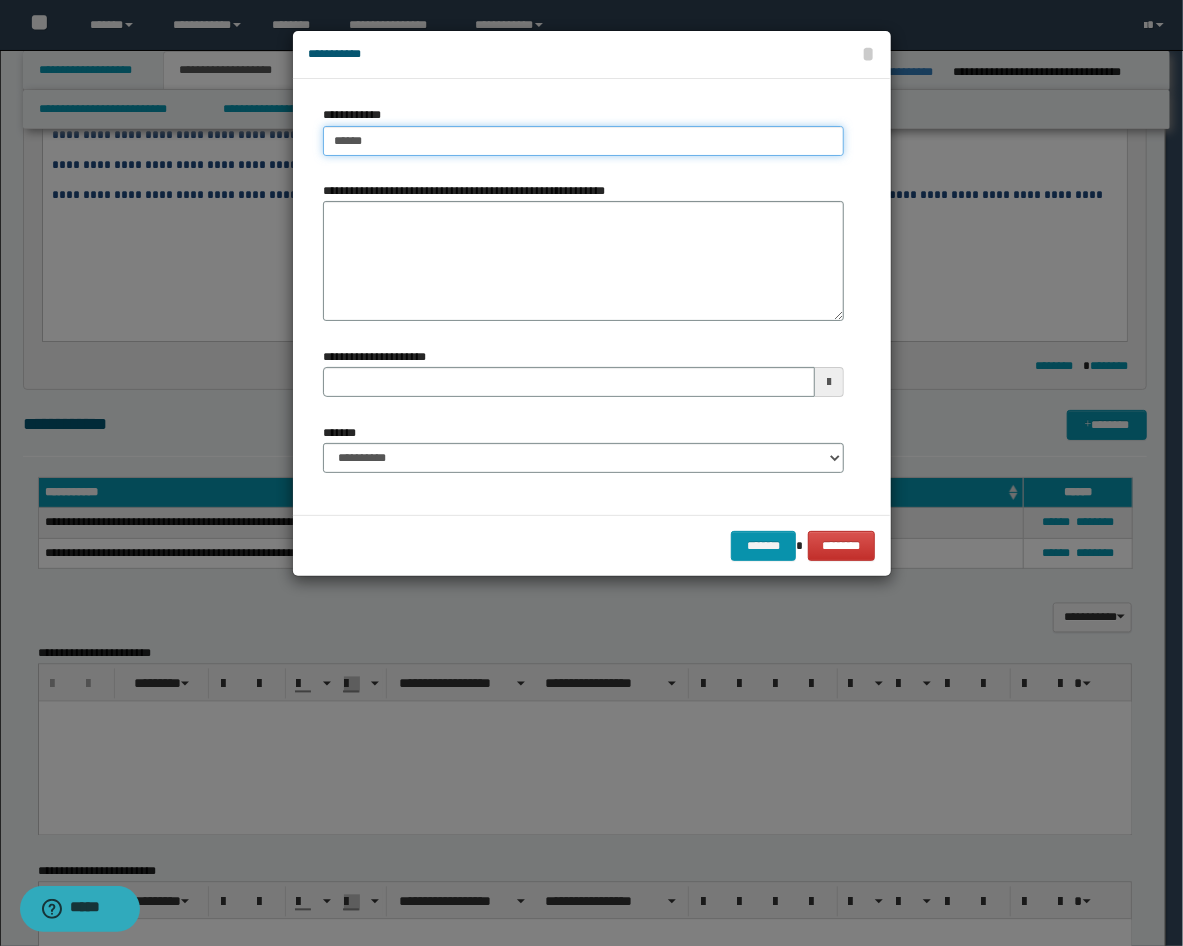 type on "**********" 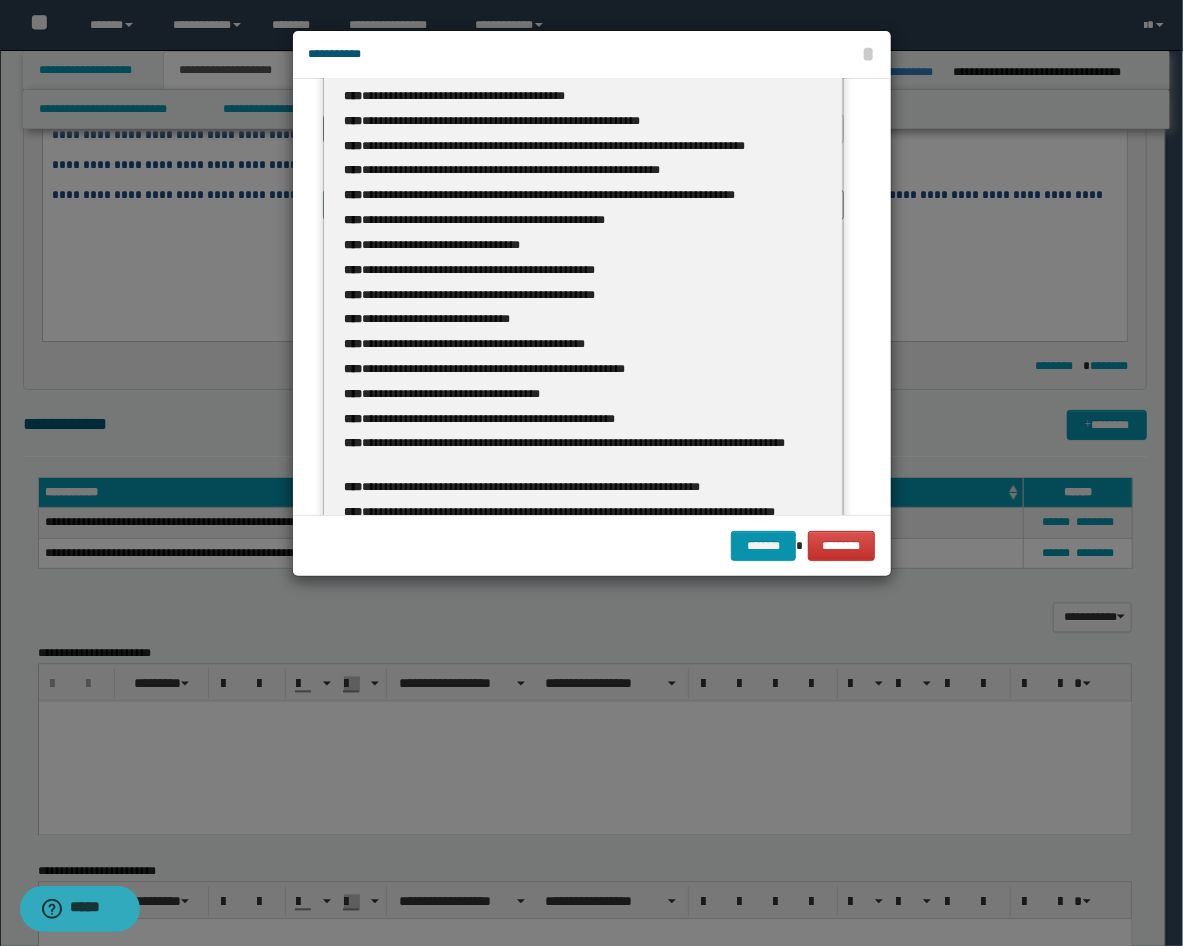 scroll, scrollTop: 293, scrollLeft: 0, axis: vertical 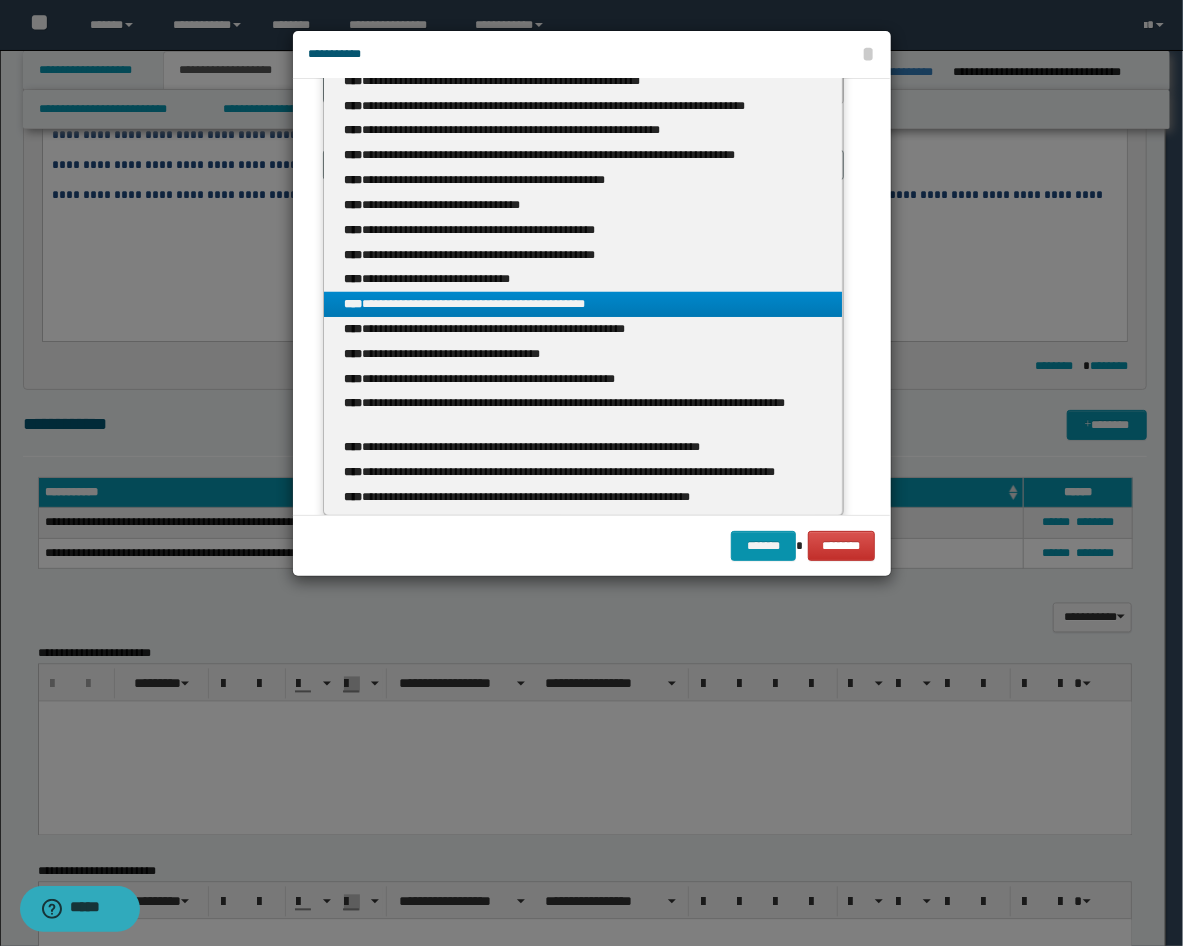 type on "******" 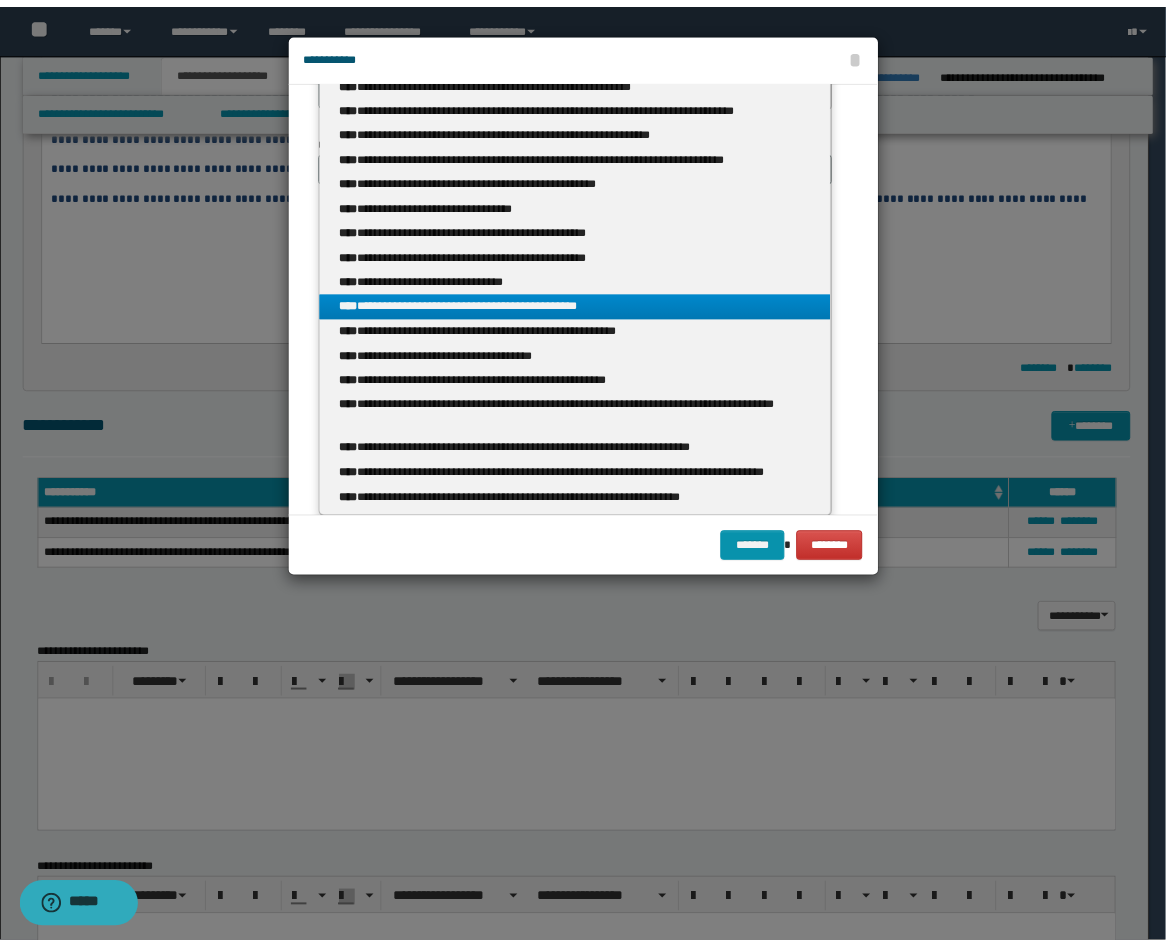 scroll, scrollTop: 0, scrollLeft: 0, axis: both 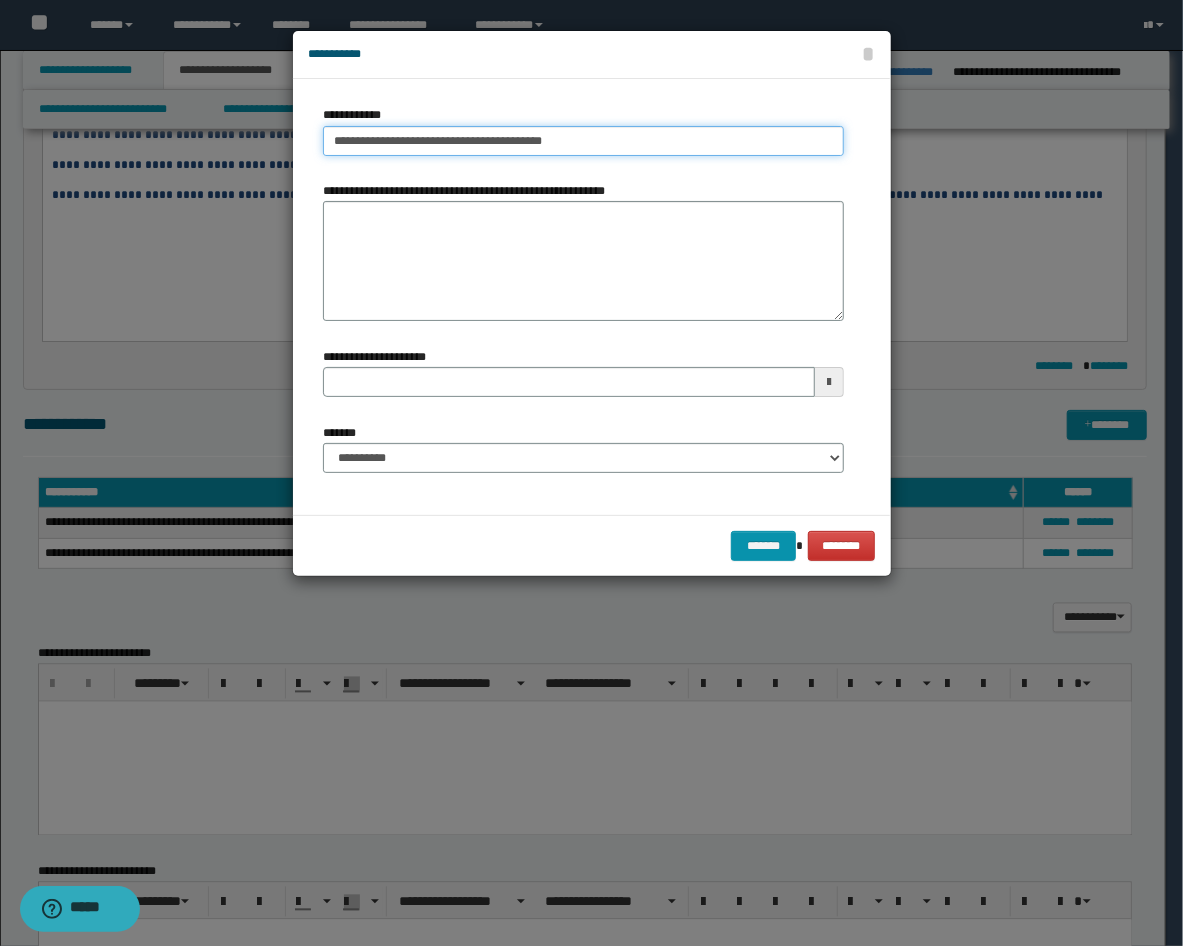 type 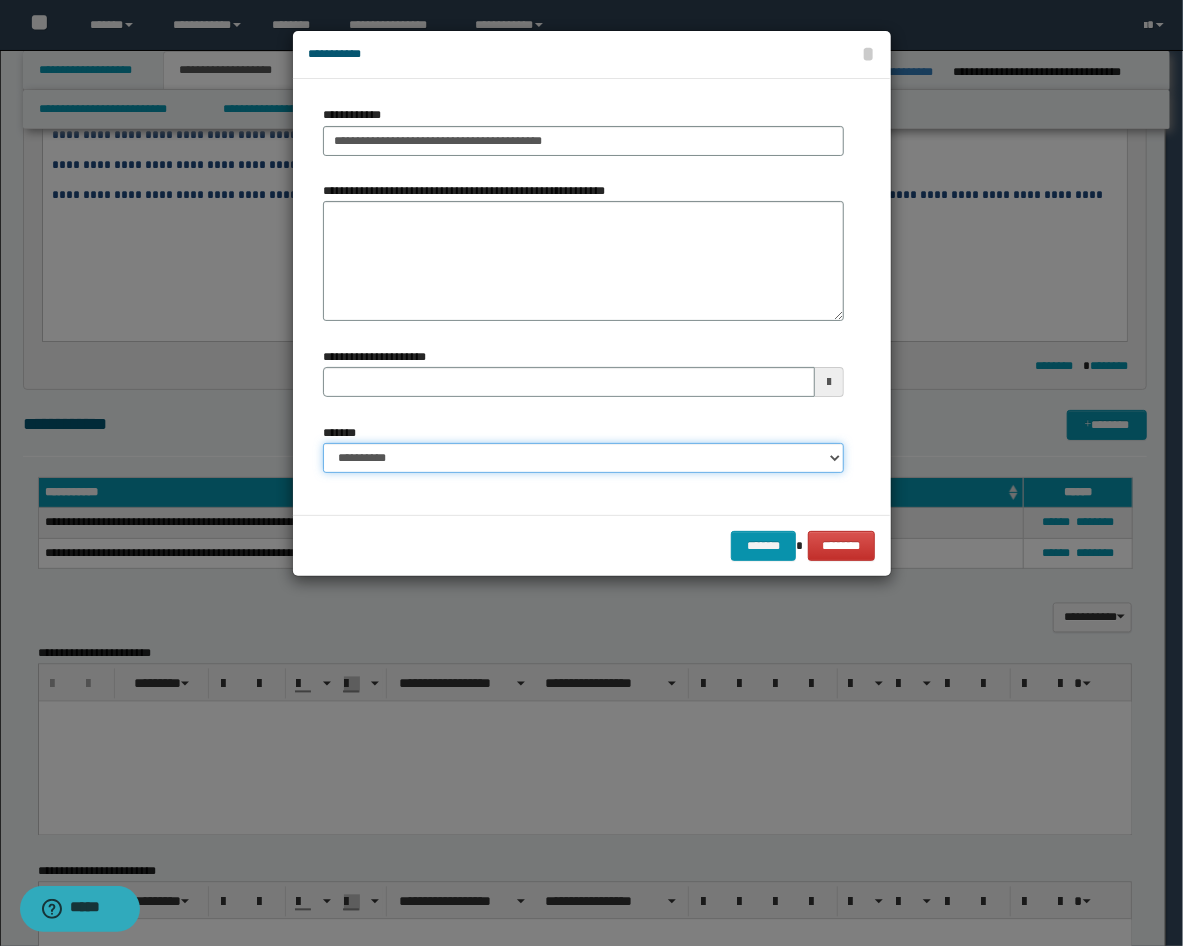 click on "**********" at bounding box center (583, 458) 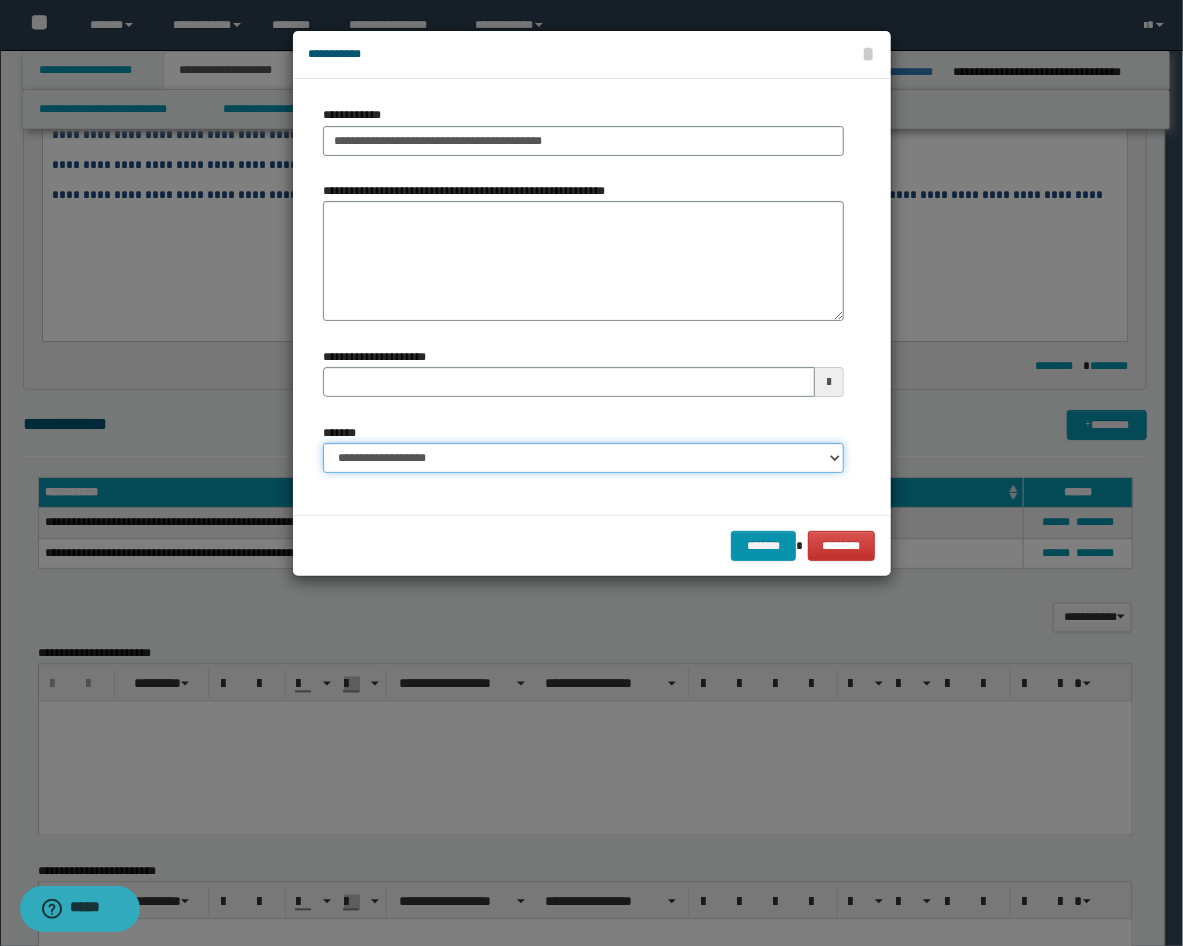 click on "**********" at bounding box center (583, 458) 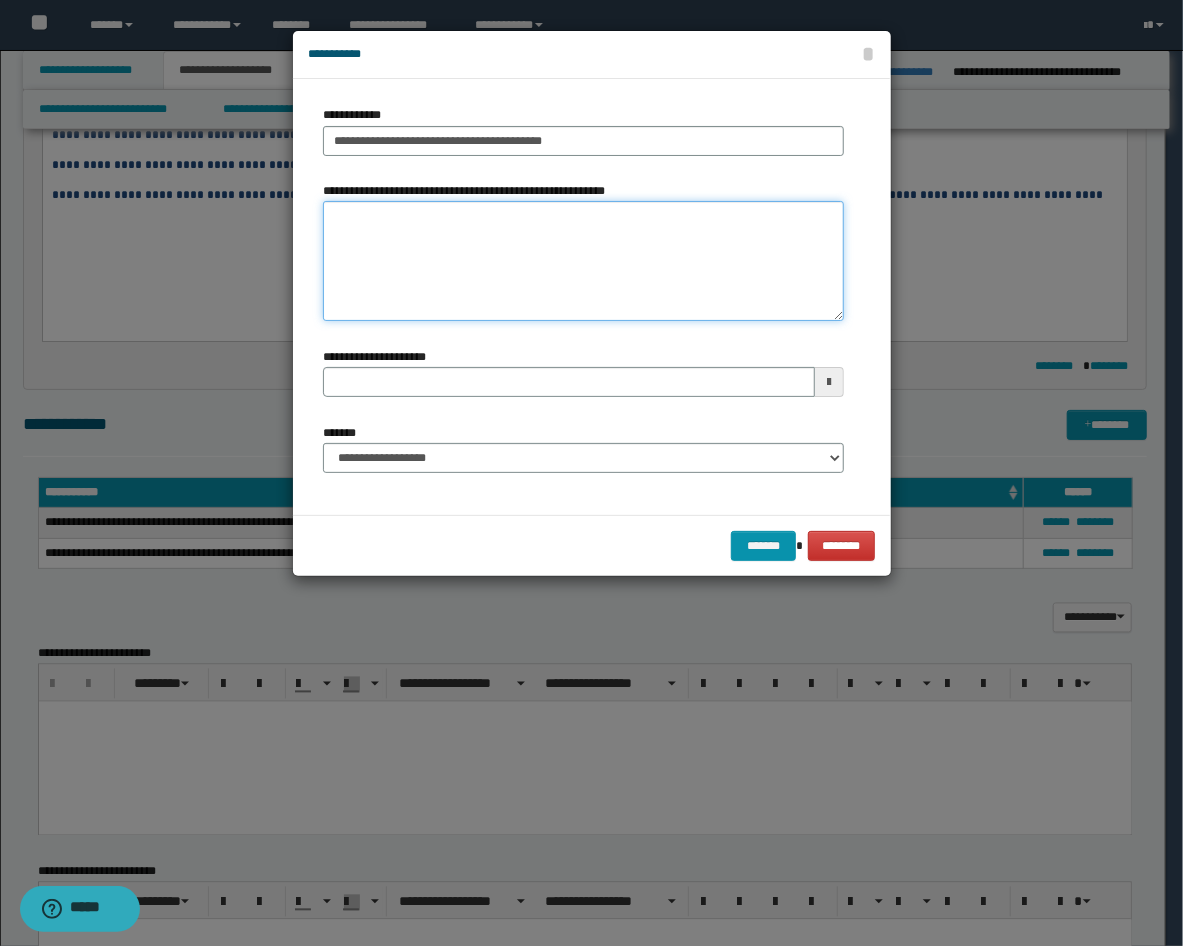 click on "**********" at bounding box center [583, 261] 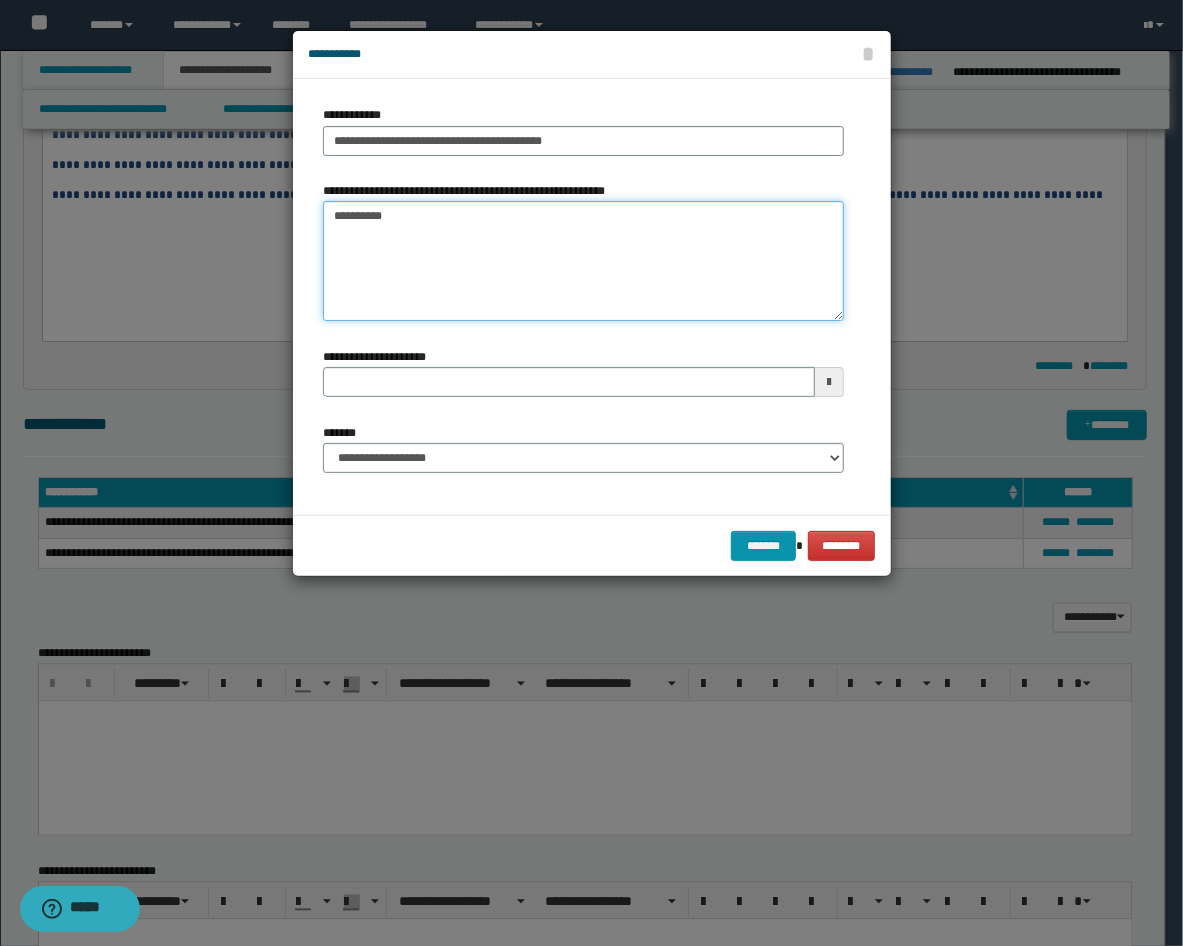 type on "**********" 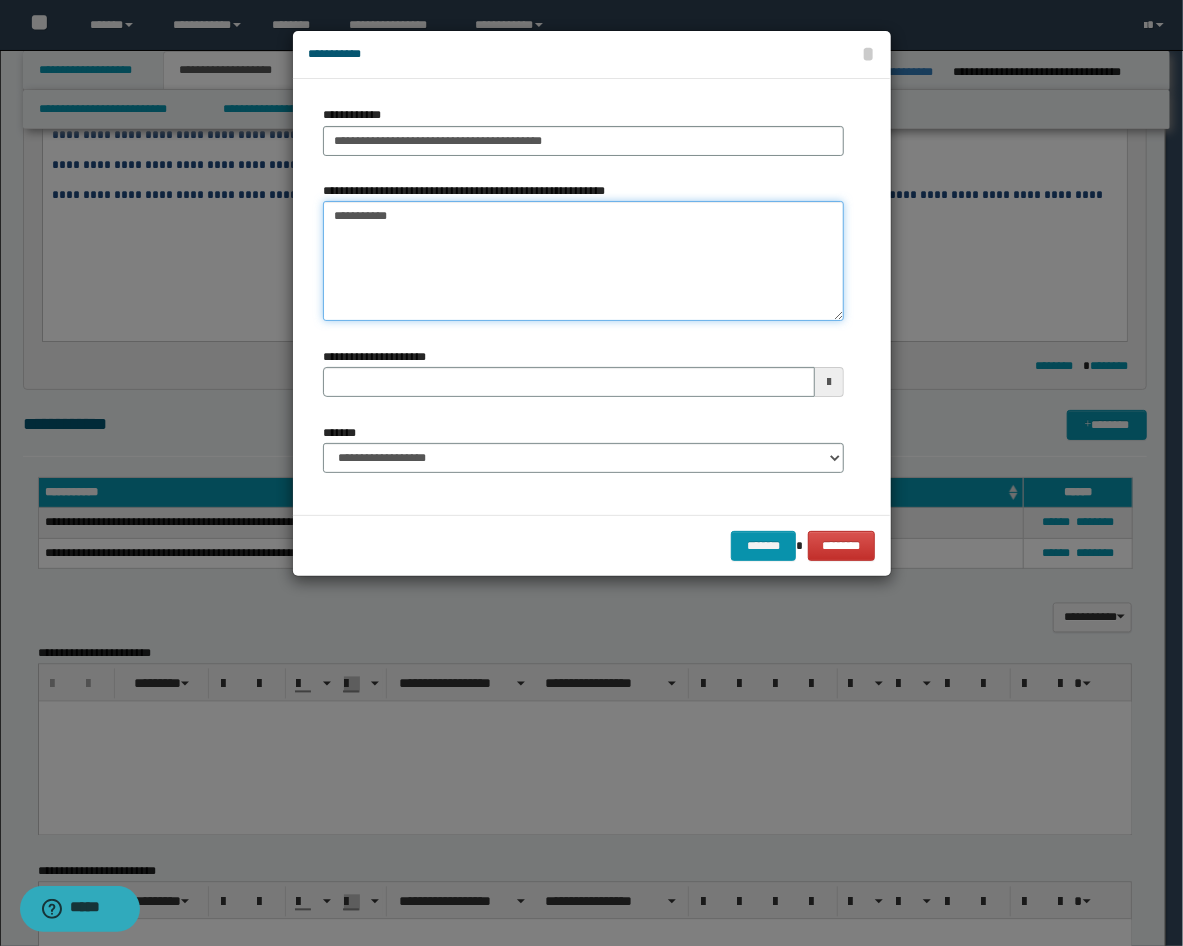 type 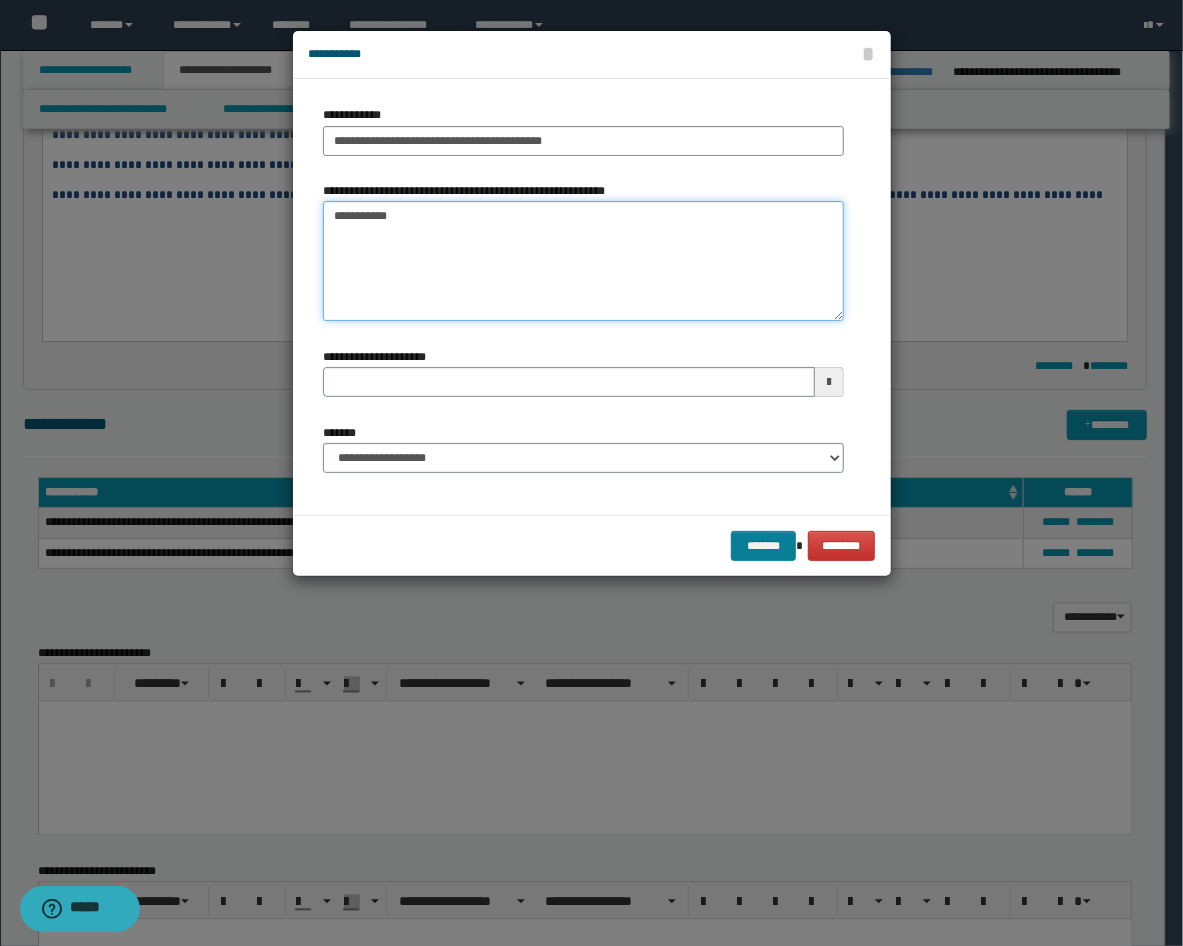type on "**********" 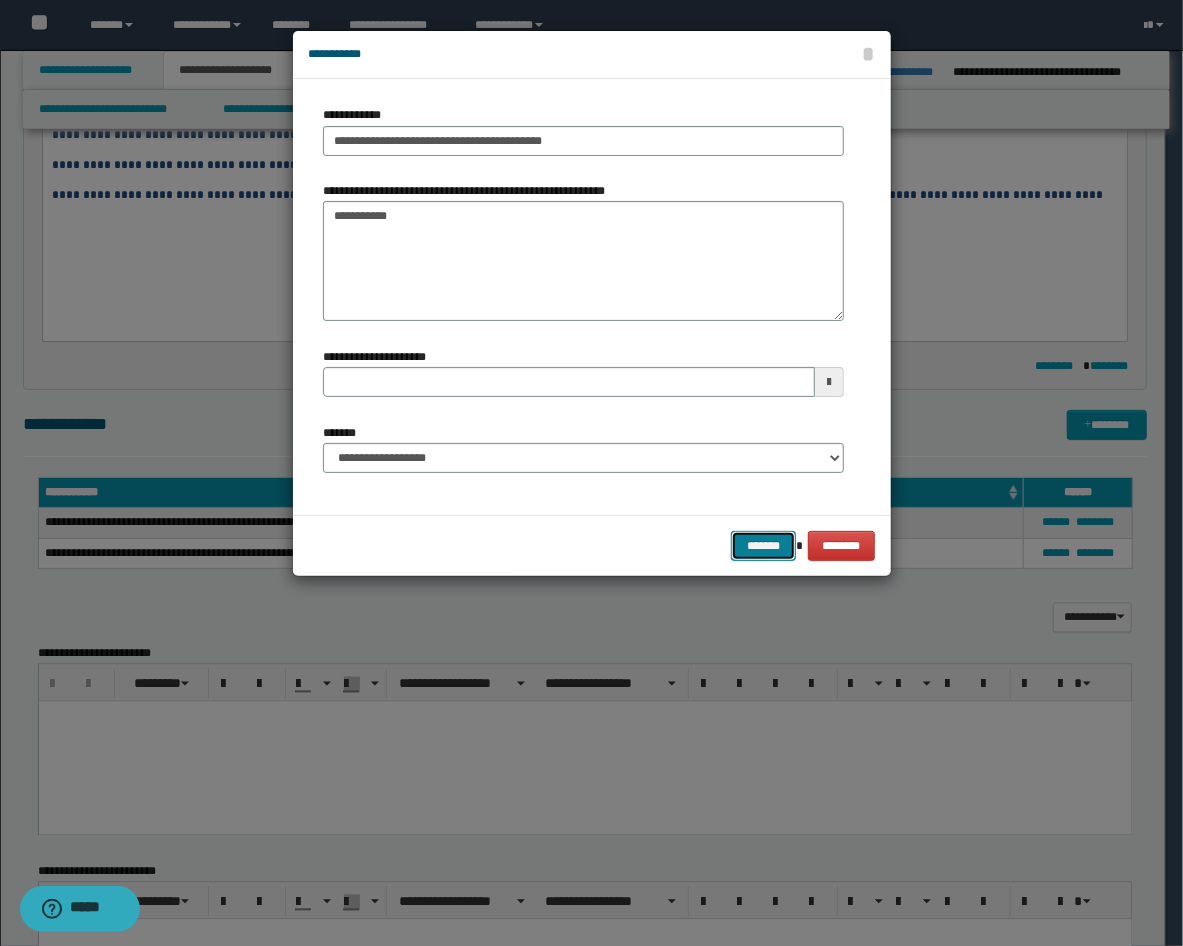 click on "*******" at bounding box center (763, 546) 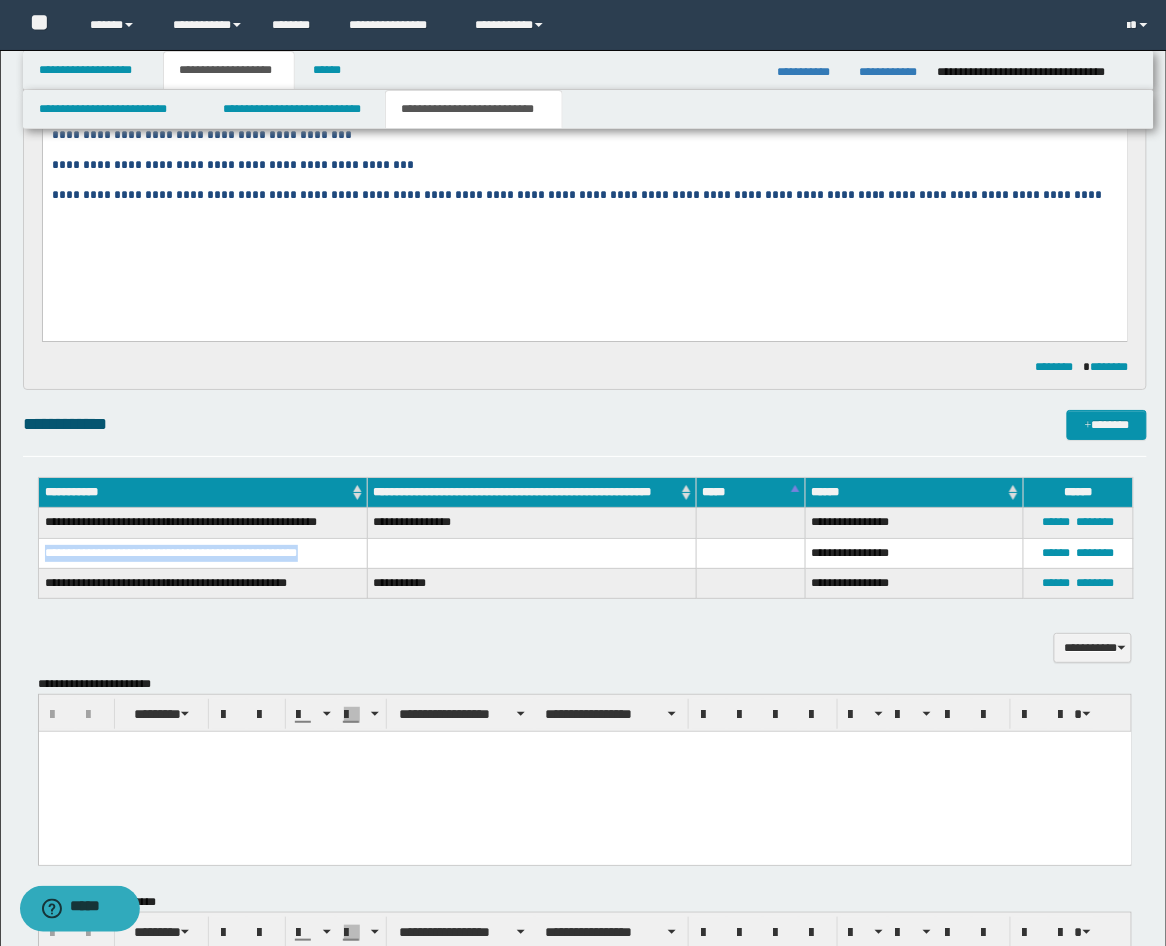 drag, startPoint x: 331, startPoint y: 556, endPoint x: 44, endPoint y: 555, distance: 287.00174 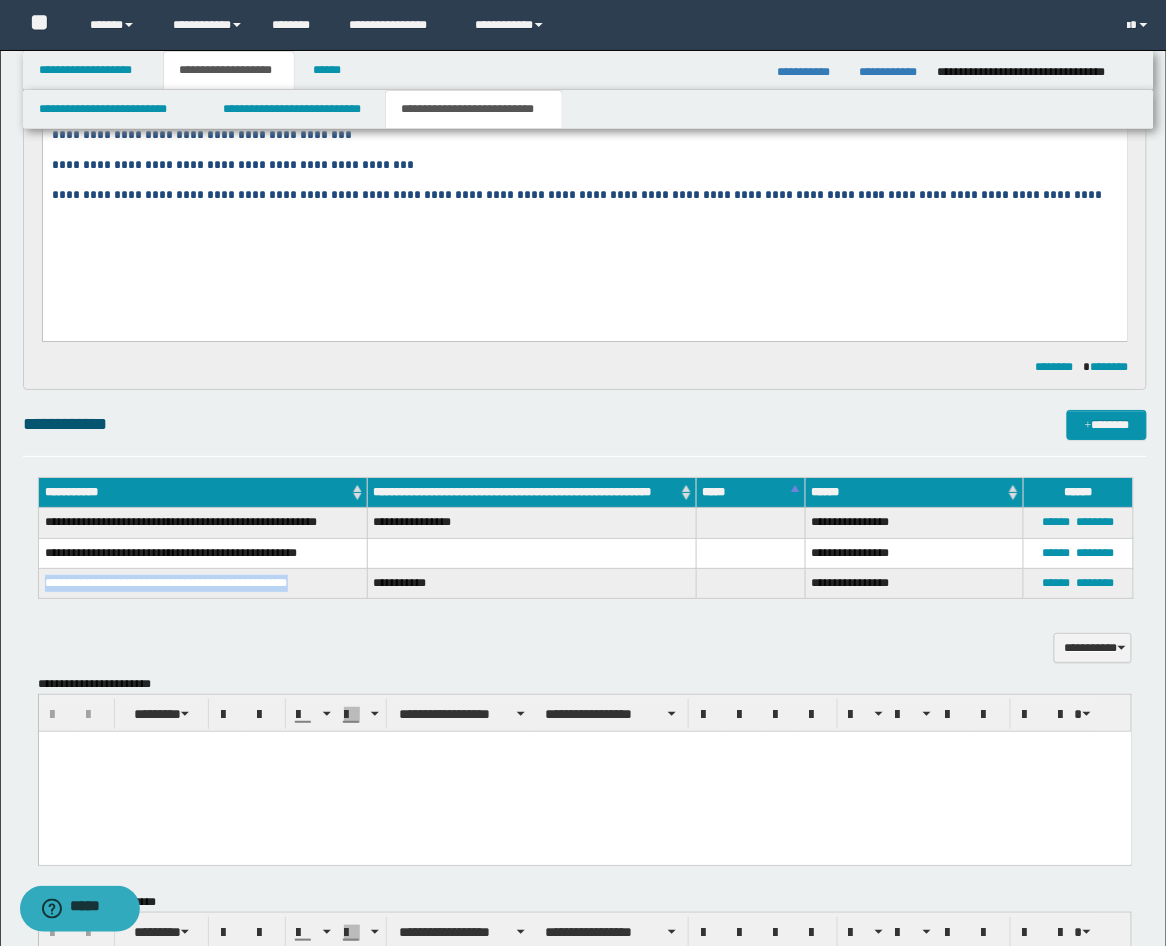 drag, startPoint x: 322, startPoint y: 582, endPoint x: 44, endPoint y: 583, distance: 278.0018 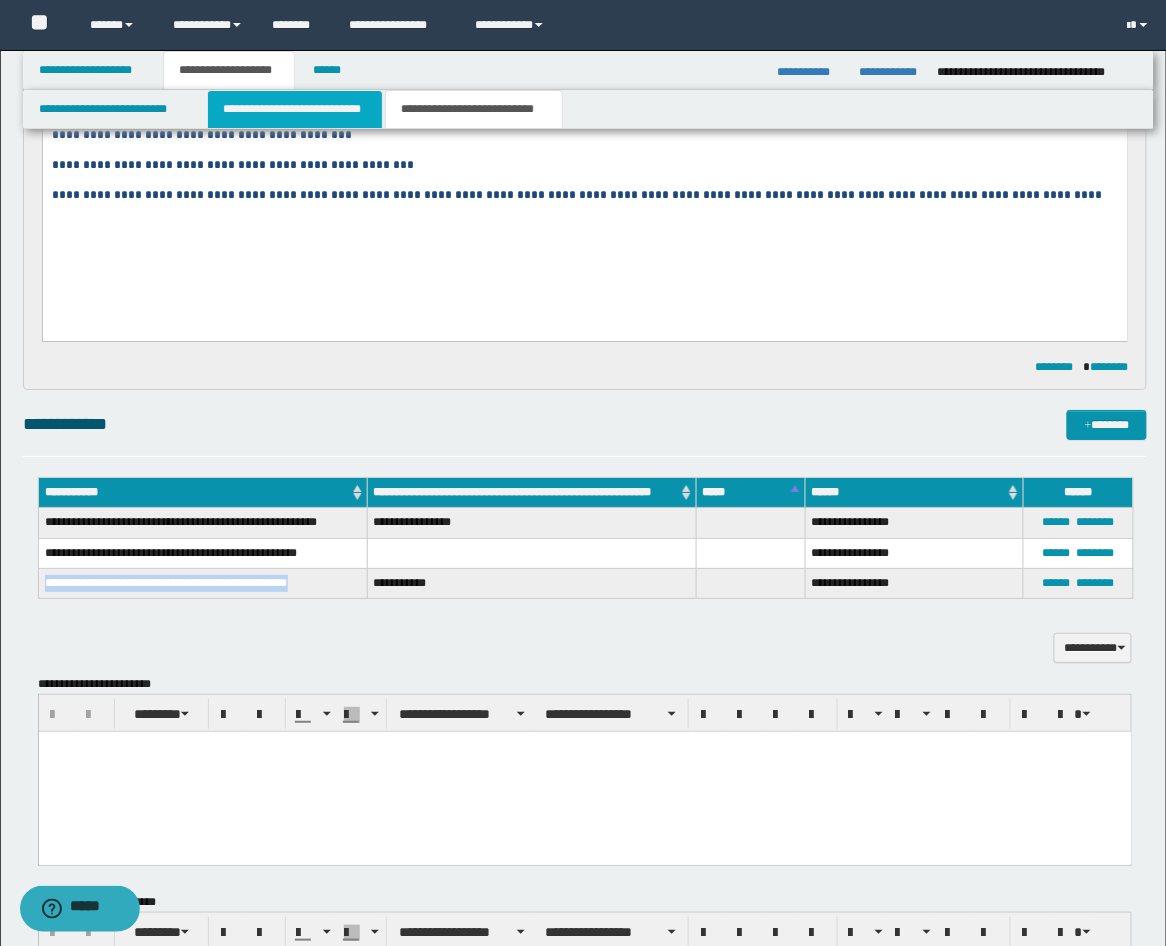 drag, startPoint x: 321, startPoint y: 345, endPoint x: 358, endPoint y: 118, distance: 229.99565 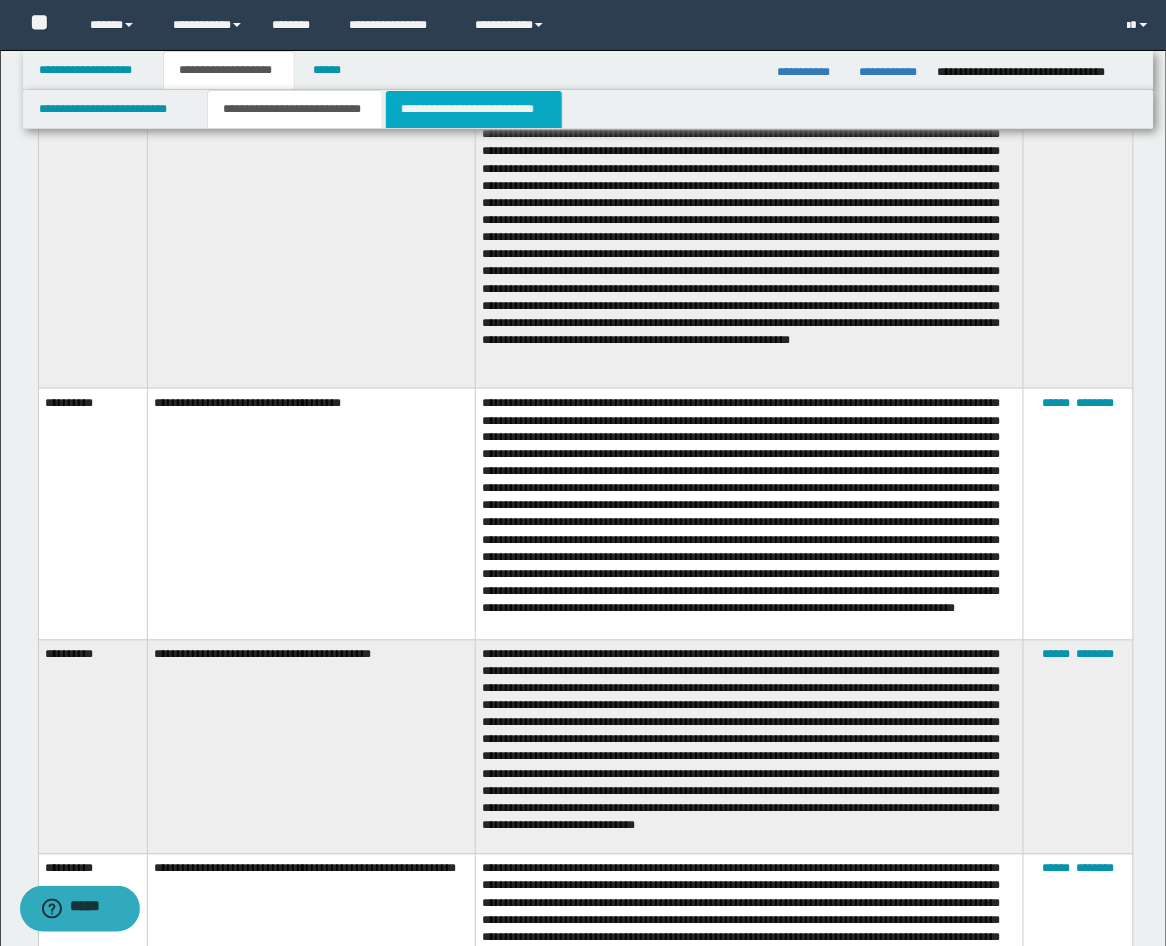 click on "**********" at bounding box center (474, 109) 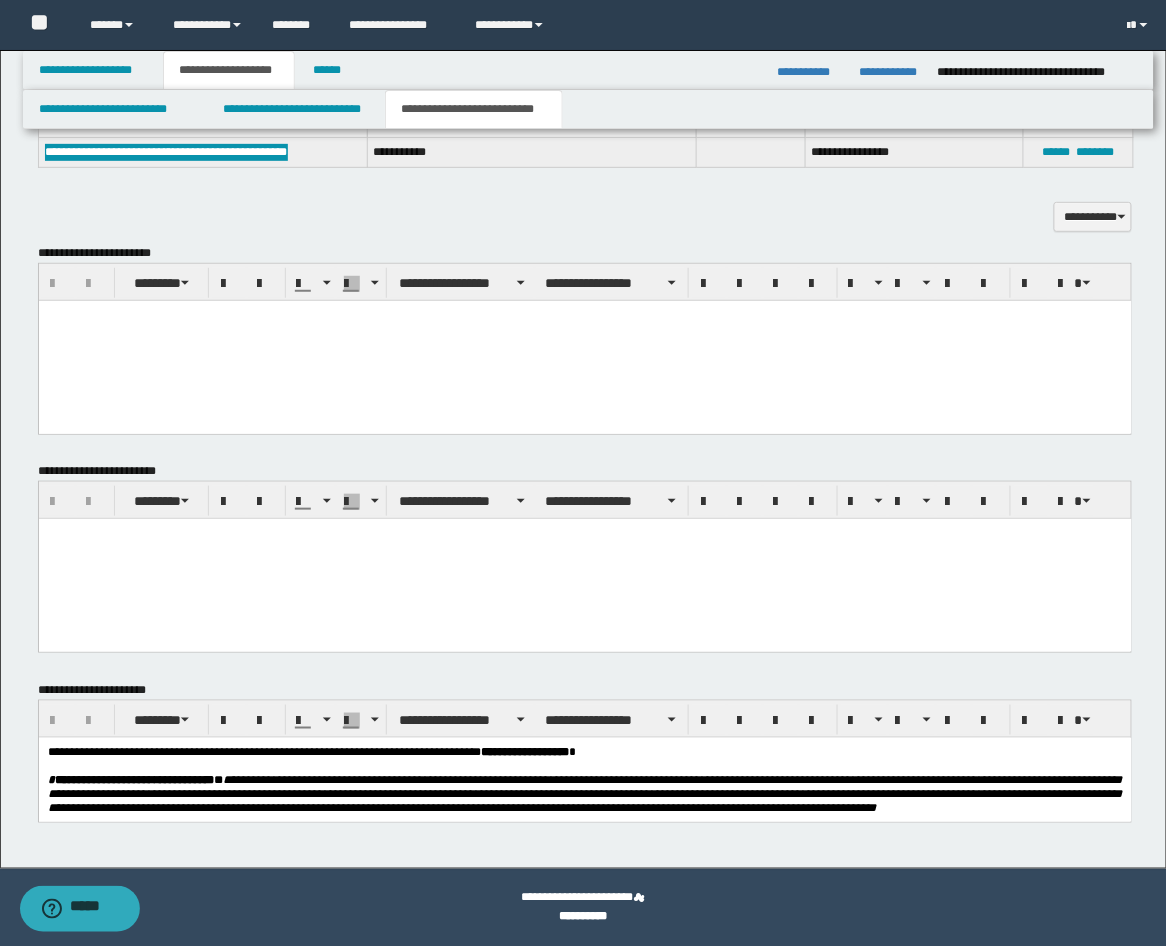 click at bounding box center [584, 340] 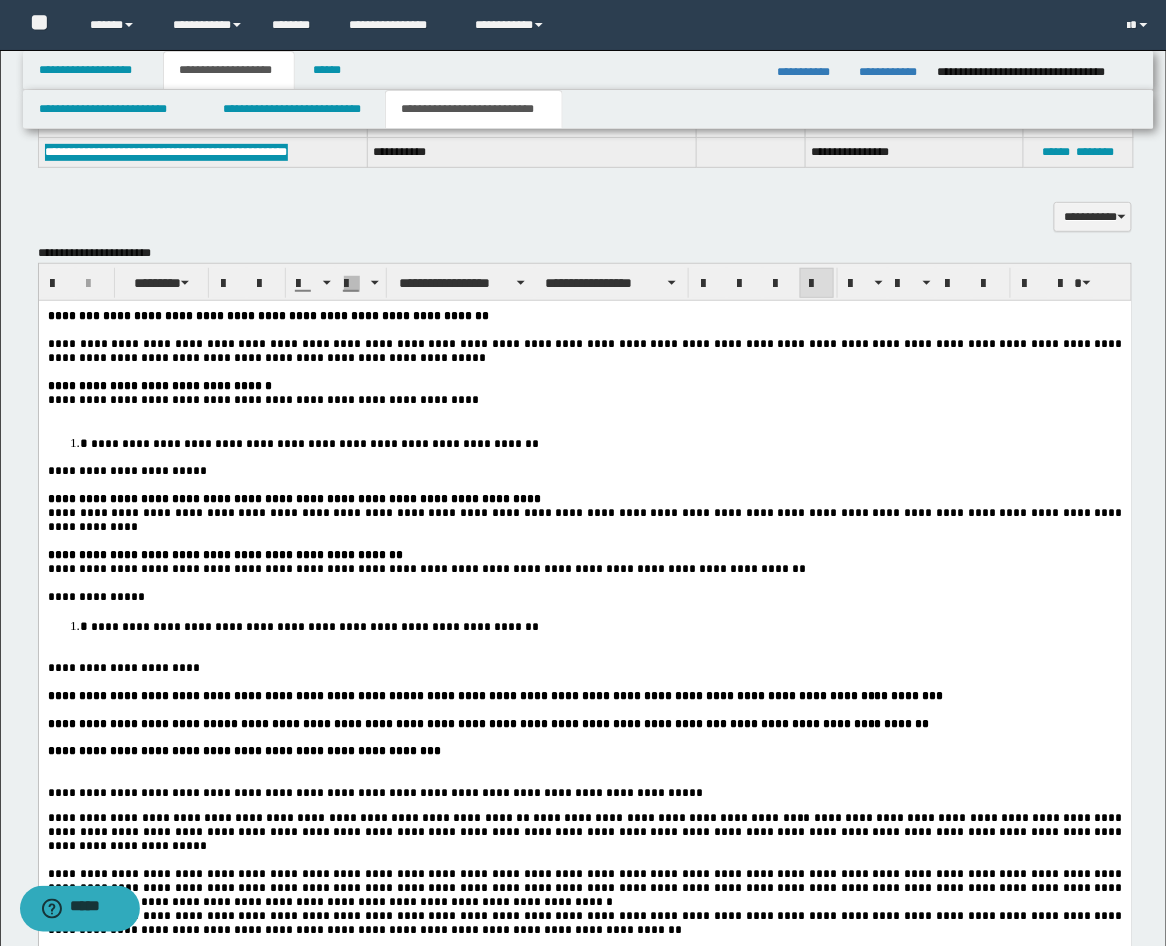 click at bounding box center [584, 413] 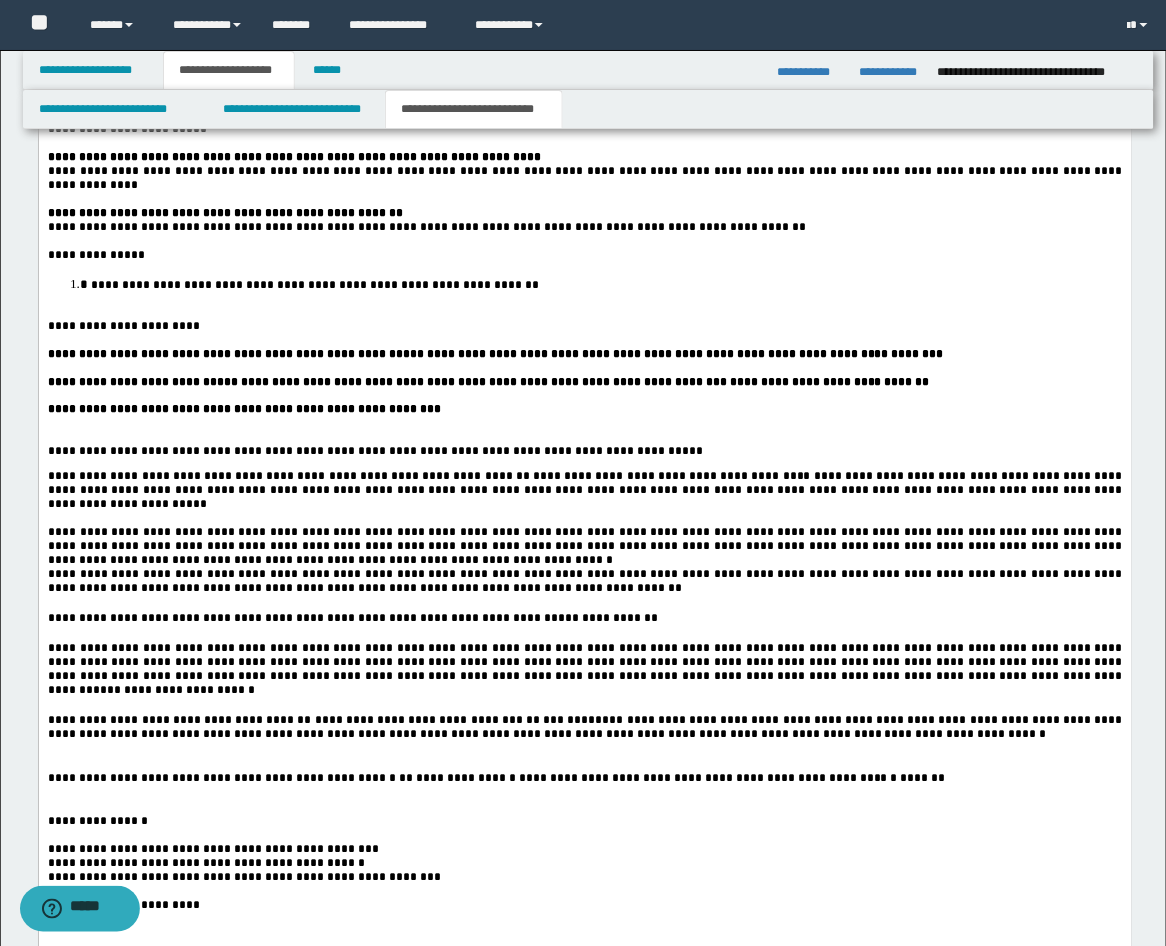 scroll, scrollTop: 2256, scrollLeft: 0, axis: vertical 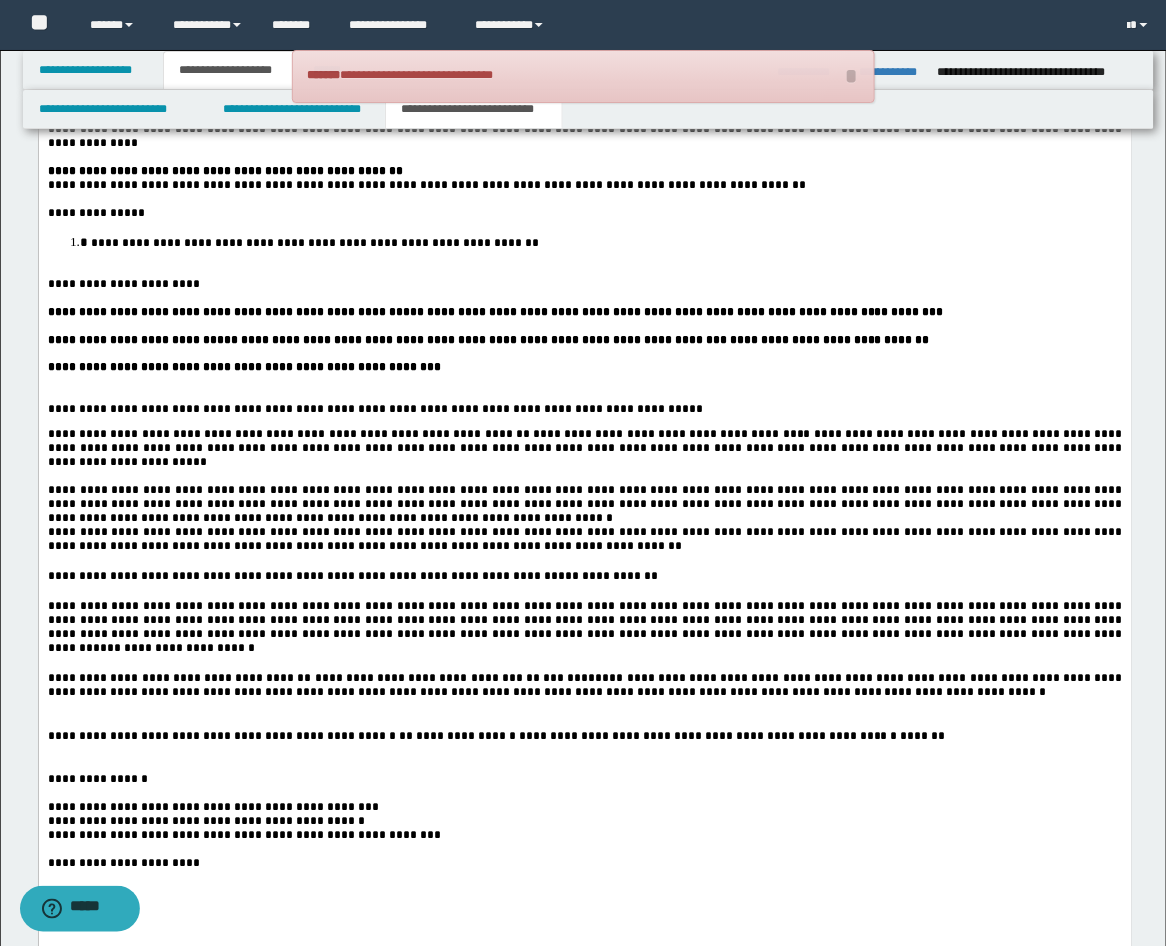 click at bounding box center [584, 270] 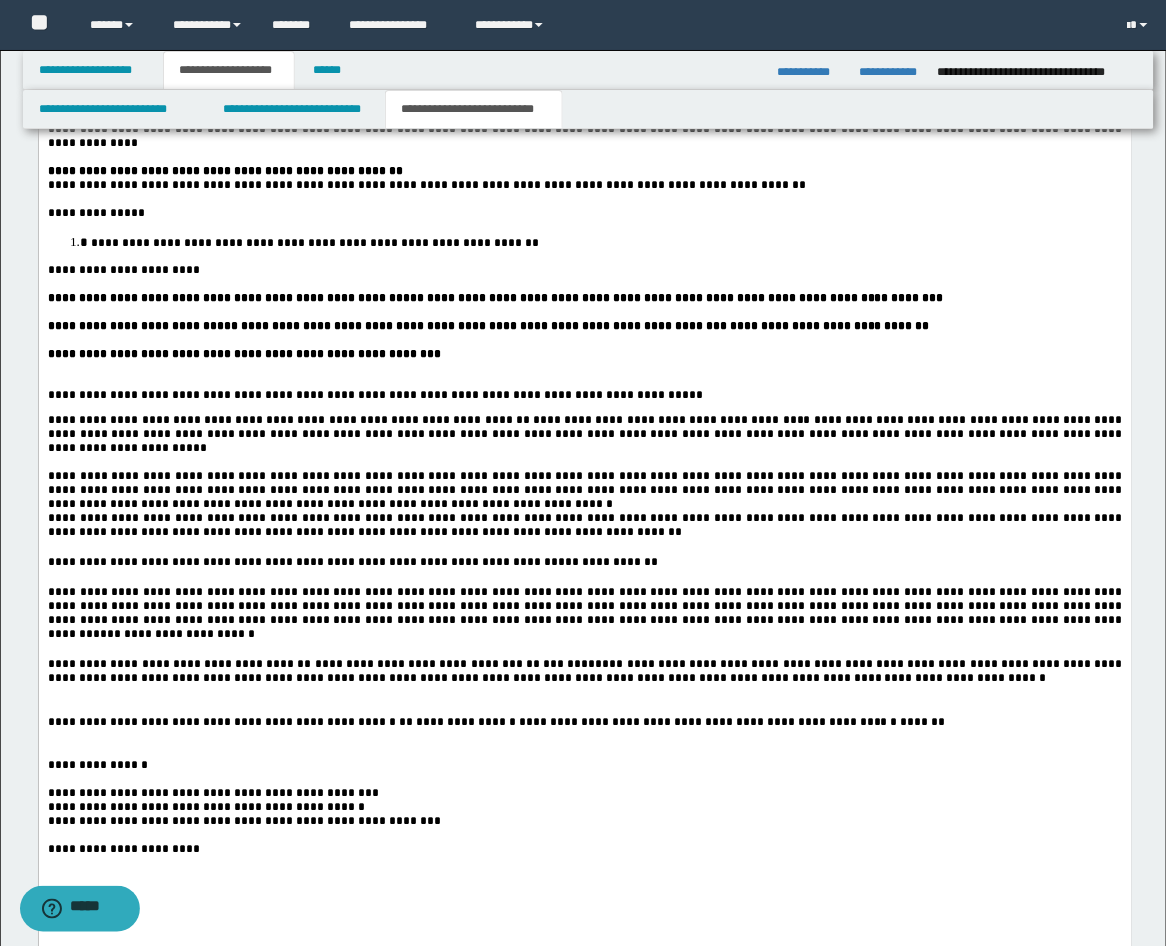 click at bounding box center [584, 382] 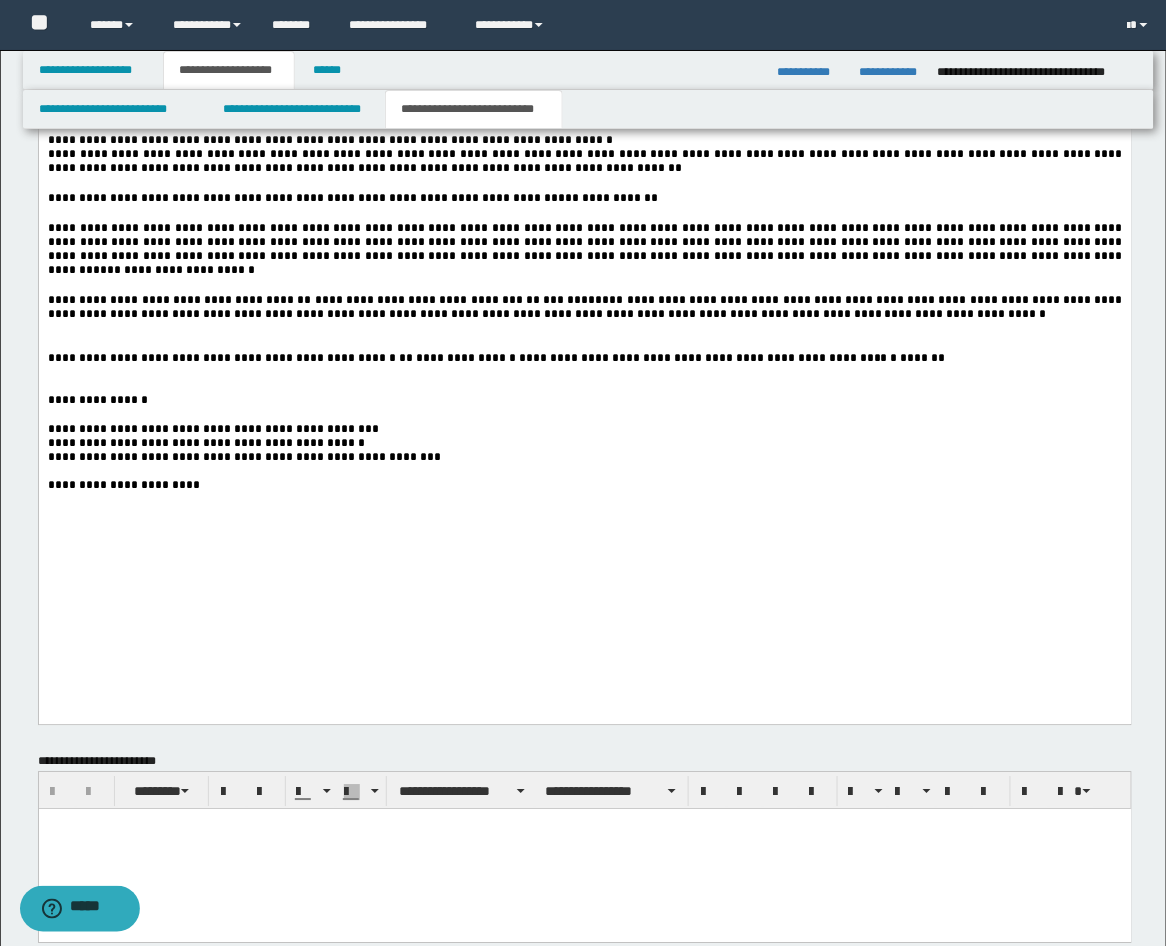 scroll, scrollTop: 2627, scrollLeft: 0, axis: vertical 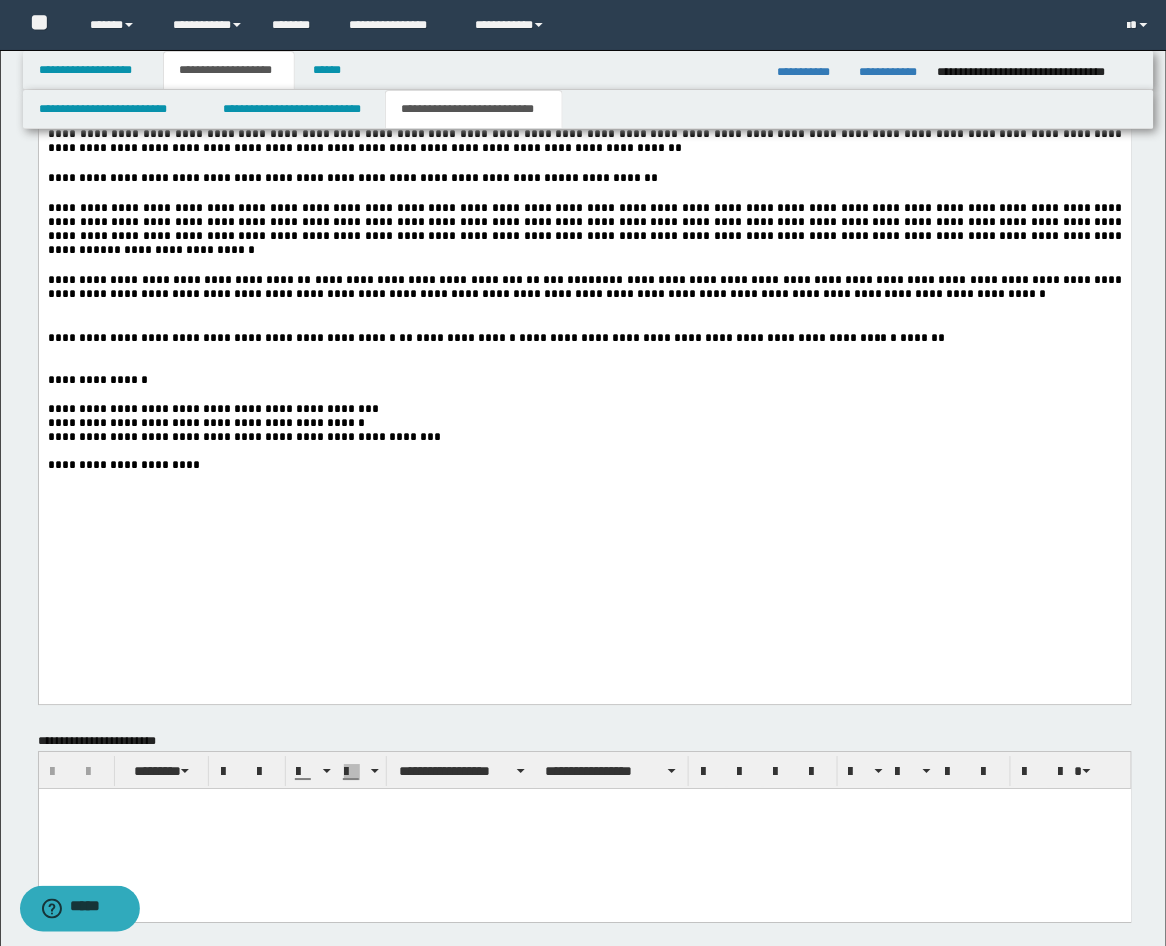 click at bounding box center [584, 325] 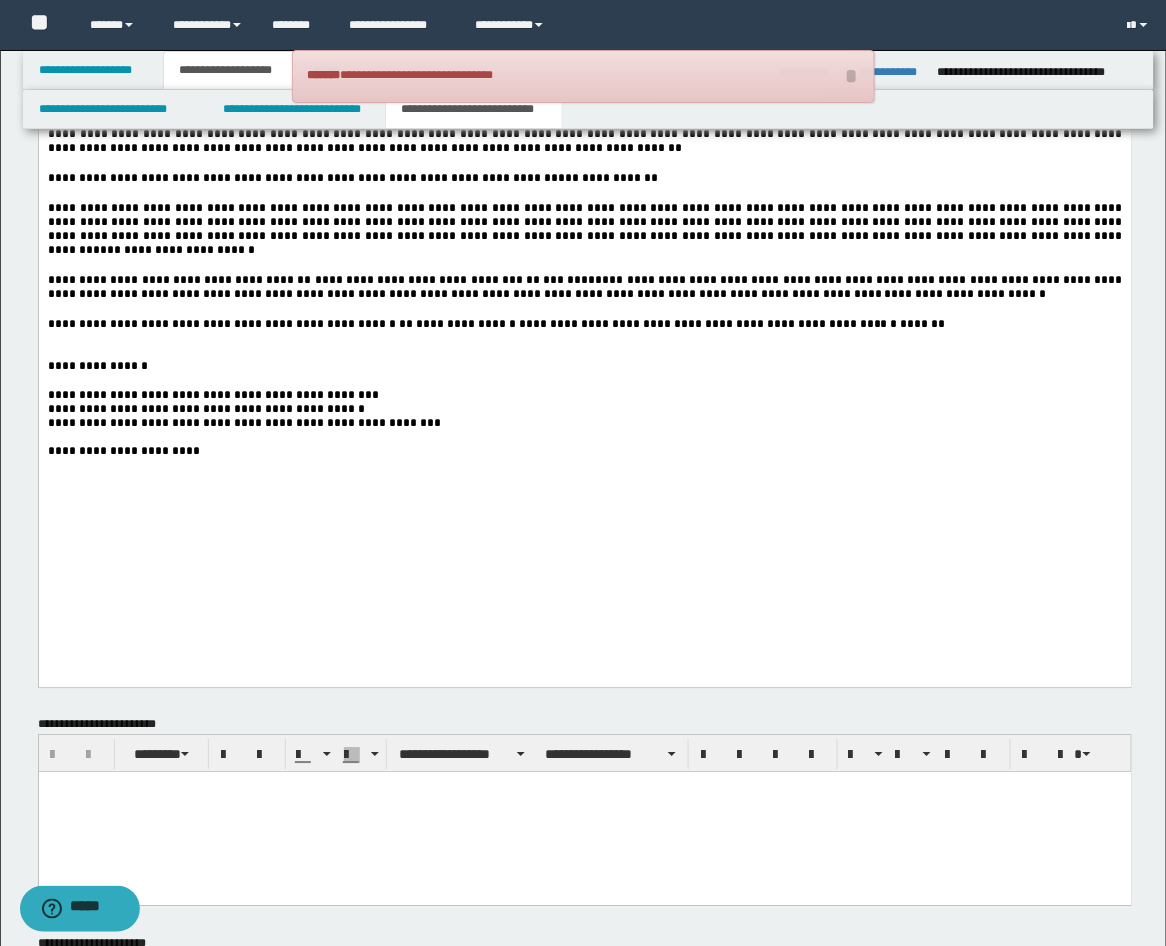 click at bounding box center [584, 353] 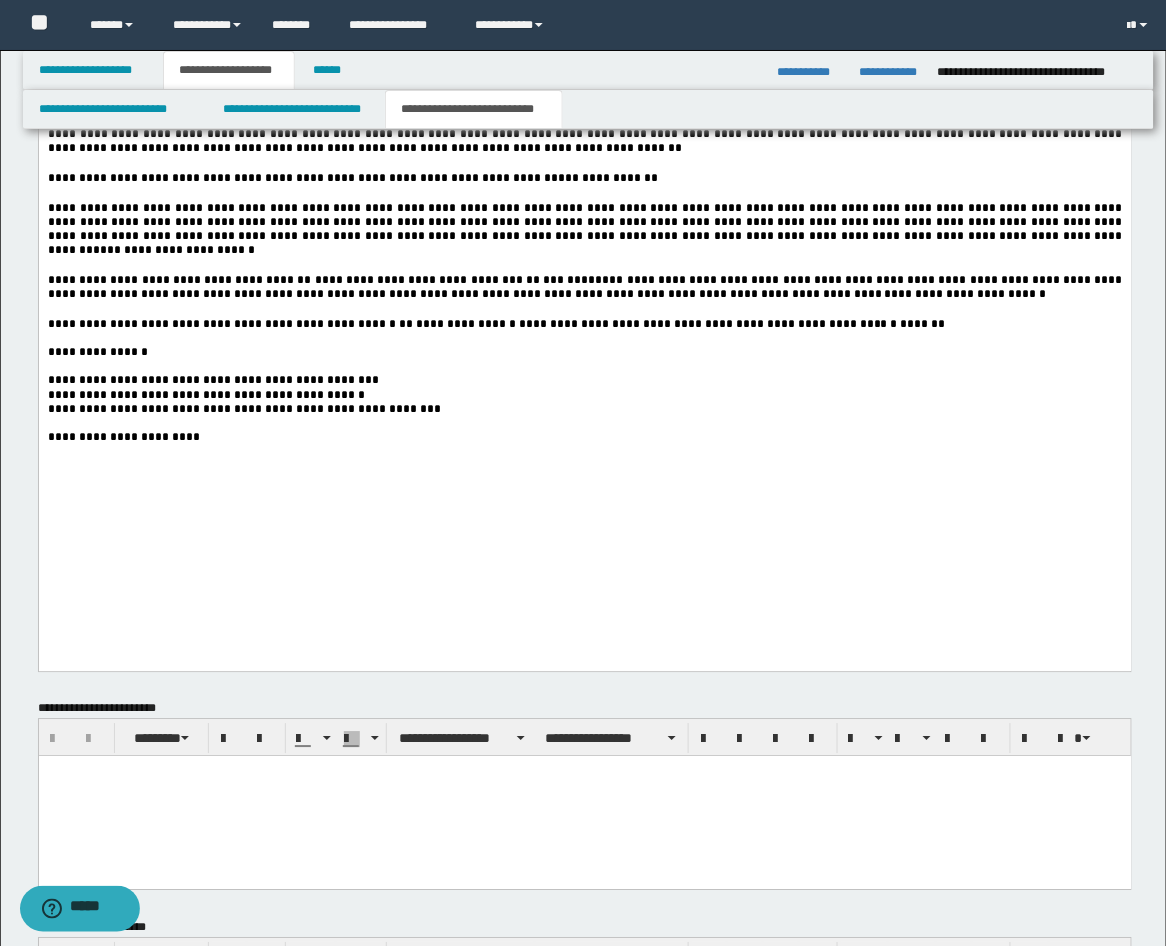 click on "**********" at bounding box center [243, 410] 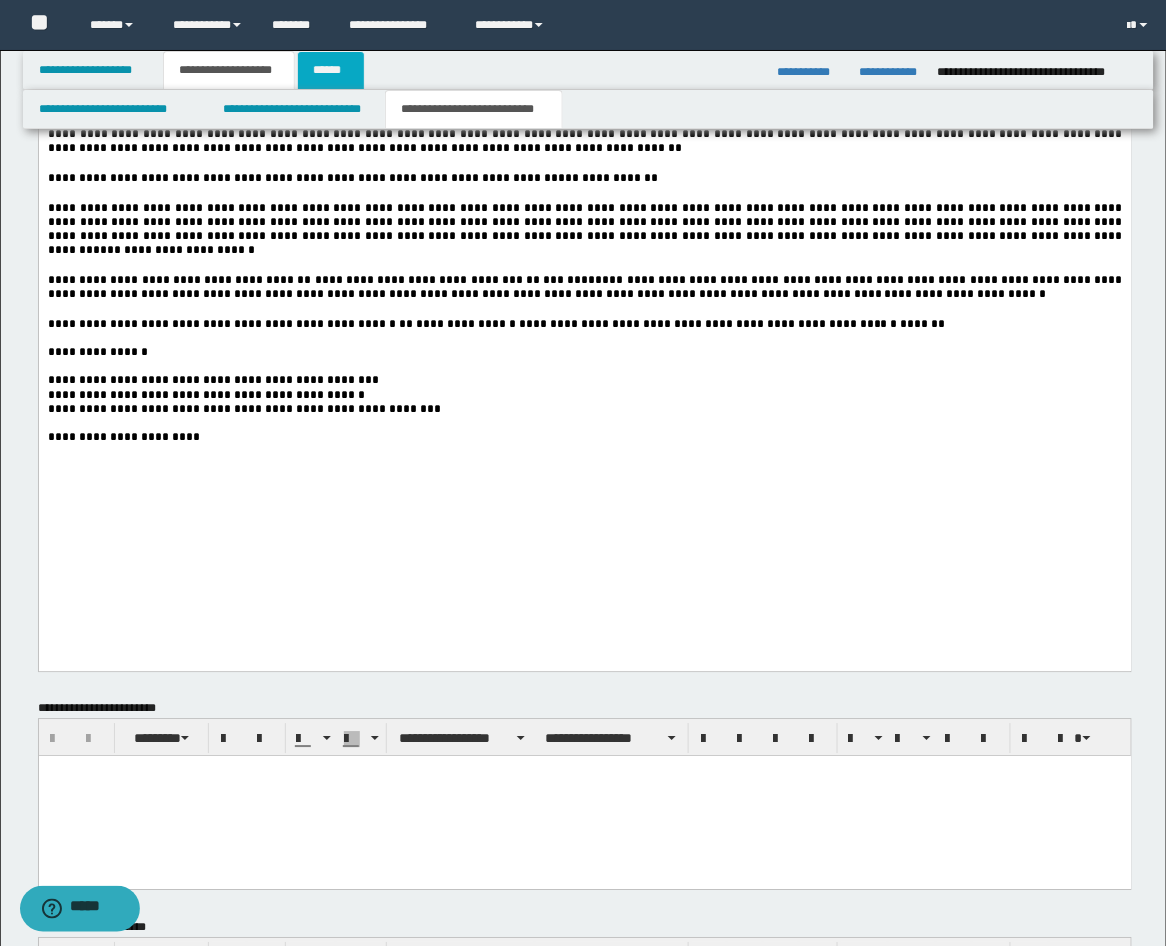 click on "******" at bounding box center (331, 70) 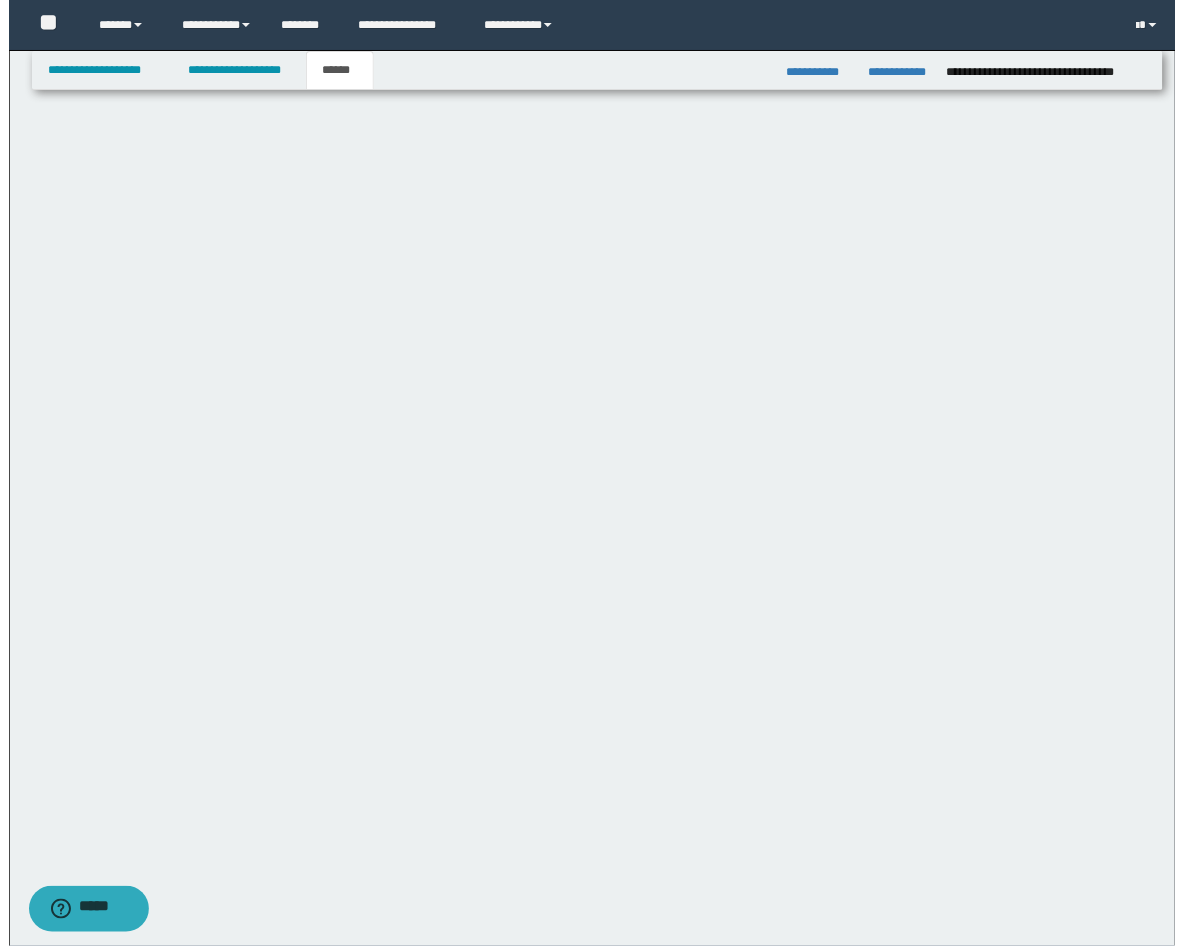 scroll, scrollTop: 0, scrollLeft: 0, axis: both 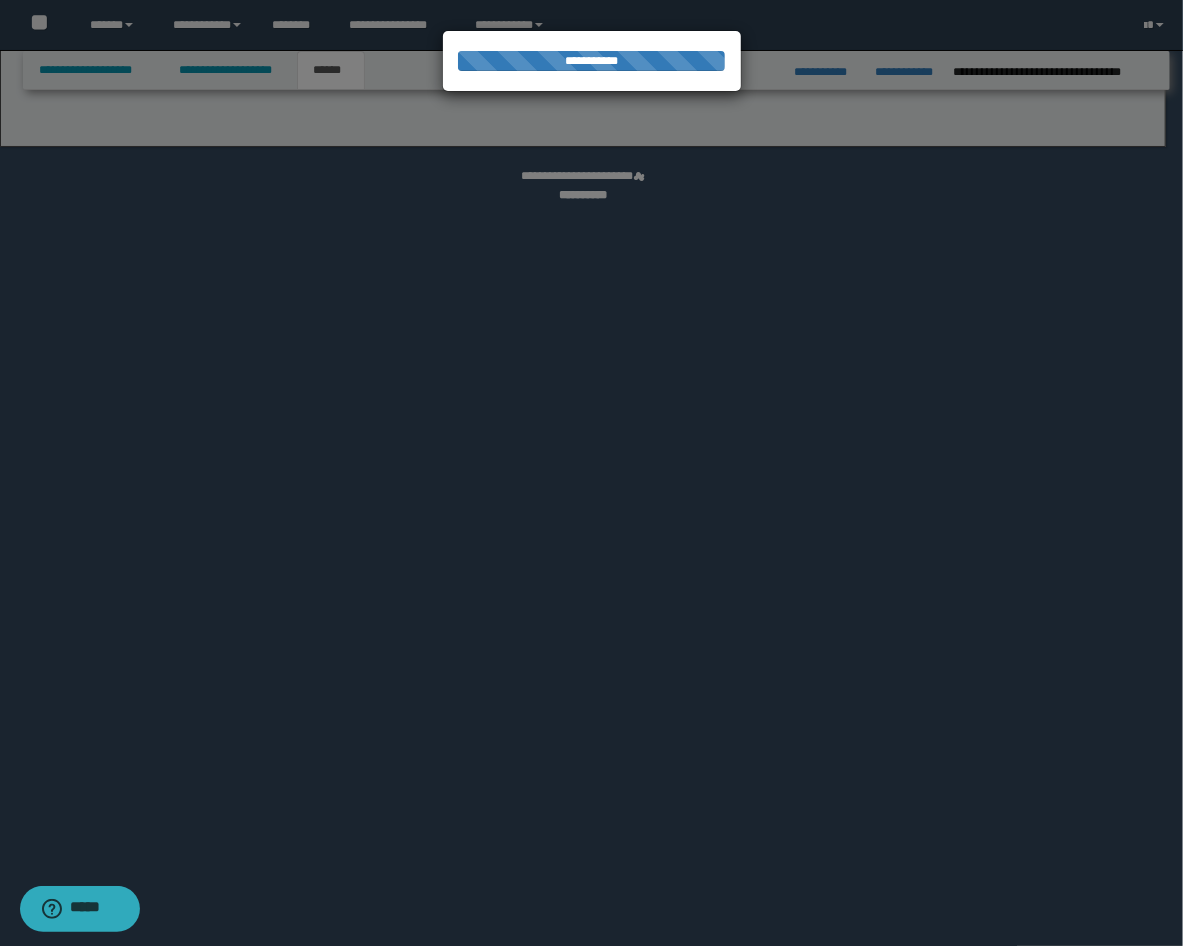 select on "*" 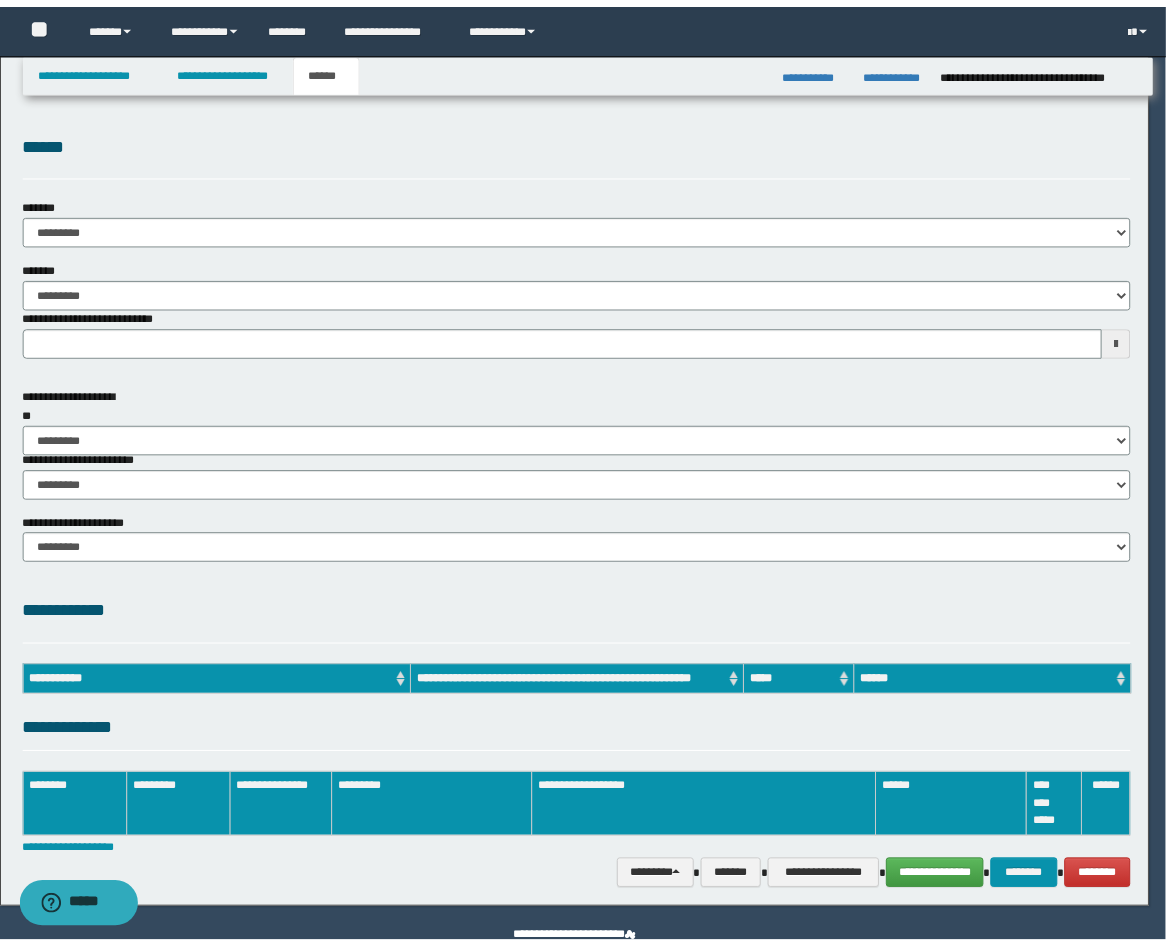 scroll, scrollTop: 0, scrollLeft: 0, axis: both 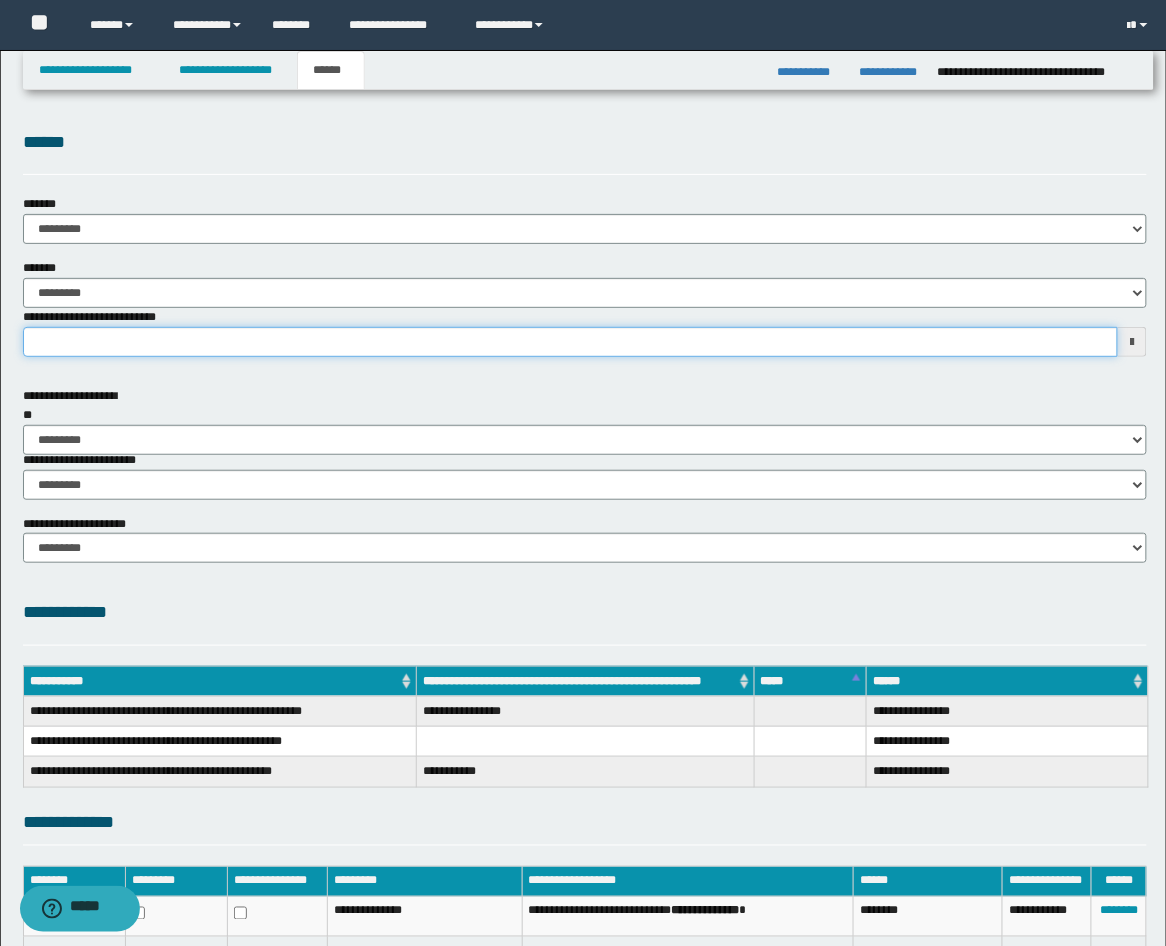 click on "**********" at bounding box center (571, 342) 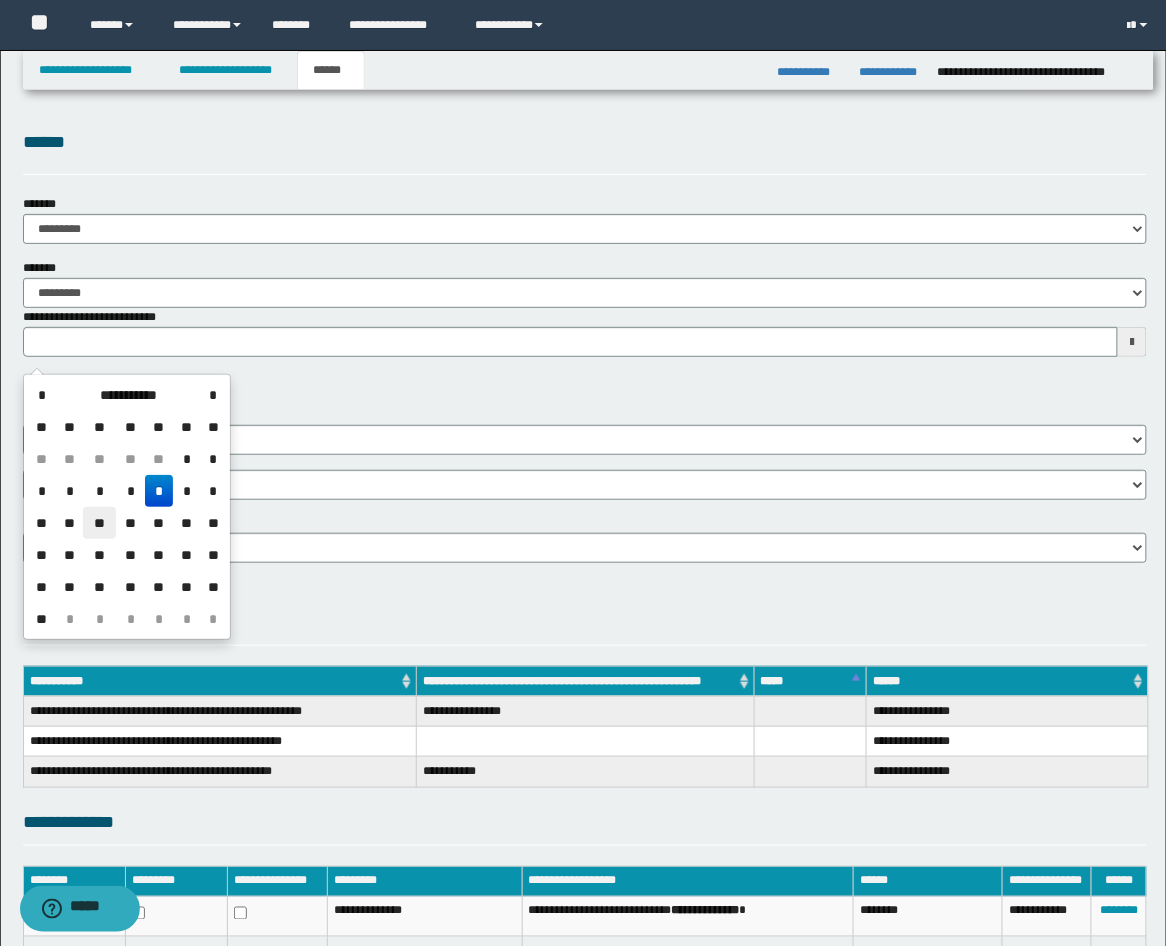 click on "**" at bounding box center (99, 523) 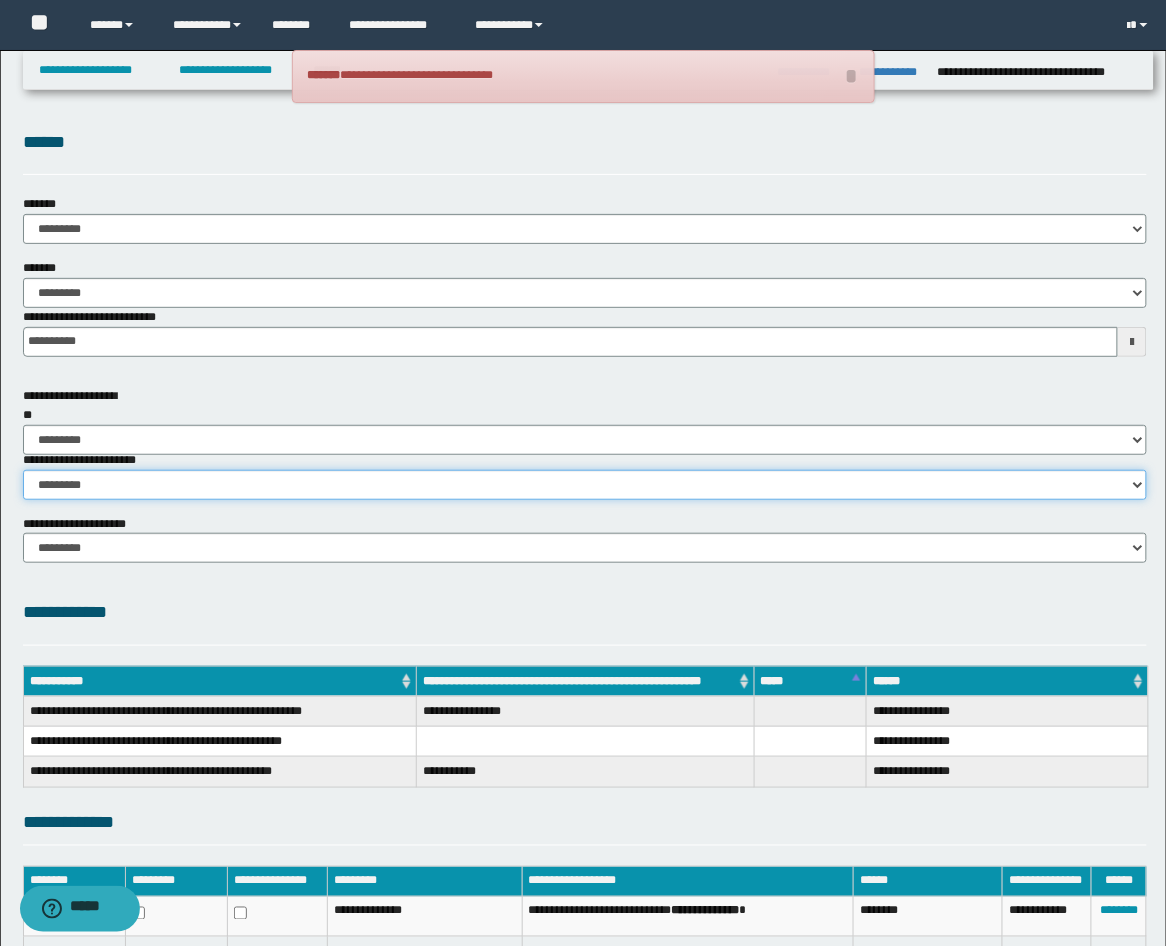 click on "*********
*********
*********" at bounding box center (585, 485) 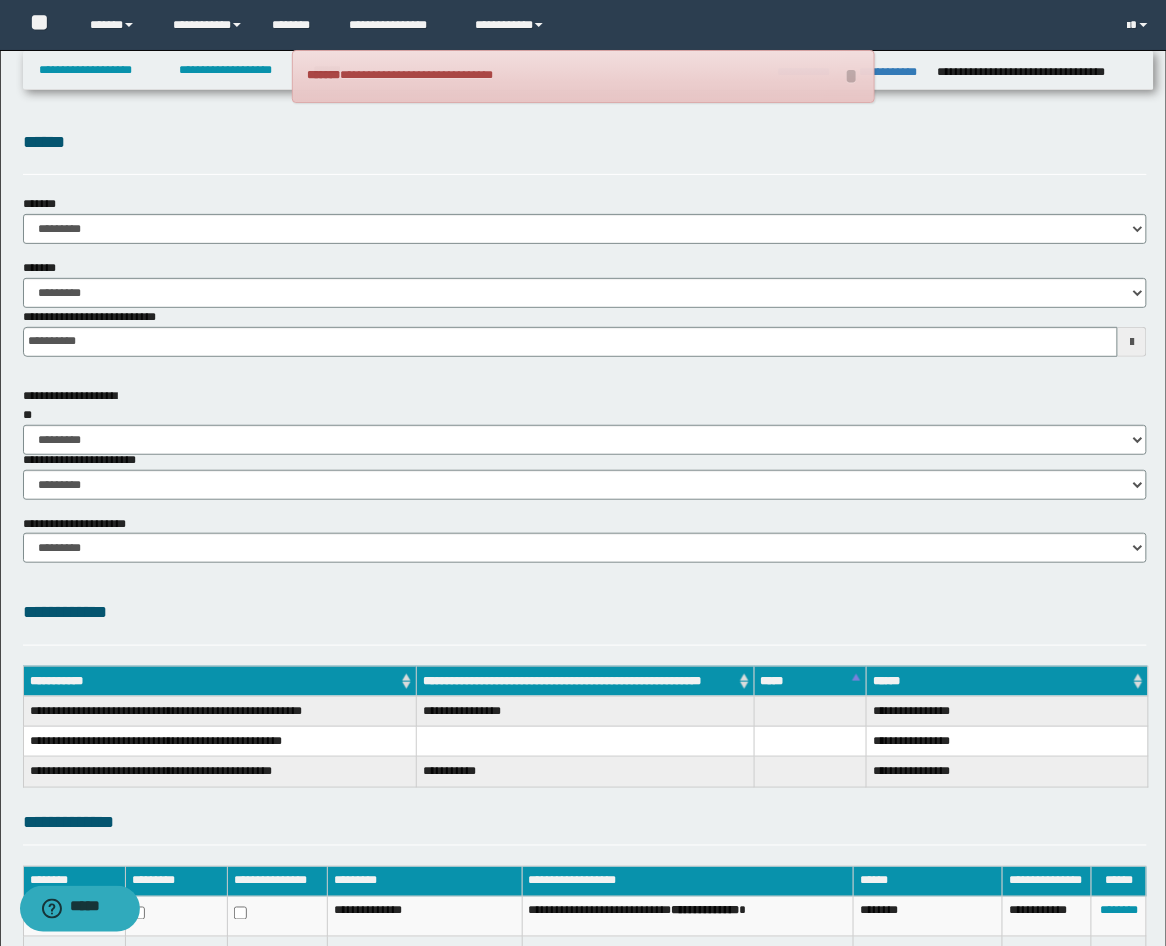 click on "**********" at bounding box center [585, 613] 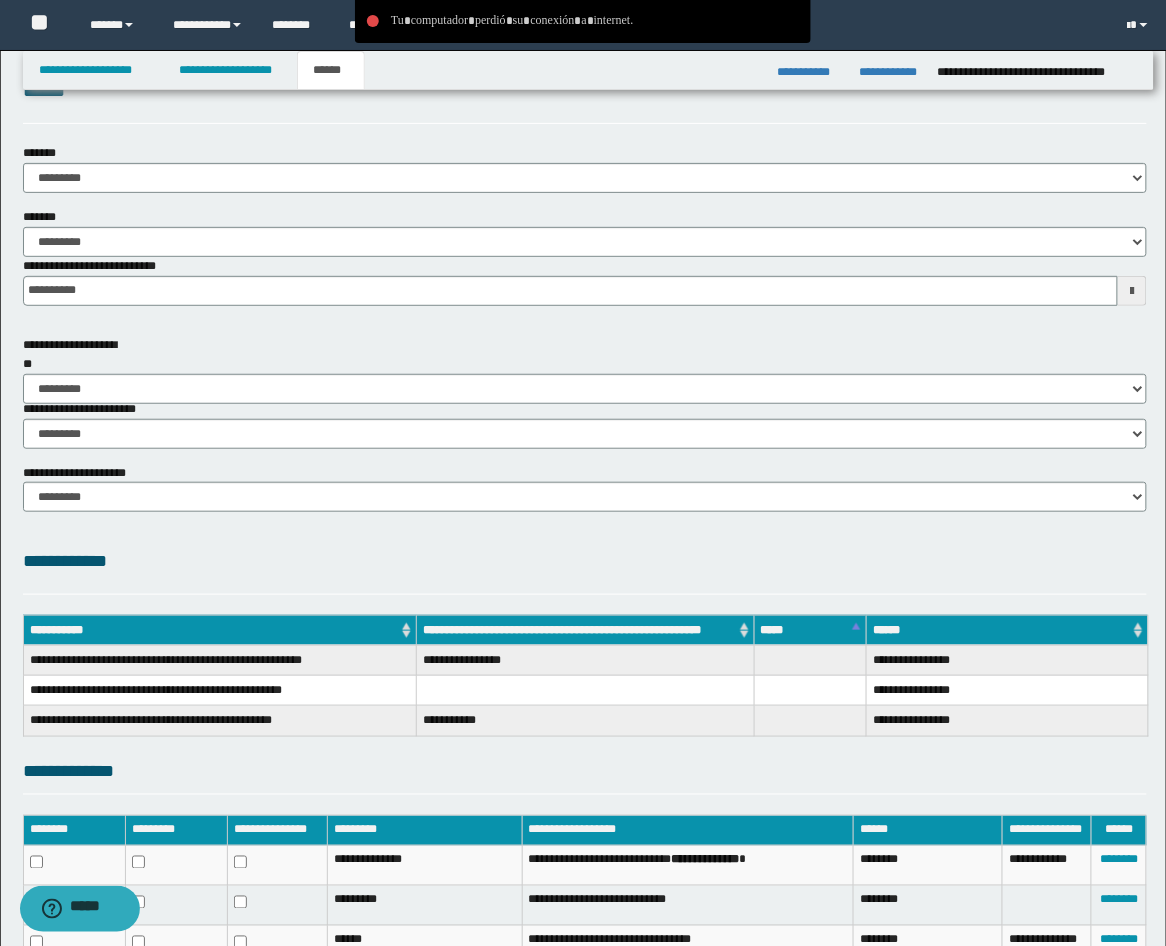 scroll, scrollTop: 0, scrollLeft: 0, axis: both 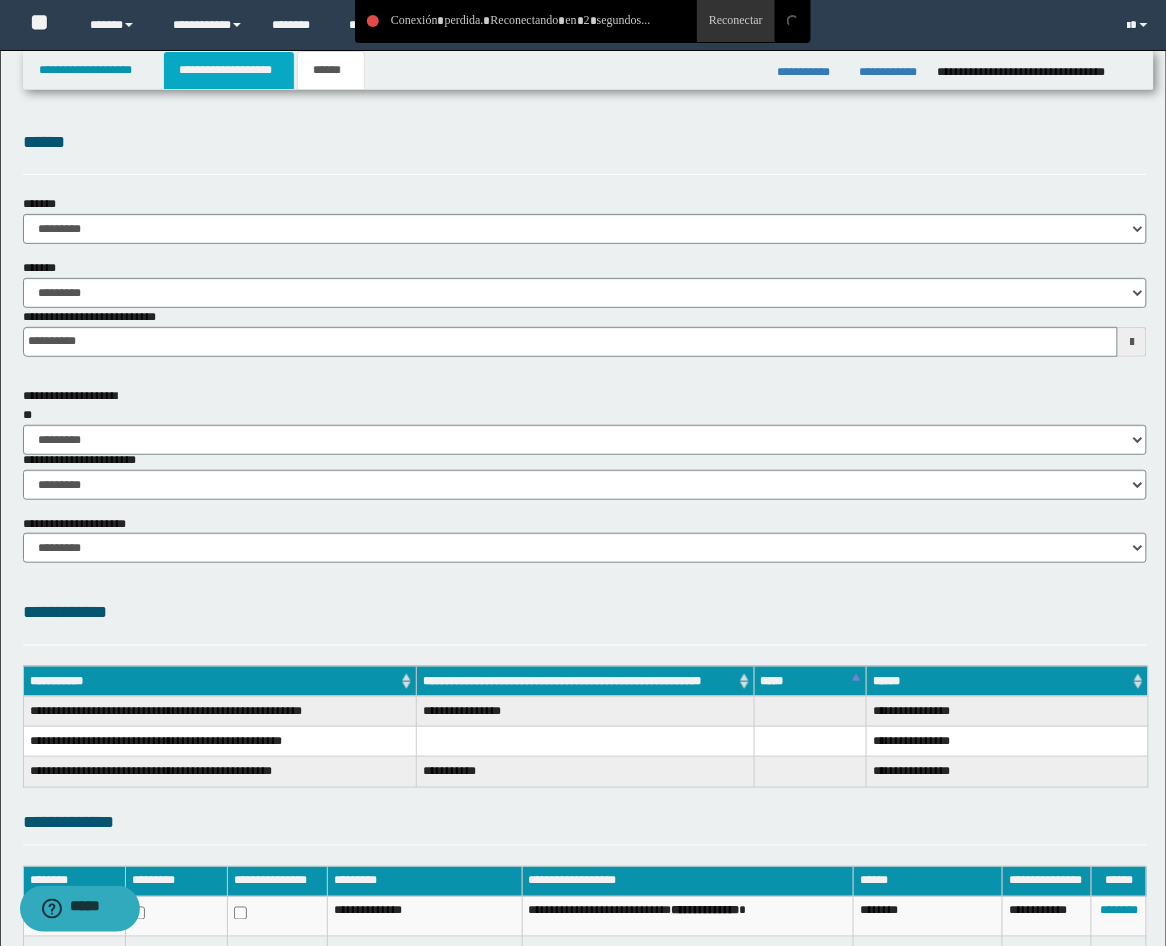 click on "**********" at bounding box center [229, 70] 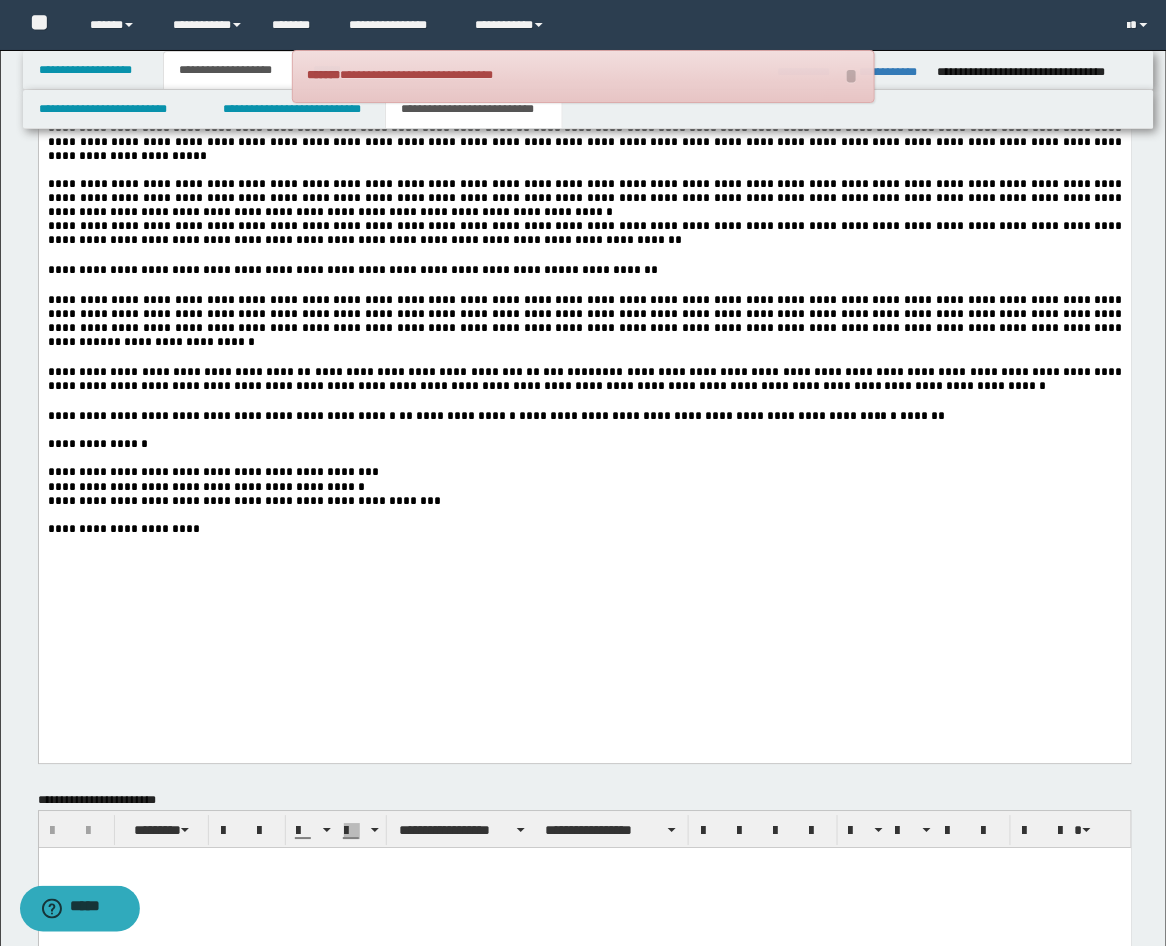 scroll, scrollTop: 2592, scrollLeft: 0, axis: vertical 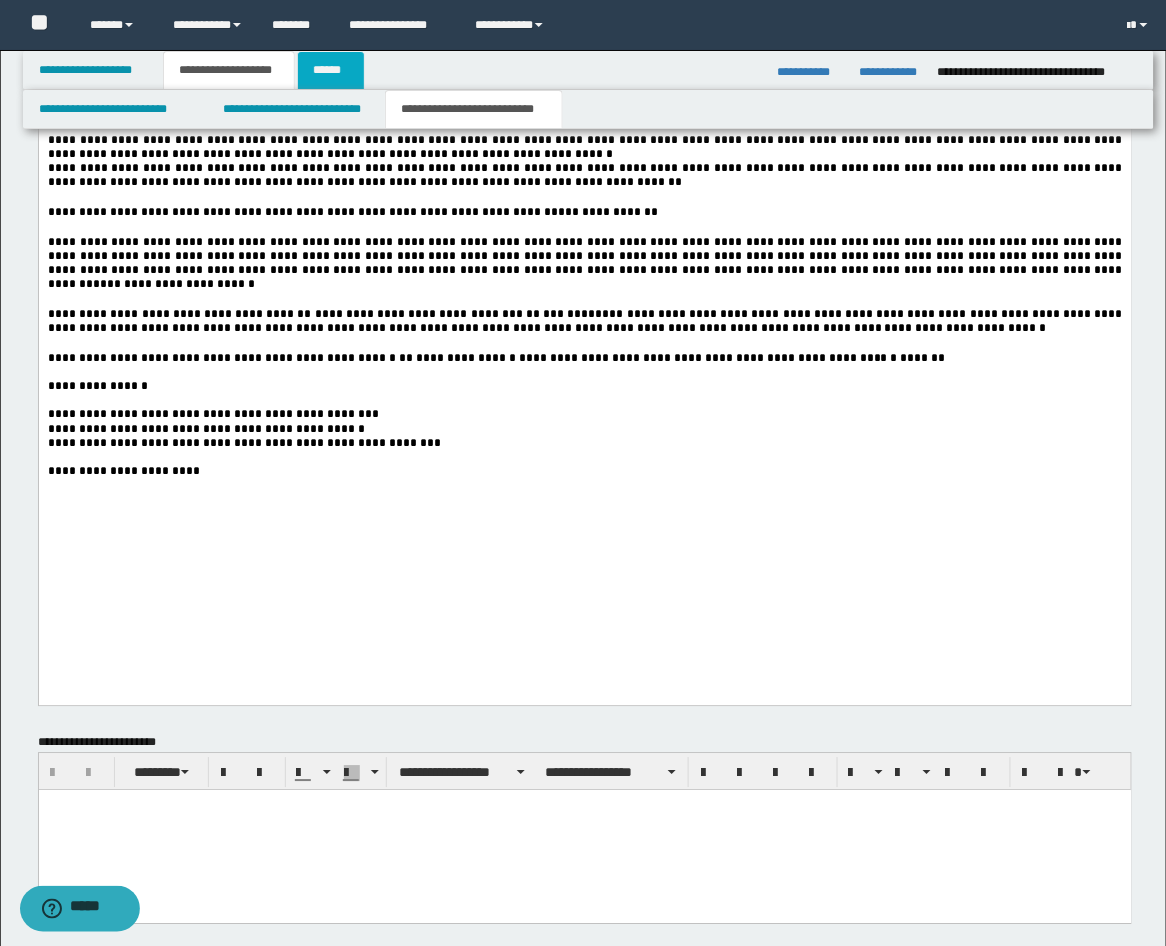 click on "******" at bounding box center (331, 70) 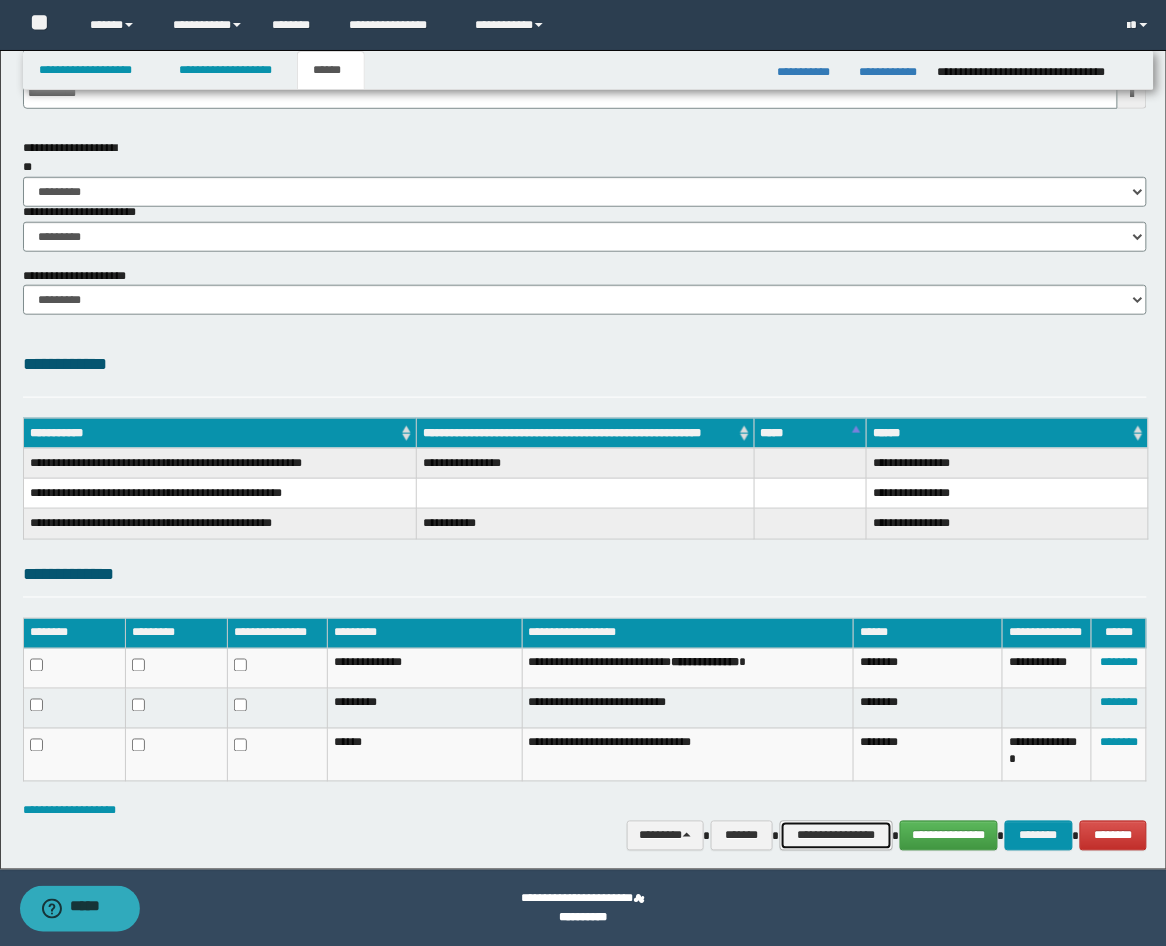 click on "**********" at bounding box center (836, 836) 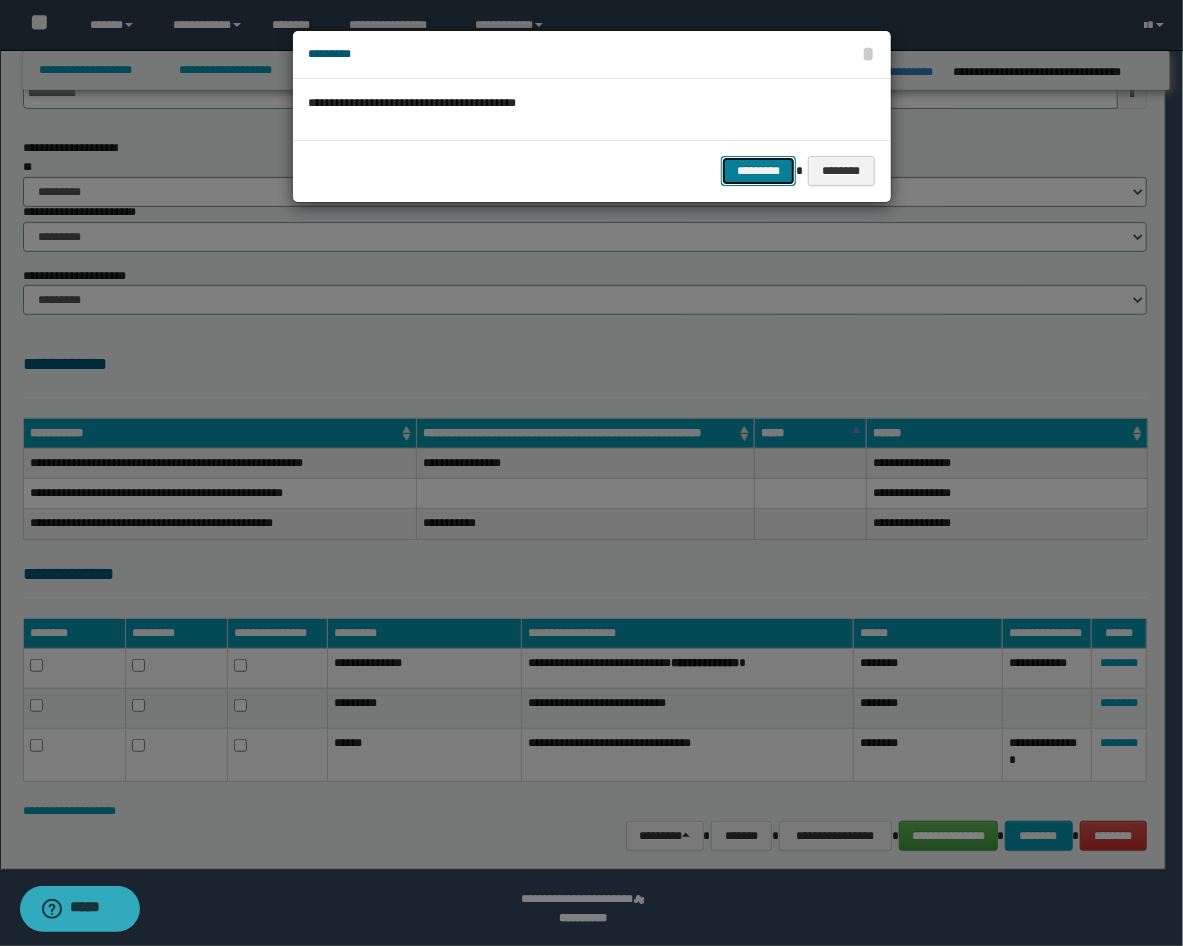 click on "*********" at bounding box center (758, 171) 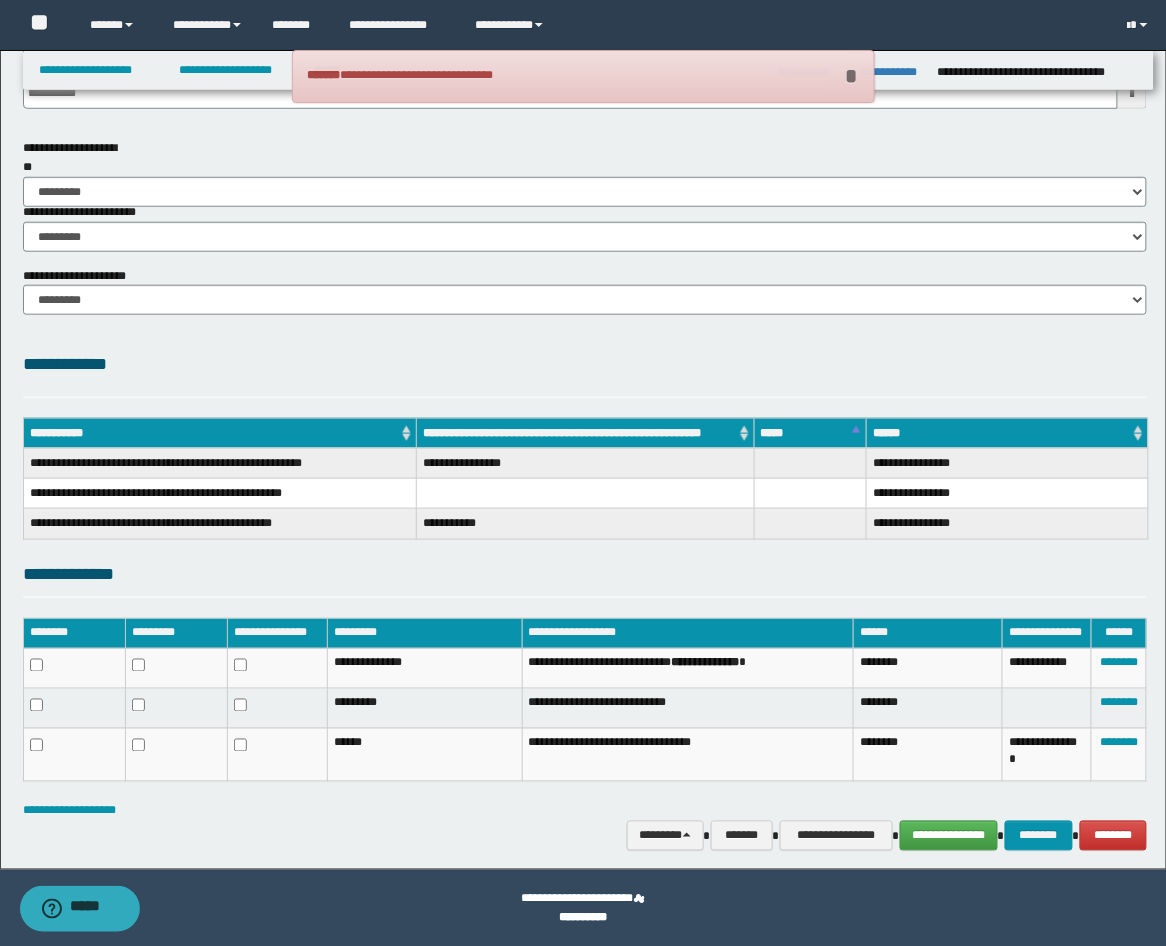 click on "*" at bounding box center [851, 76] 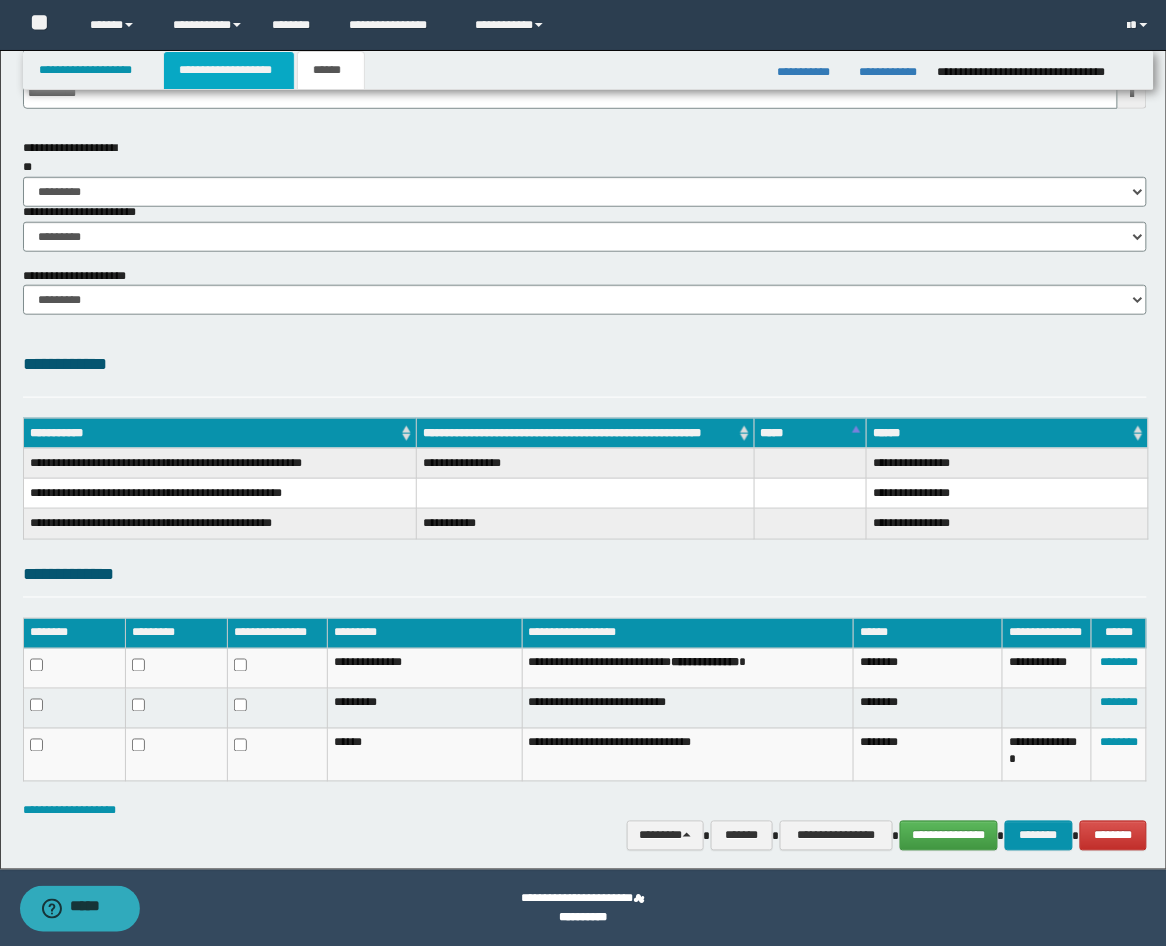 click on "**********" at bounding box center [229, 70] 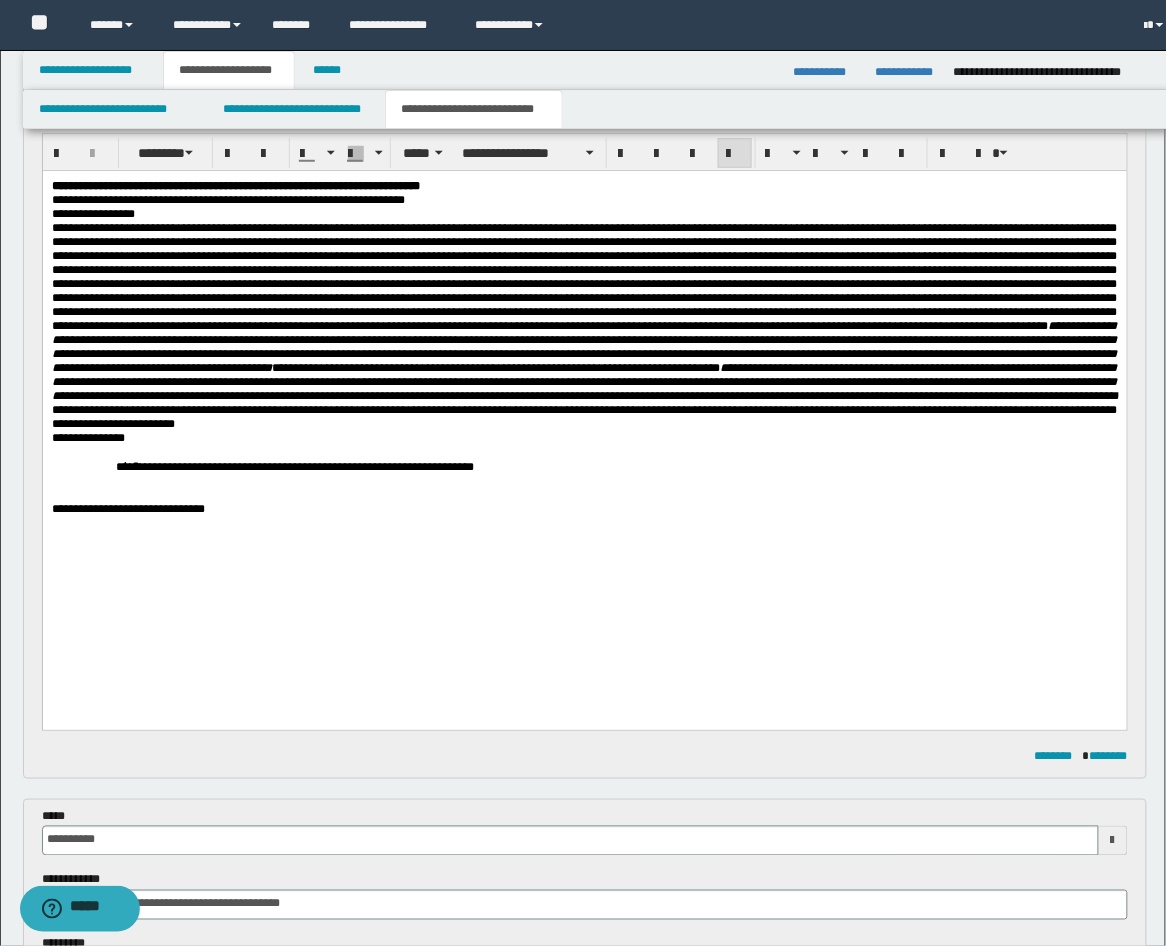 scroll, scrollTop: 280, scrollLeft: 0, axis: vertical 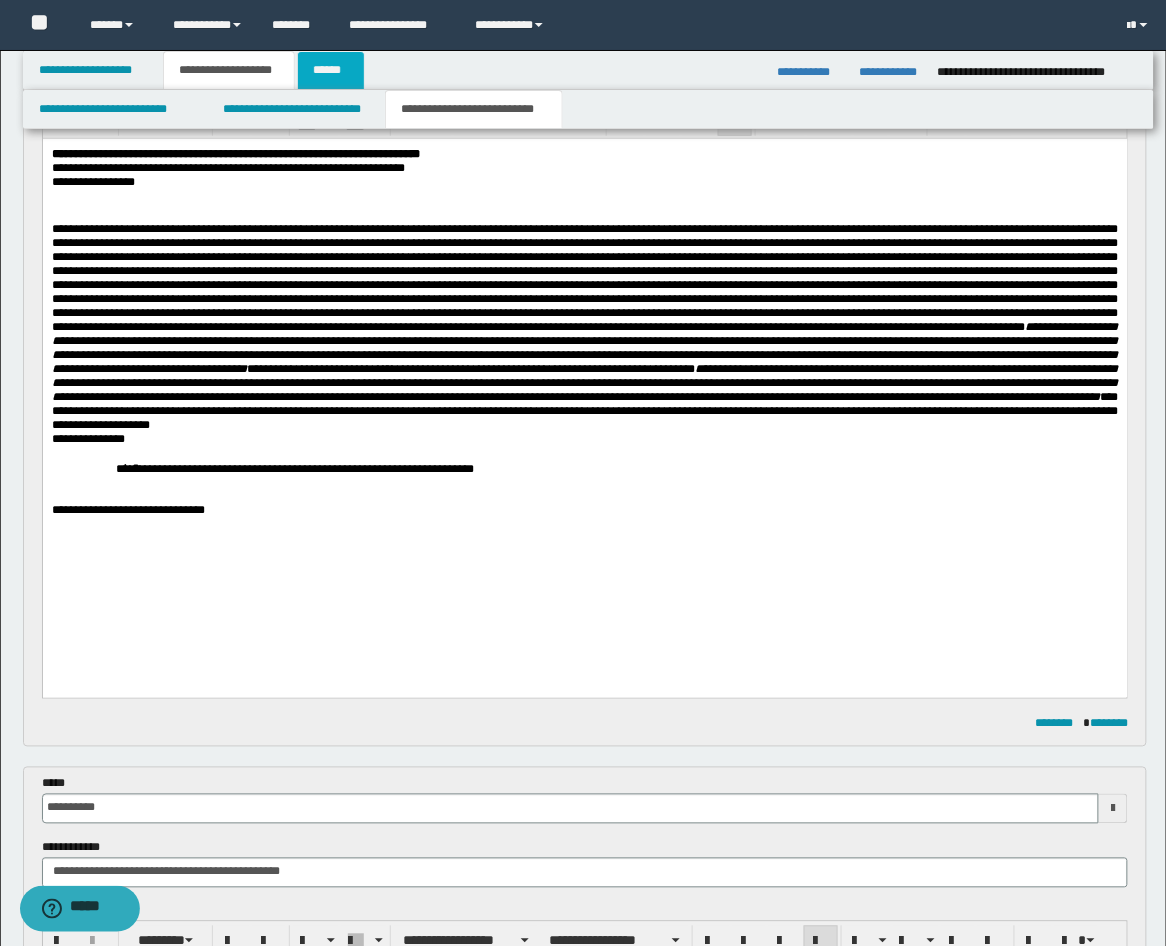 click on "******" at bounding box center [331, 70] 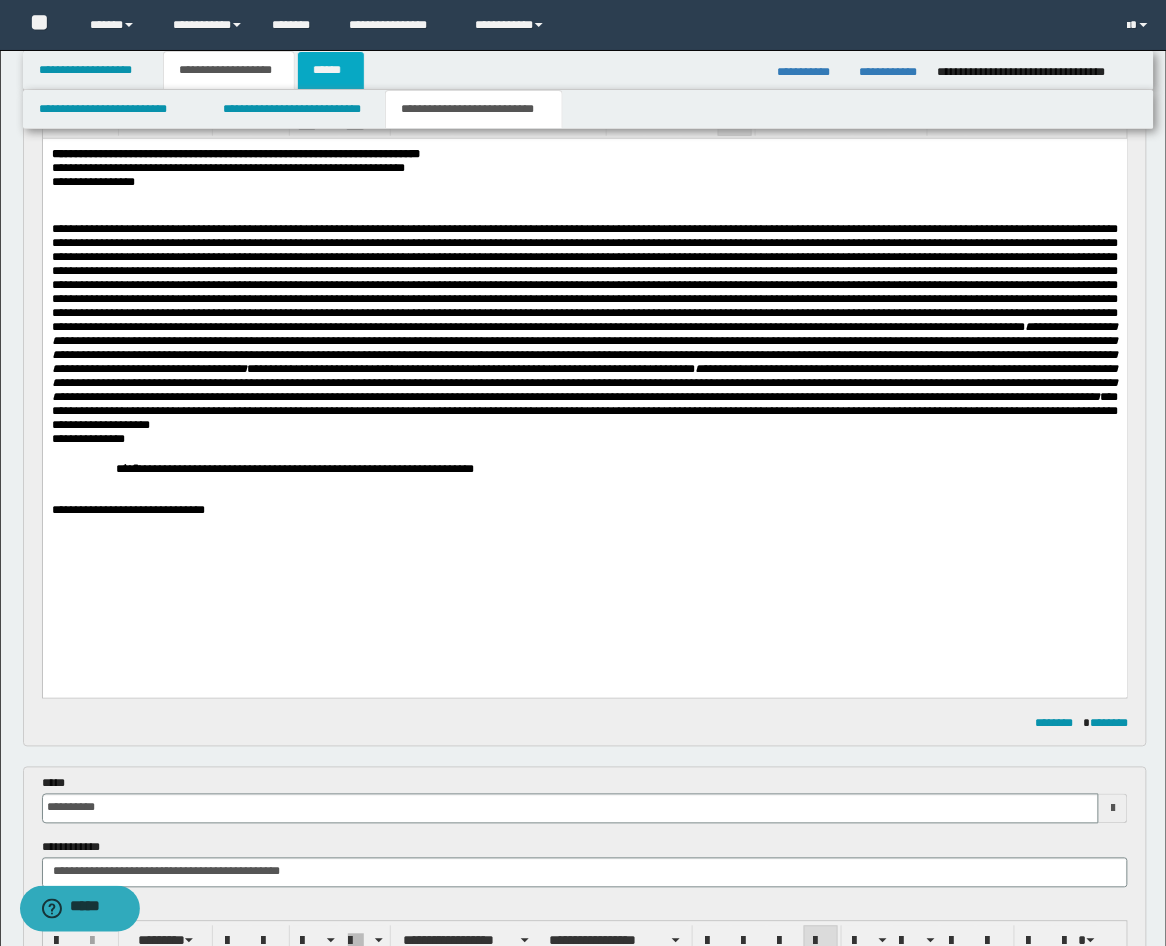 type on "**********" 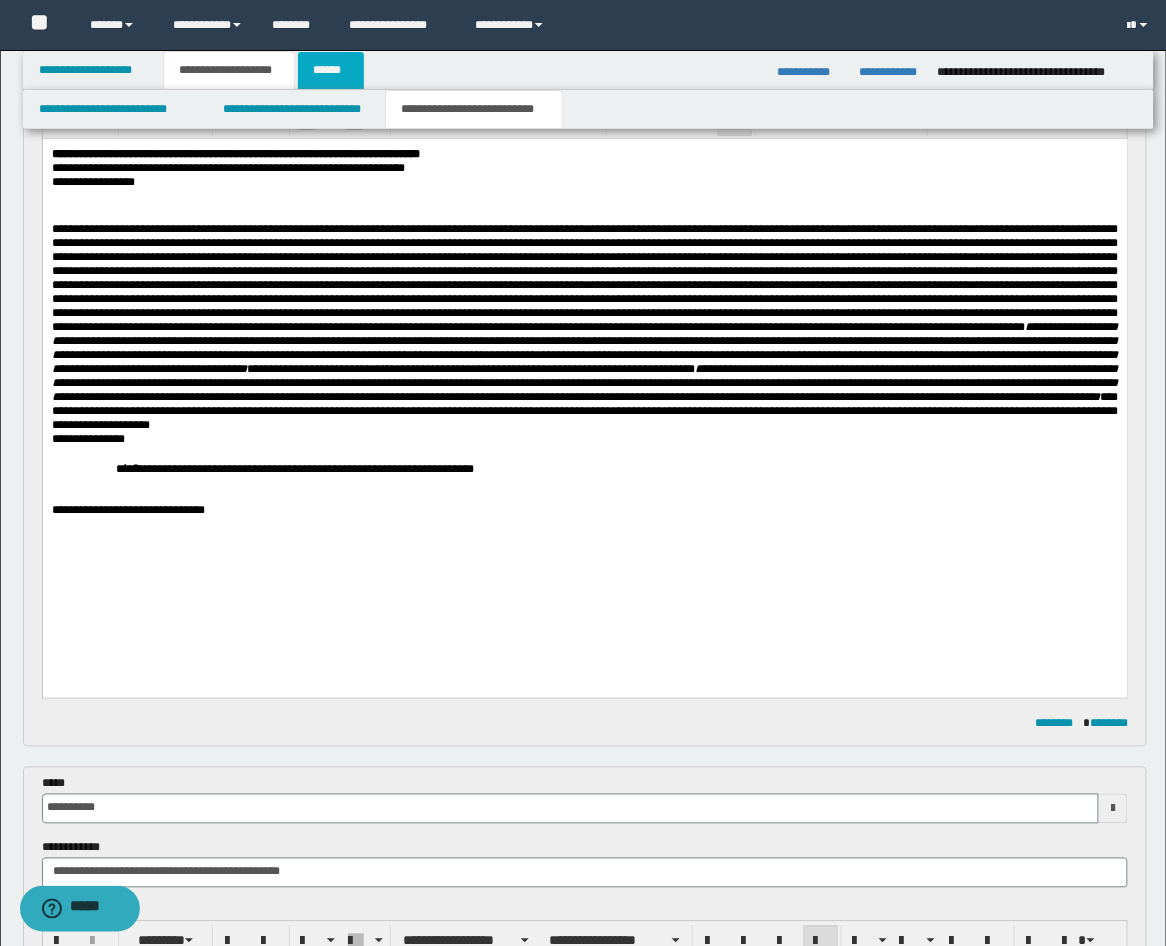 scroll, scrollTop: 248, scrollLeft: 0, axis: vertical 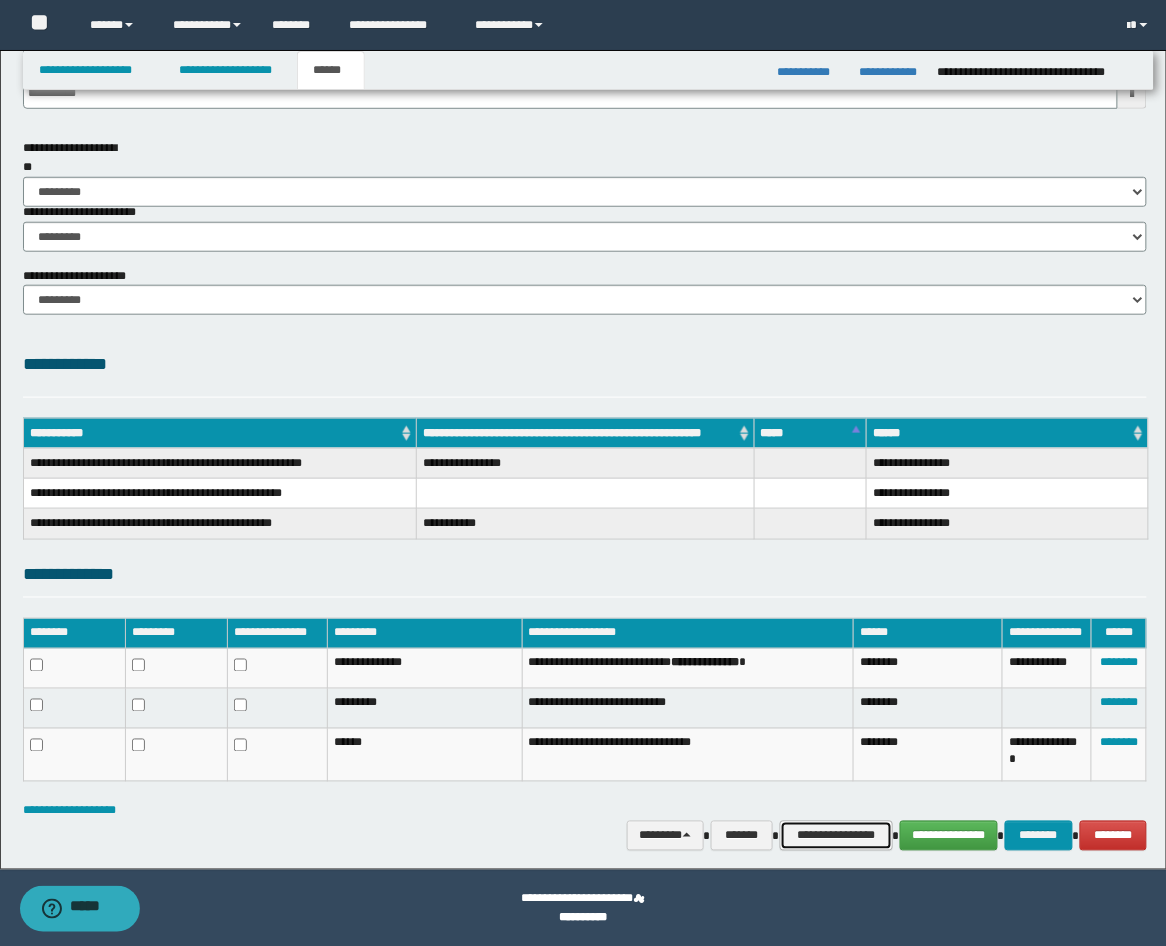 click on "**********" at bounding box center [836, 836] 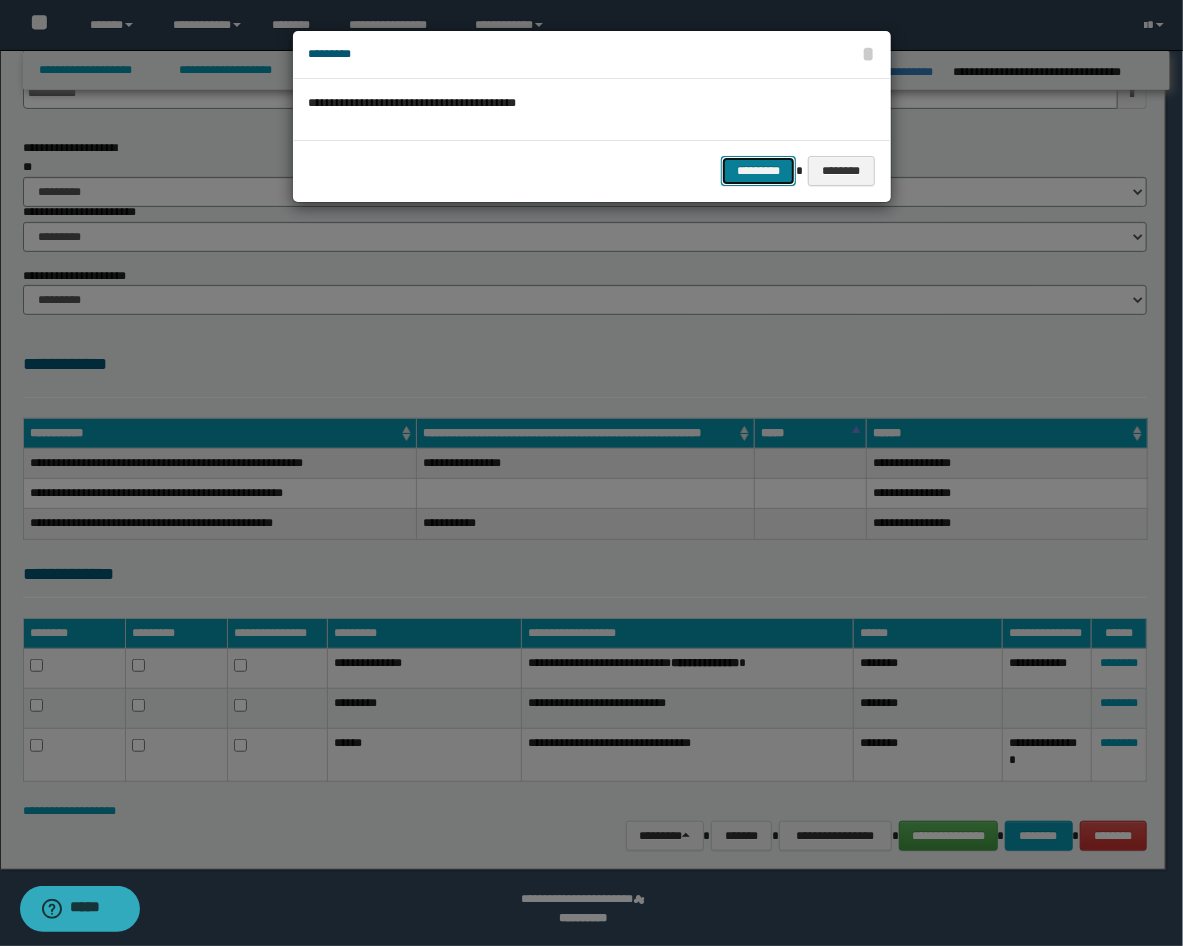 click on "*********" at bounding box center [758, 171] 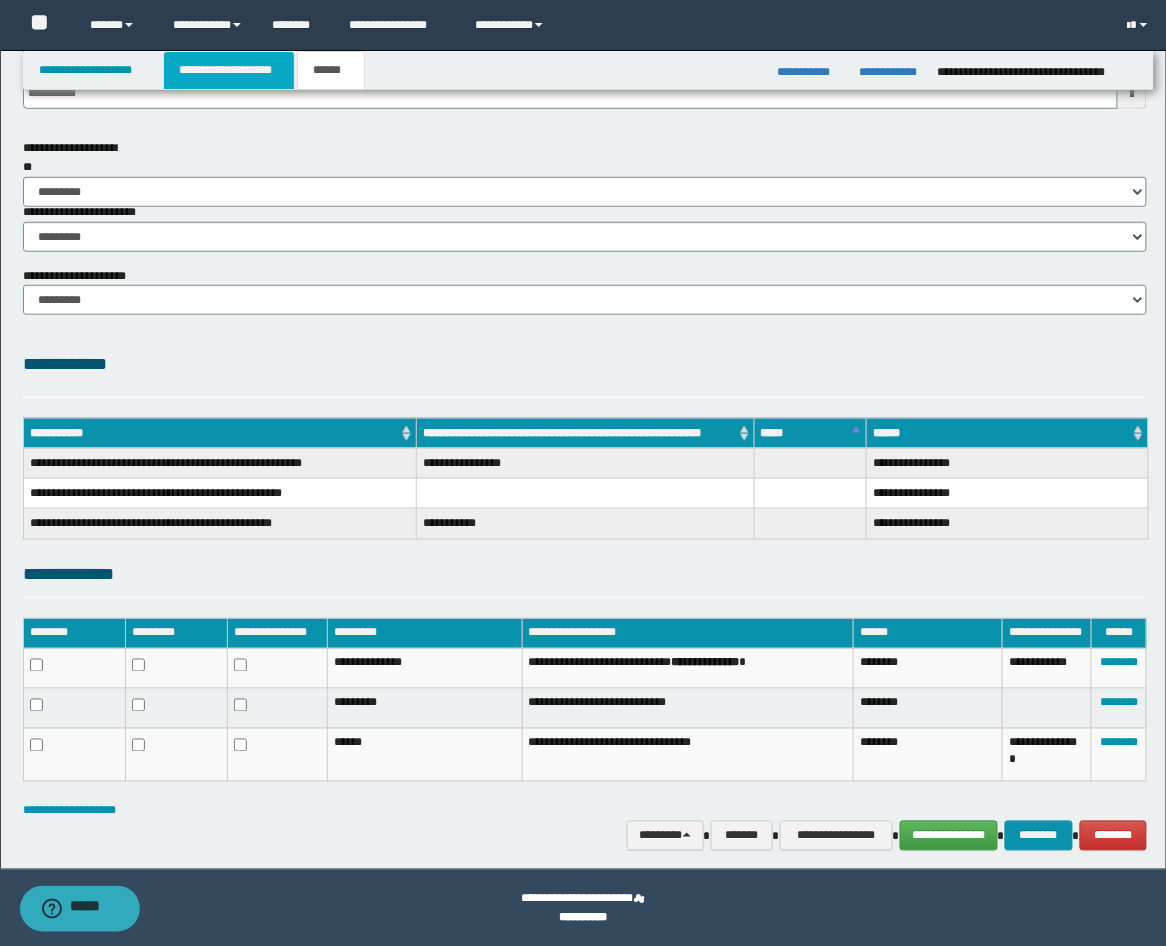 click on "**********" at bounding box center (229, 70) 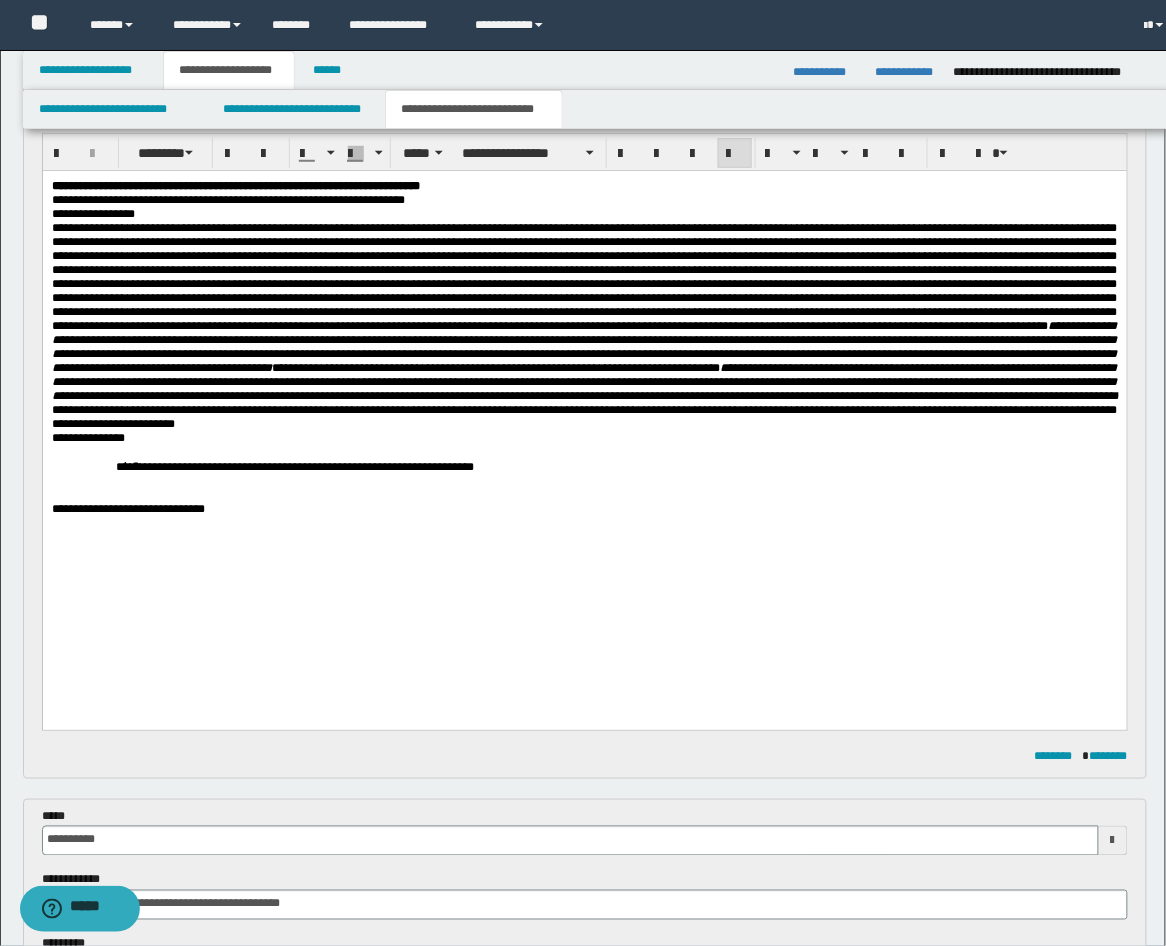 scroll, scrollTop: 280, scrollLeft: 0, axis: vertical 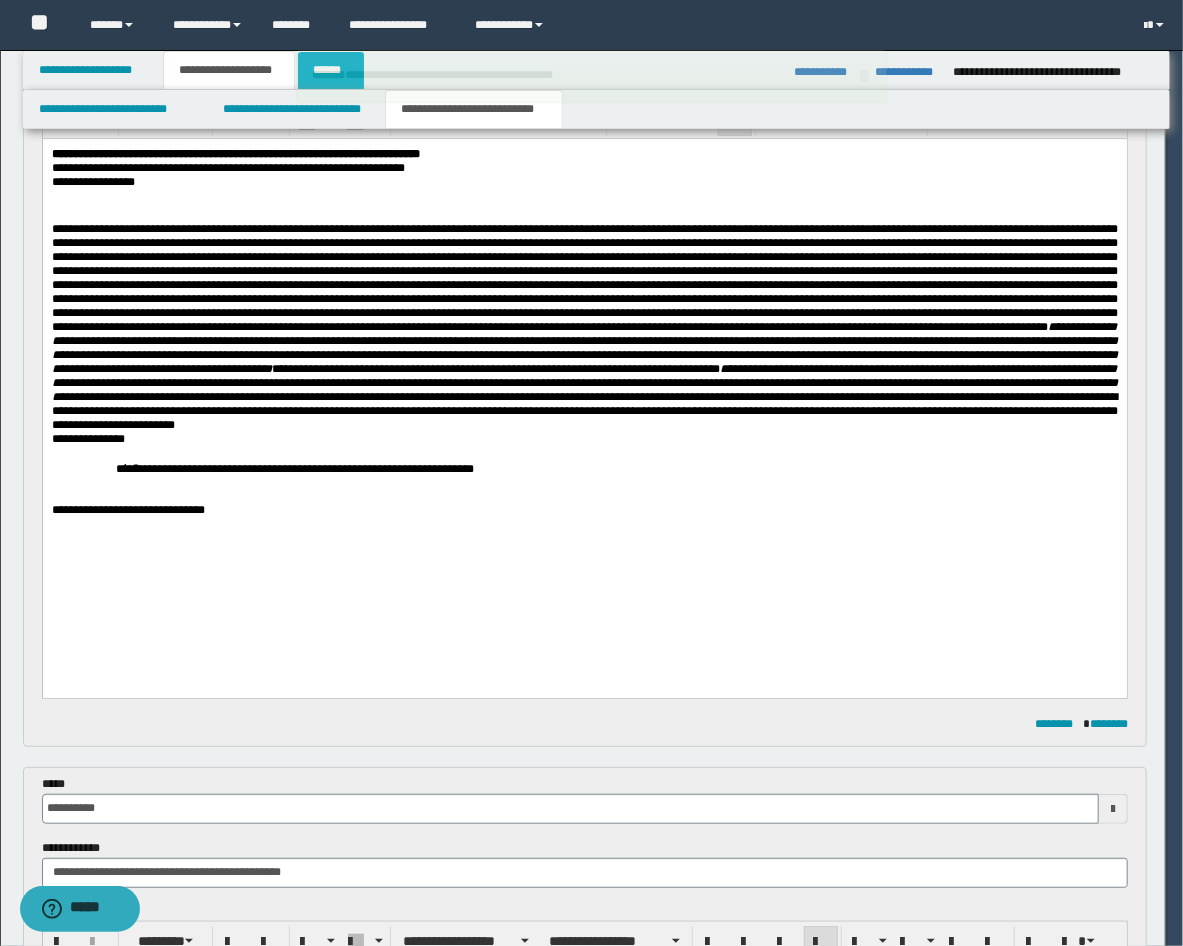 click on "******" at bounding box center [328, 75] 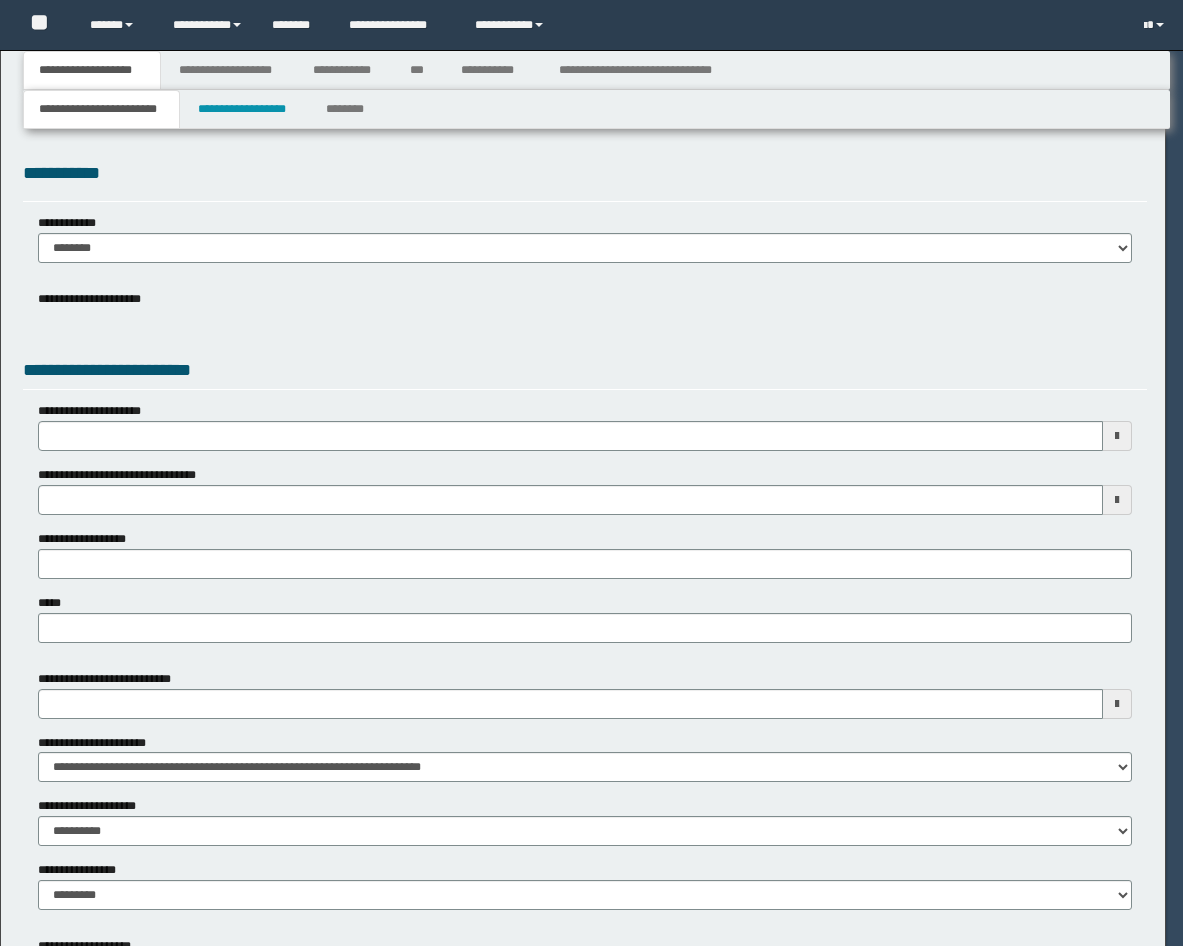 scroll, scrollTop: 0, scrollLeft: 0, axis: both 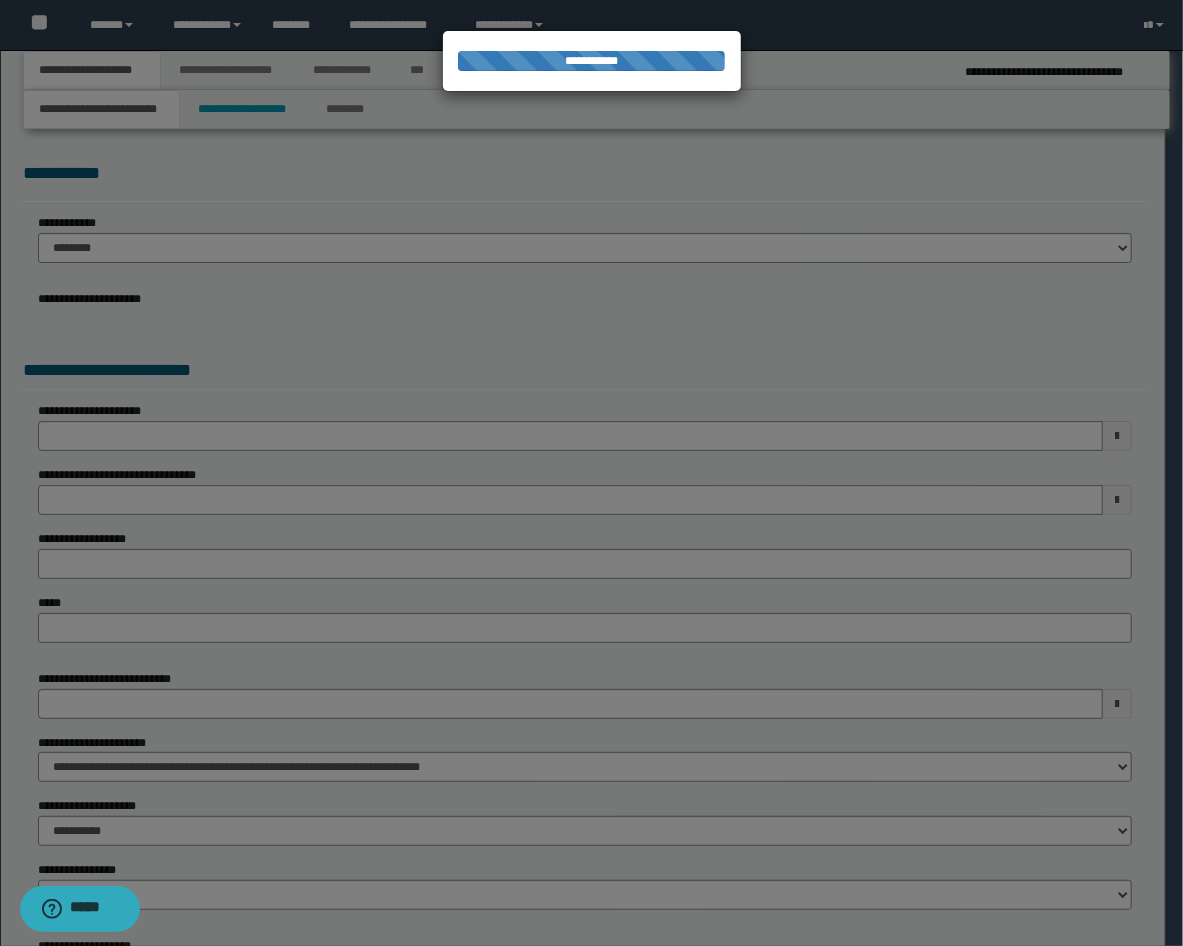 select on "*" 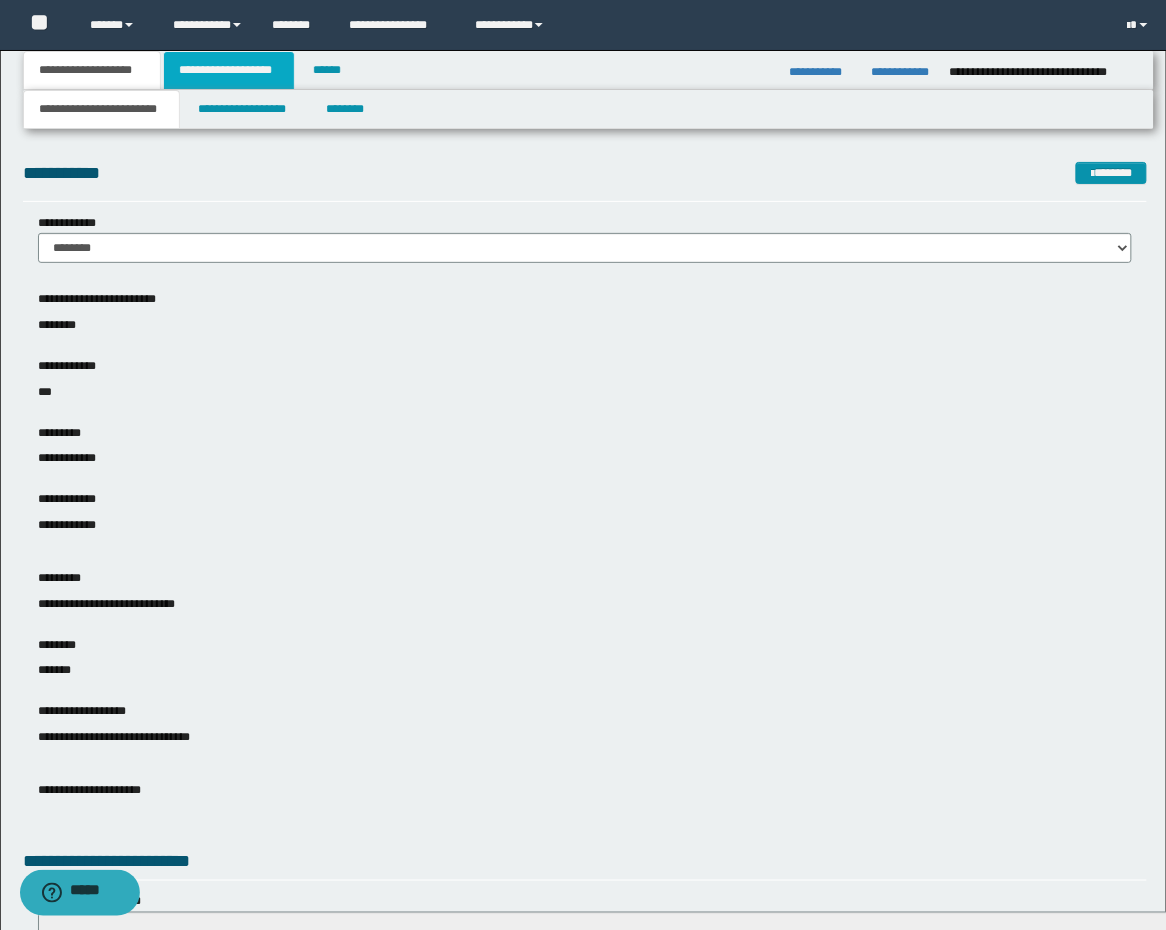 click on "**********" at bounding box center [229, 70] 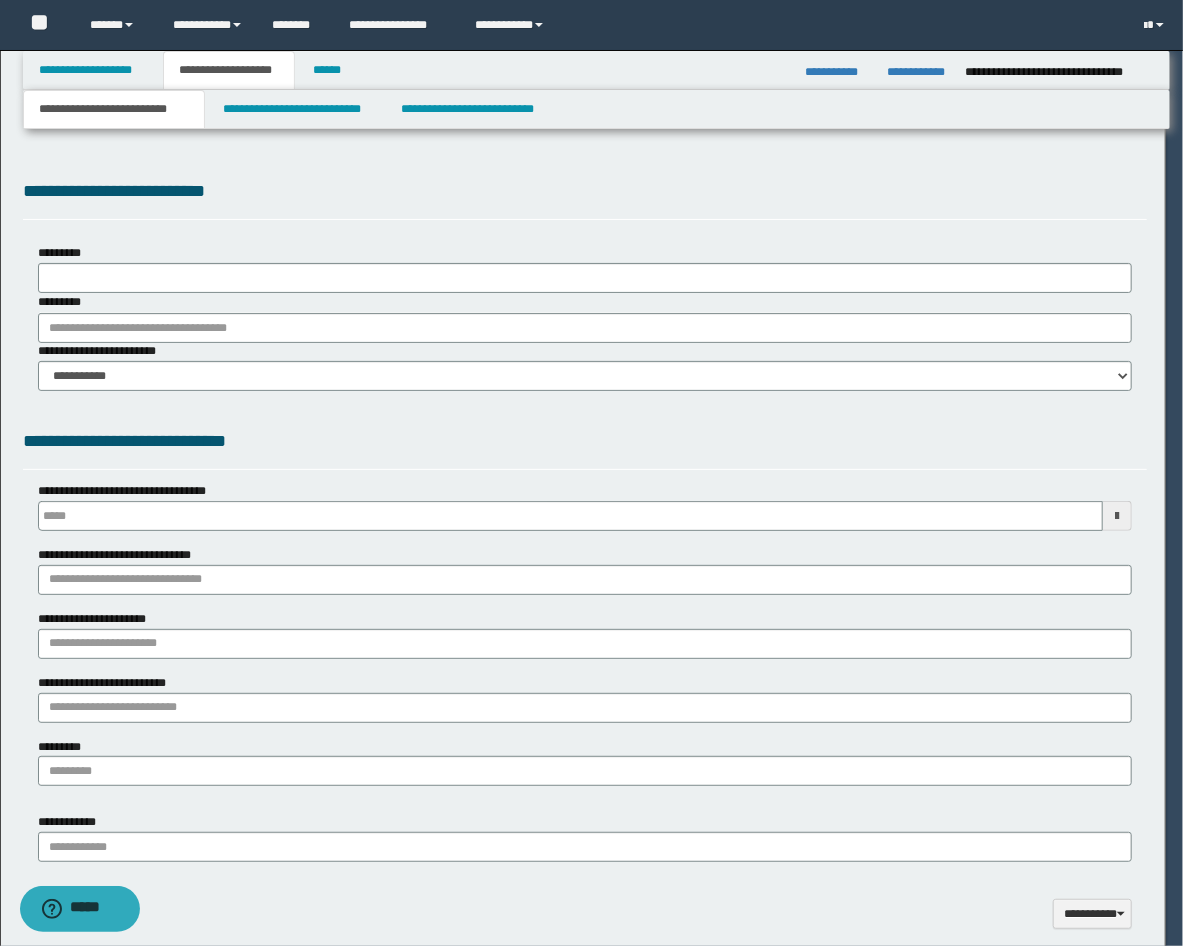 scroll, scrollTop: 0, scrollLeft: 0, axis: both 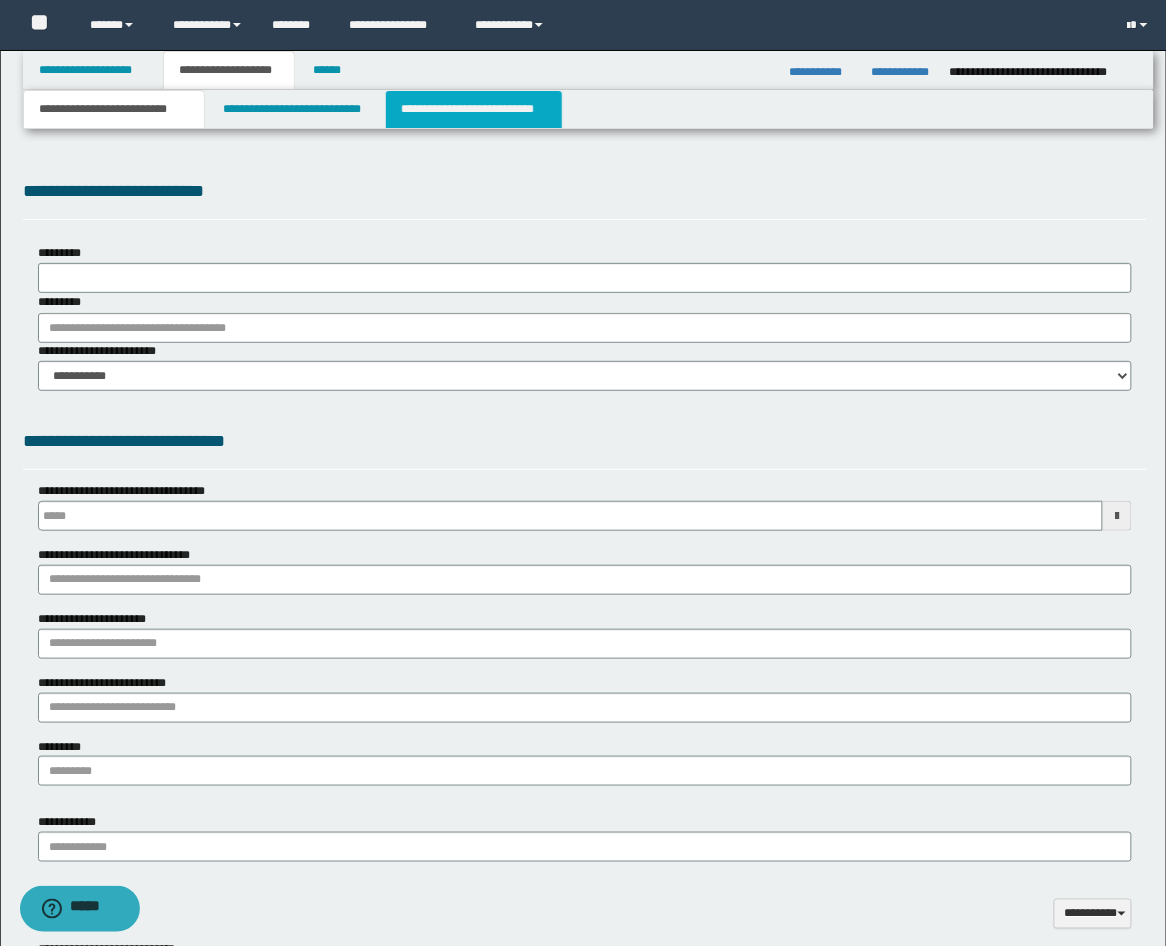 type on "**********" 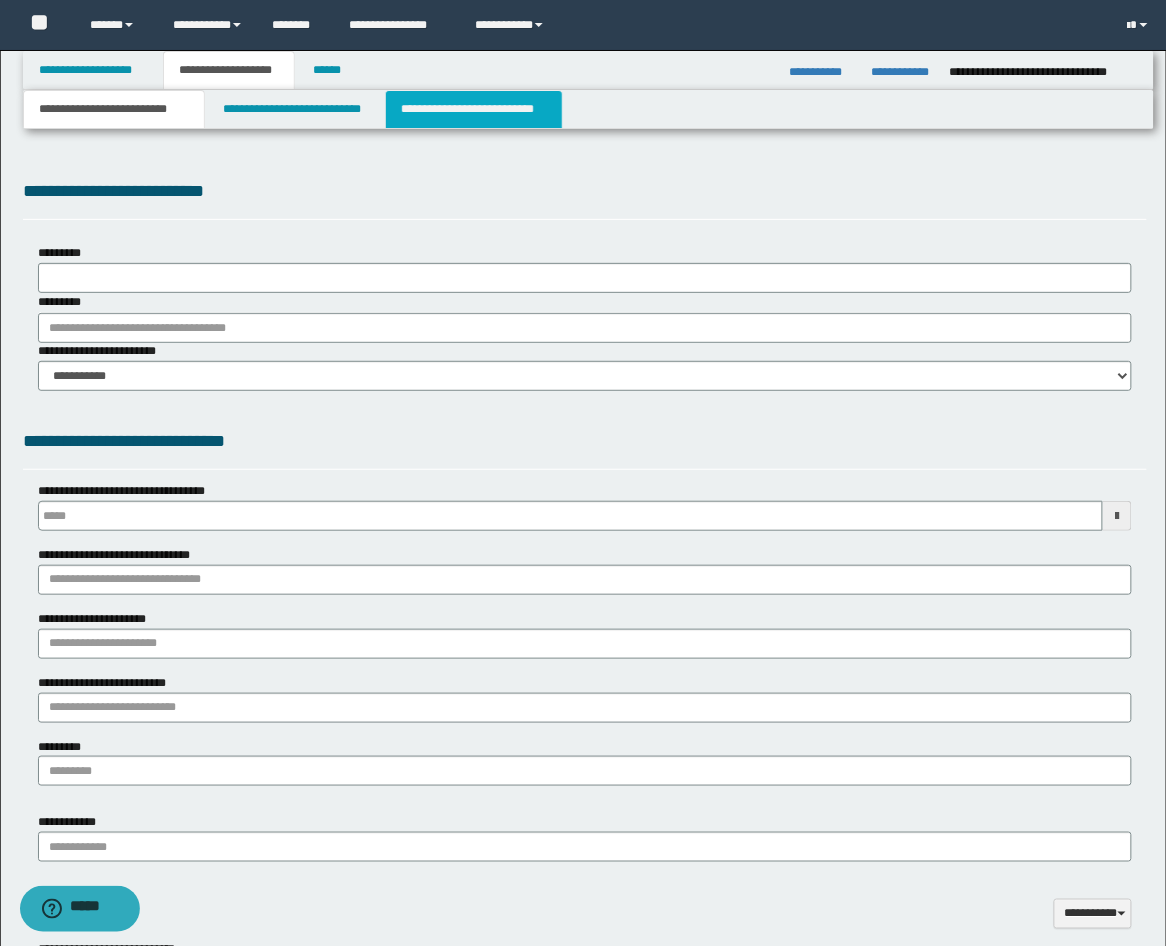type on "**********" 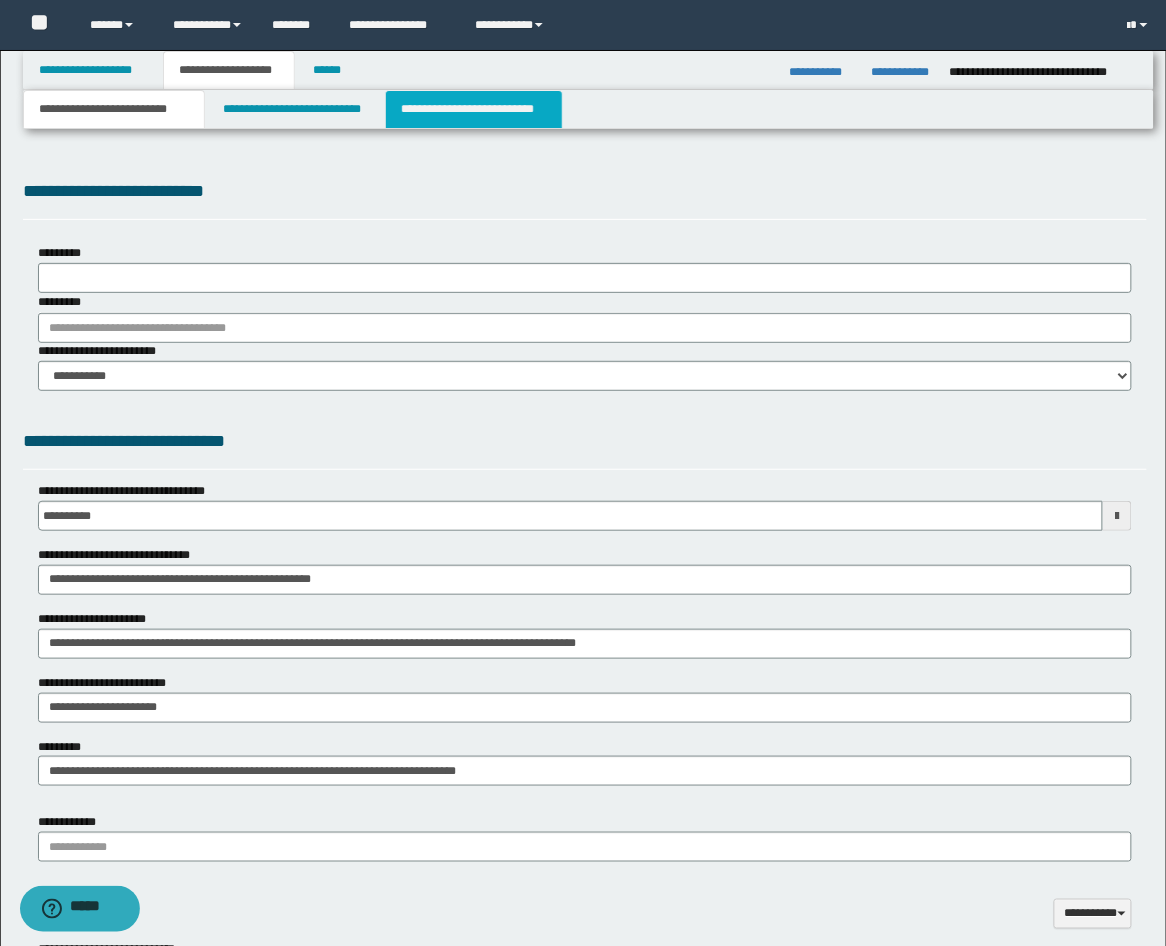 click on "**********" at bounding box center [474, 109] 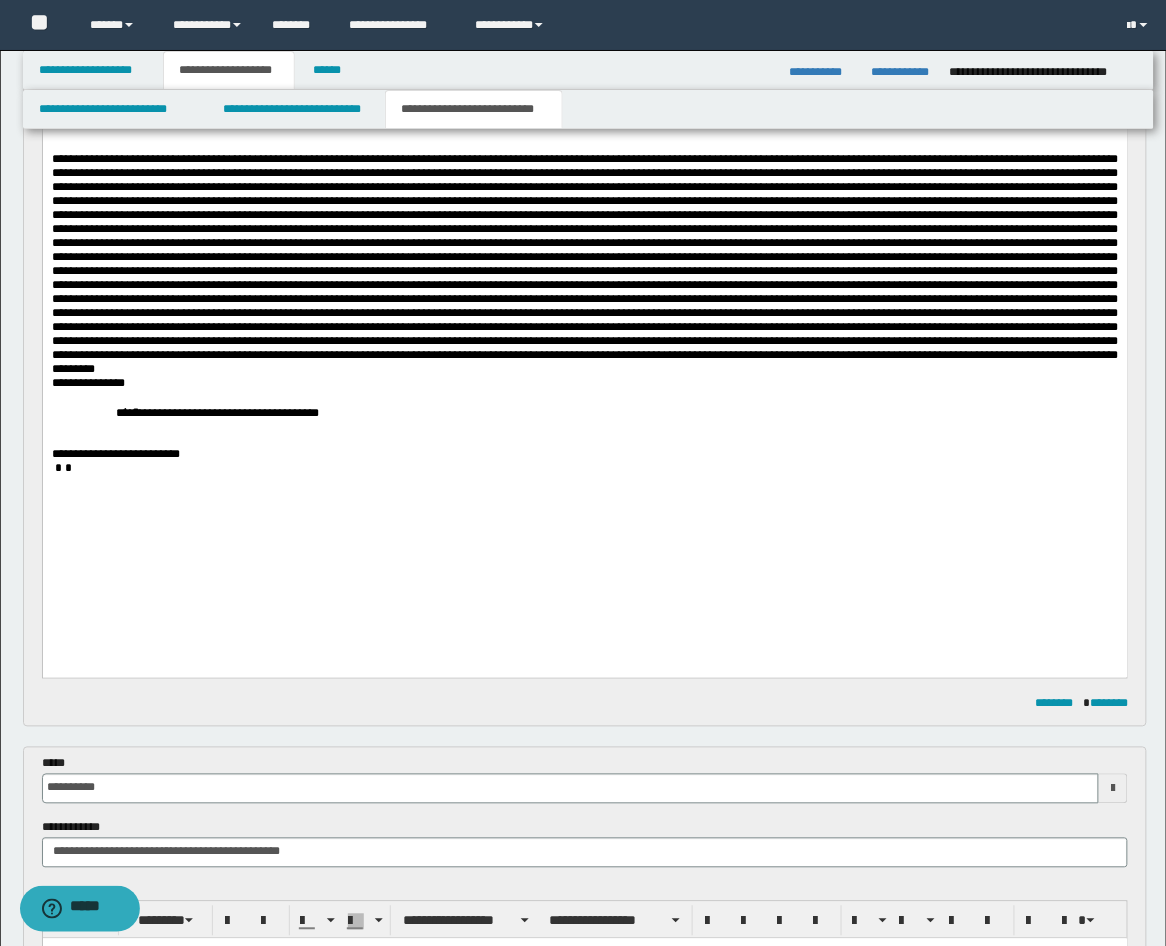 scroll, scrollTop: 370, scrollLeft: 0, axis: vertical 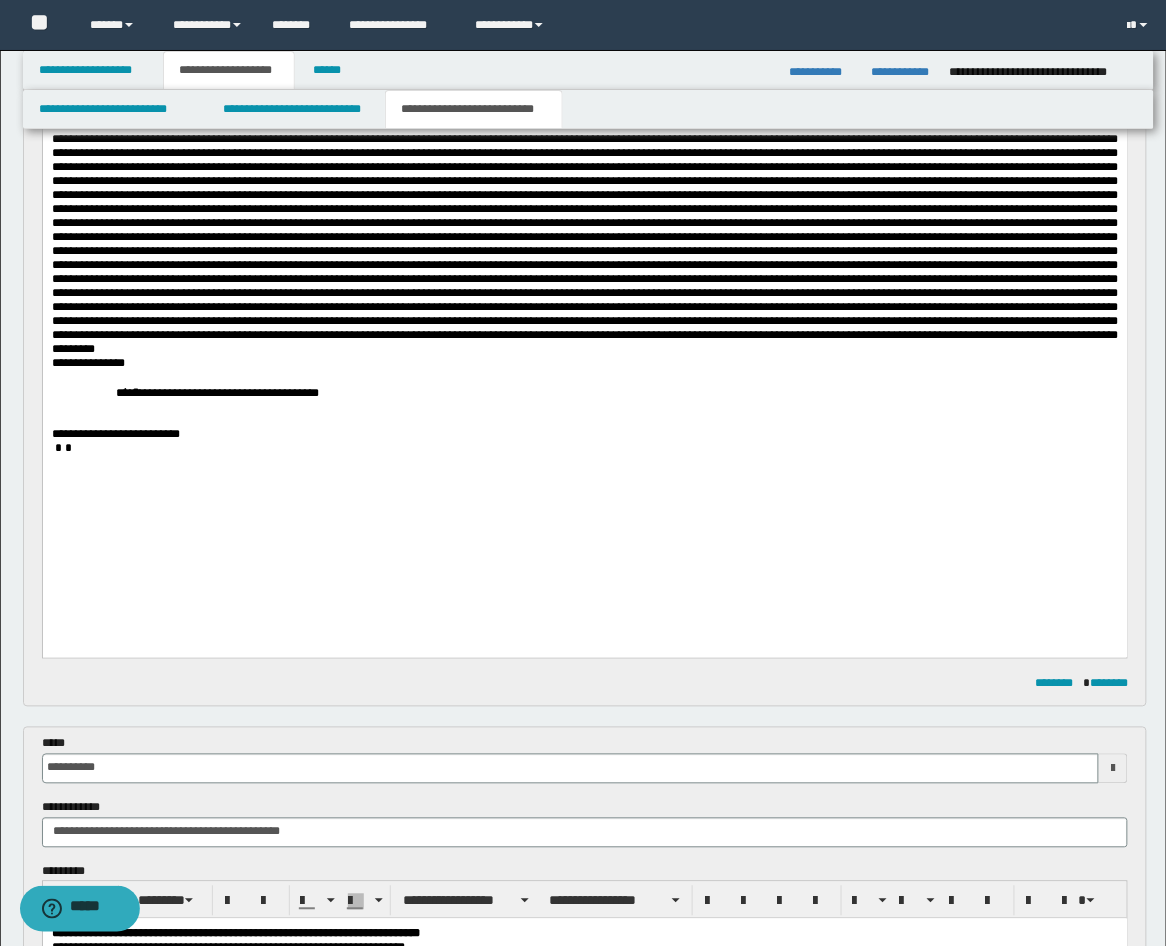 click on "**********" at bounding box center [584, 289] 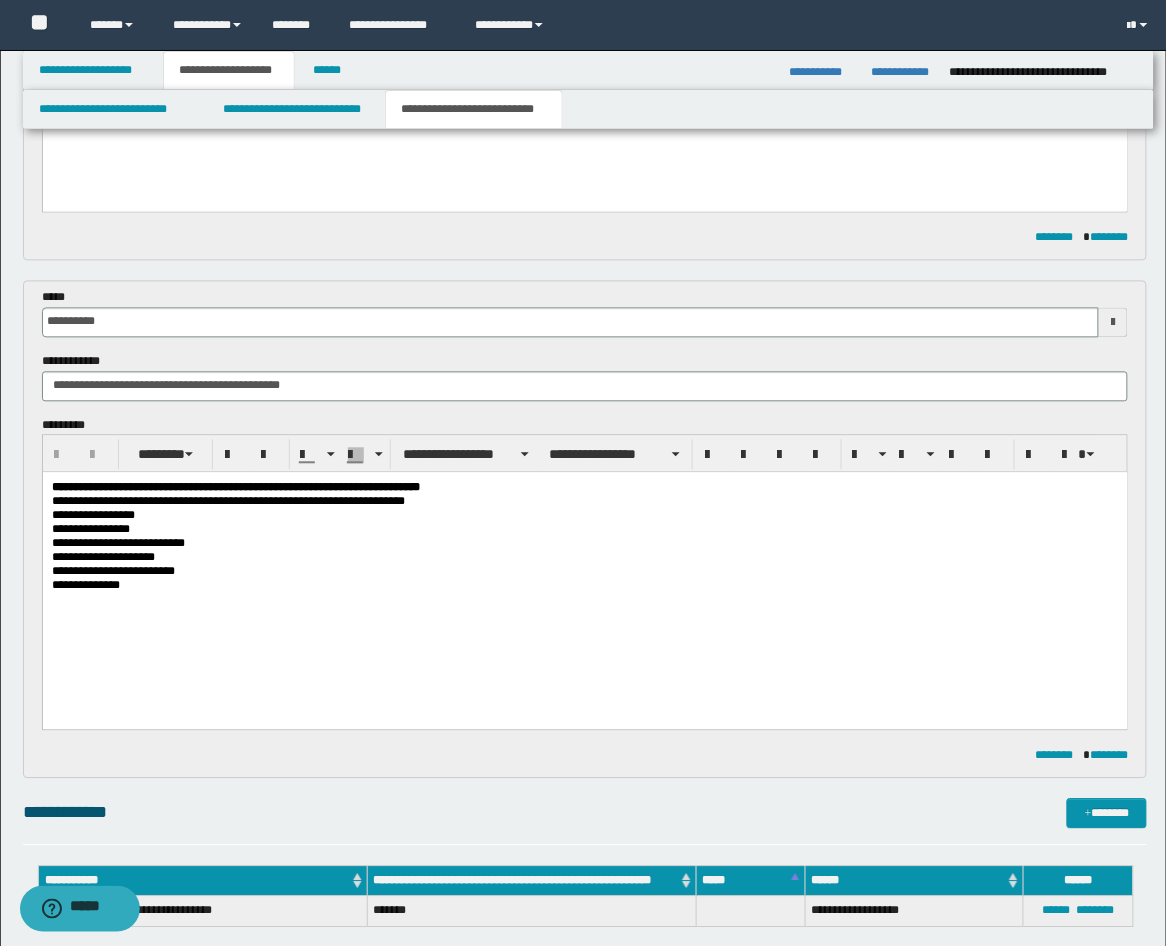 scroll, scrollTop: 741, scrollLeft: 0, axis: vertical 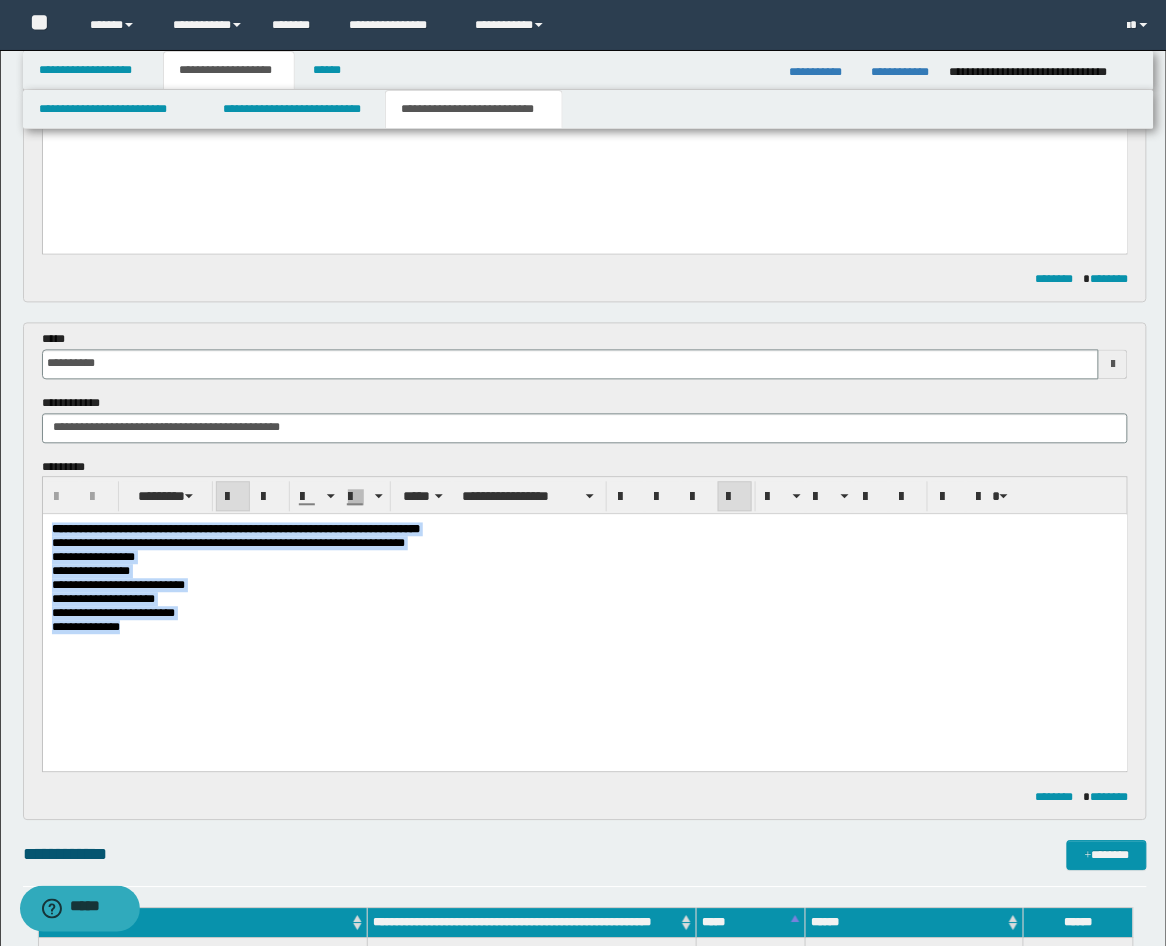 drag, startPoint x: 182, startPoint y: 675, endPoint x: 15, endPoint y: 532, distance: 219.85904 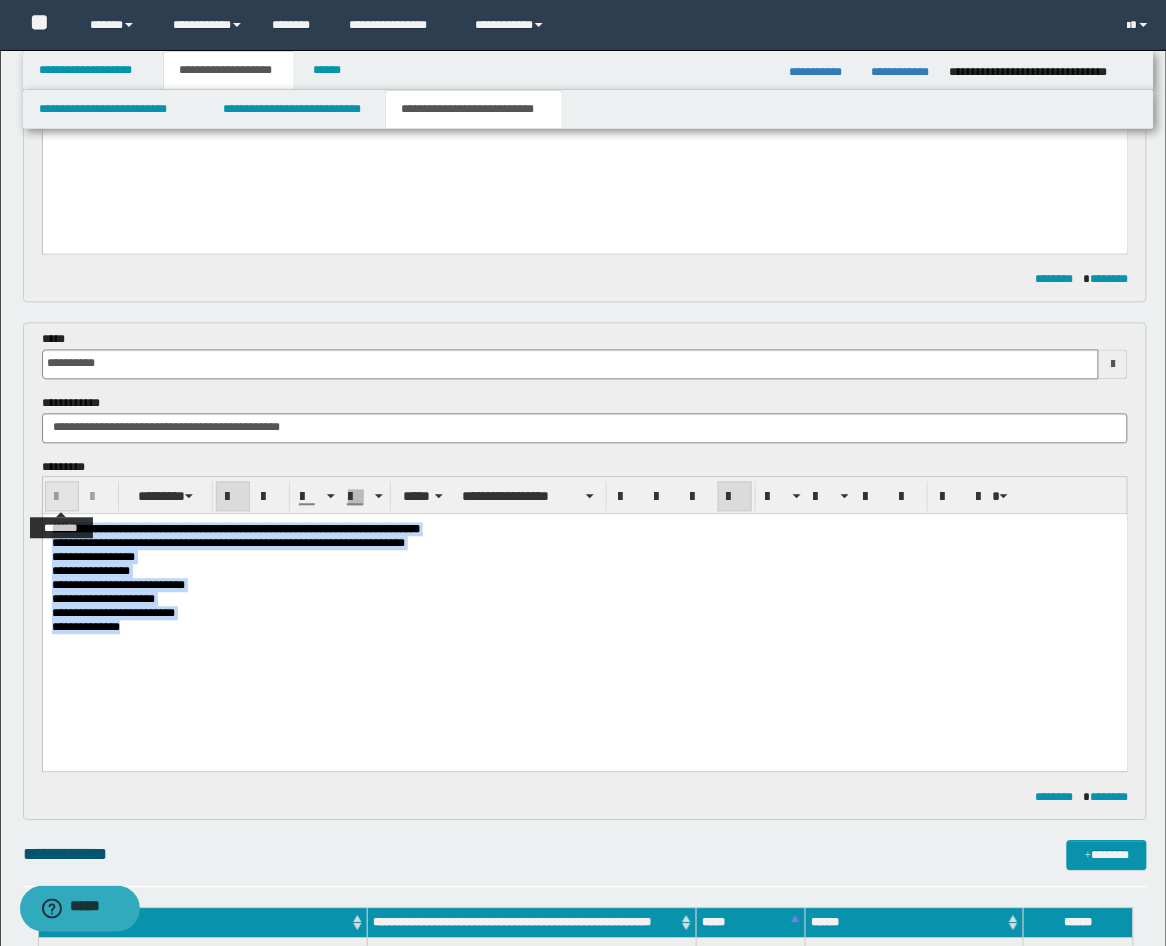 type 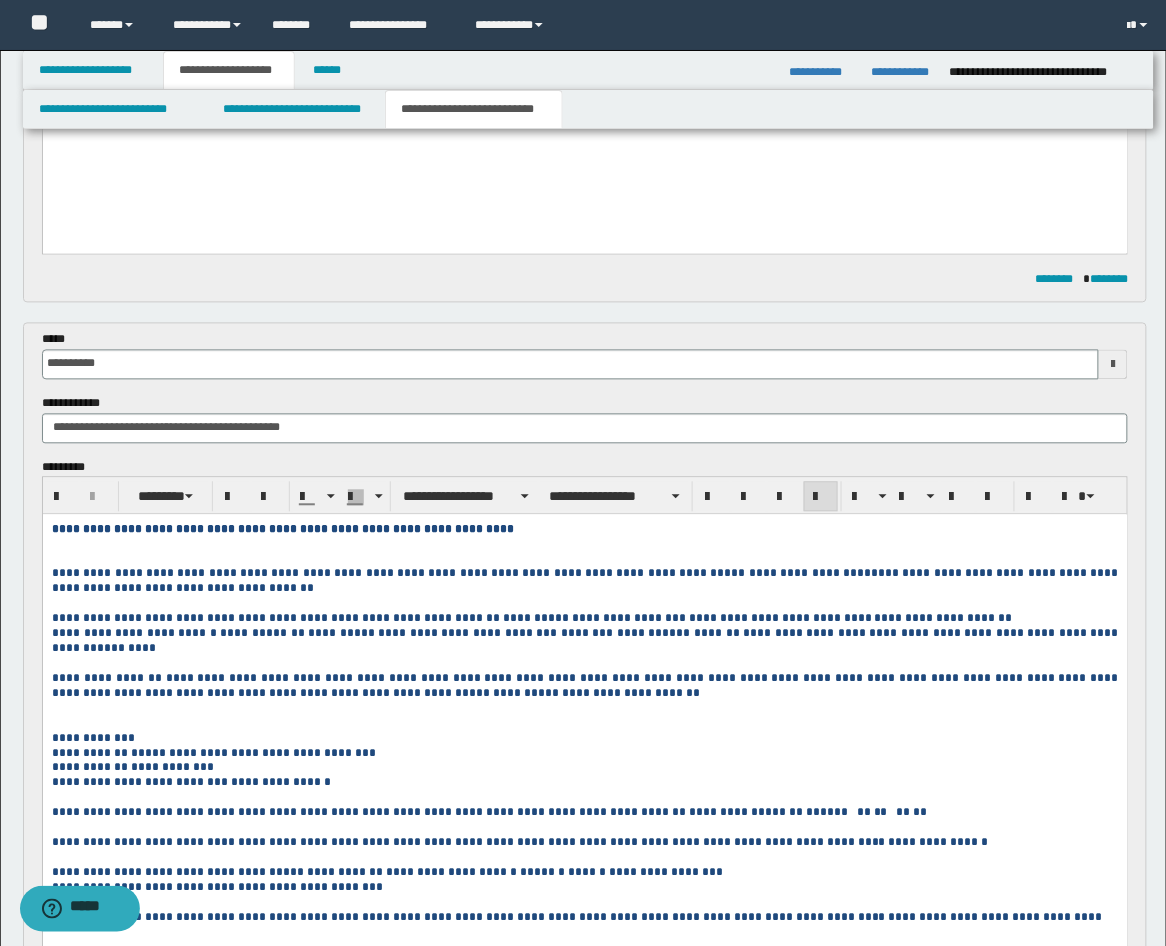 click at bounding box center [584, 552] 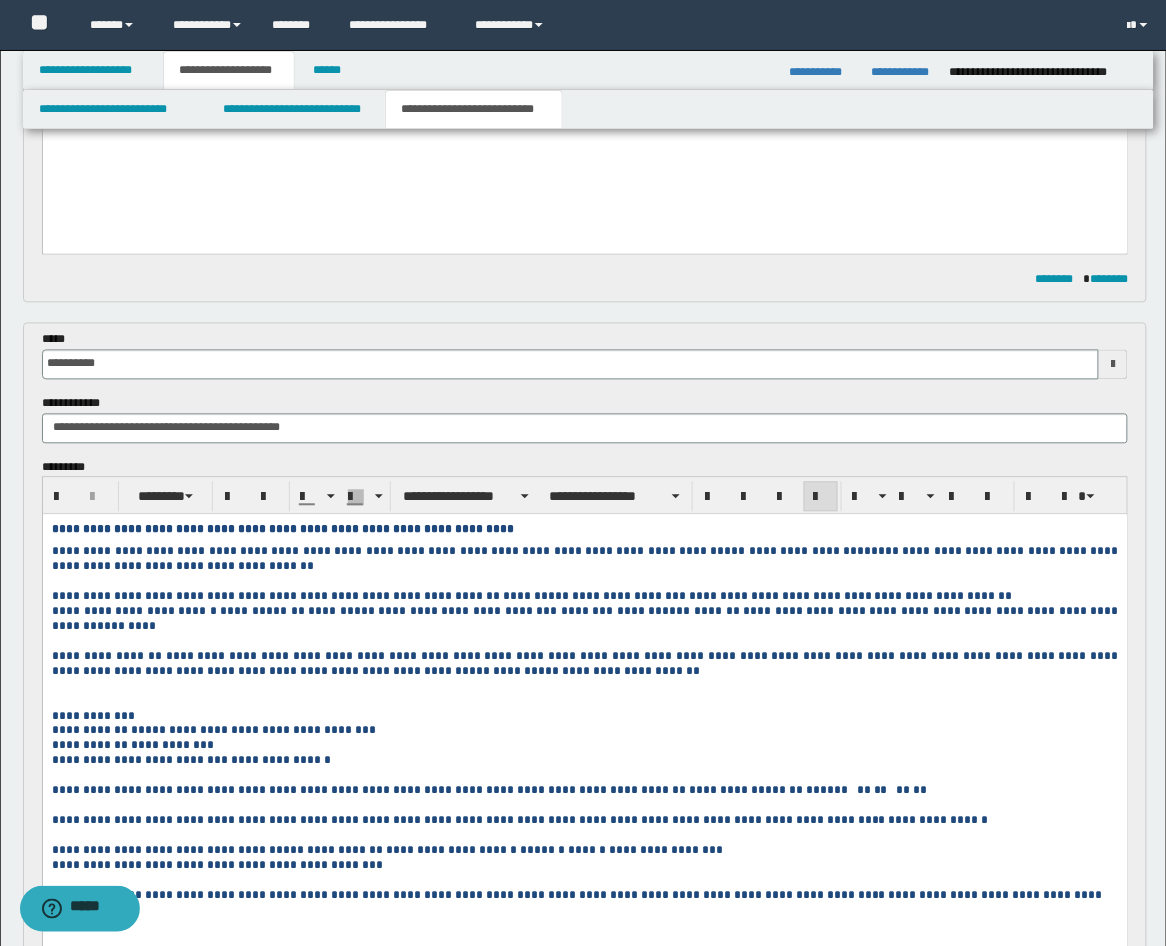 scroll, scrollTop: 1111, scrollLeft: 0, axis: vertical 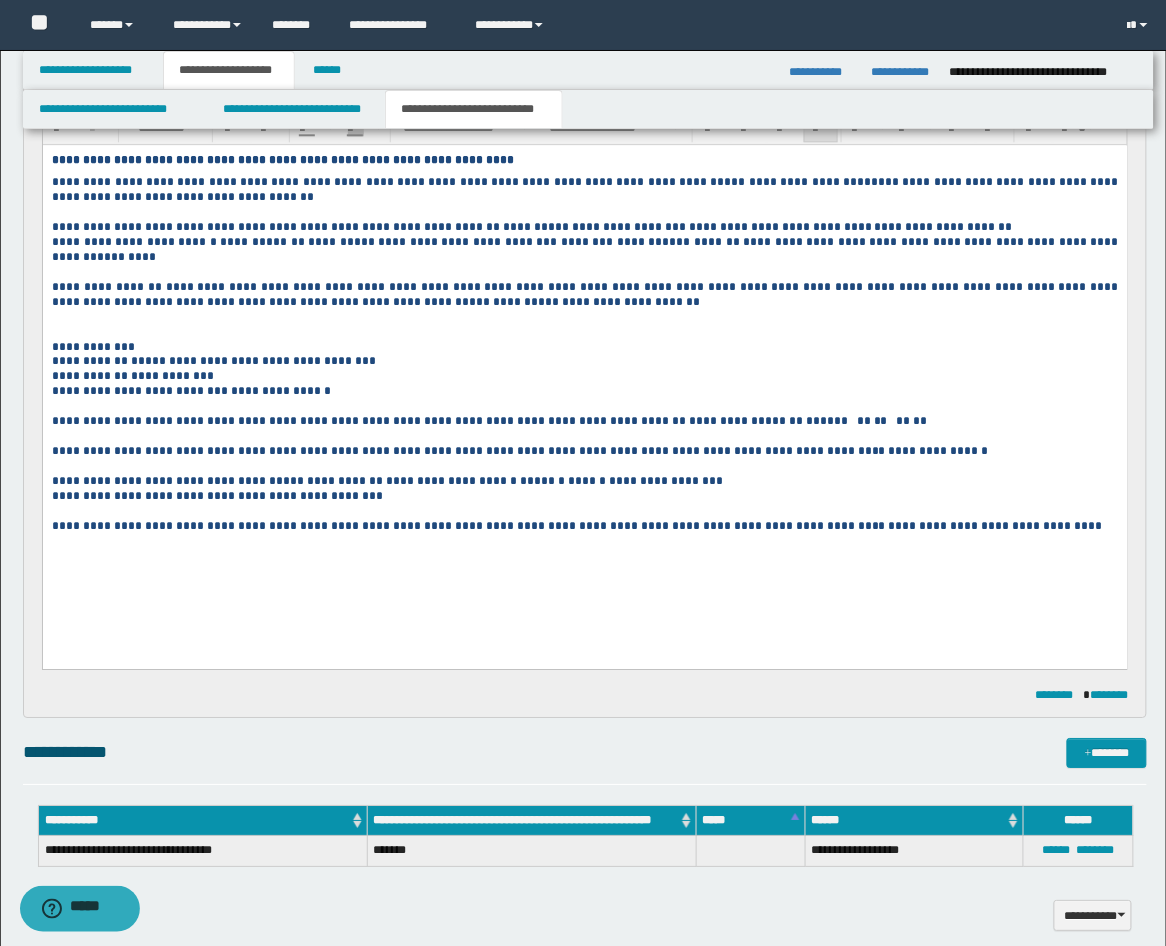 click at bounding box center (584, 332) 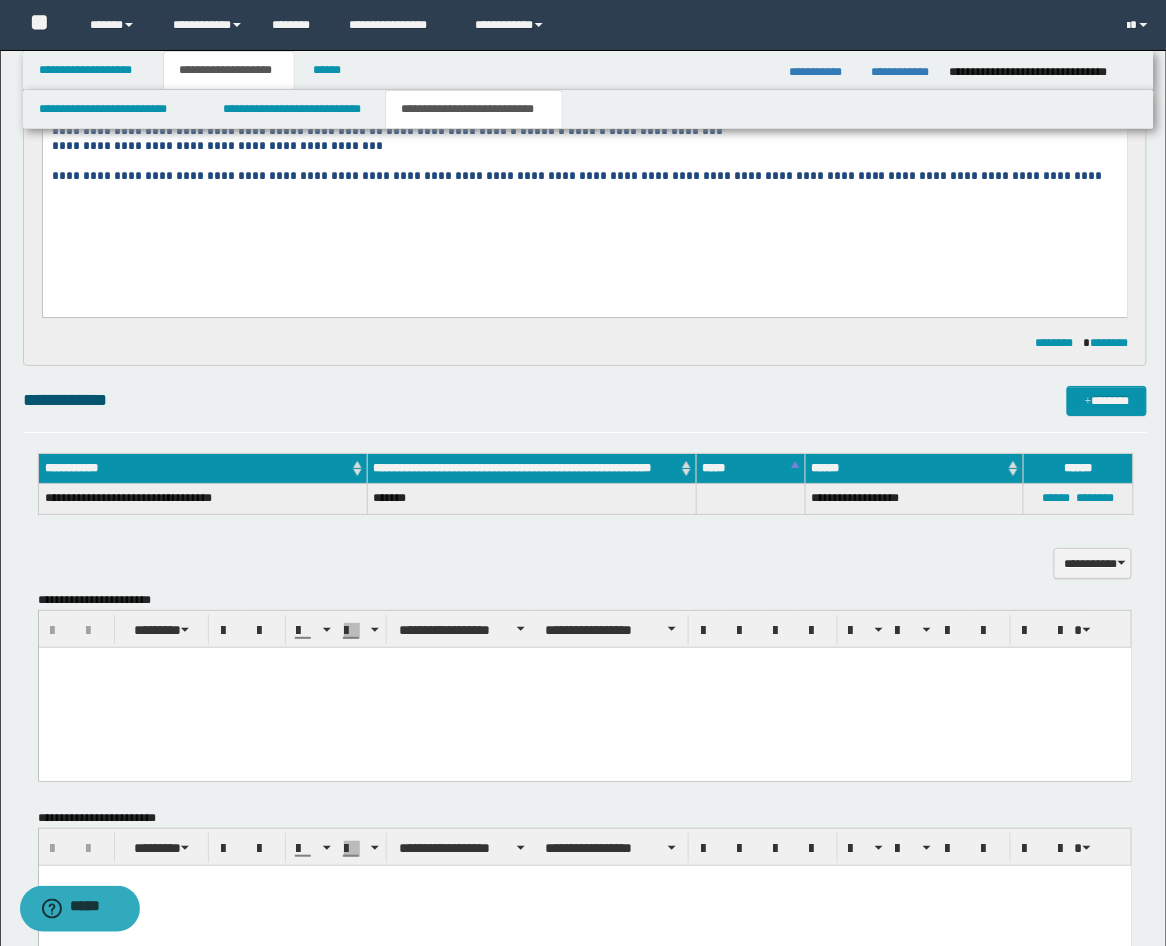 scroll, scrollTop: 1481, scrollLeft: 0, axis: vertical 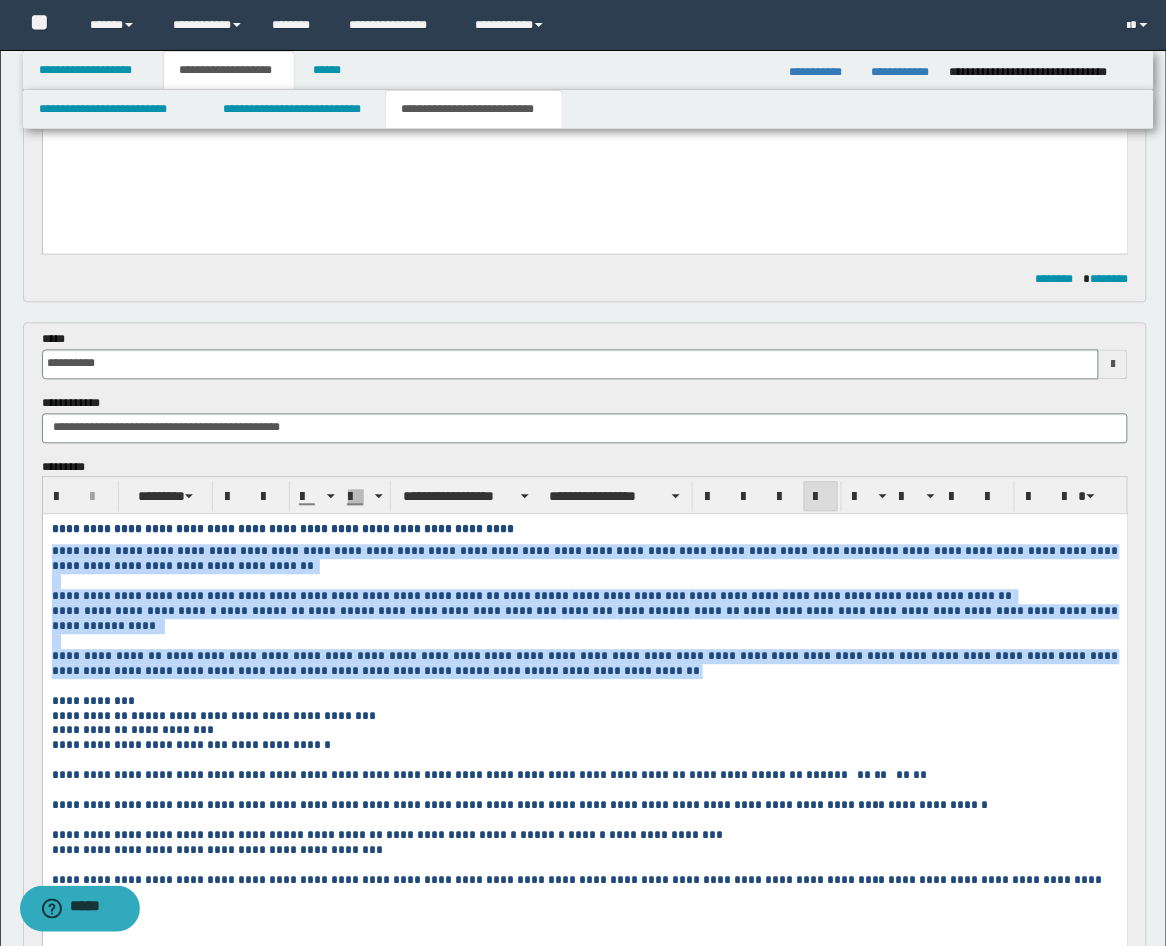 drag, startPoint x: 485, startPoint y: 678, endPoint x: 47, endPoint y: 548, distance: 456.8851 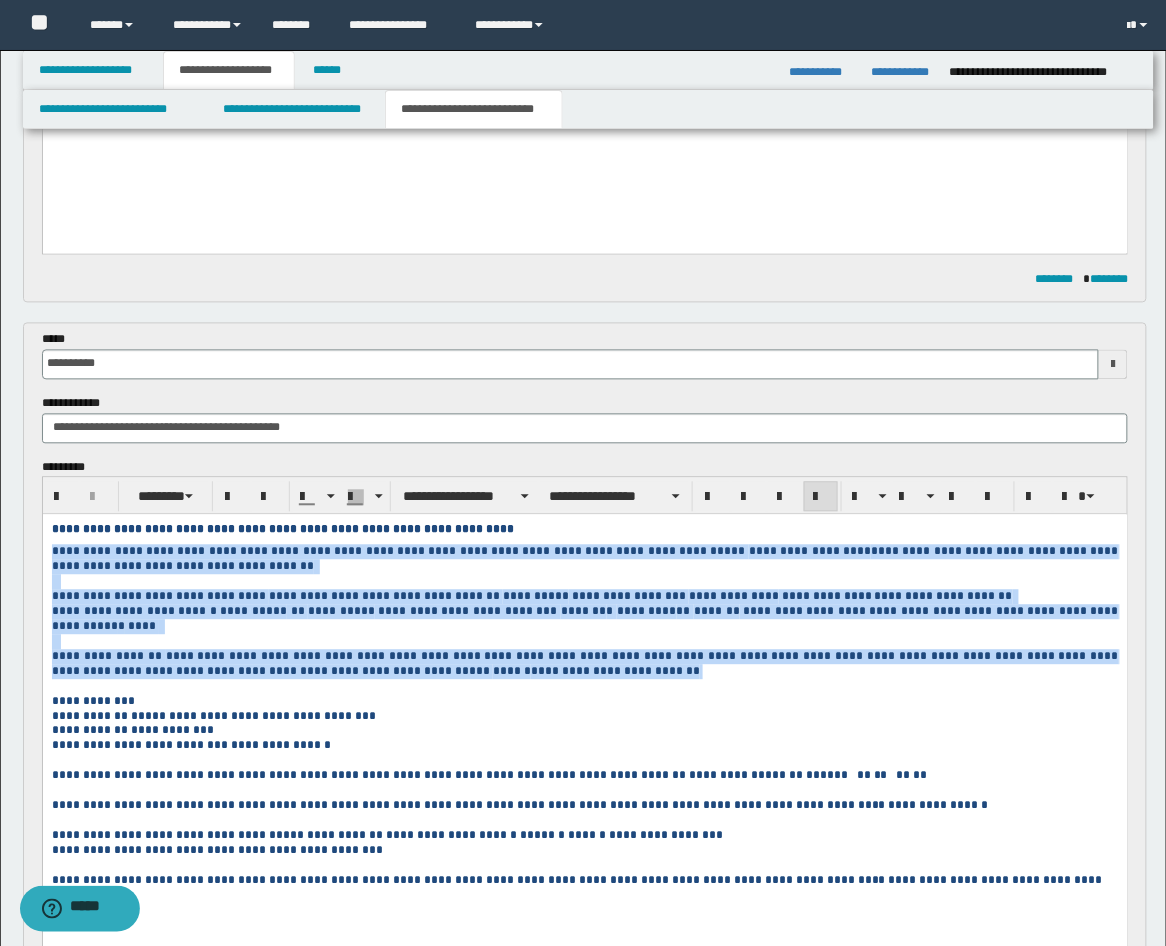 click on "**********" at bounding box center [584, 731] 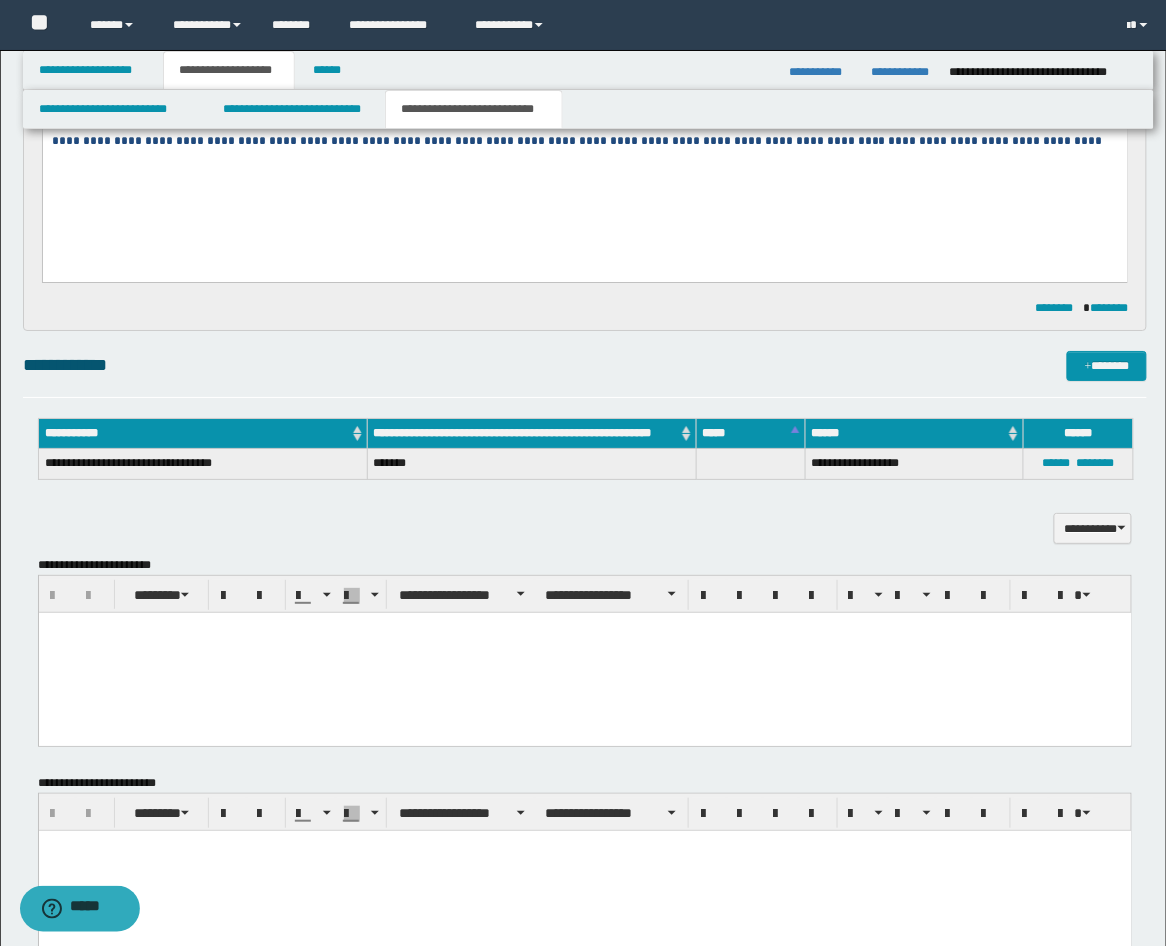 scroll, scrollTop: 1852, scrollLeft: 0, axis: vertical 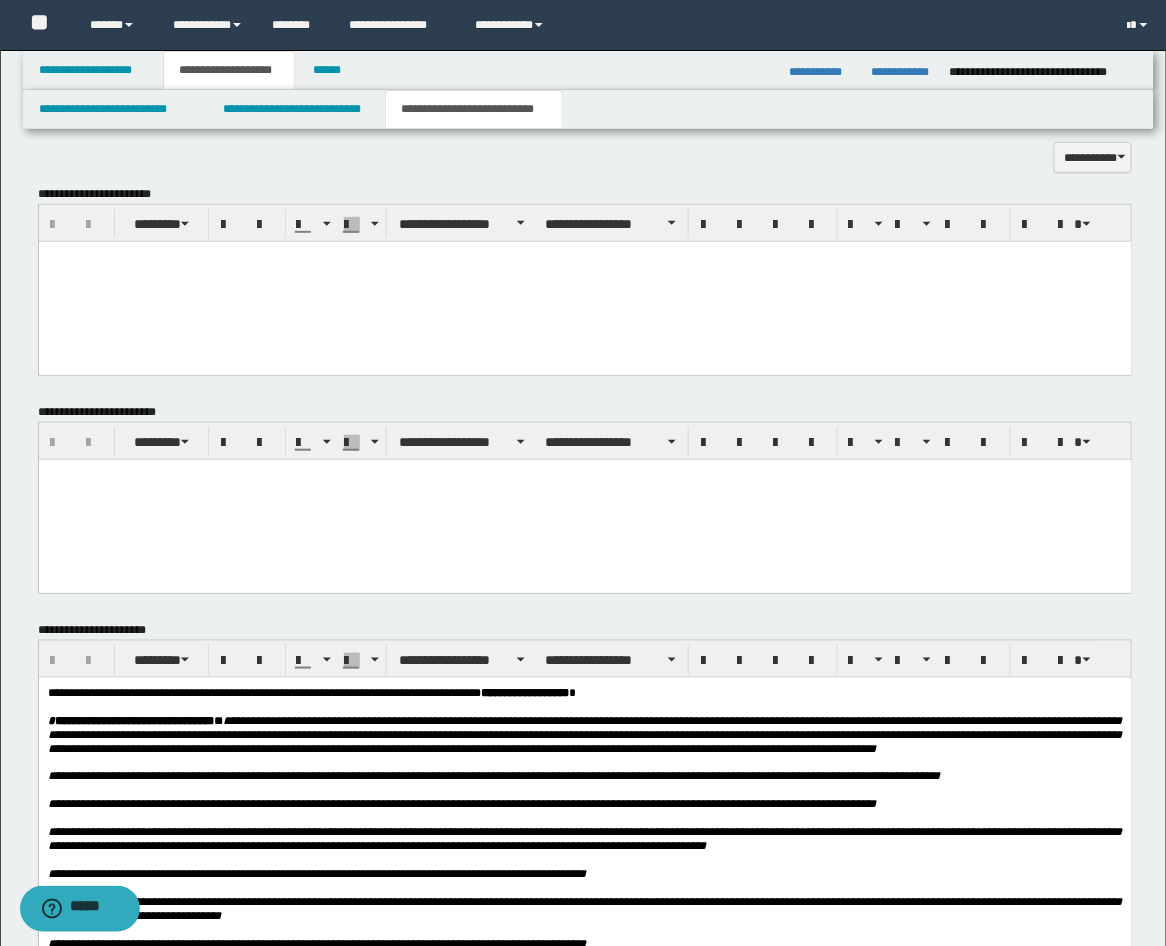 click at bounding box center [584, 281] 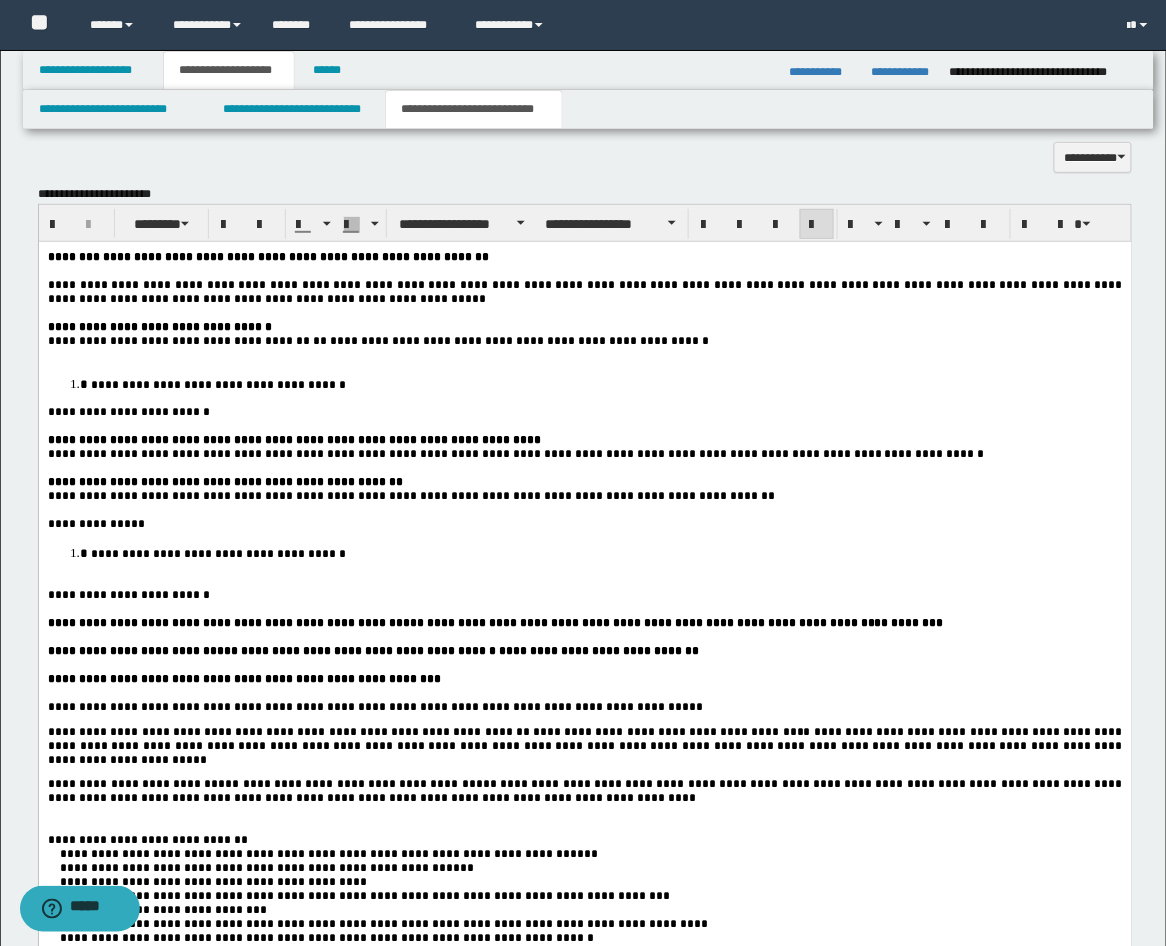 click on "**********" at bounding box center (584, 926) 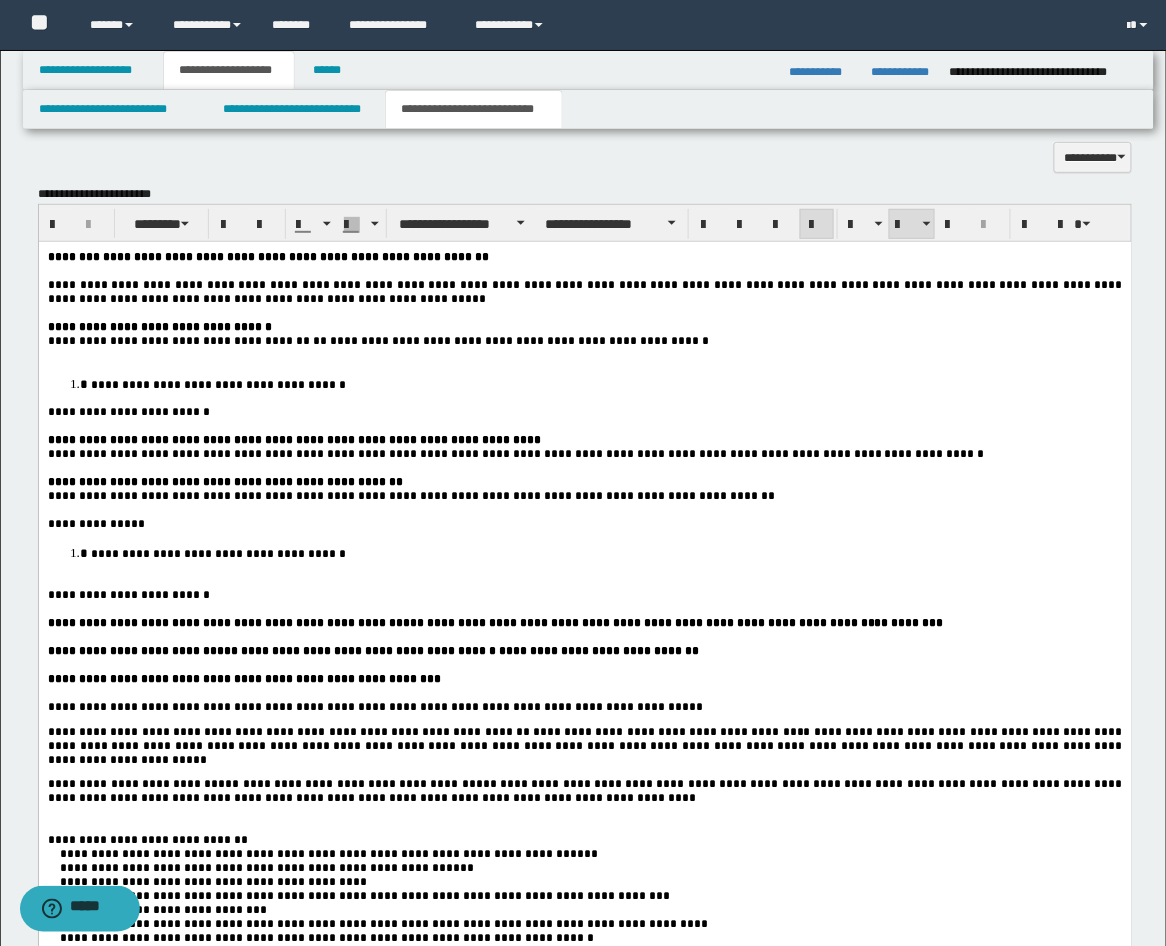 click at bounding box center [584, 354] 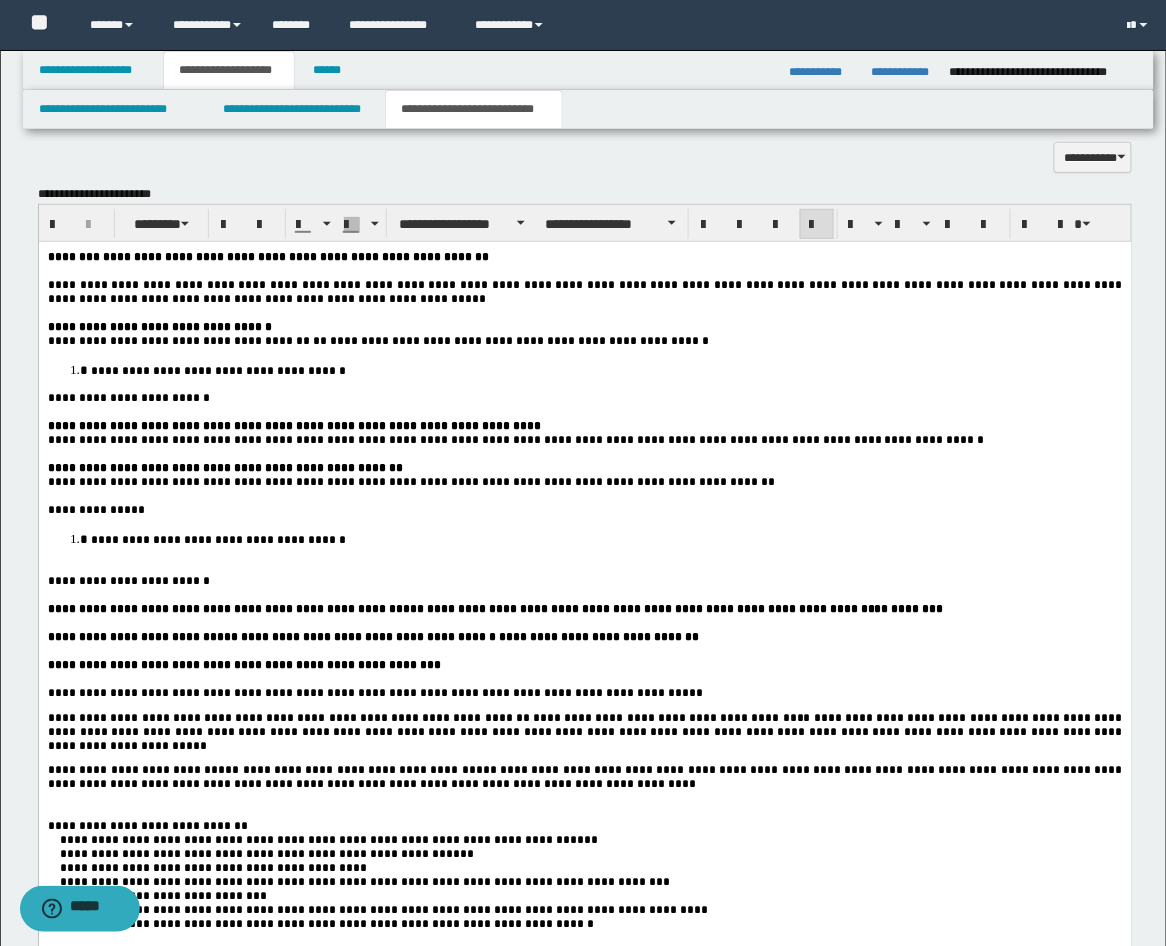 click at bounding box center [584, 566] 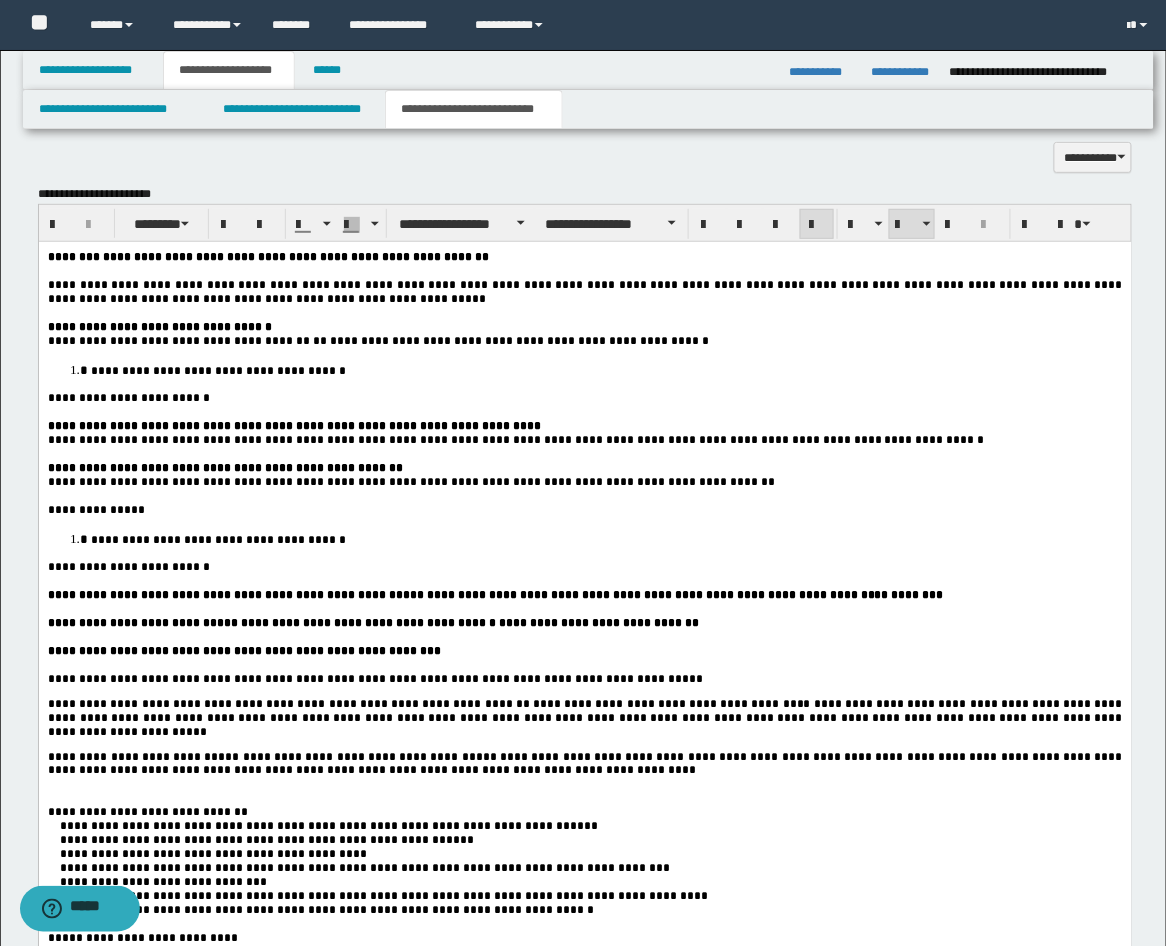 scroll, scrollTop: 2222, scrollLeft: 0, axis: vertical 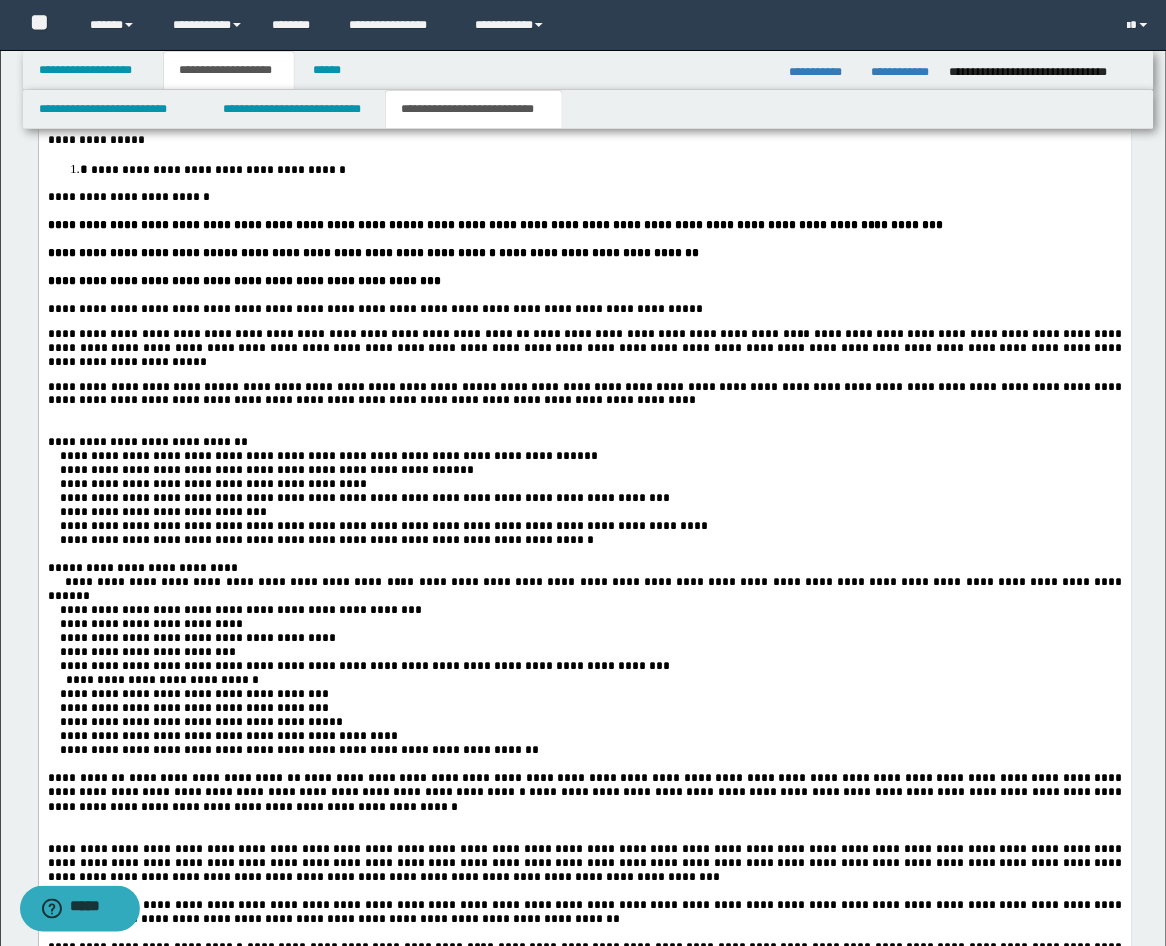 click at bounding box center [584, 415] 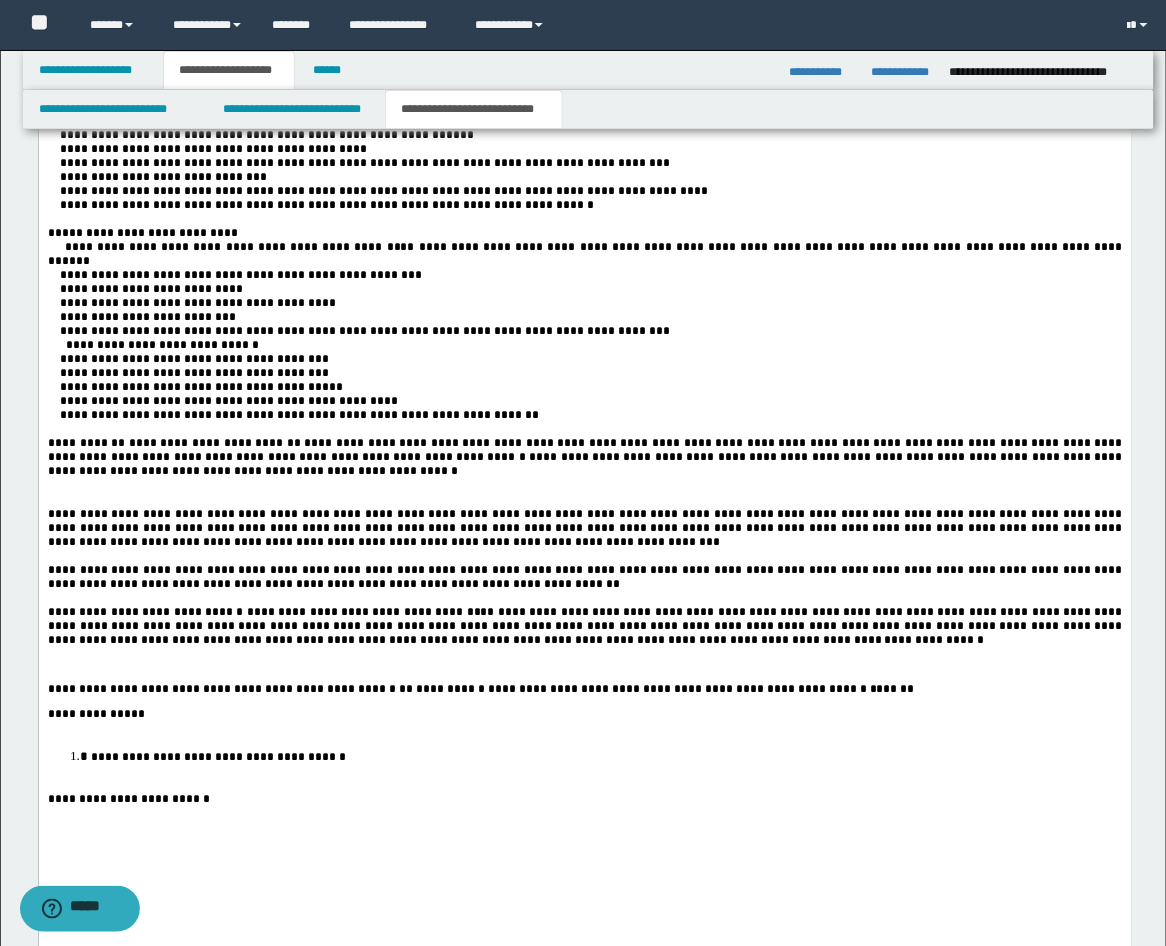 scroll, scrollTop: 2592, scrollLeft: 0, axis: vertical 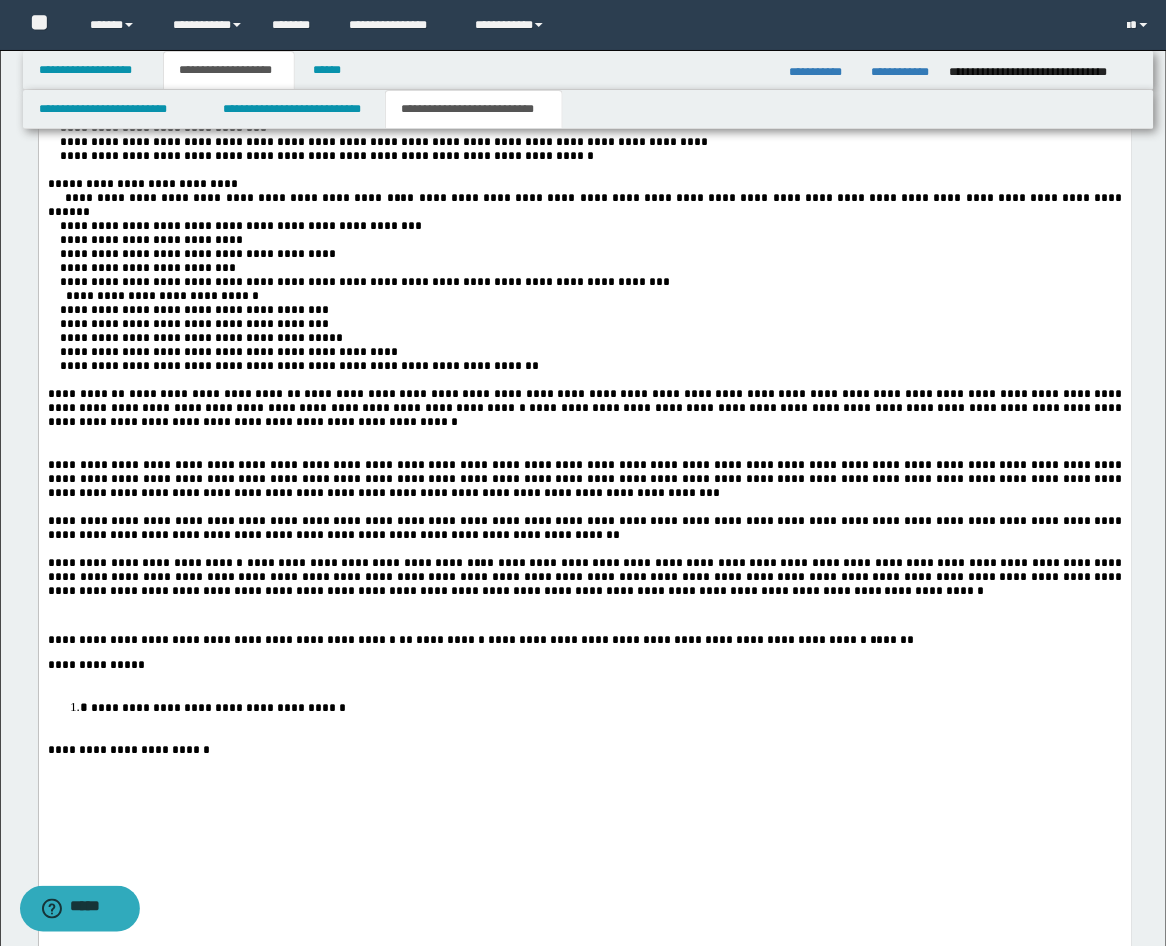 click at bounding box center [584, 452] 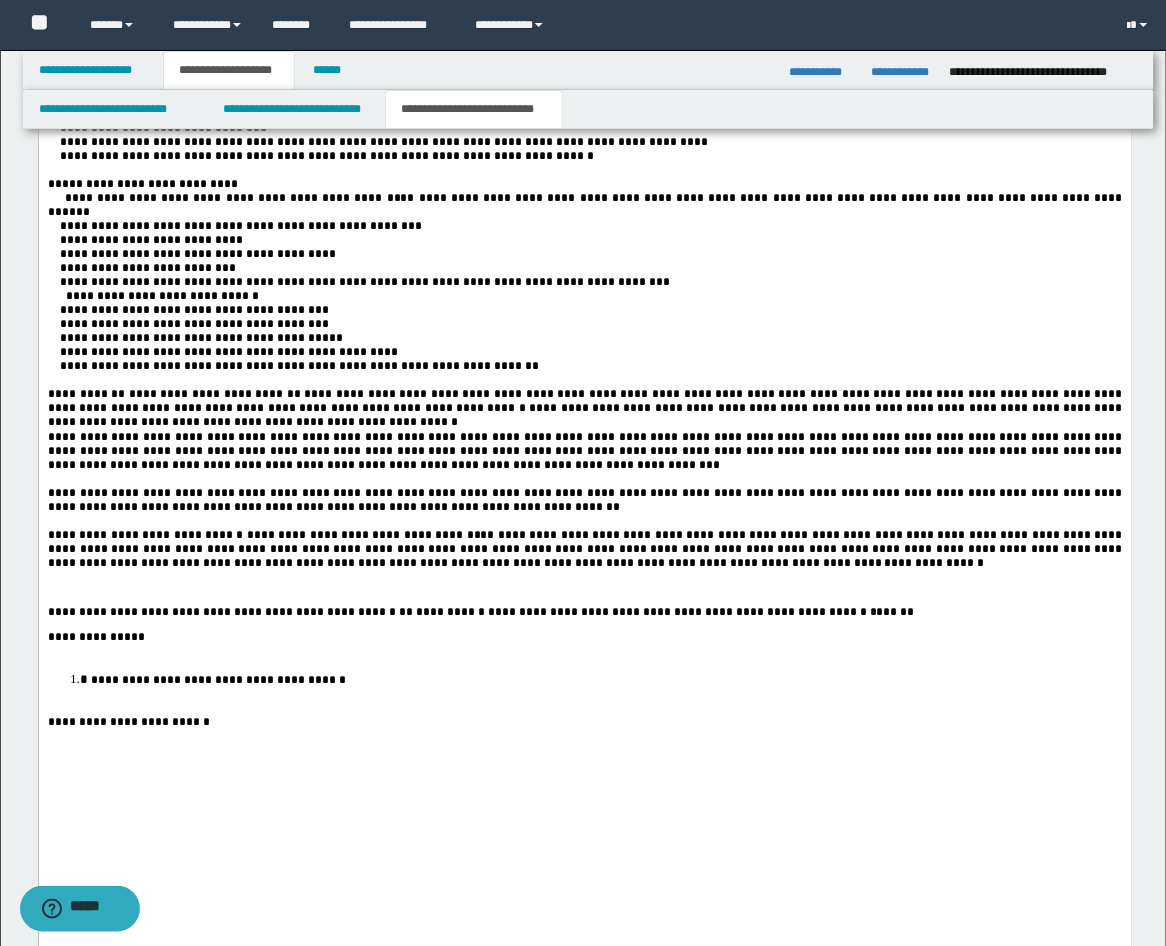 click at bounding box center (584, 480) 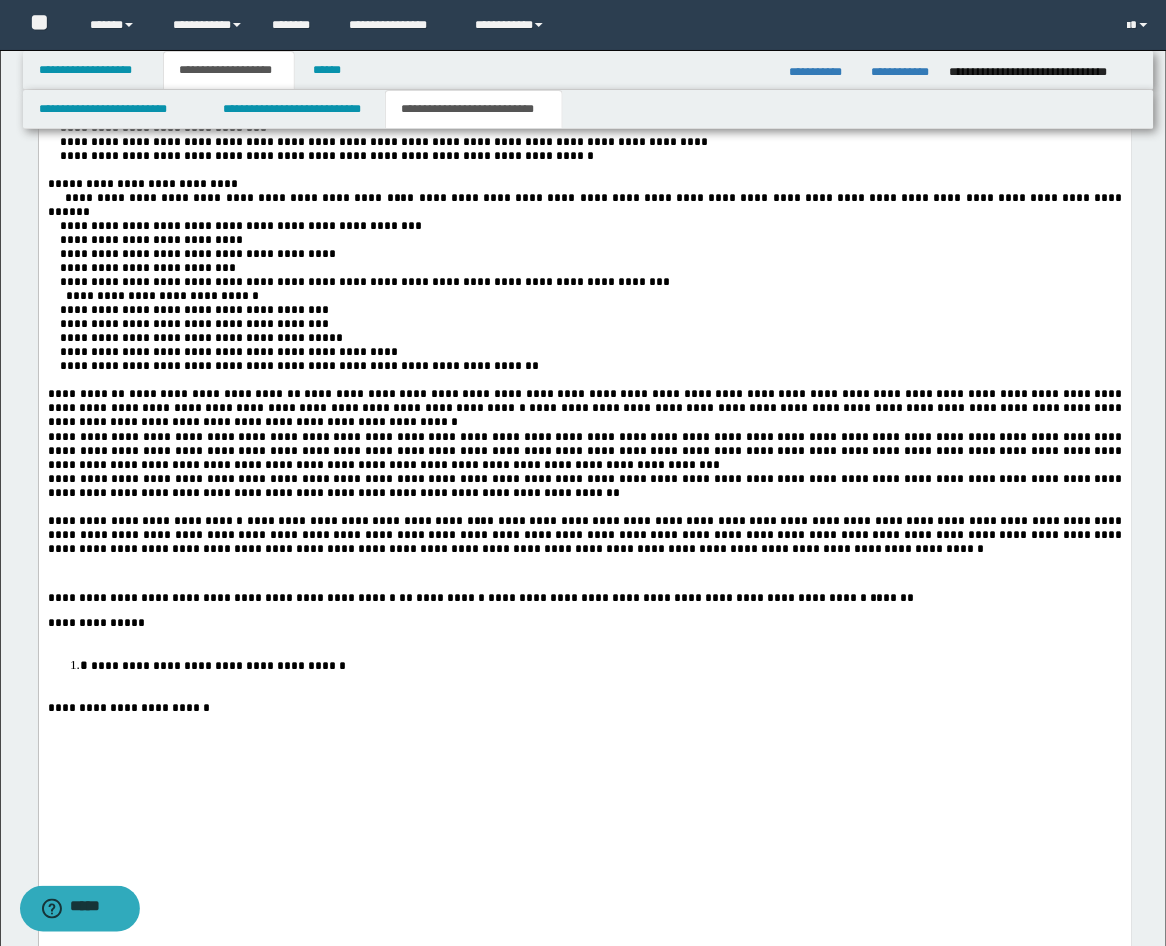 click on "**********" at bounding box center (584, 409) 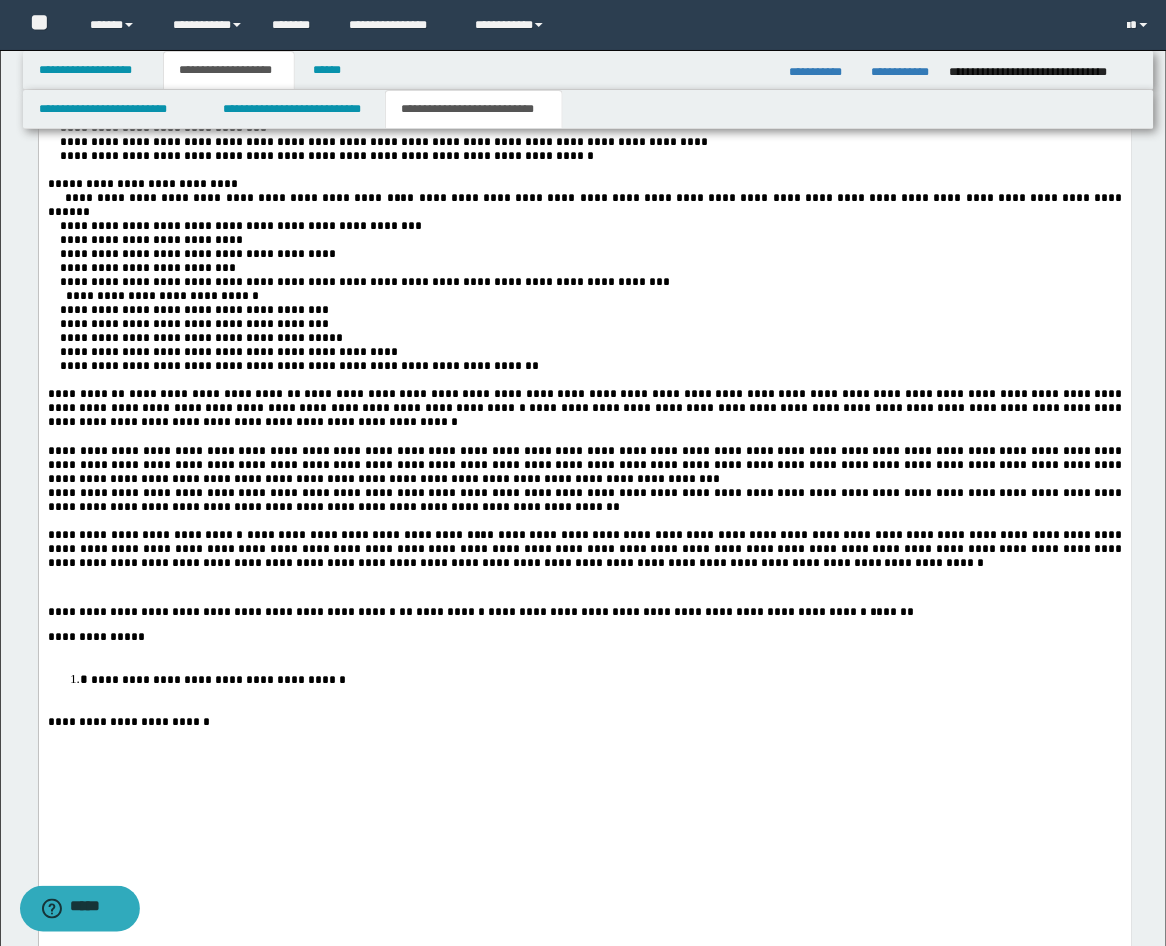 click at bounding box center (584, 588) 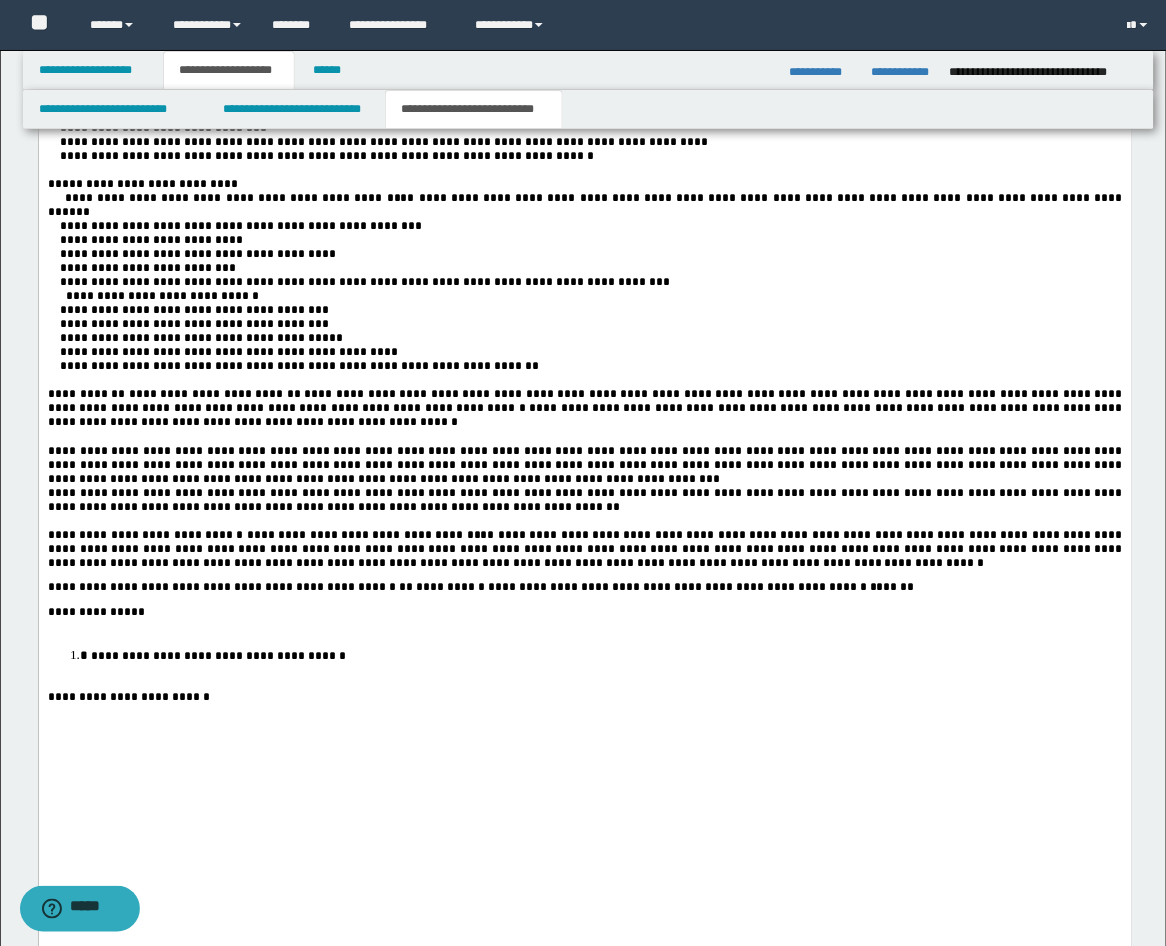 click on "**********" at bounding box center [584, 139] 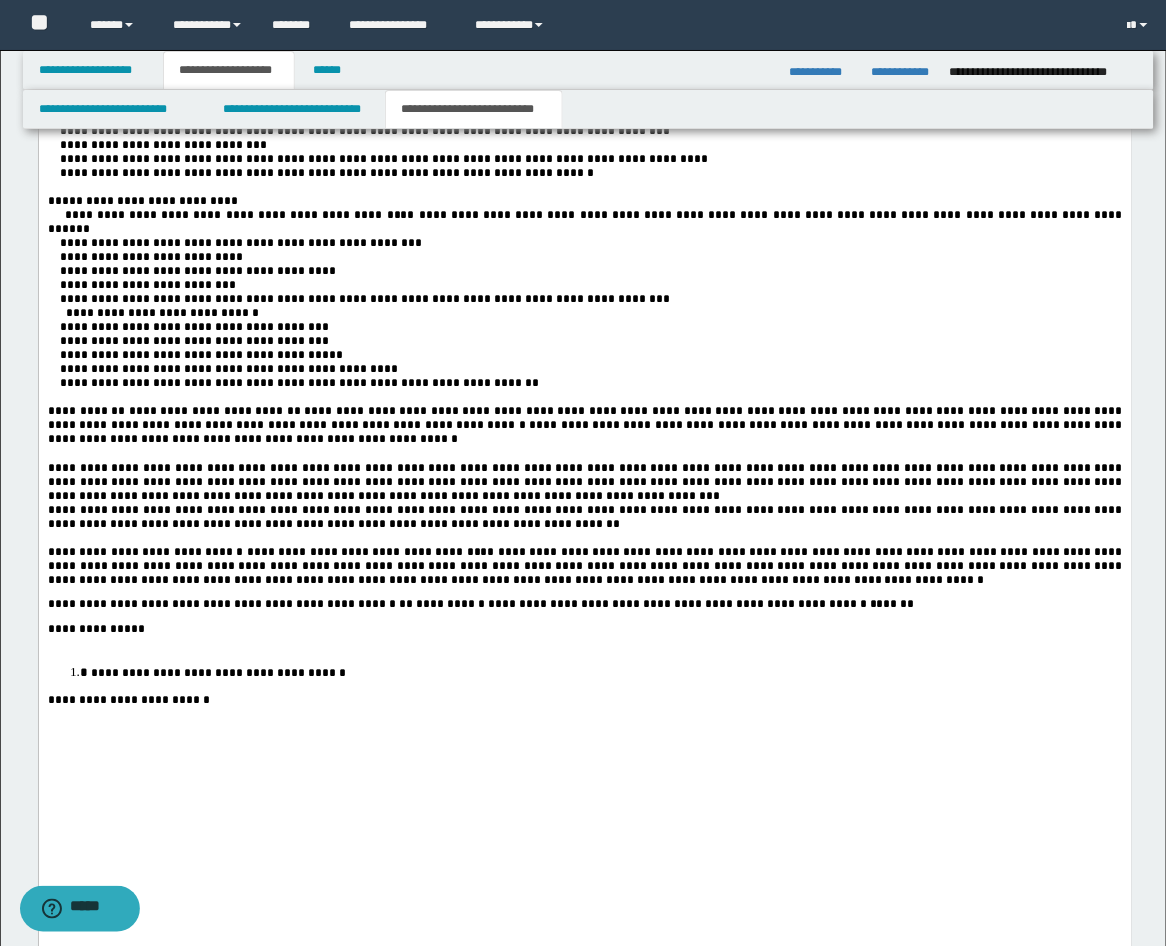 scroll, scrollTop: 2592, scrollLeft: 0, axis: vertical 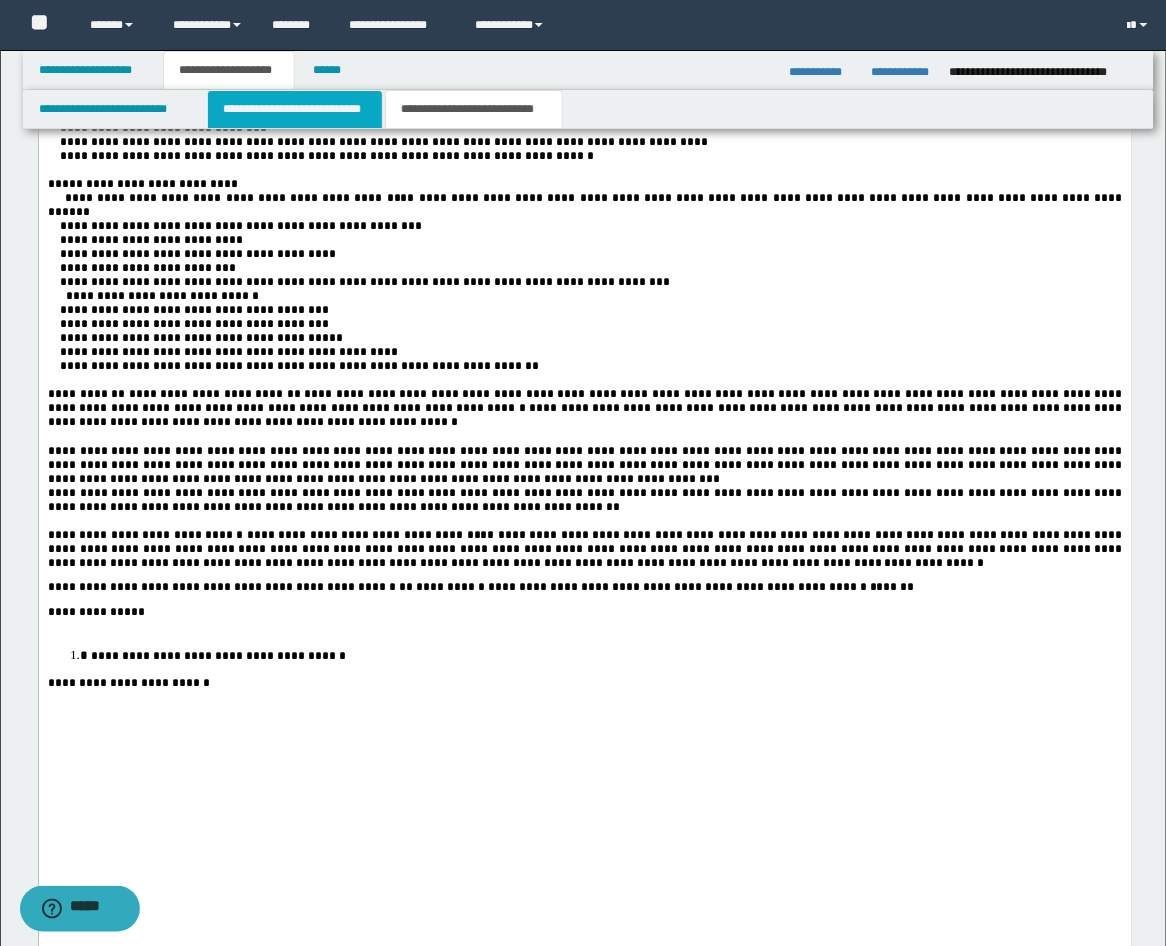 click on "**********" at bounding box center [295, 109] 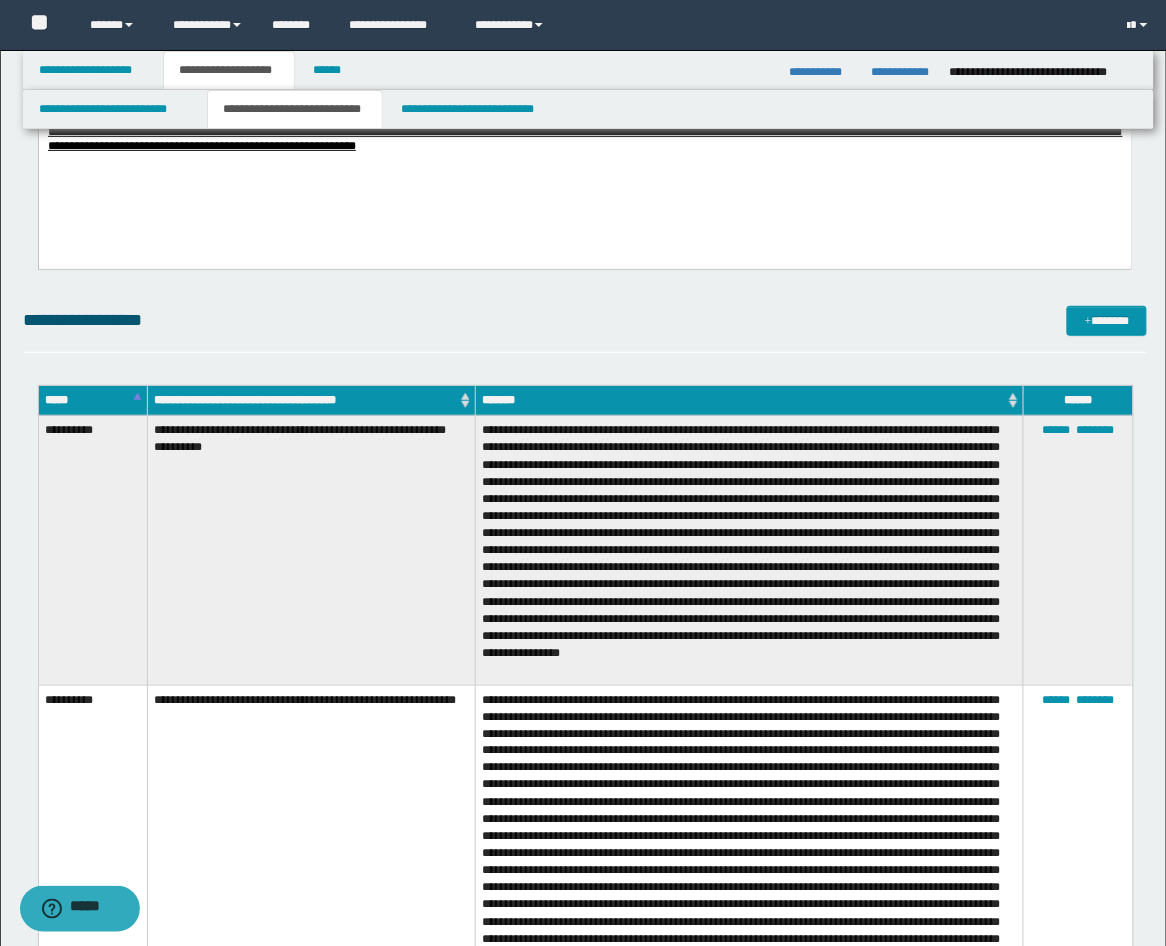 scroll, scrollTop: 1852, scrollLeft: 0, axis: vertical 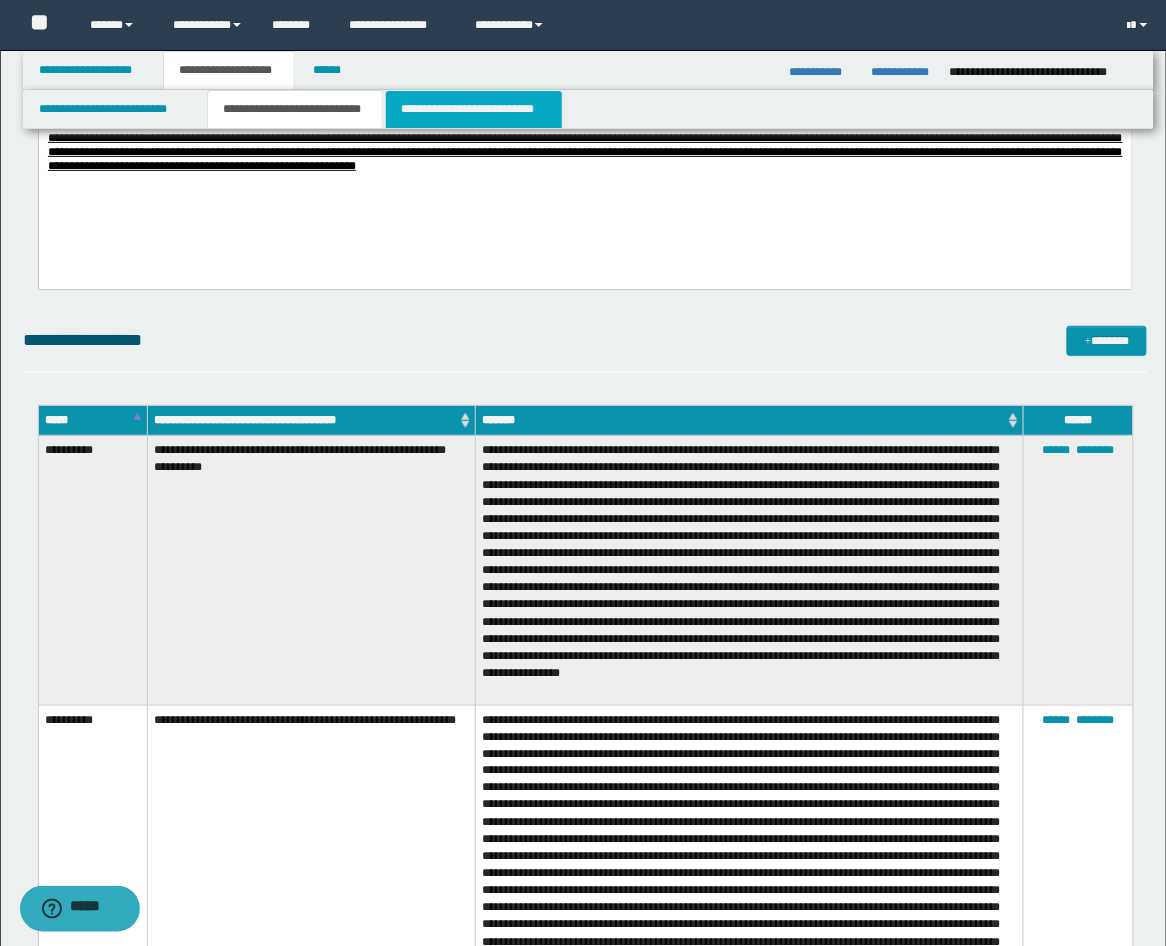 click on "**********" at bounding box center (474, 109) 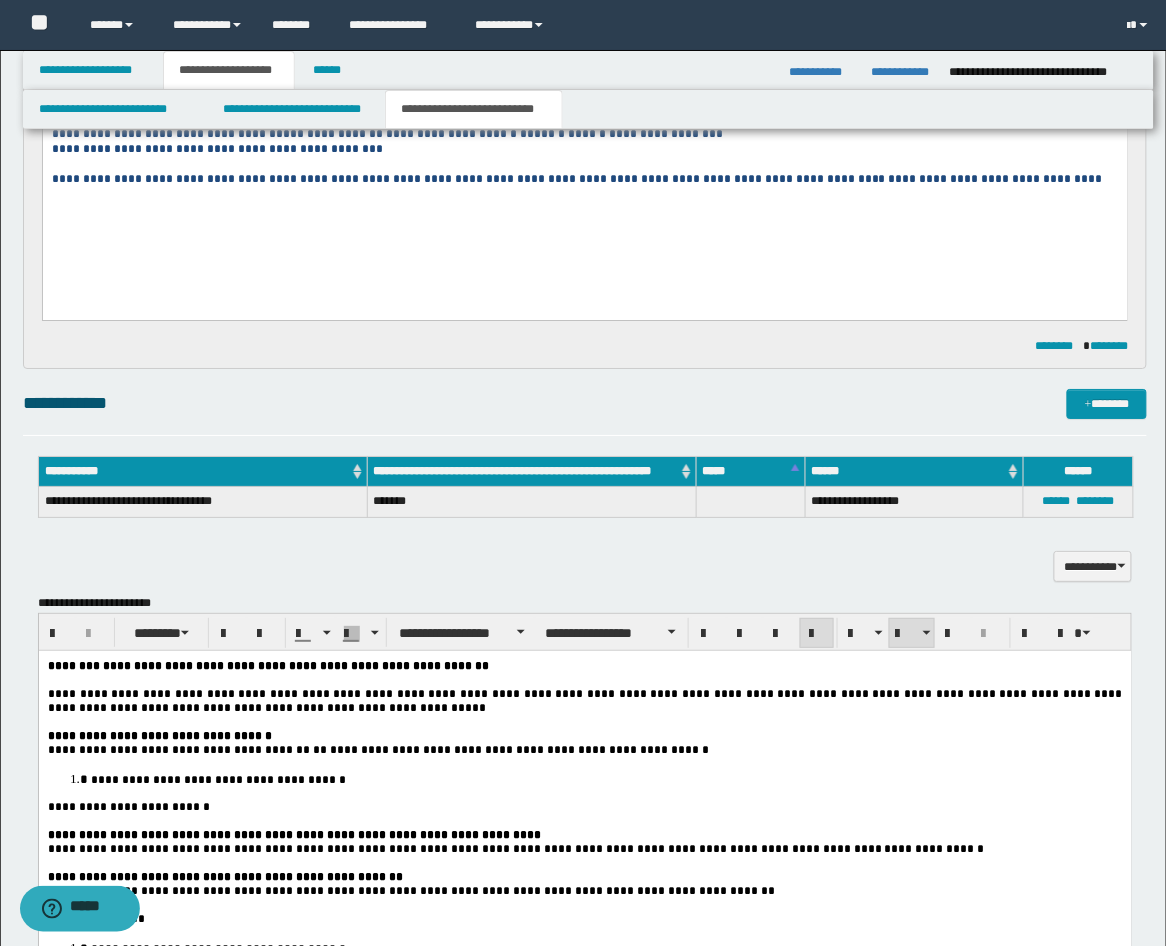 scroll, scrollTop: 1280, scrollLeft: 0, axis: vertical 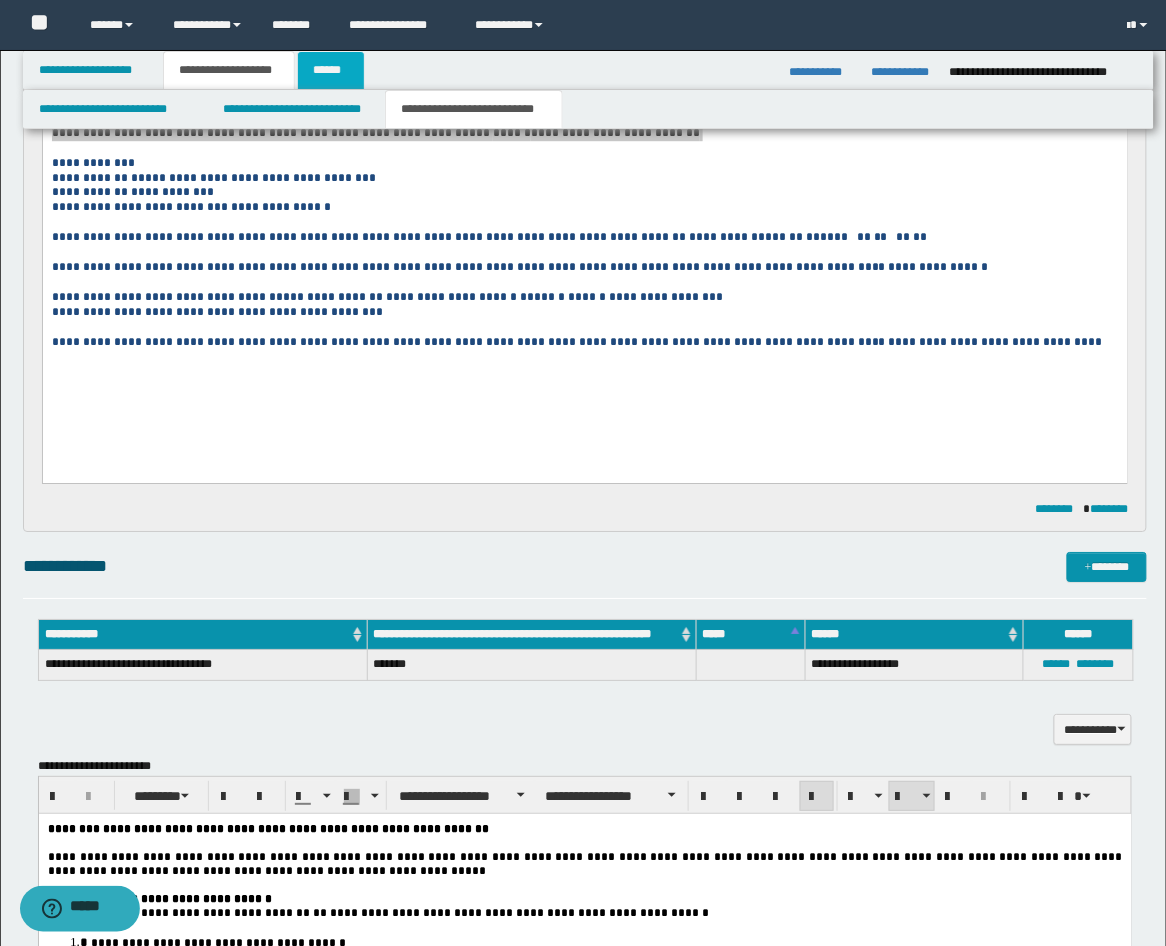 click on "******" at bounding box center (331, 70) 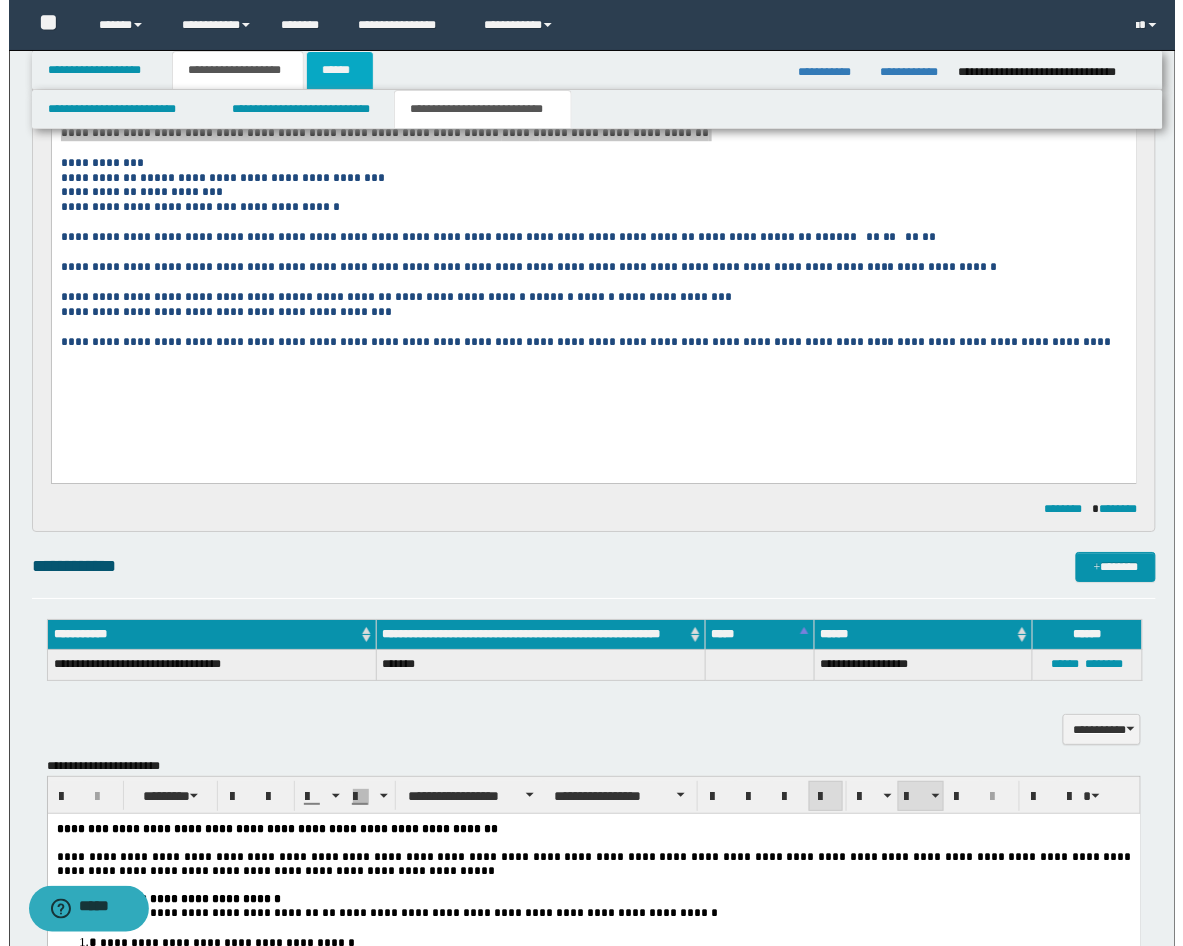 scroll, scrollTop: 0, scrollLeft: 0, axis: both 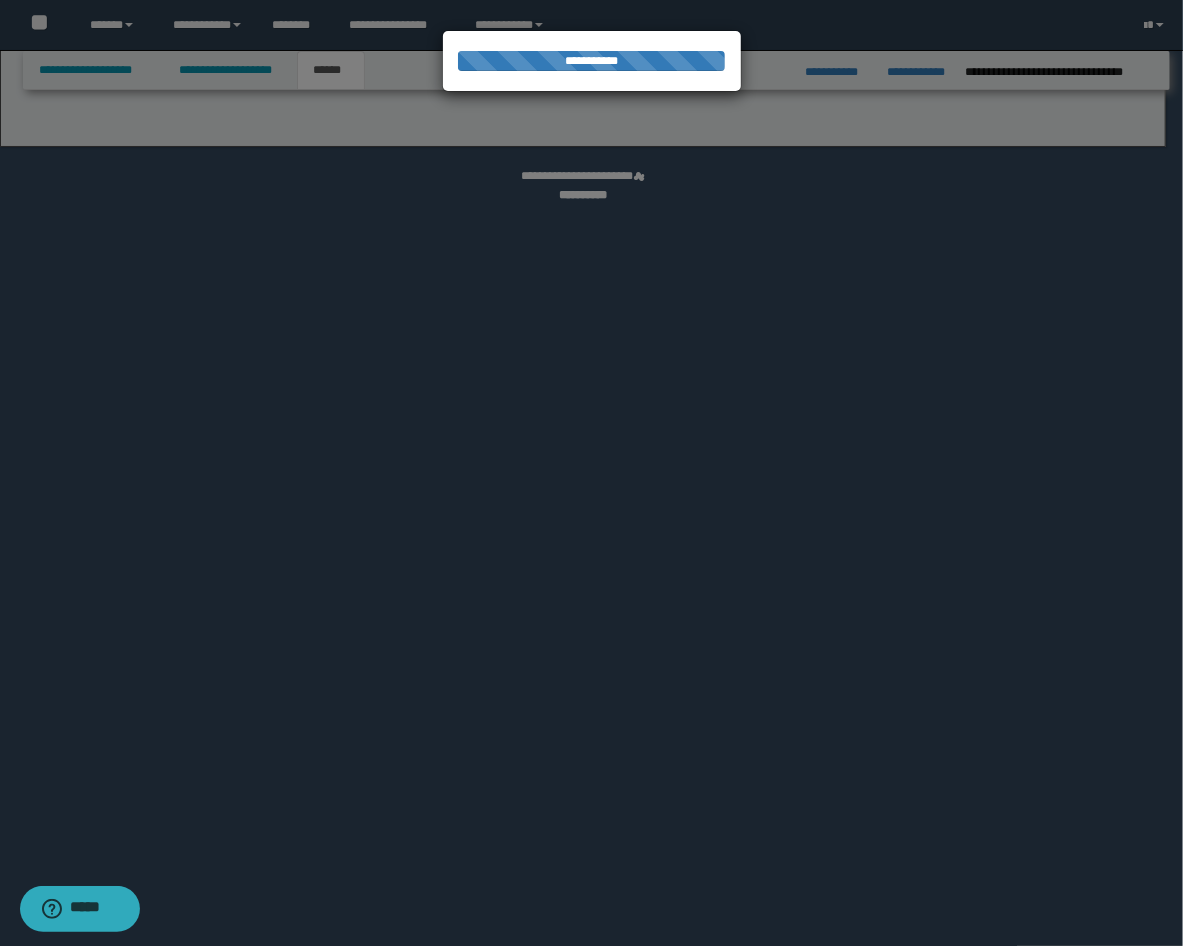 select on "*" 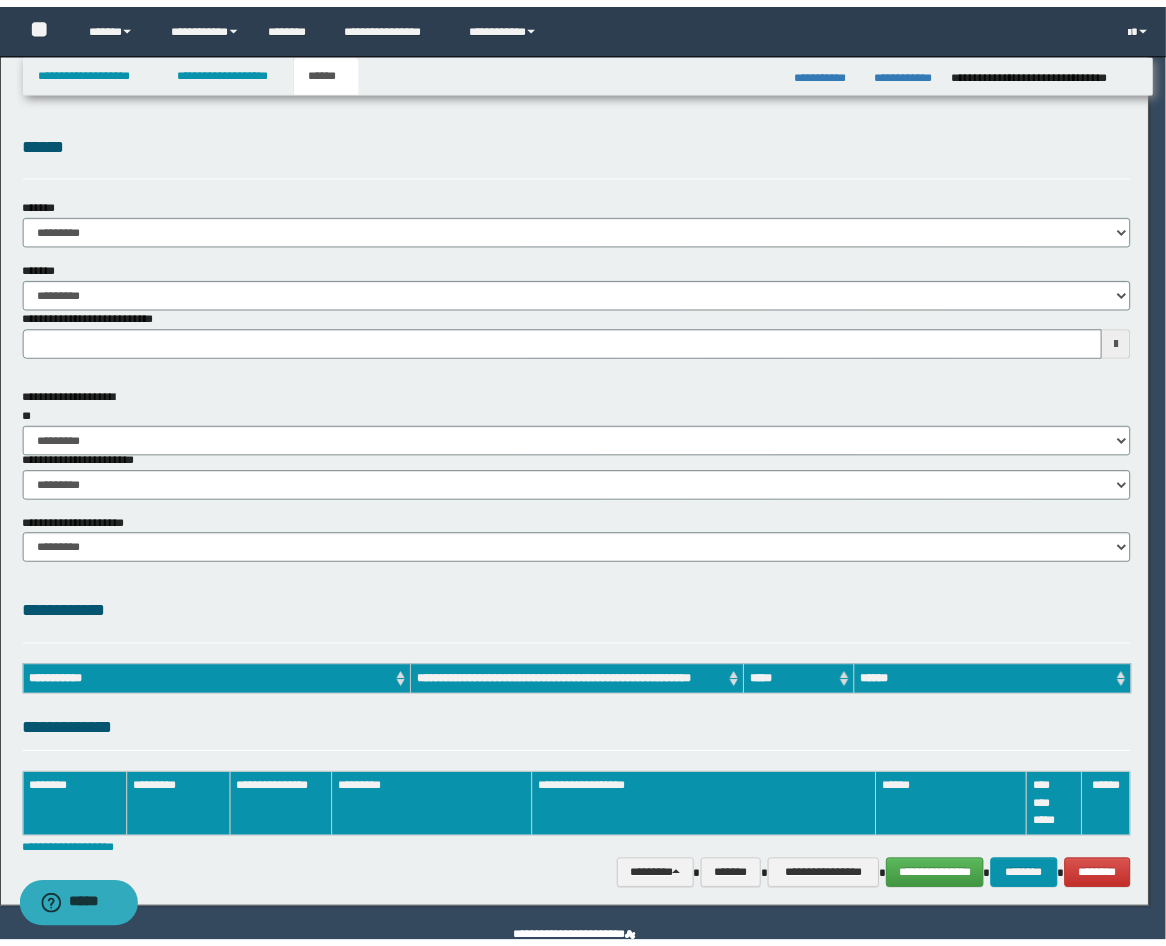 scroll, scrollTop: 0, scrollLeft: 0, axis: both 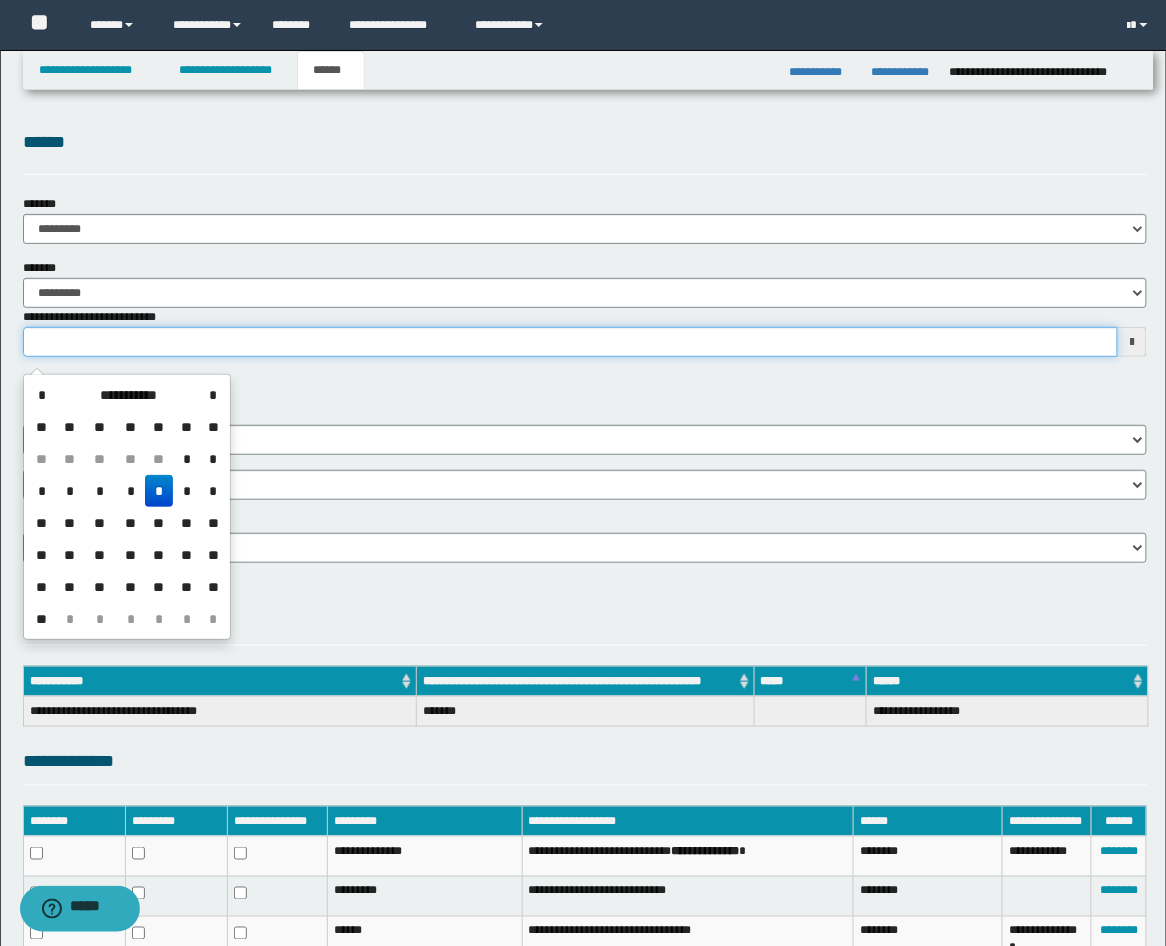 click on "**********" at bounding box center [571, 342] 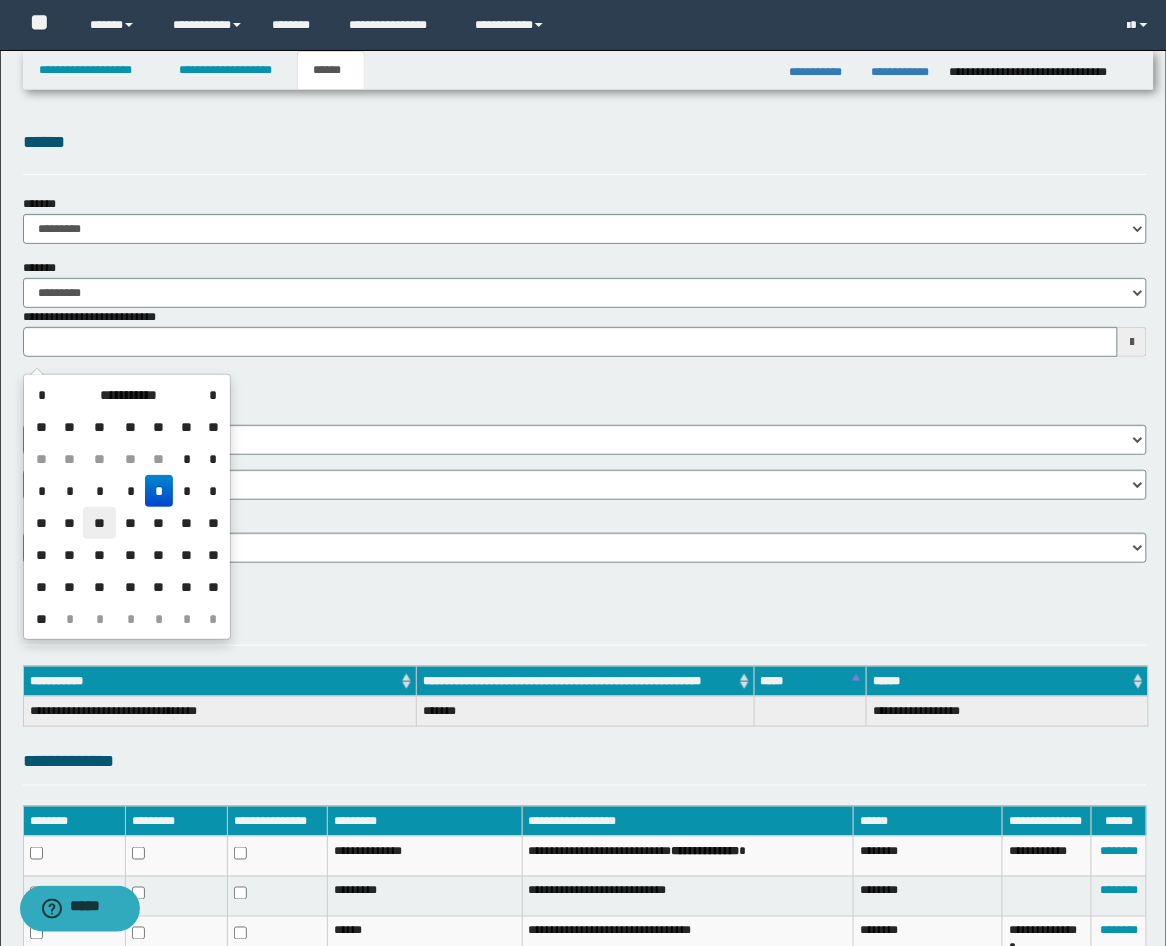 click on "**" at bounding box center [99, 523] 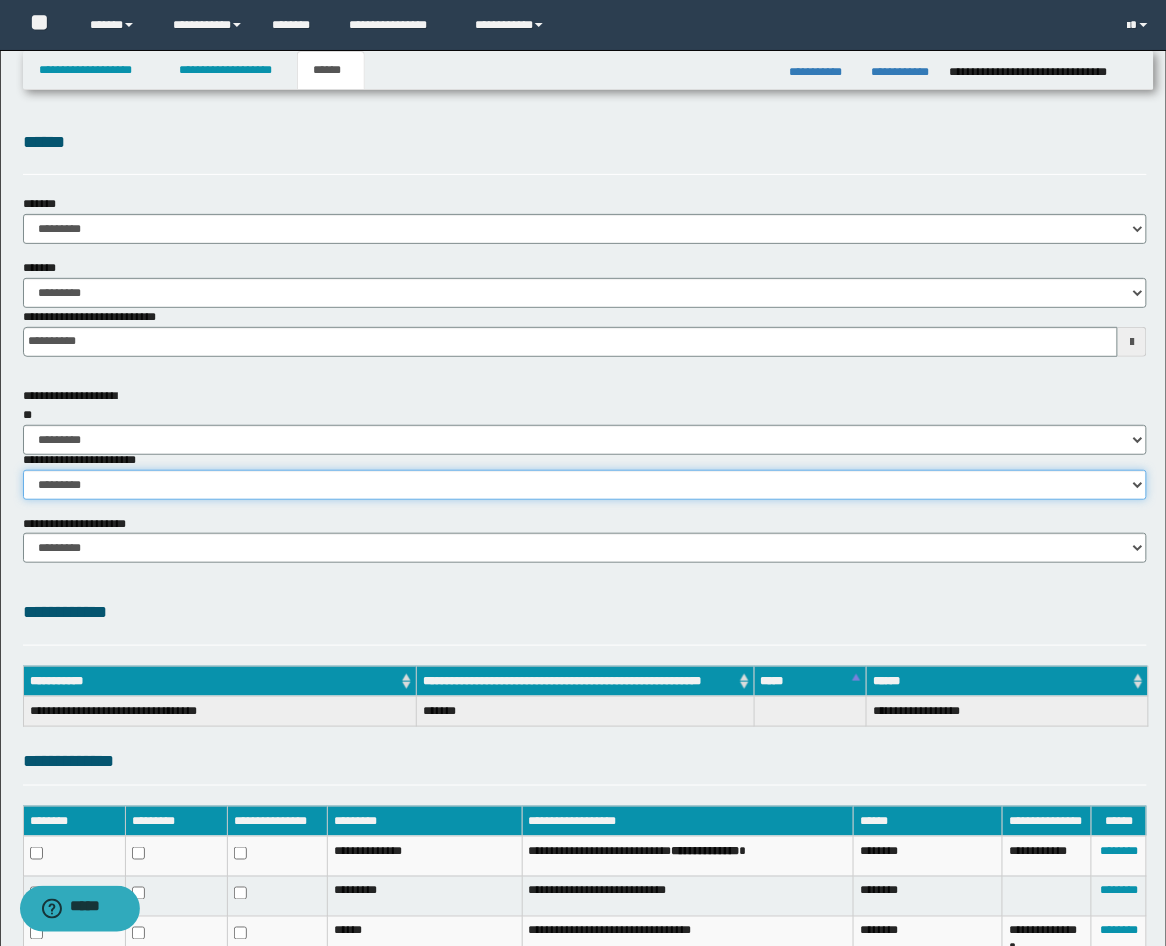 click on "*********
*********
*********" at bounding box center (585, 485) 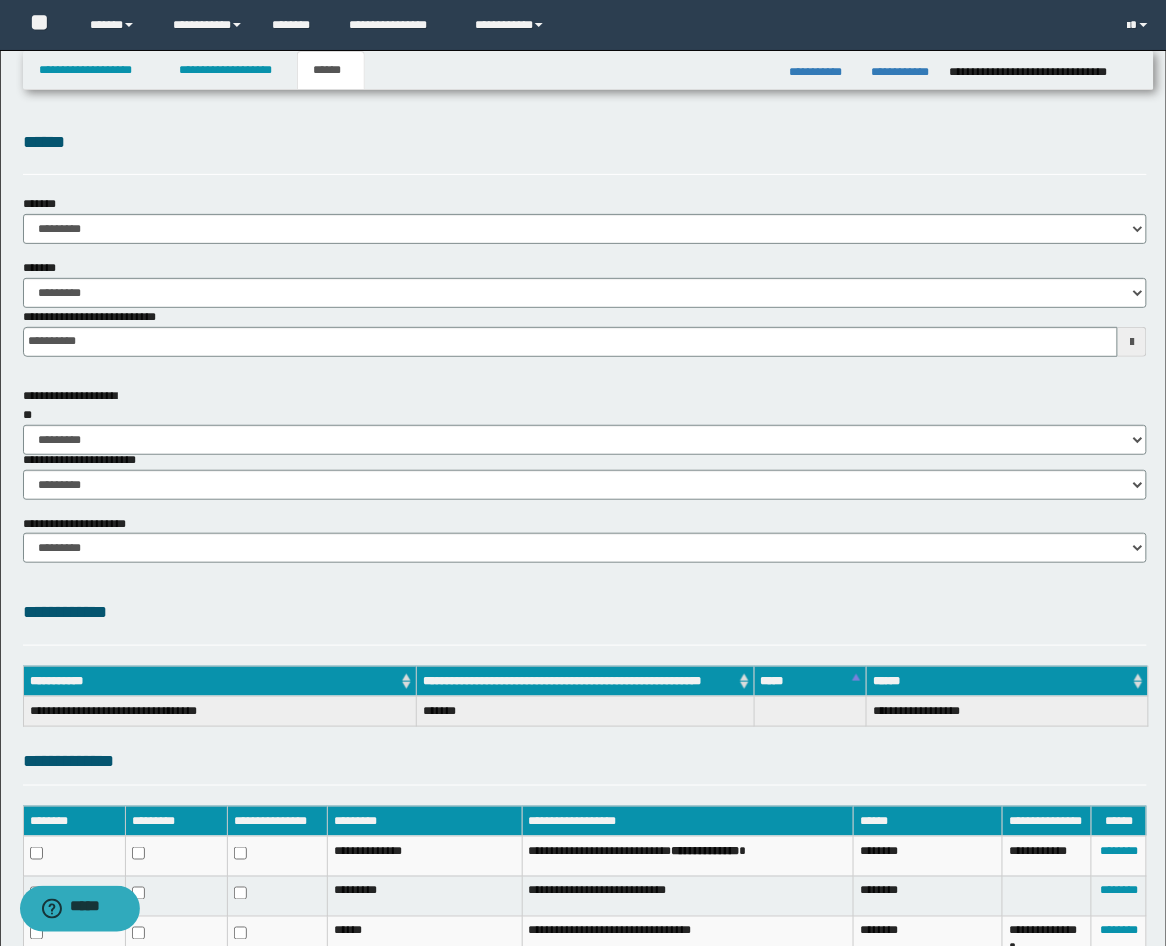 click on "**********" at bounding box center (585, 612) 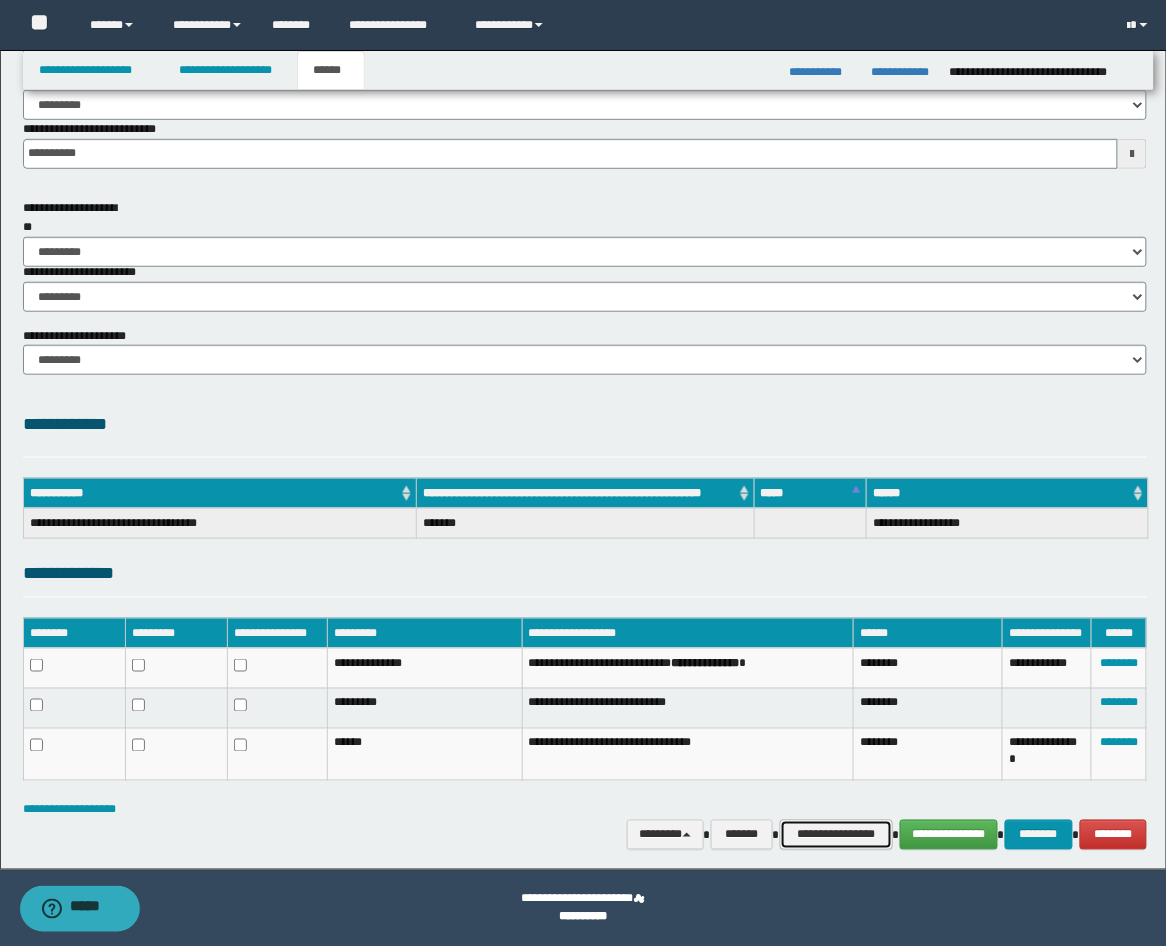 click on "**********" at bounding box center [836, 835] 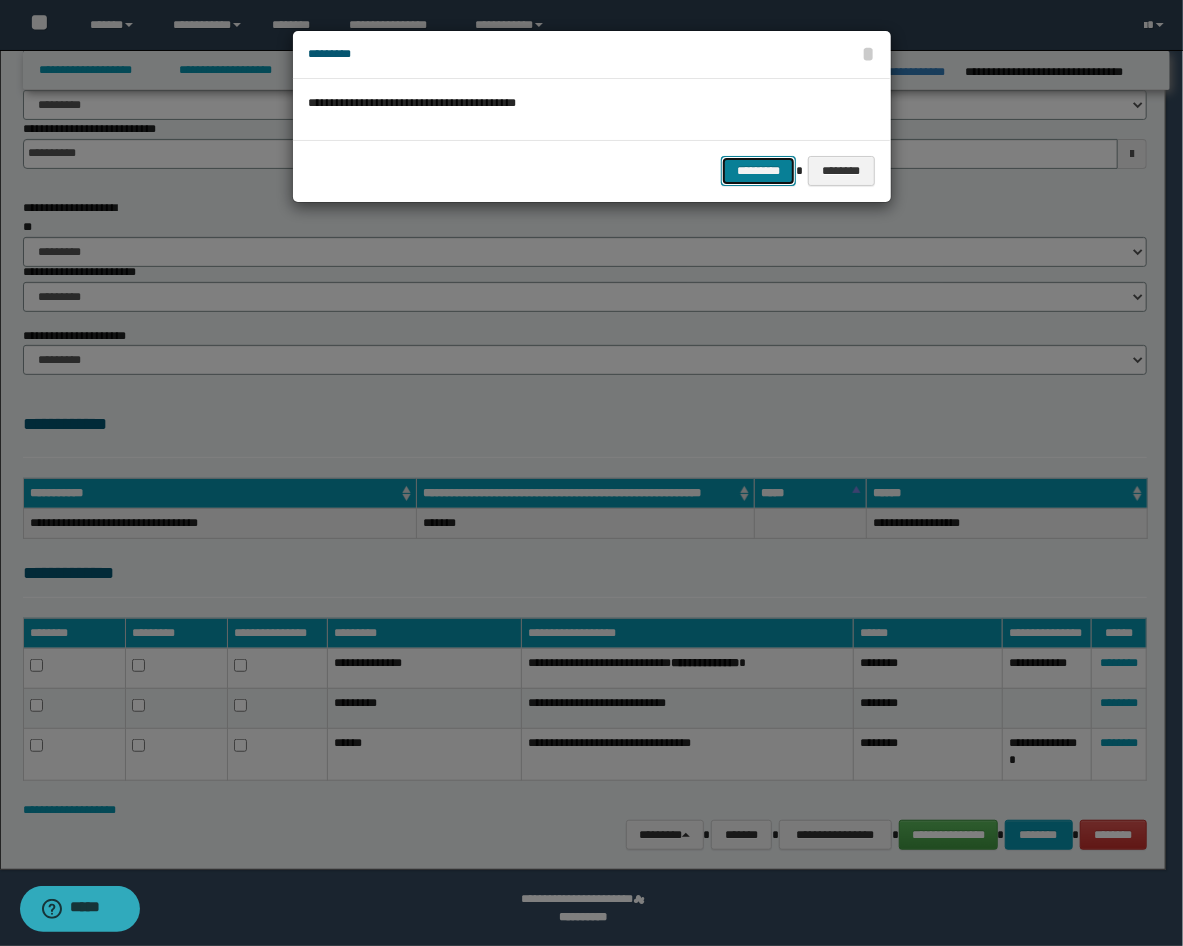 click on "*********" at bounding box center (758, 171) 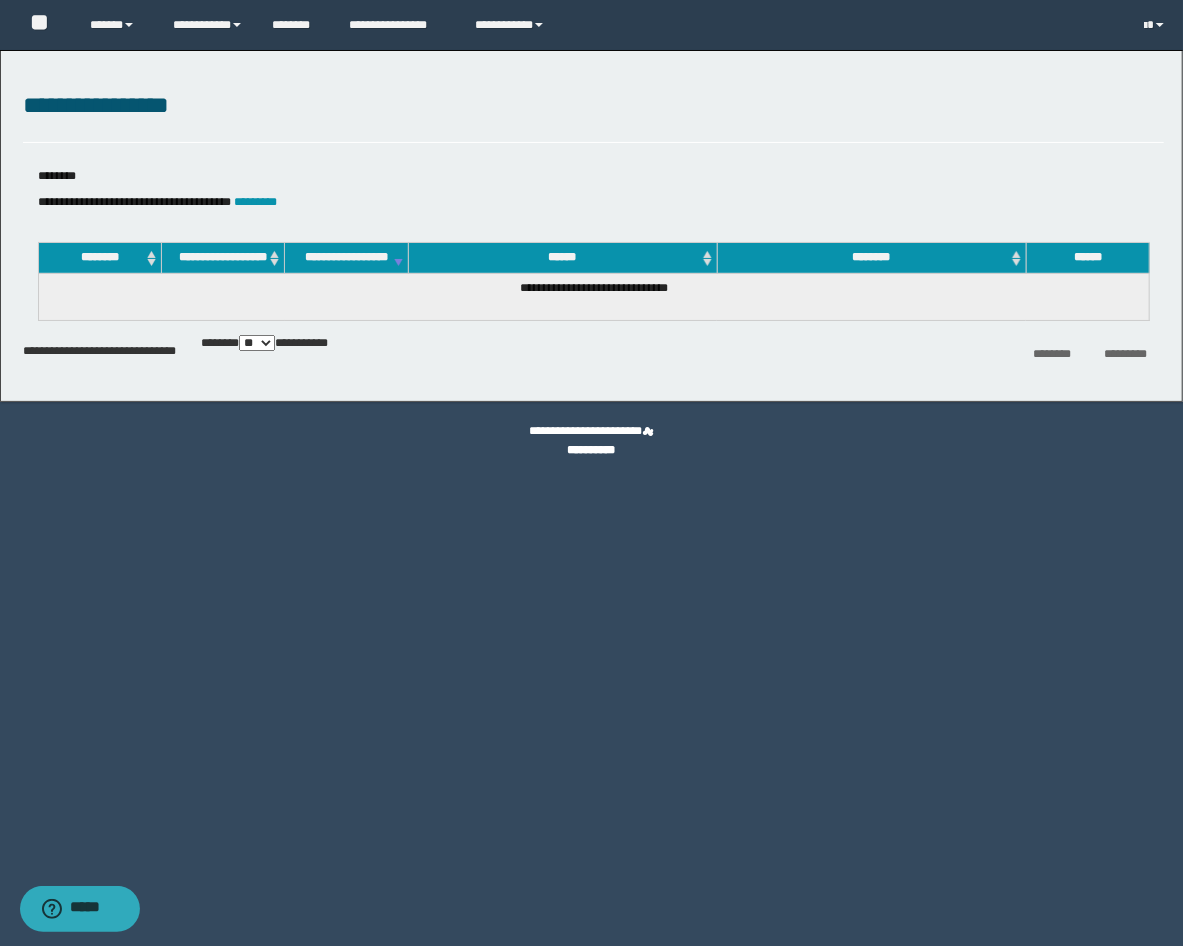 scroll, scrollTop: 0, scrollLeft: 0, axis: both 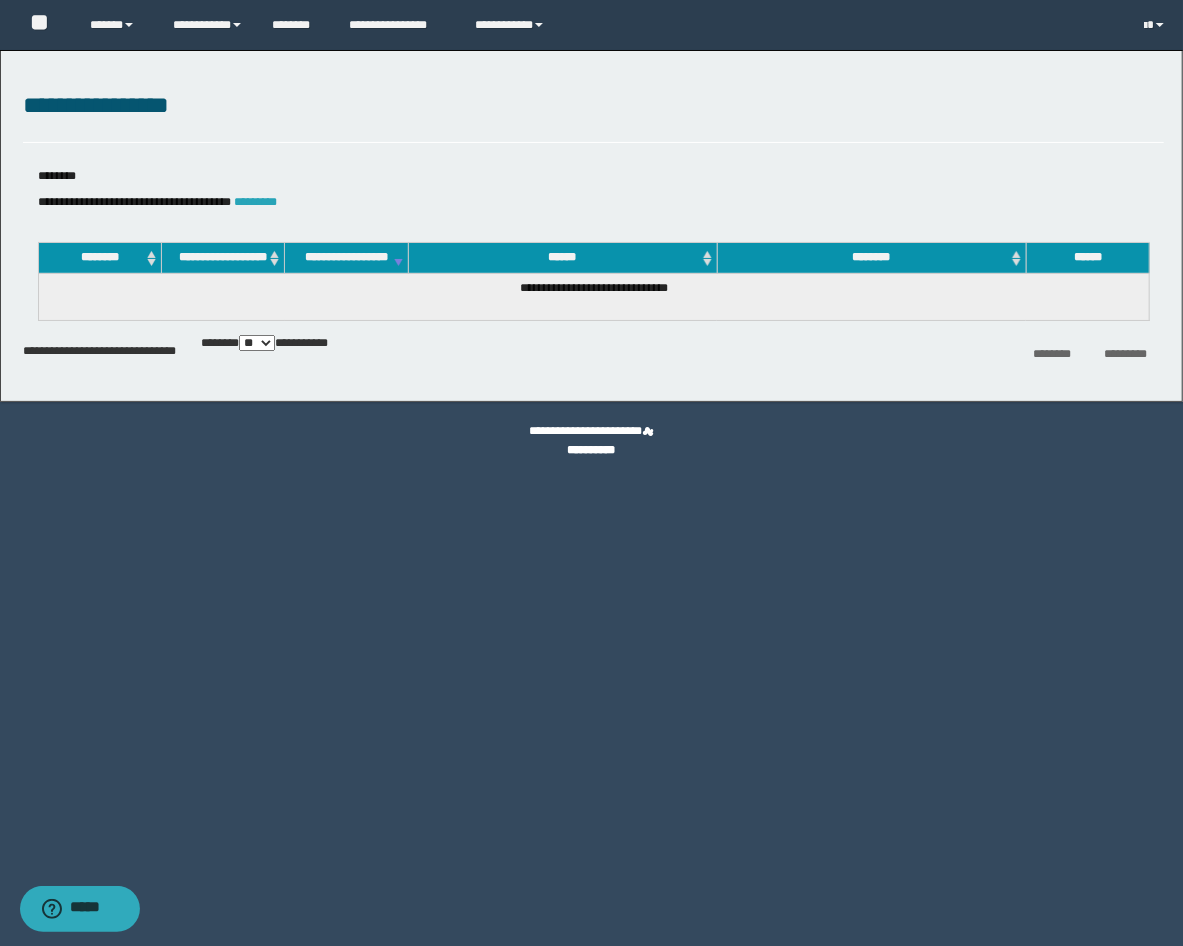 click on "*********" at bounding box center (255, 202) 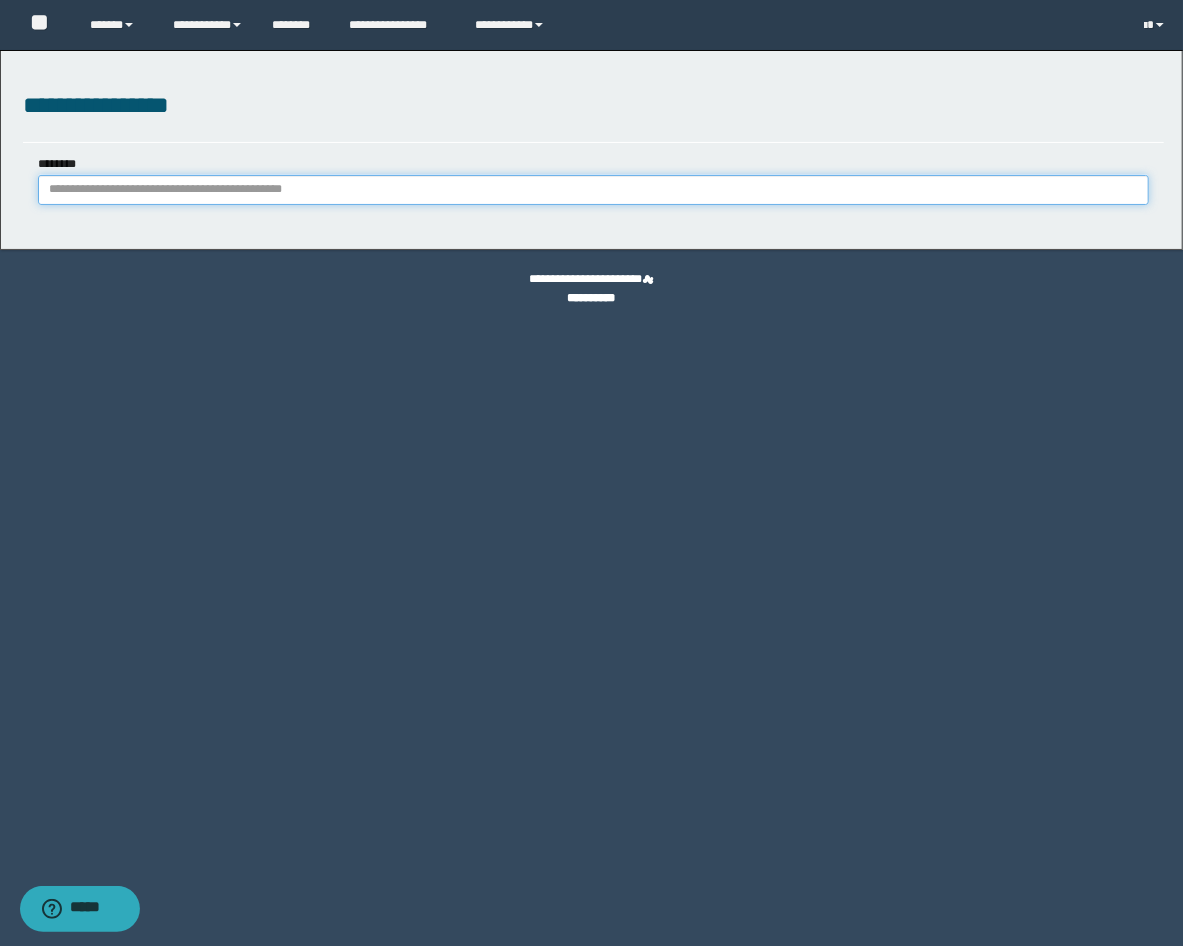 click on "********" at bounding box center (594, 190) 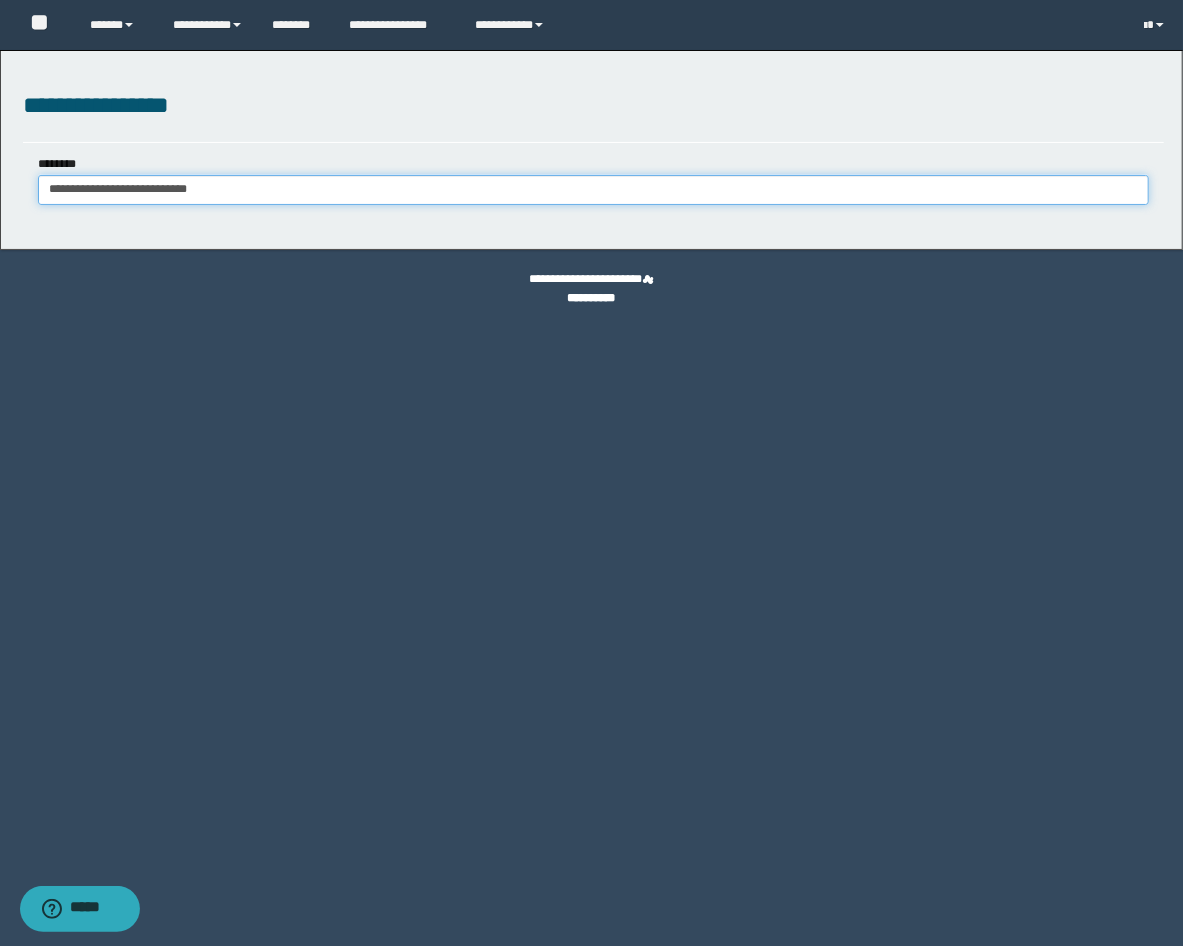 type on "**********" 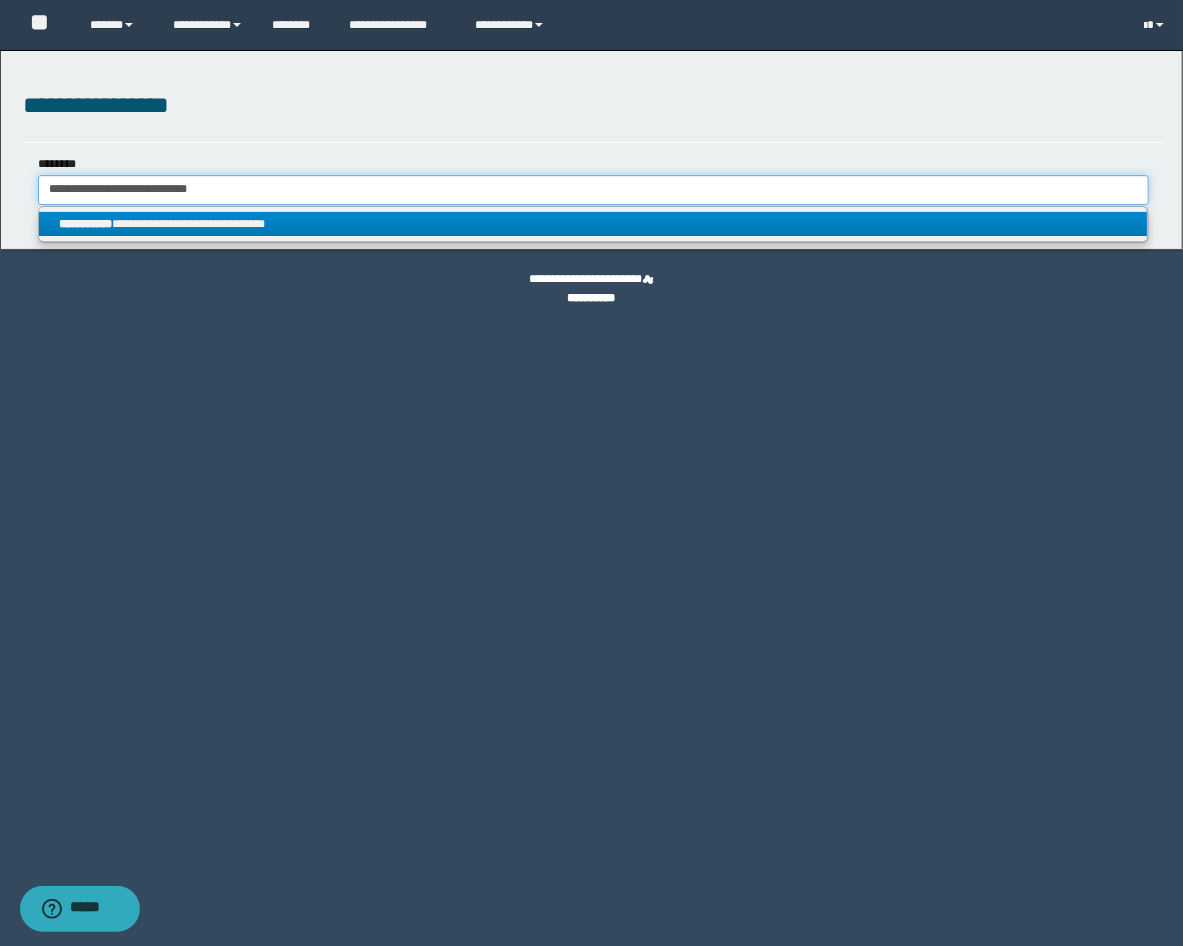 type on "**********" 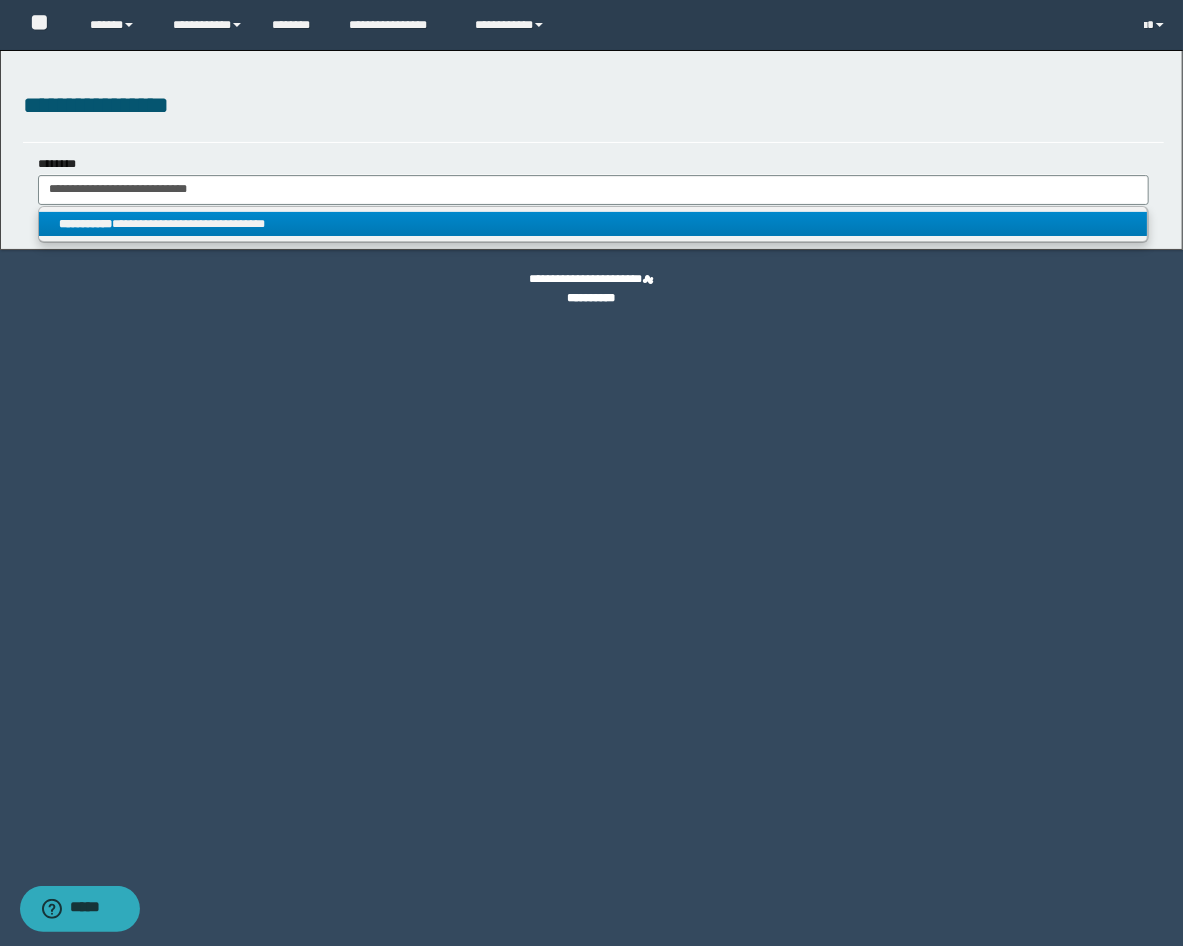 click on "**********" at bounding box center [593, 224] 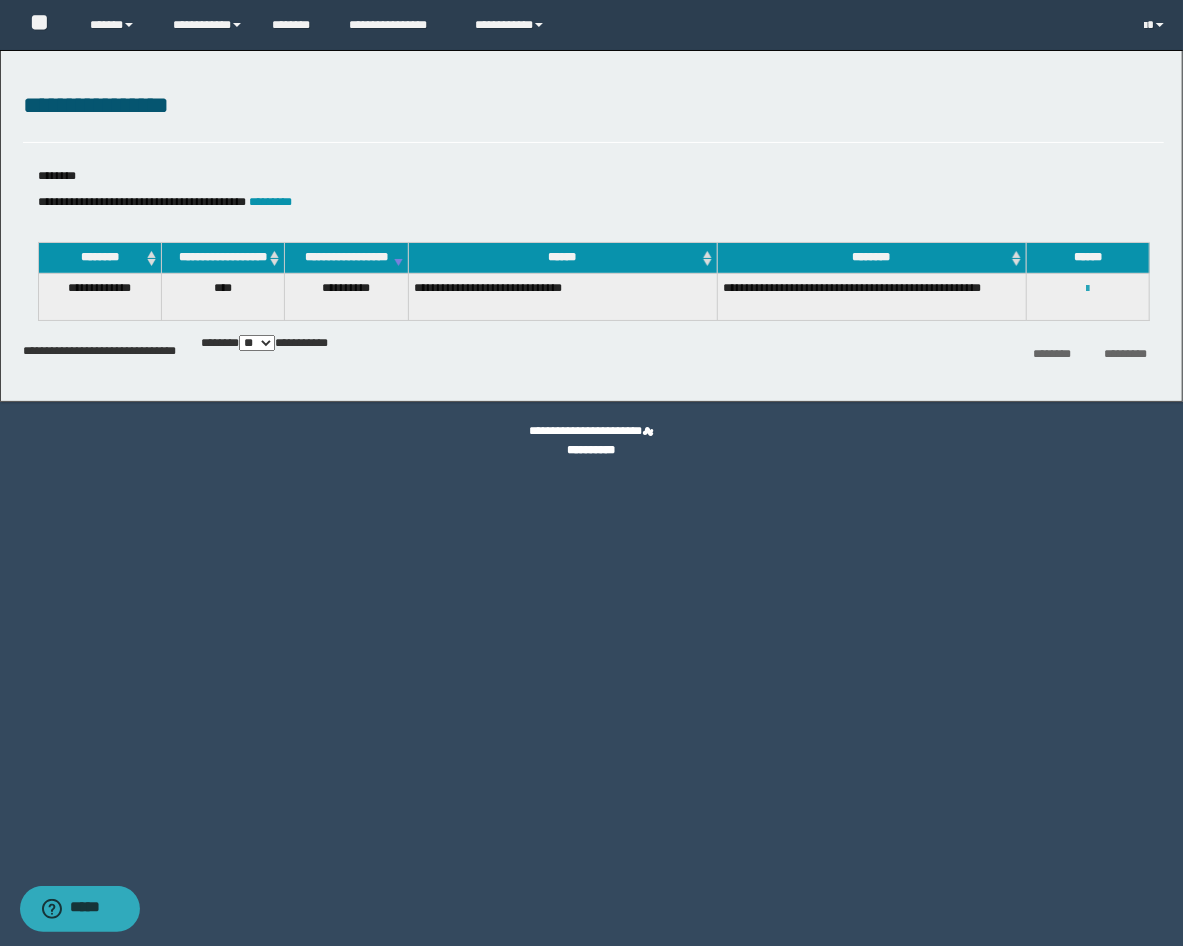 click at bounding box center (1087, 289) 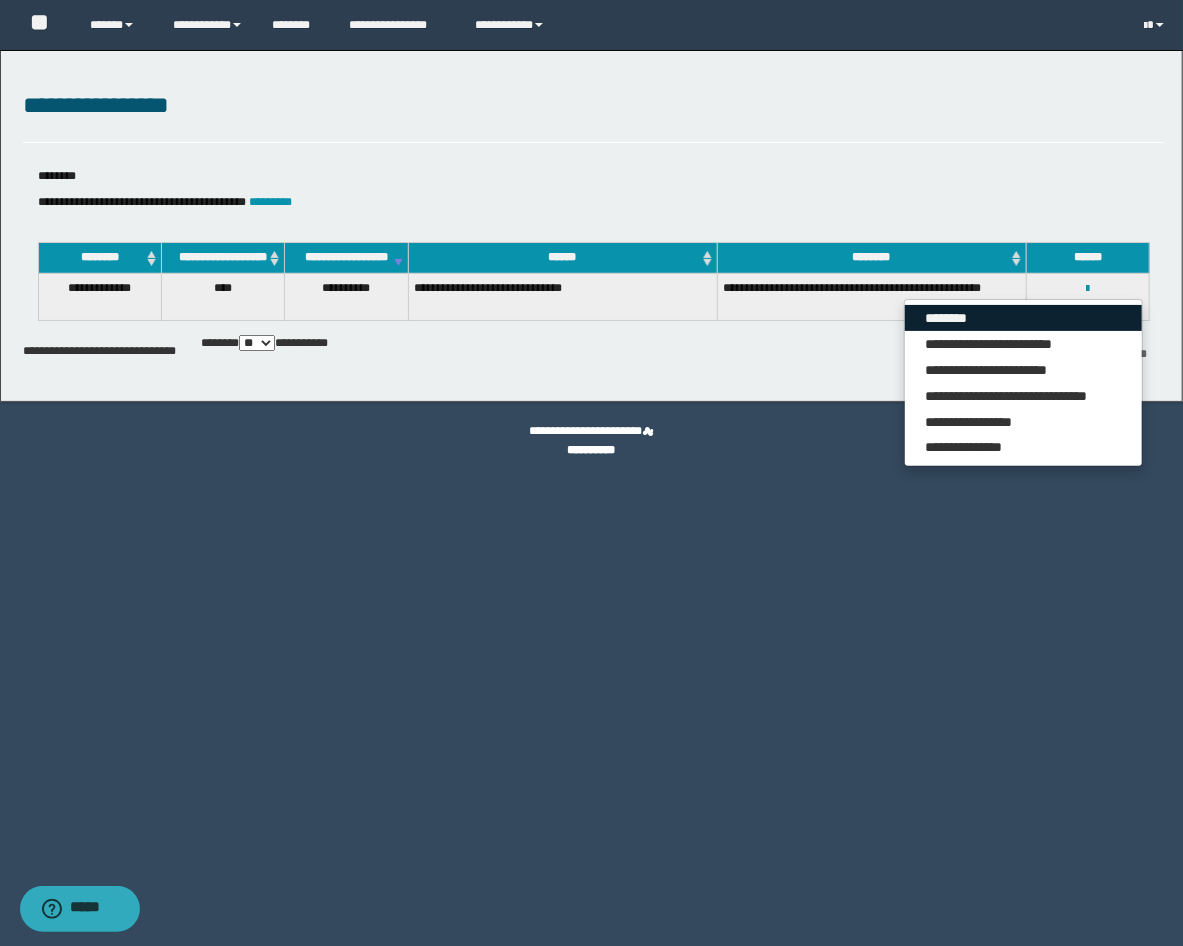 click on "********" at bounding box center (1023, 318) 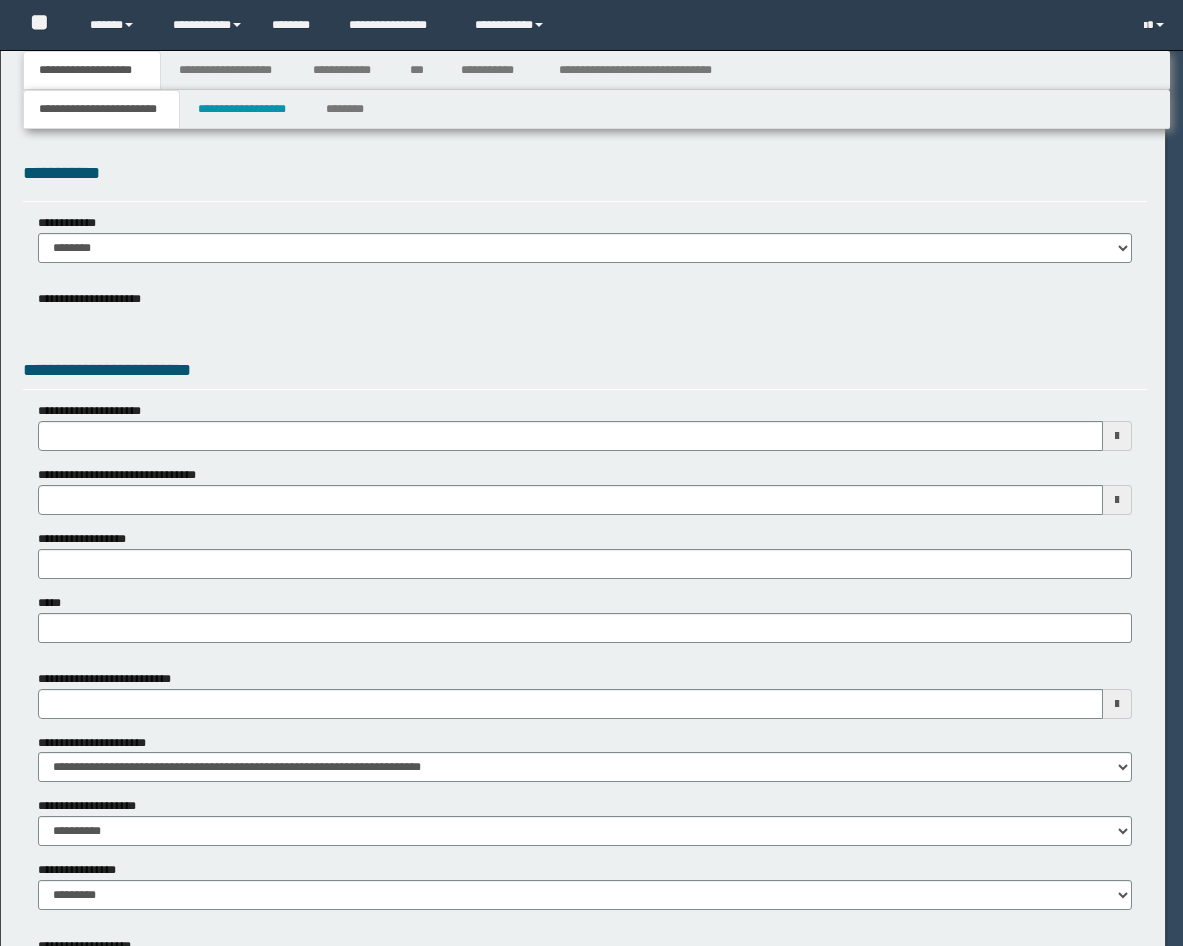 scroll, scrollTop: 0, scrollLeft: 0, axis: both 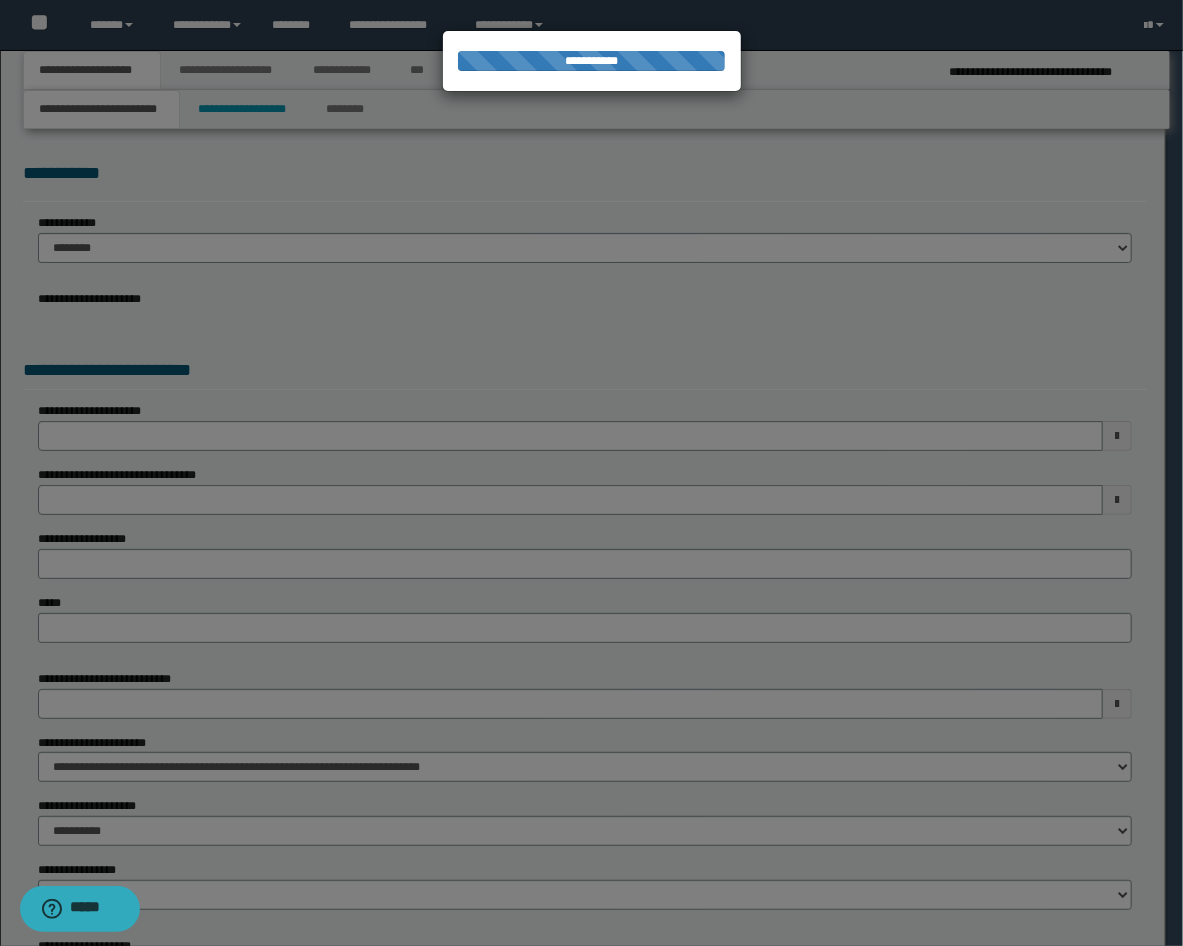 select on "*" 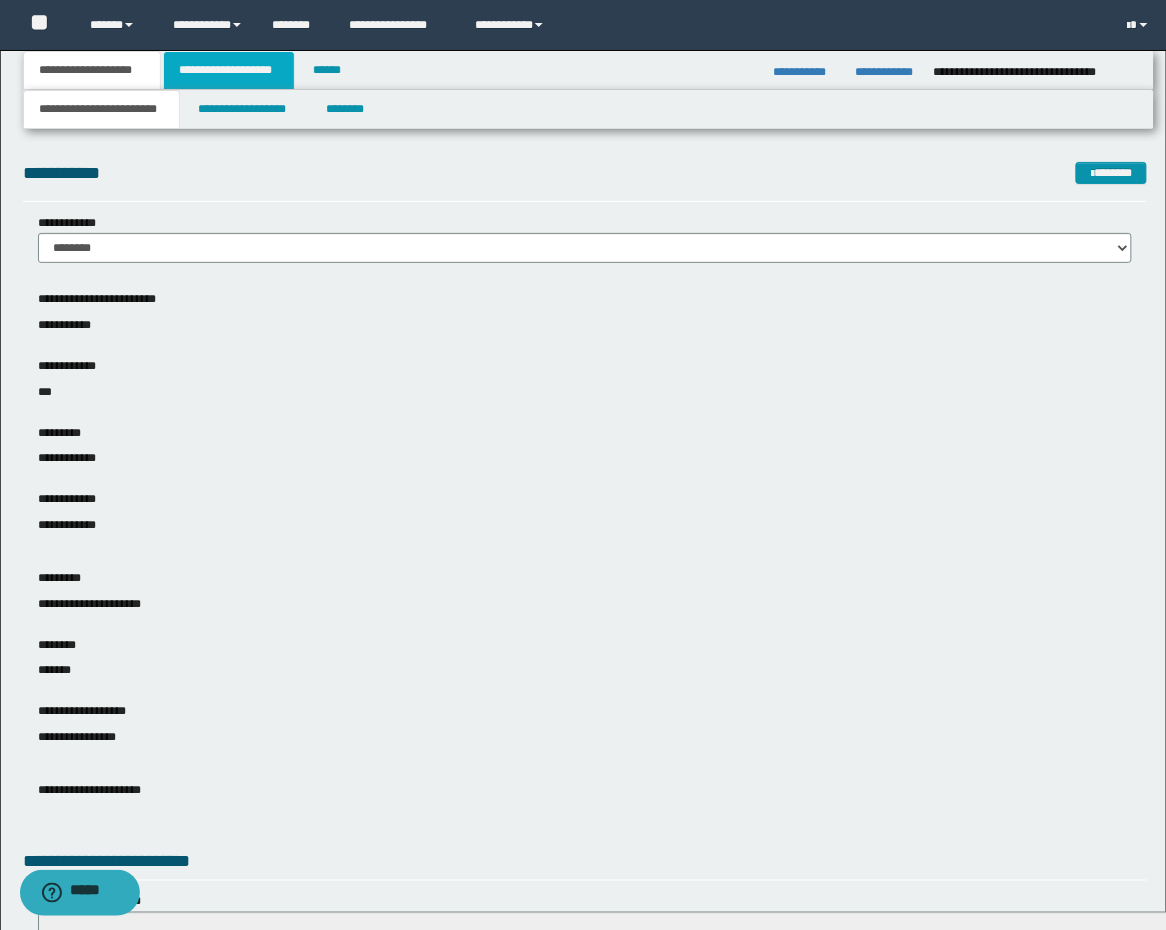 click on "**********" at bounding box center [229, 70] 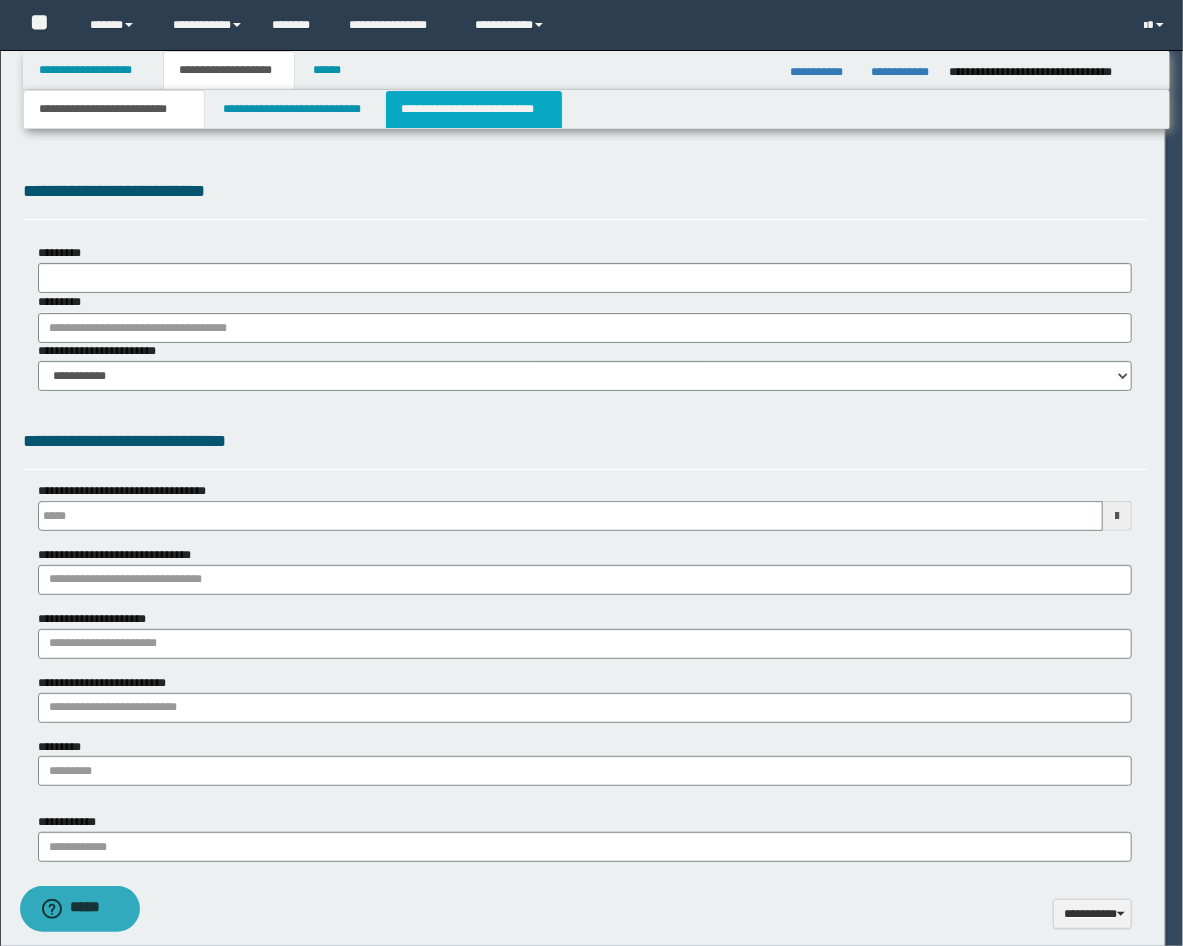 scroll, scrollTop: 0, scrollLeft: 0, axis: both 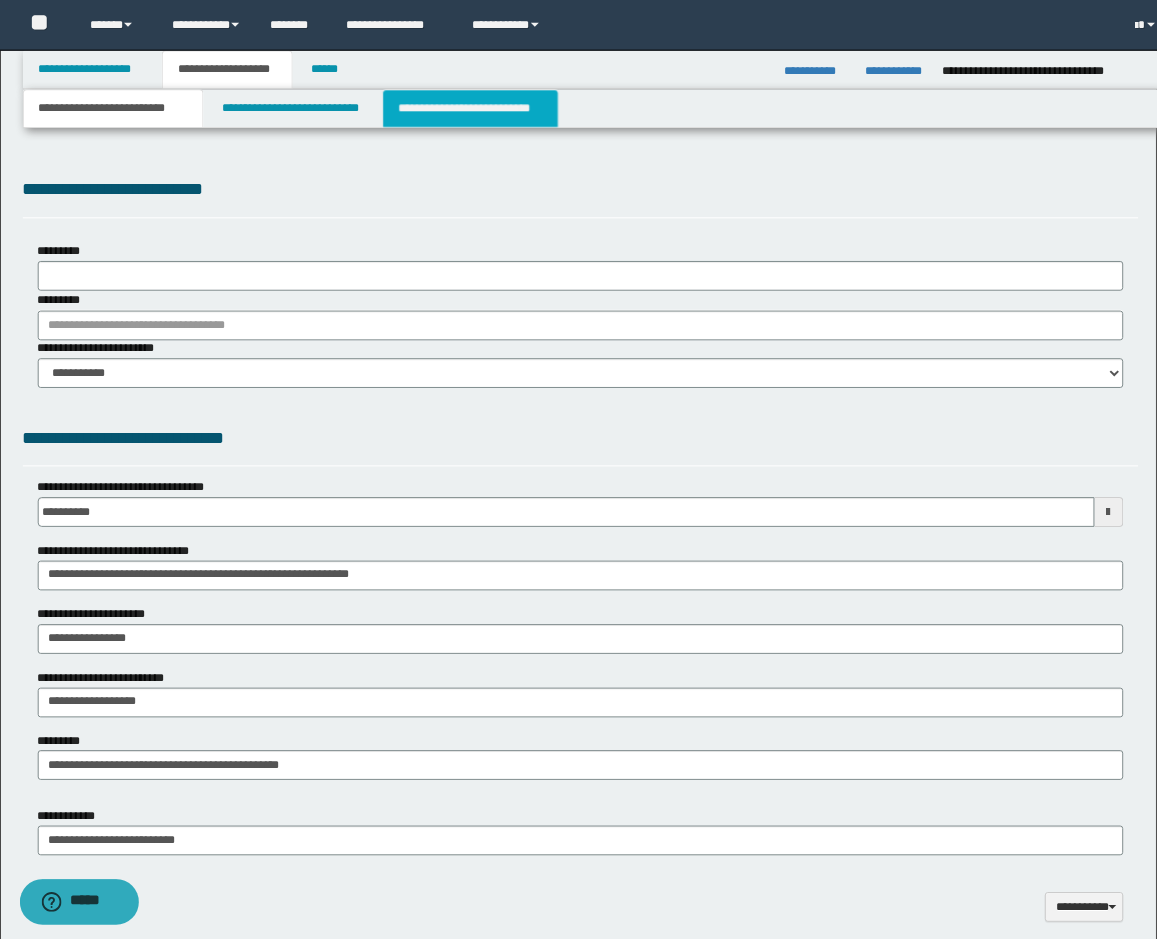 click on "**********" at bounding box center (474, 109) 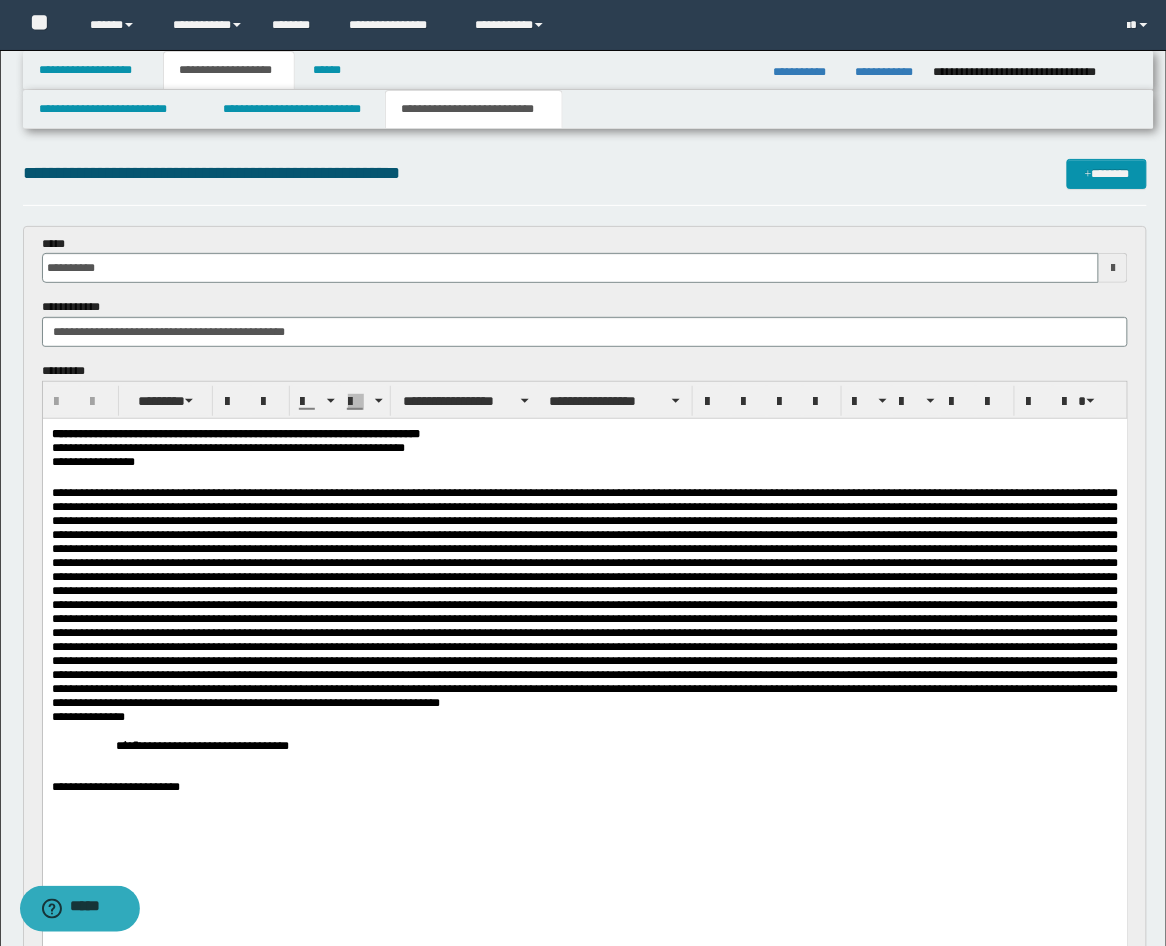 scroll, scrollTop: 741, scrollLeft: 0, axis: vertical 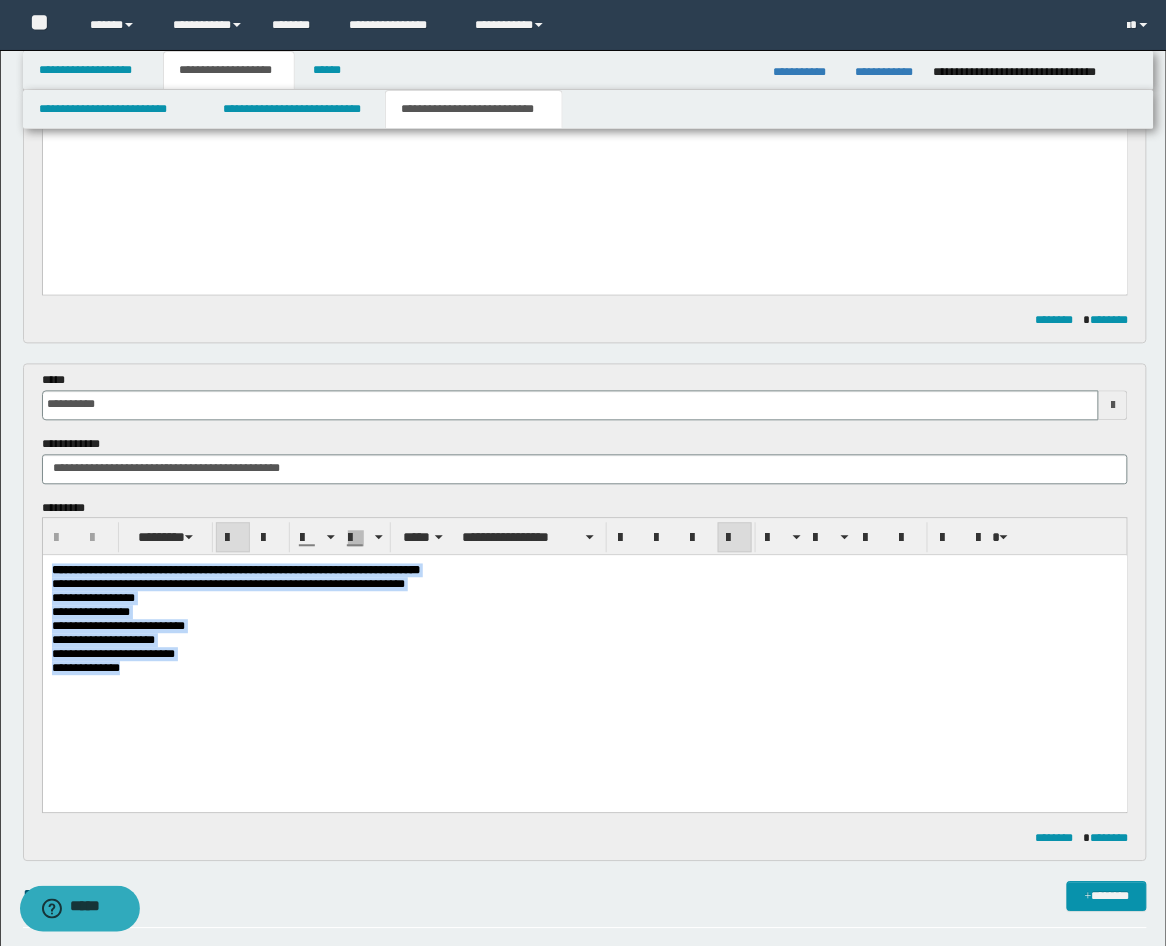 drag, startPoint x: 146, startPoint y: 703, endPoint x: -17, endPoint y: 549, distance: 224.24316 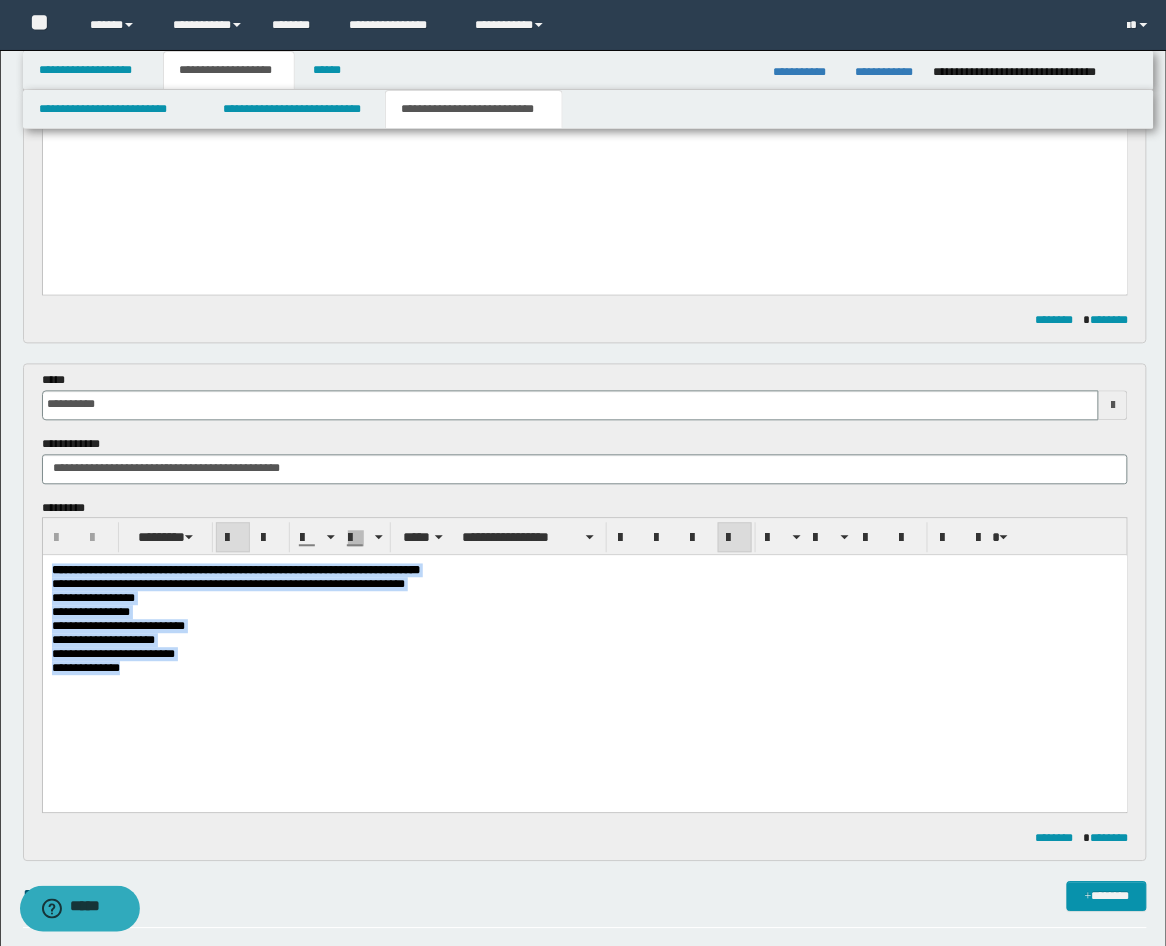 click on "**********" at bounding box center (584, 649) 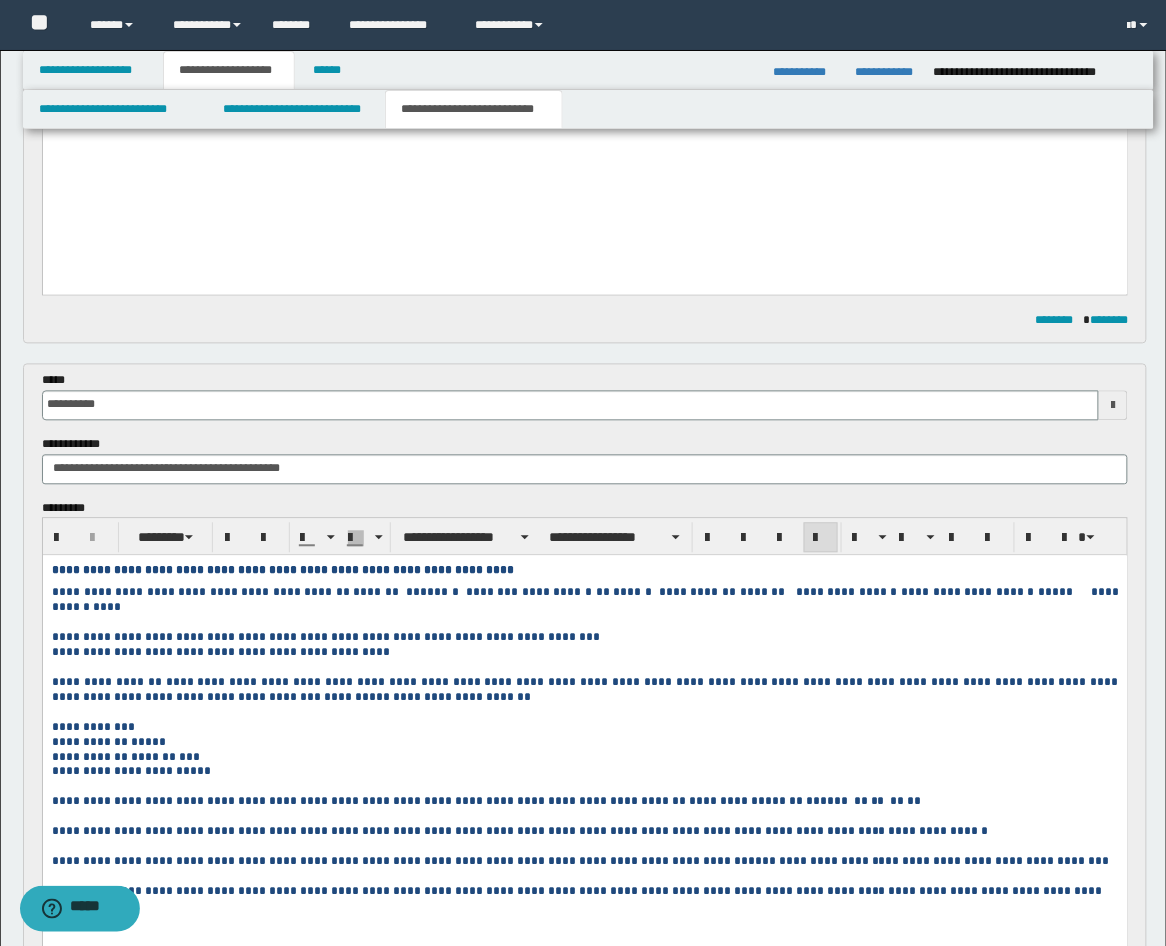 scroll, scrollTop: 370, scrollLeft: 0, axis: vertical 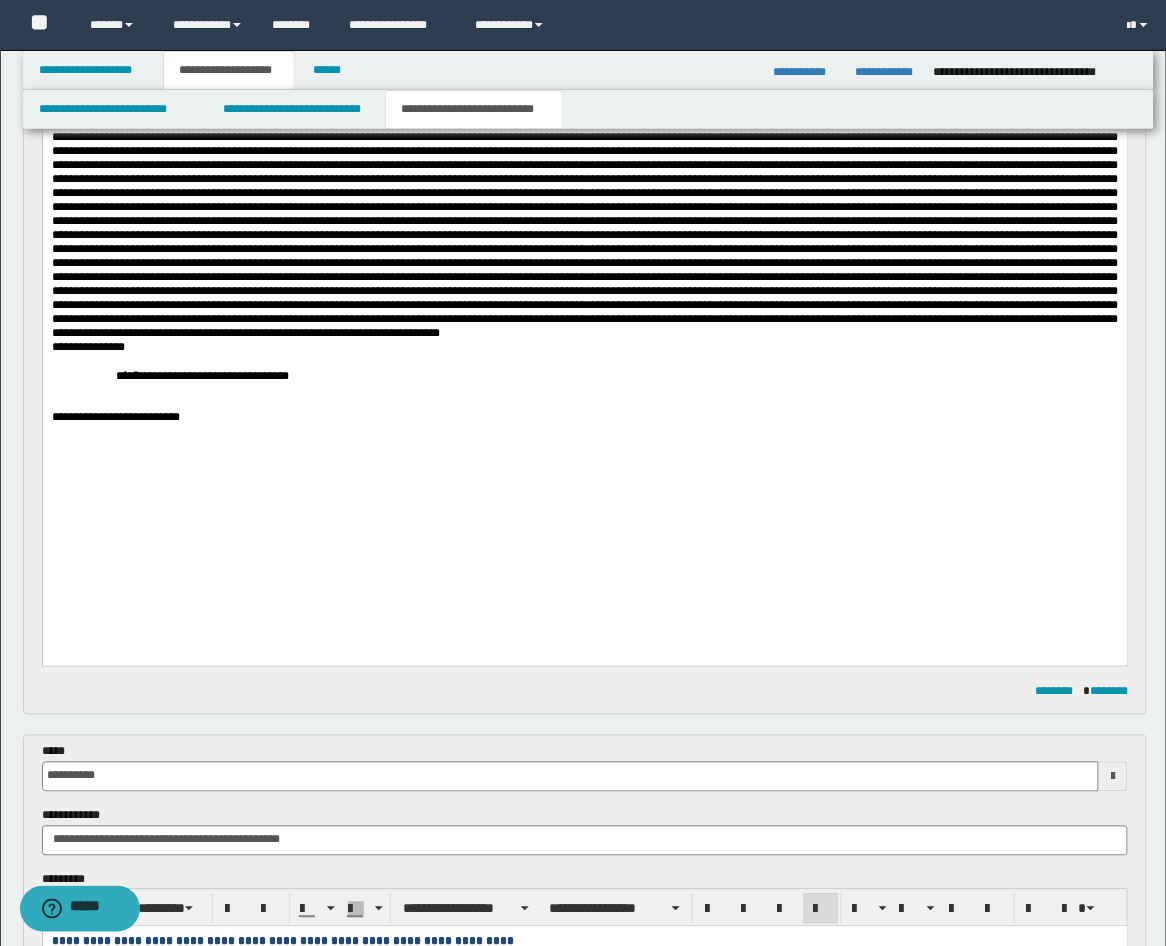 click on "**********" at bounding box center (584, 293) 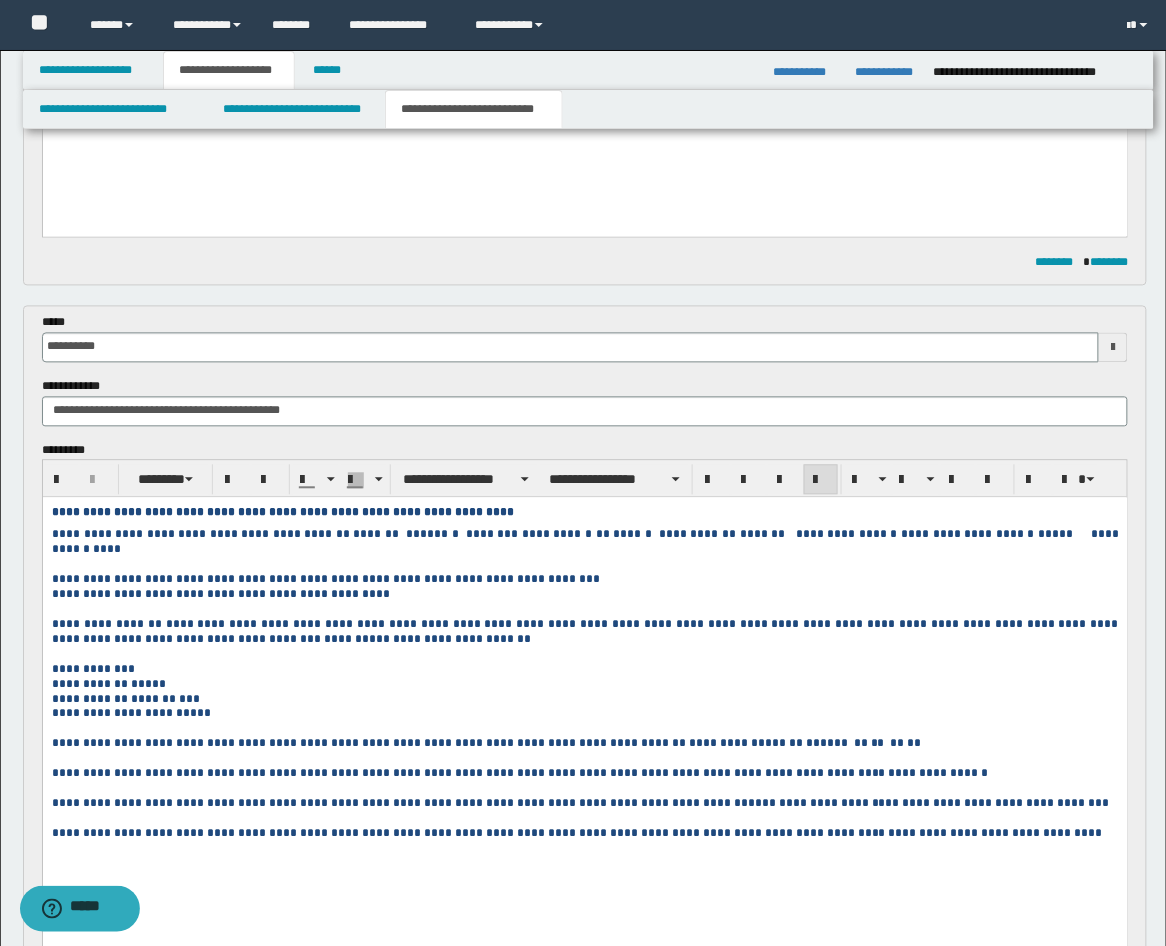 scroll, scrollTop: 1111, scrollLeft: 0, axis: vertical 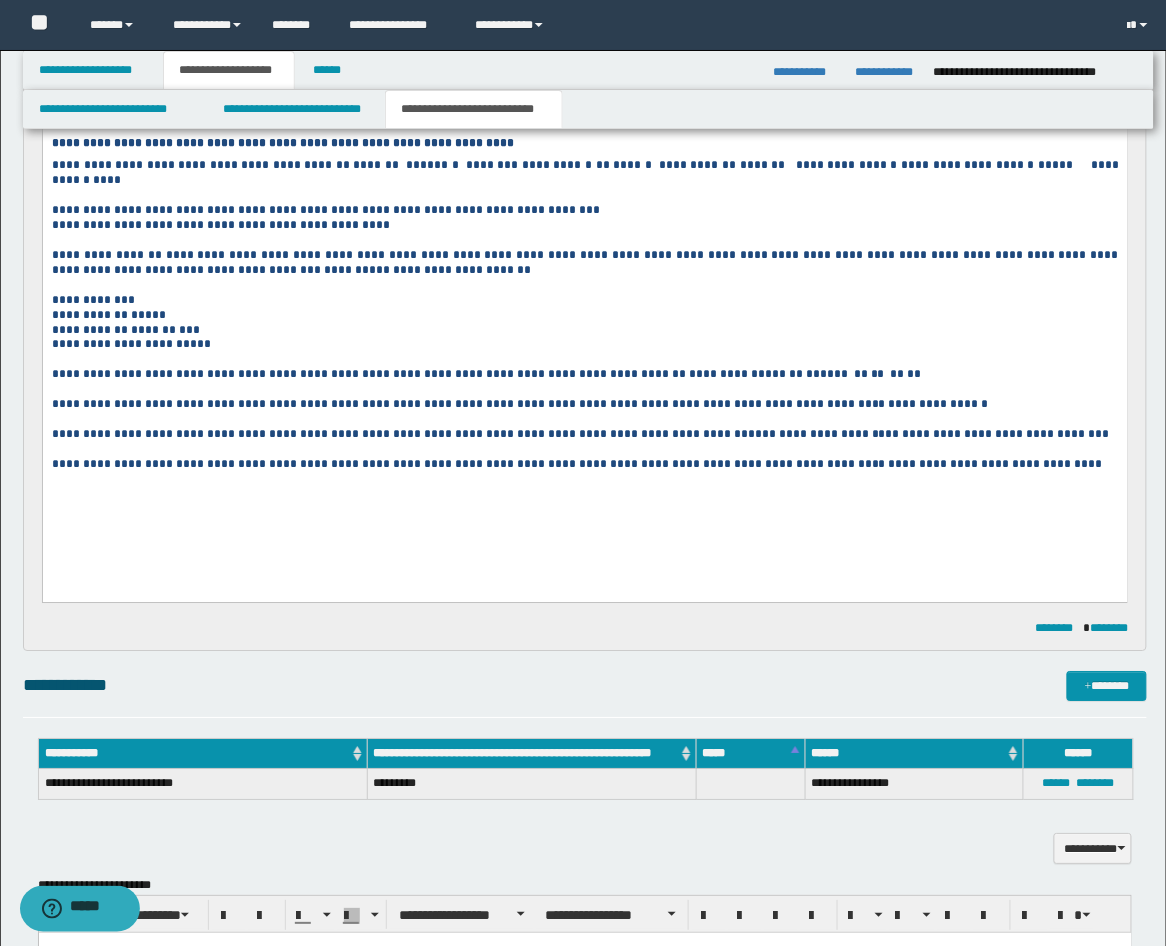 click on "**********" at bounding box center [584, 329] 